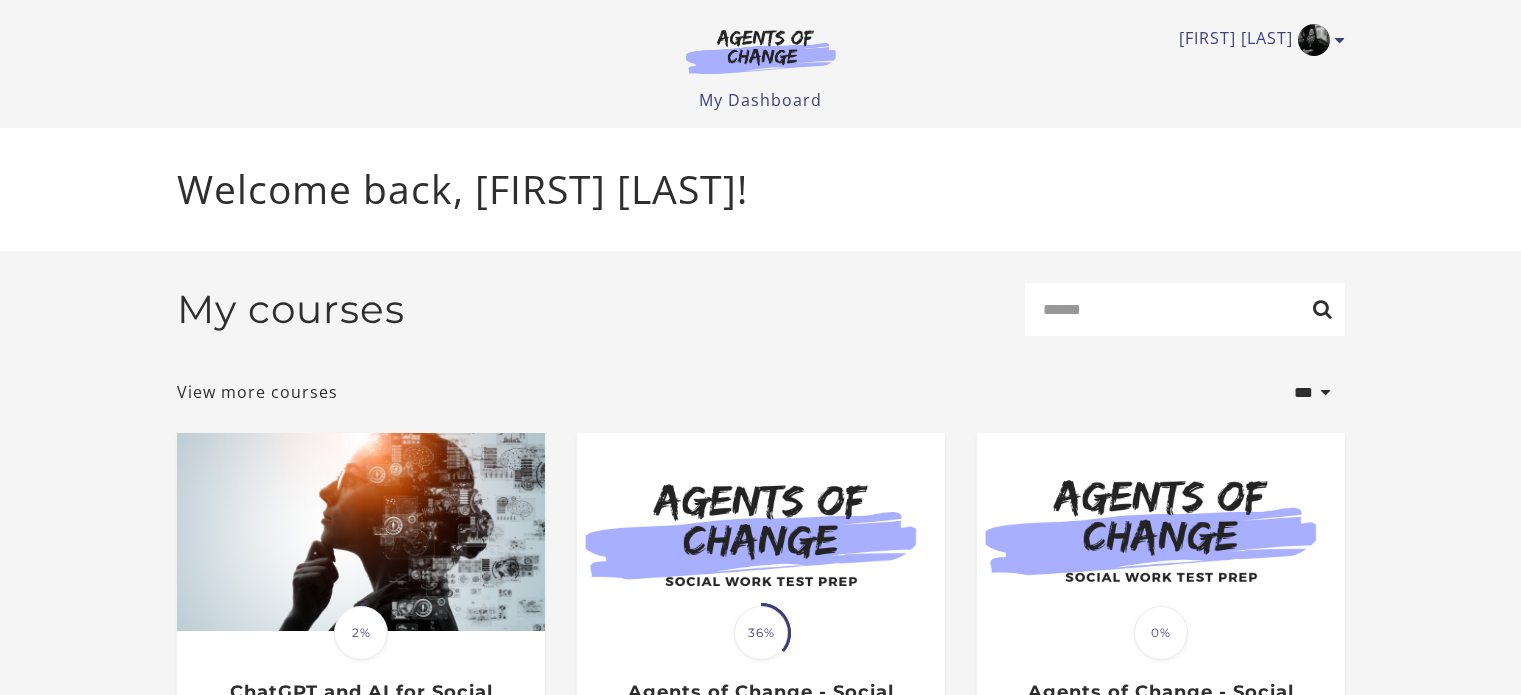 scroll, scrollTop: 0, scrollLeft: 0, axis: both 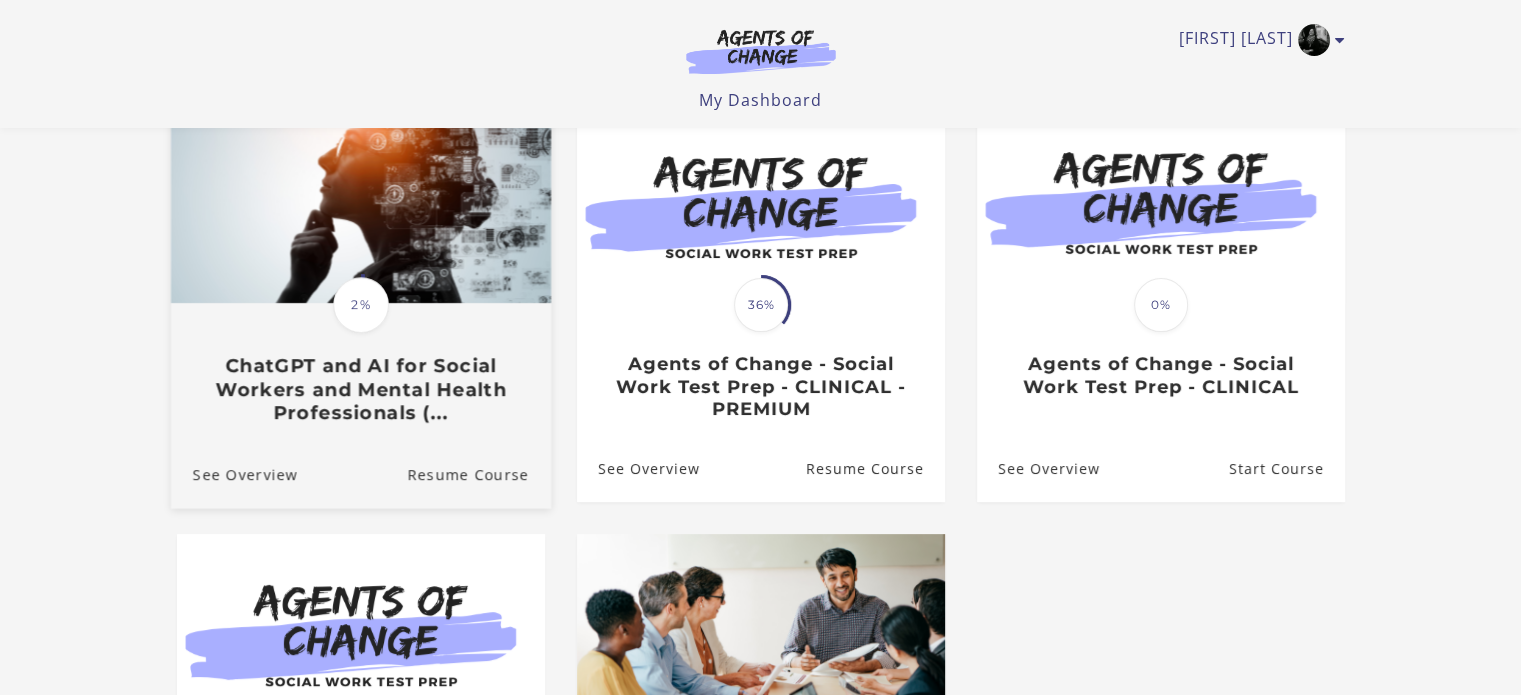 click on "ChatGPT and AI for Social Workers and Mental Health Professionals (..." at bounding box center (360, 390) 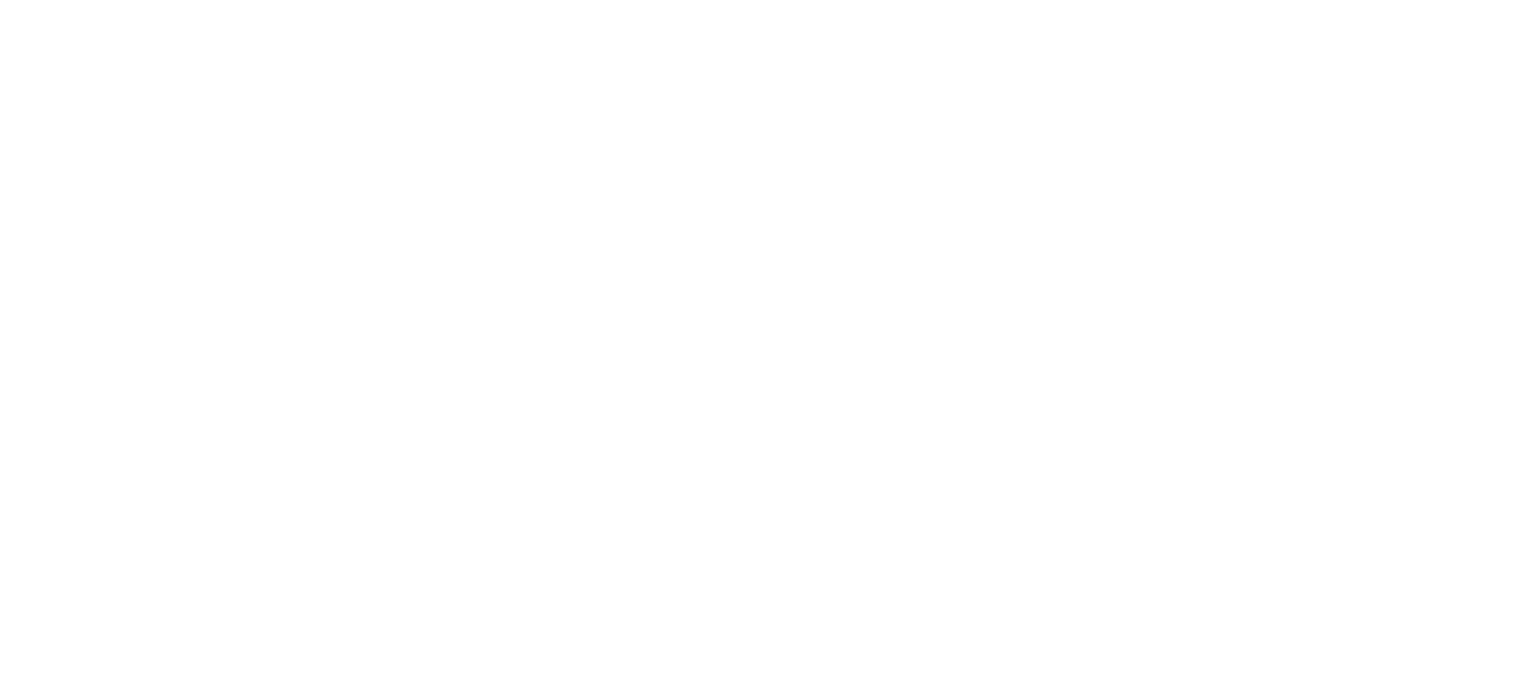 scroll, scrollTop: 0, scrollLeft: 0, axis: both 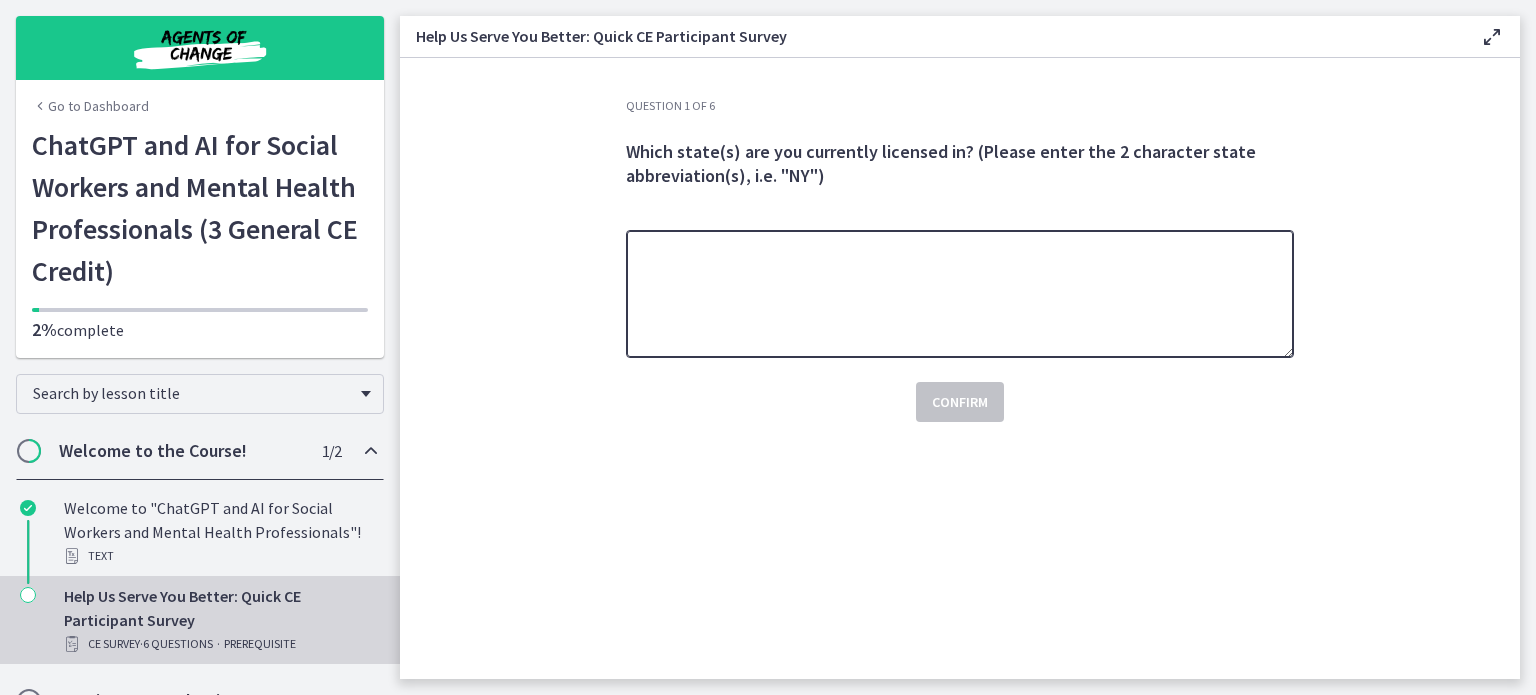 click at bounding box center (960, 294) 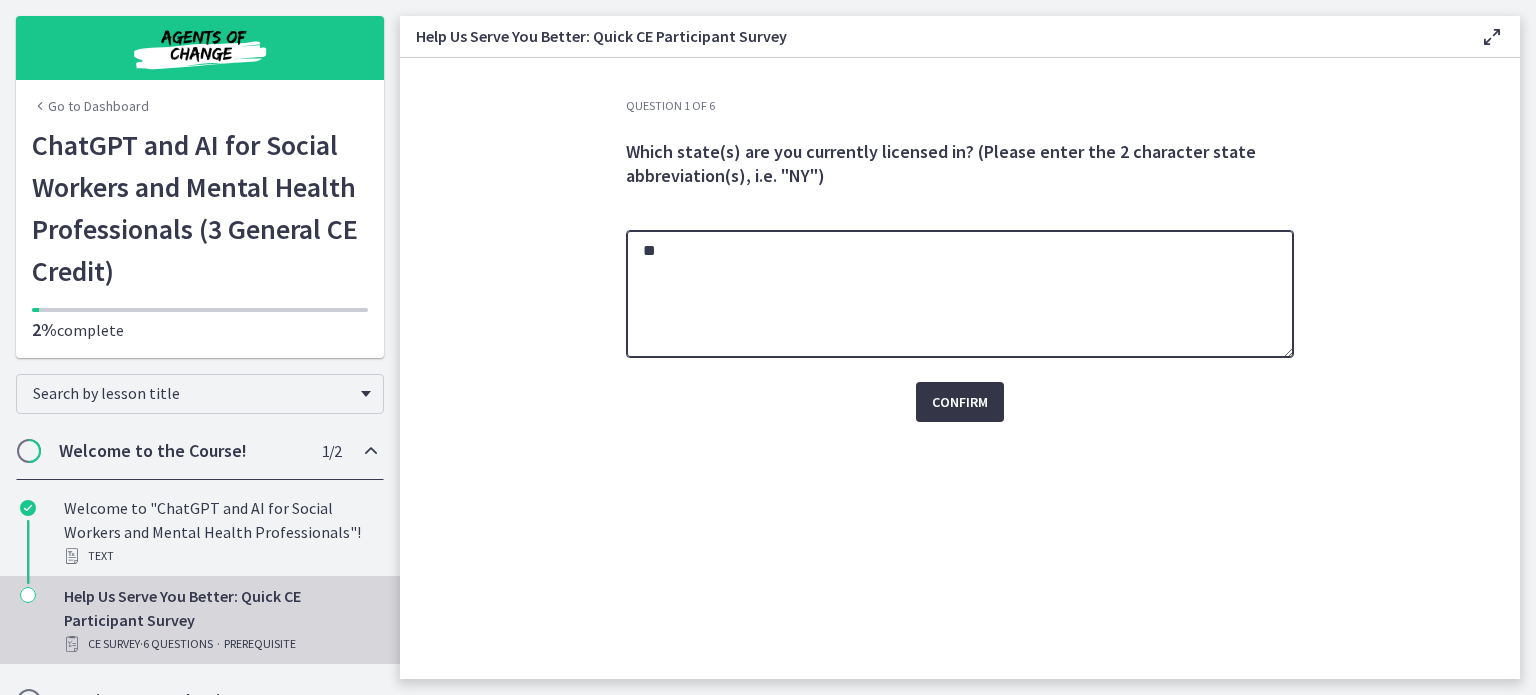 type on "**" 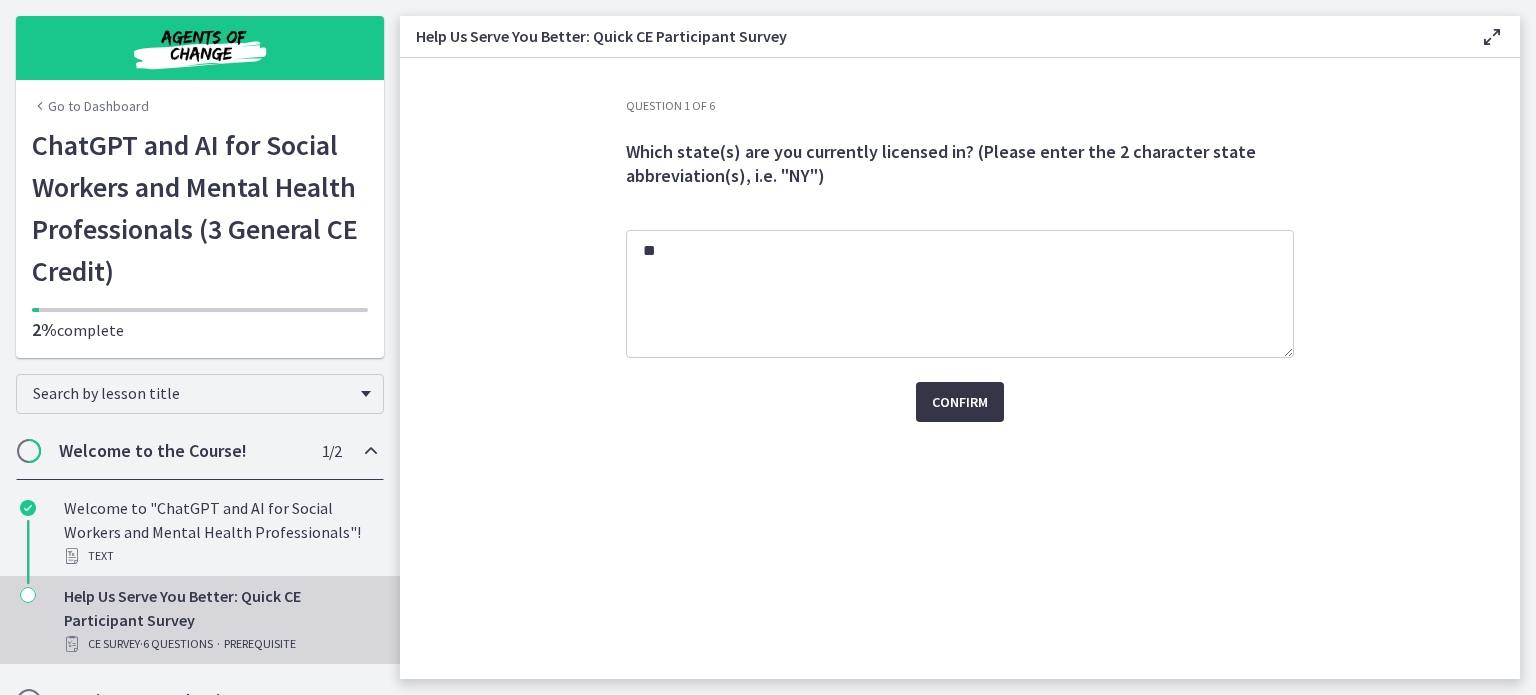 click on "Confirm" at bounding box center [960, 402] 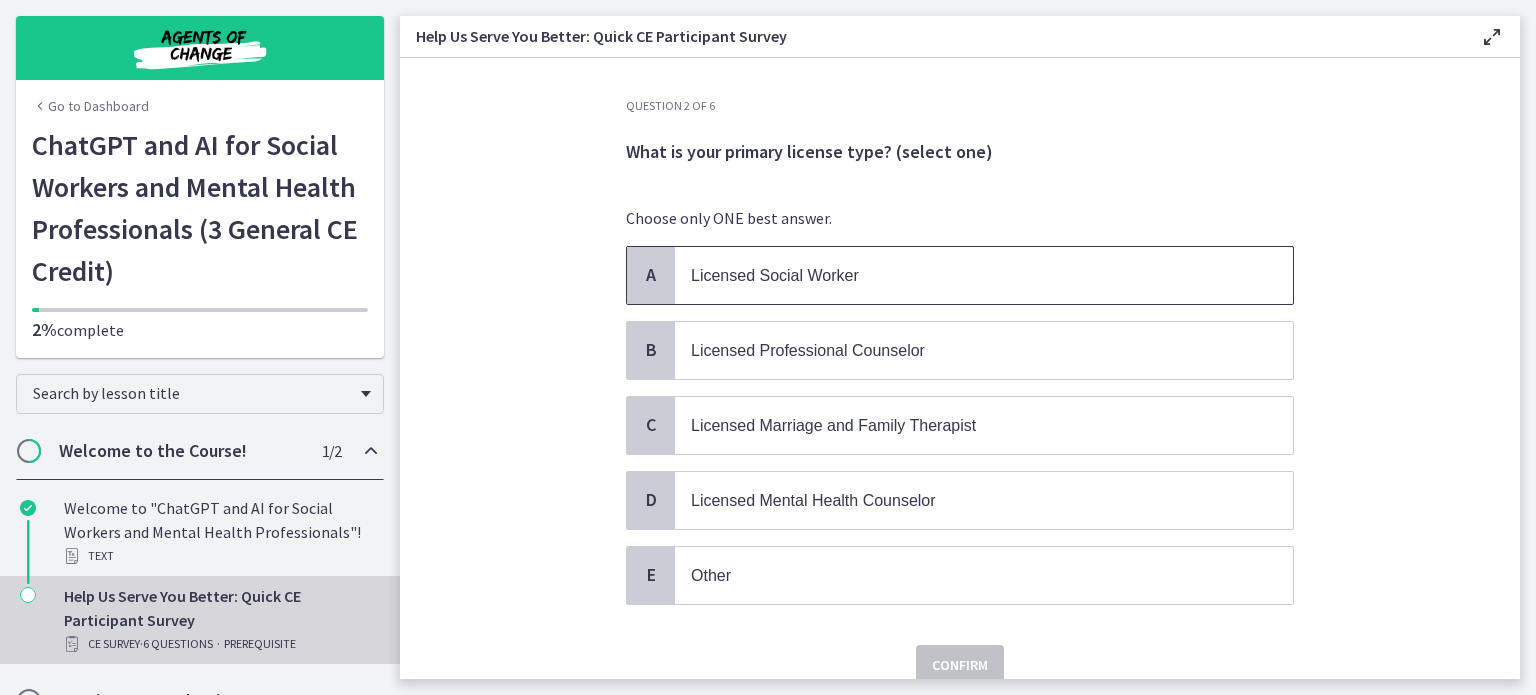 click on "Licensed Social Worker" at bounding box center [984, 275] 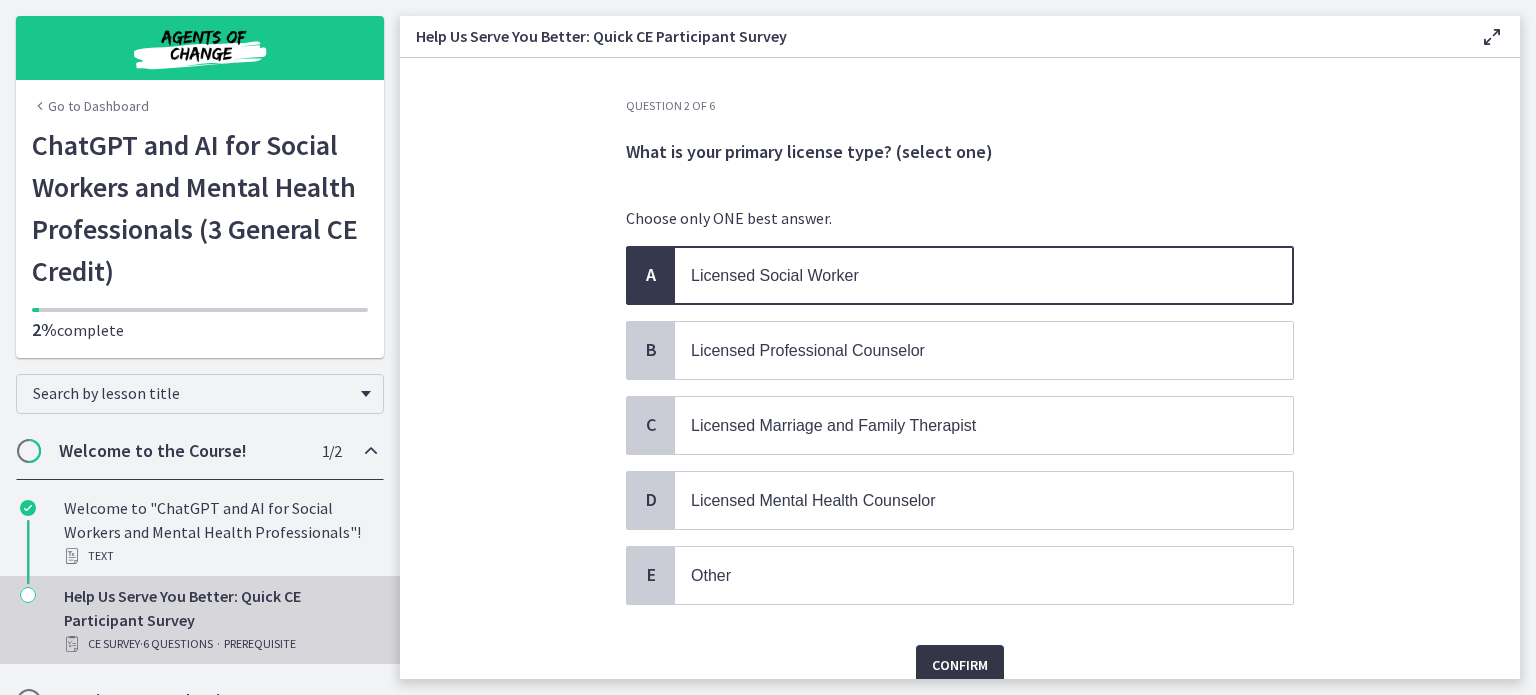 click on "Confirm" at bounding box center [960, 665] 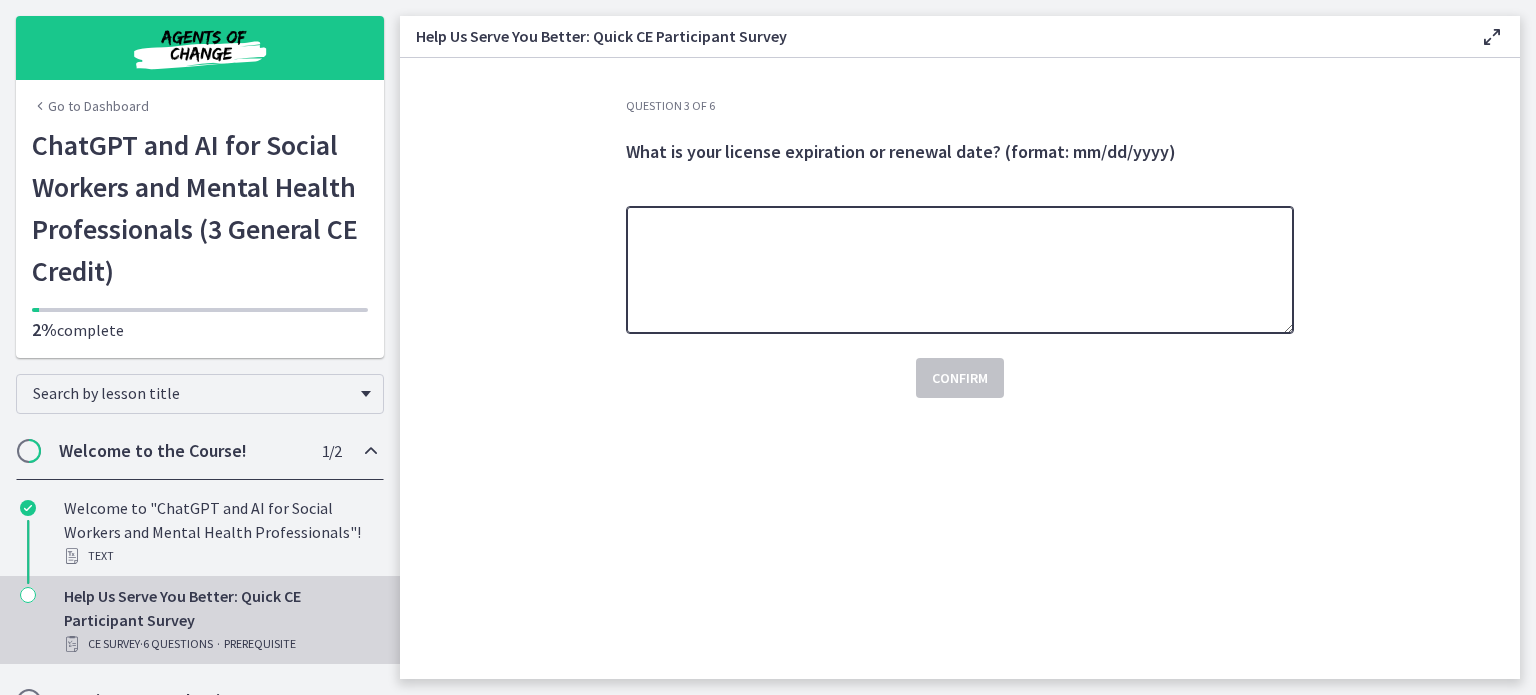 click at bounding box center [960, 270] 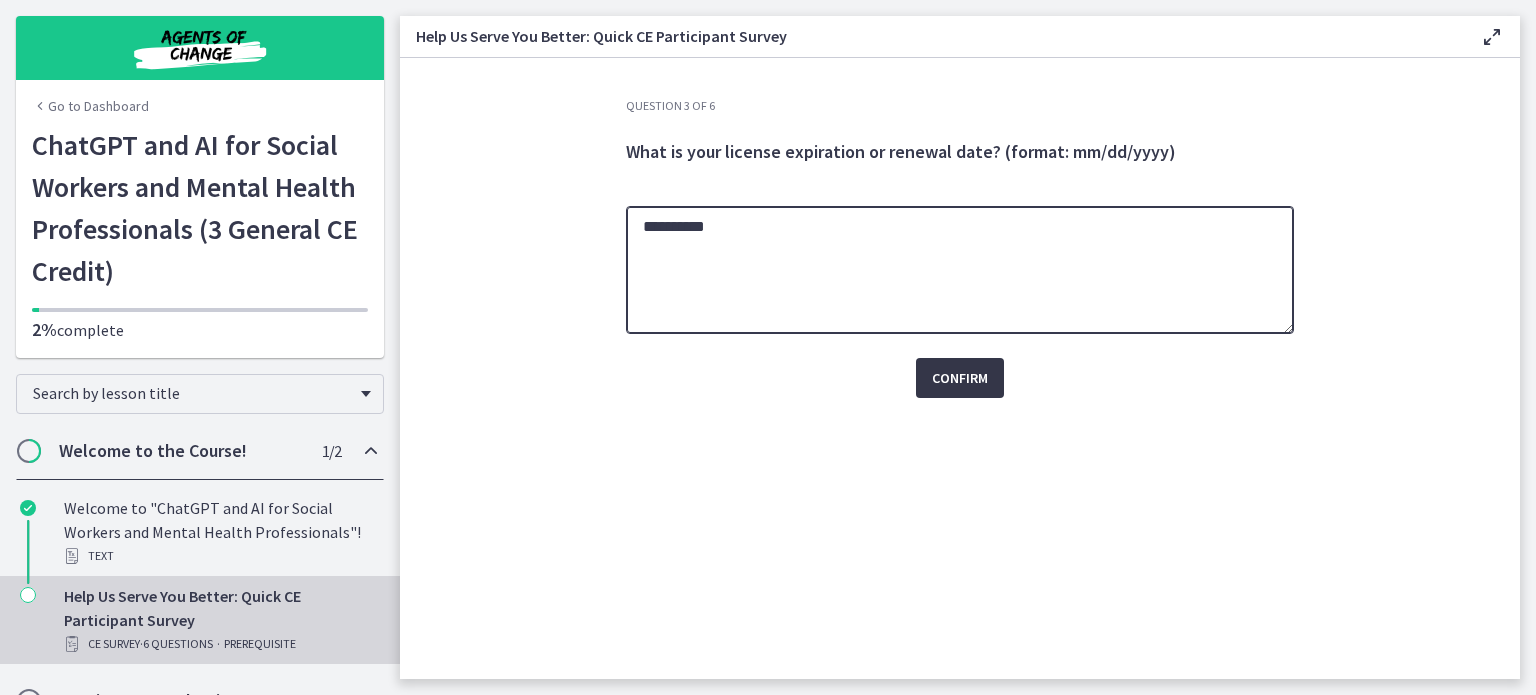 type on "**********" 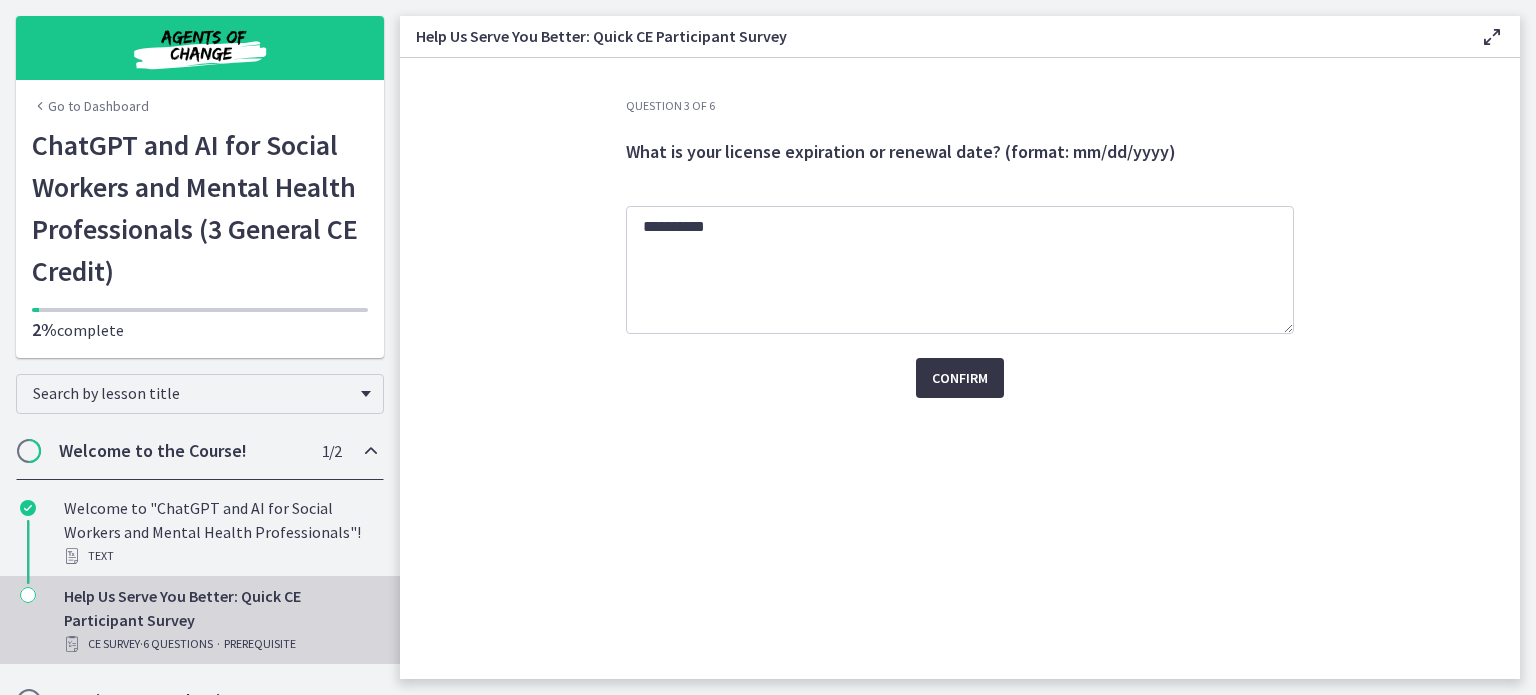 click on "Confirm" at bounding box center [960, 378] 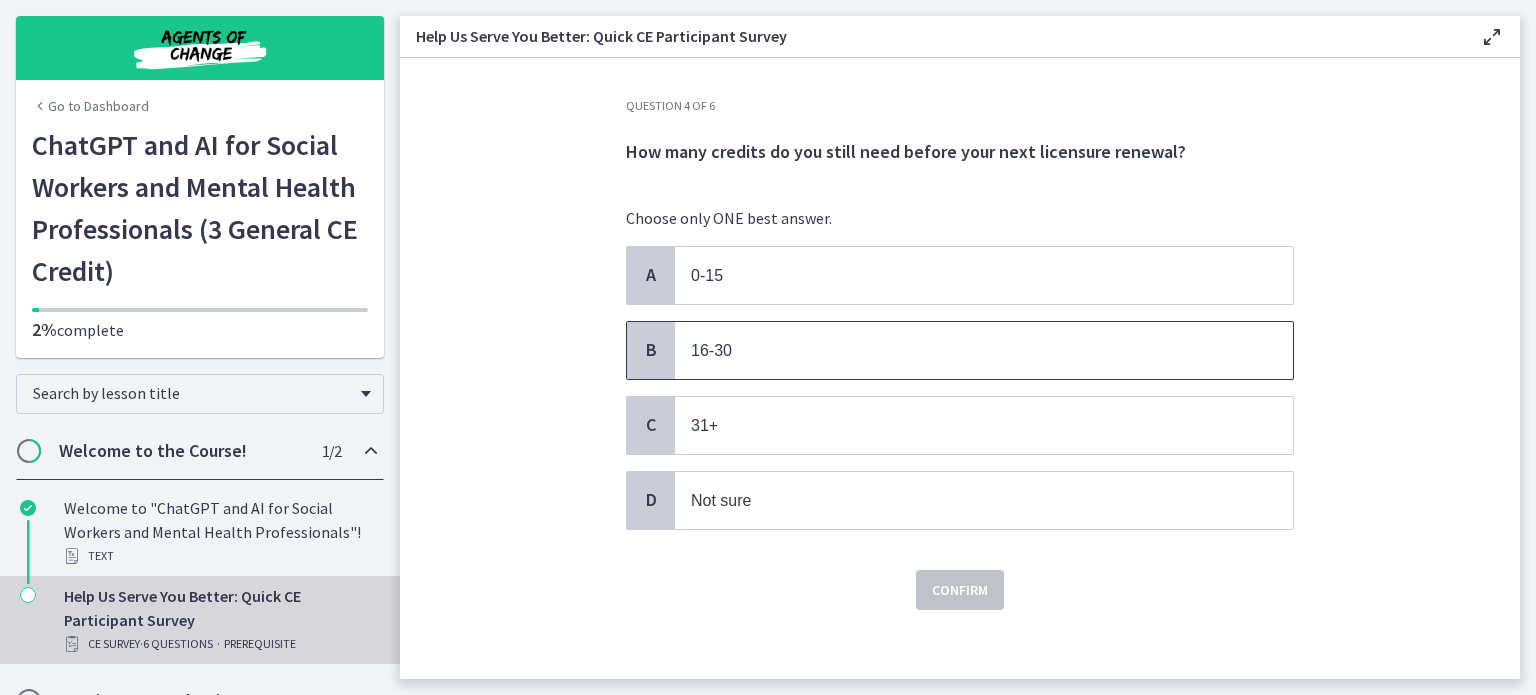 click on "B" at bounding box center [651, 350] 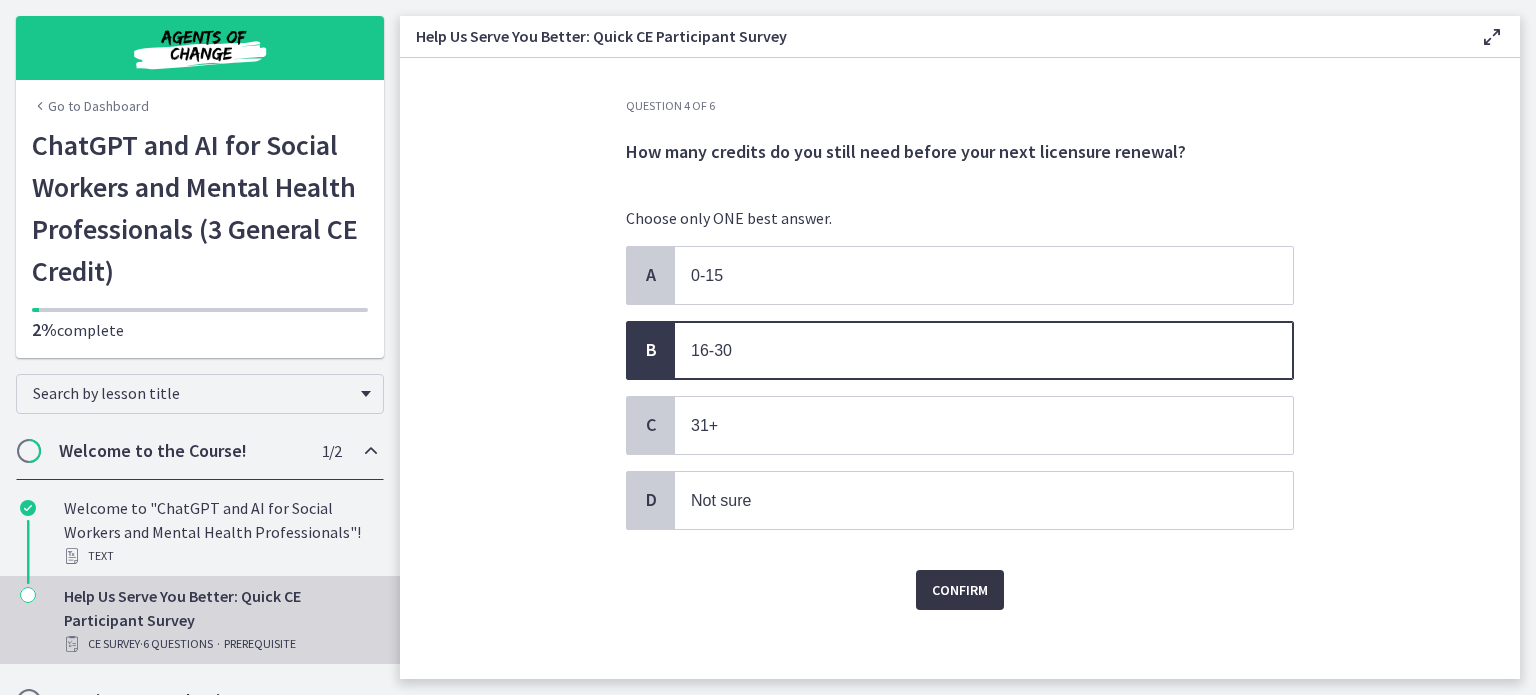 click on "Confirm" at bounding box center (960, 590) 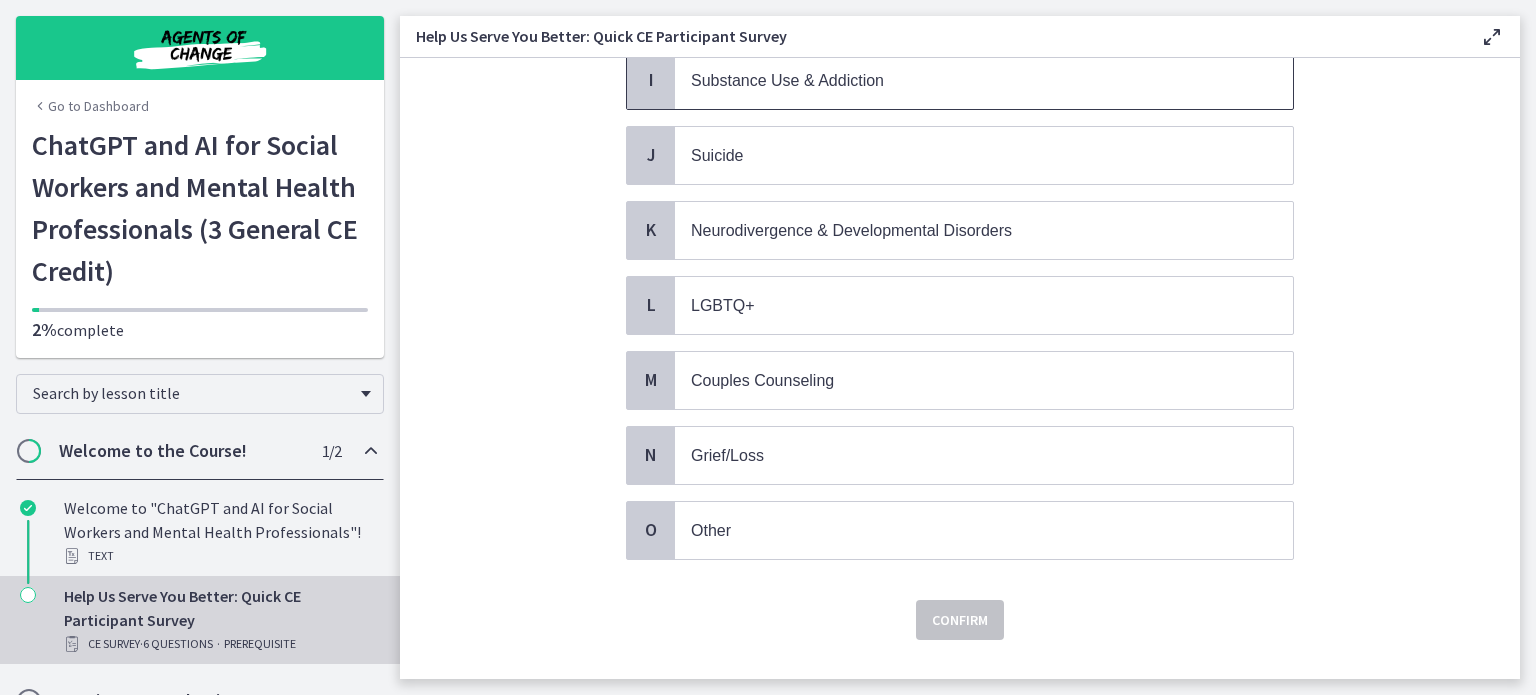 scroll, scrollTop: 800, scrollLeft: 0, axis: vertical 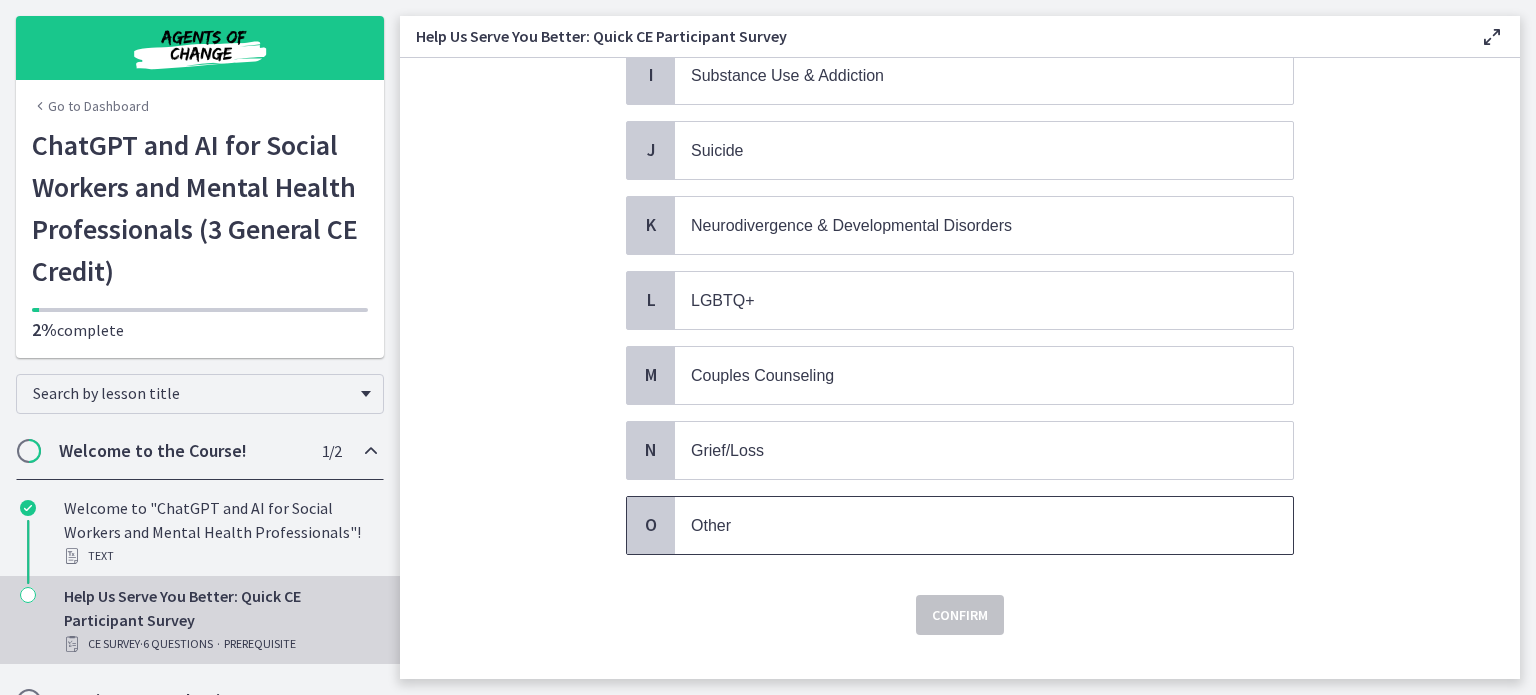 click on "Other" at bounding box center [964, 525] 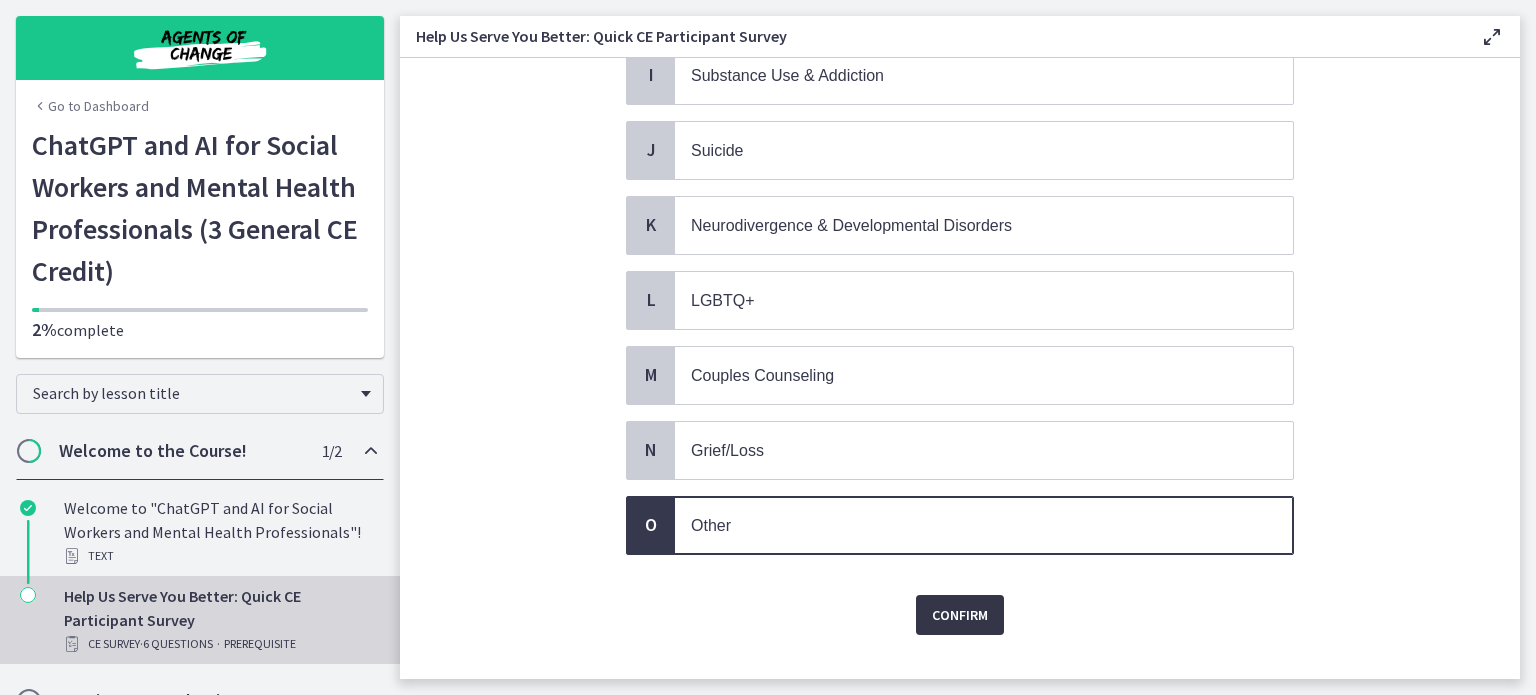 click on "Confirm" at bounding box center [960, 615] 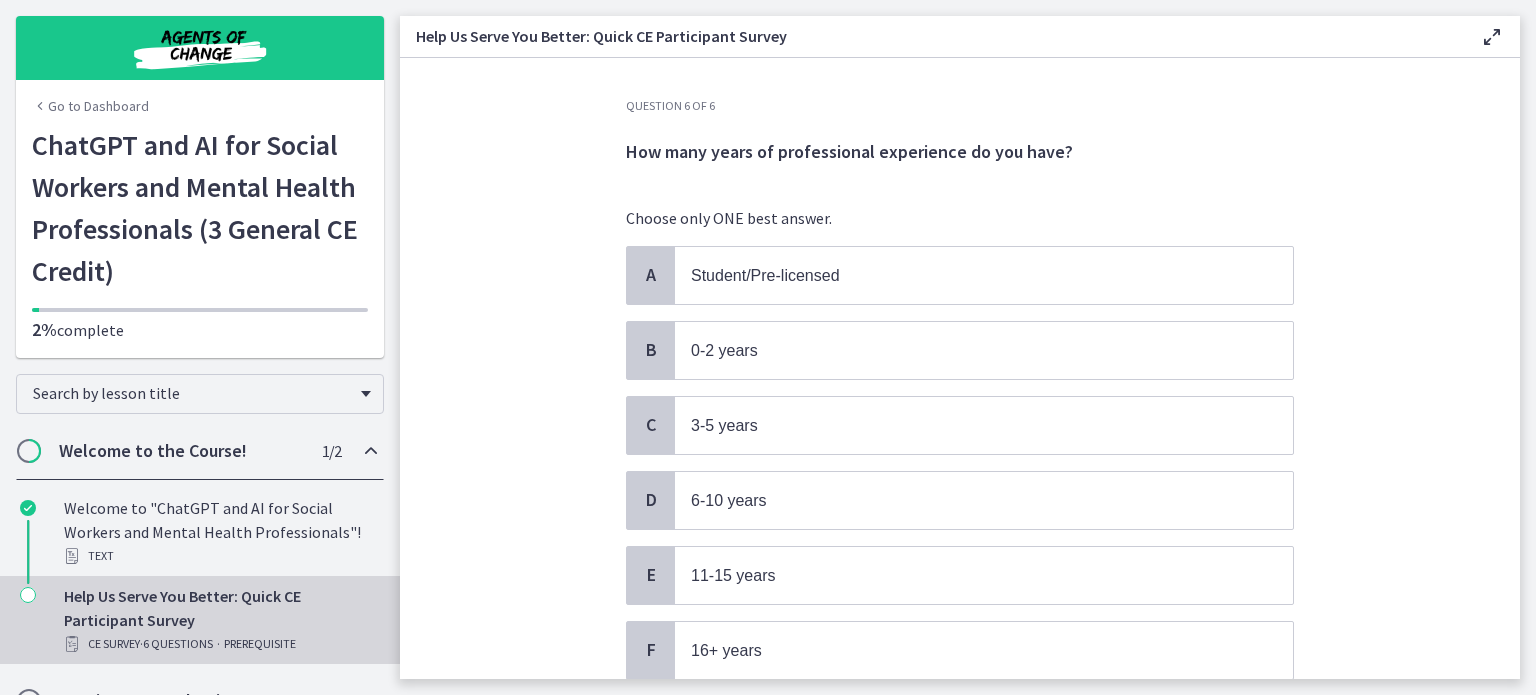 scroll, scrollTop: 152, scrollLeft: 0, axis: vertical 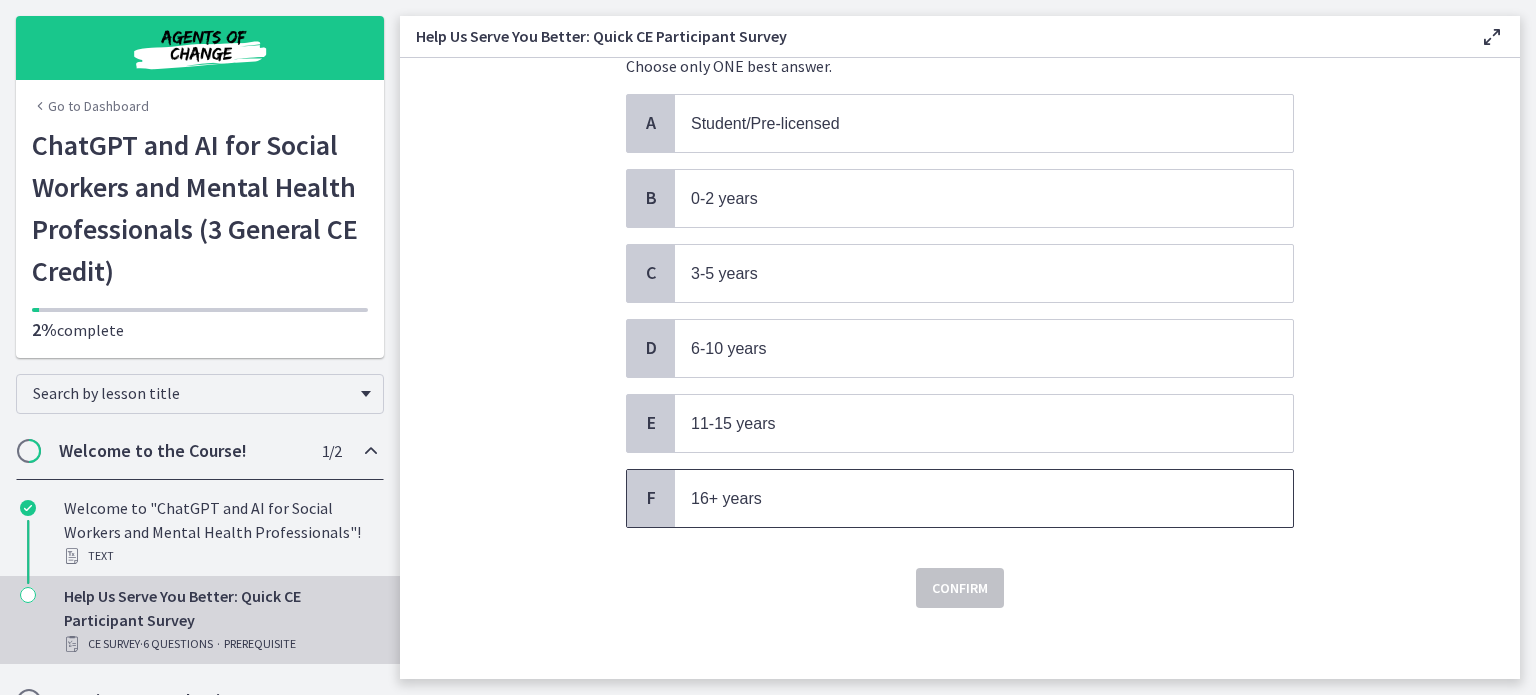 click on "16+ years" at bounding box center (726, 498) 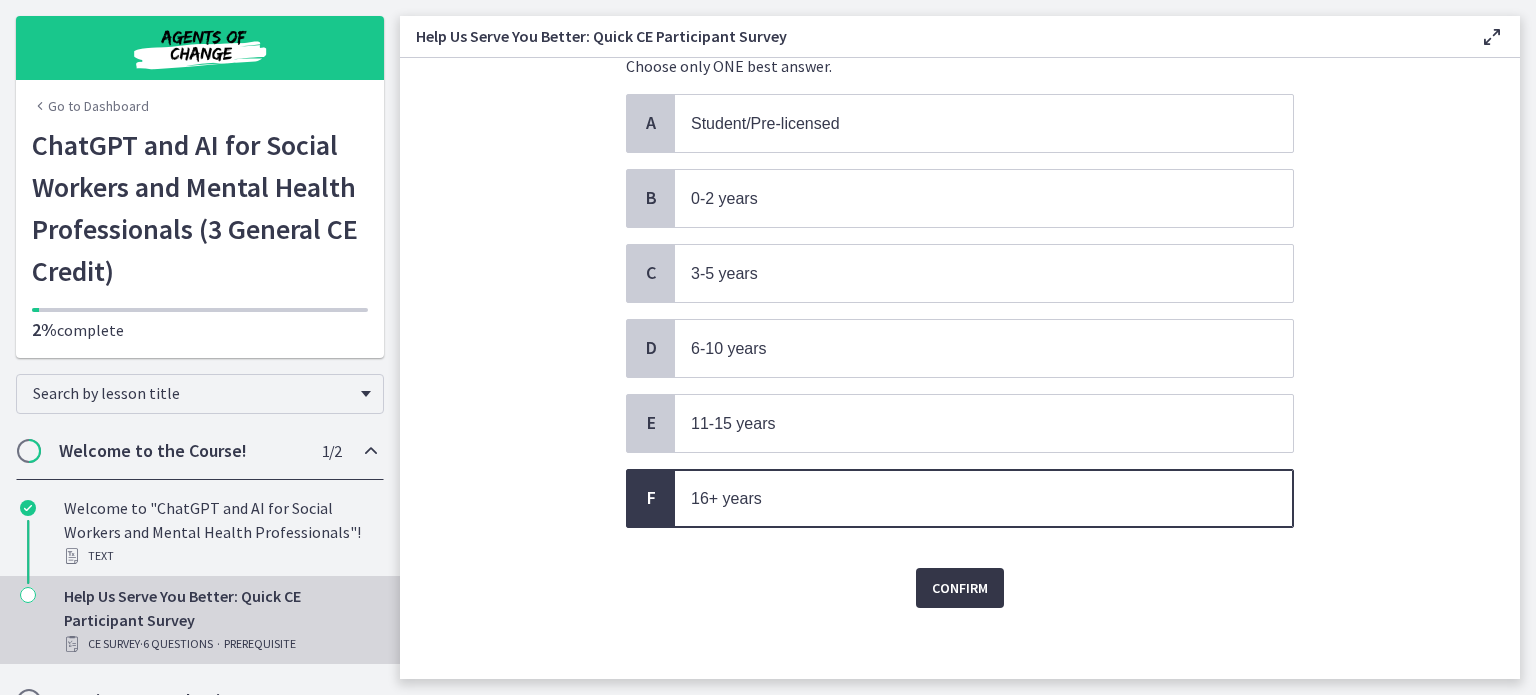 click on "Confirm" at bounding box center [960, 588] 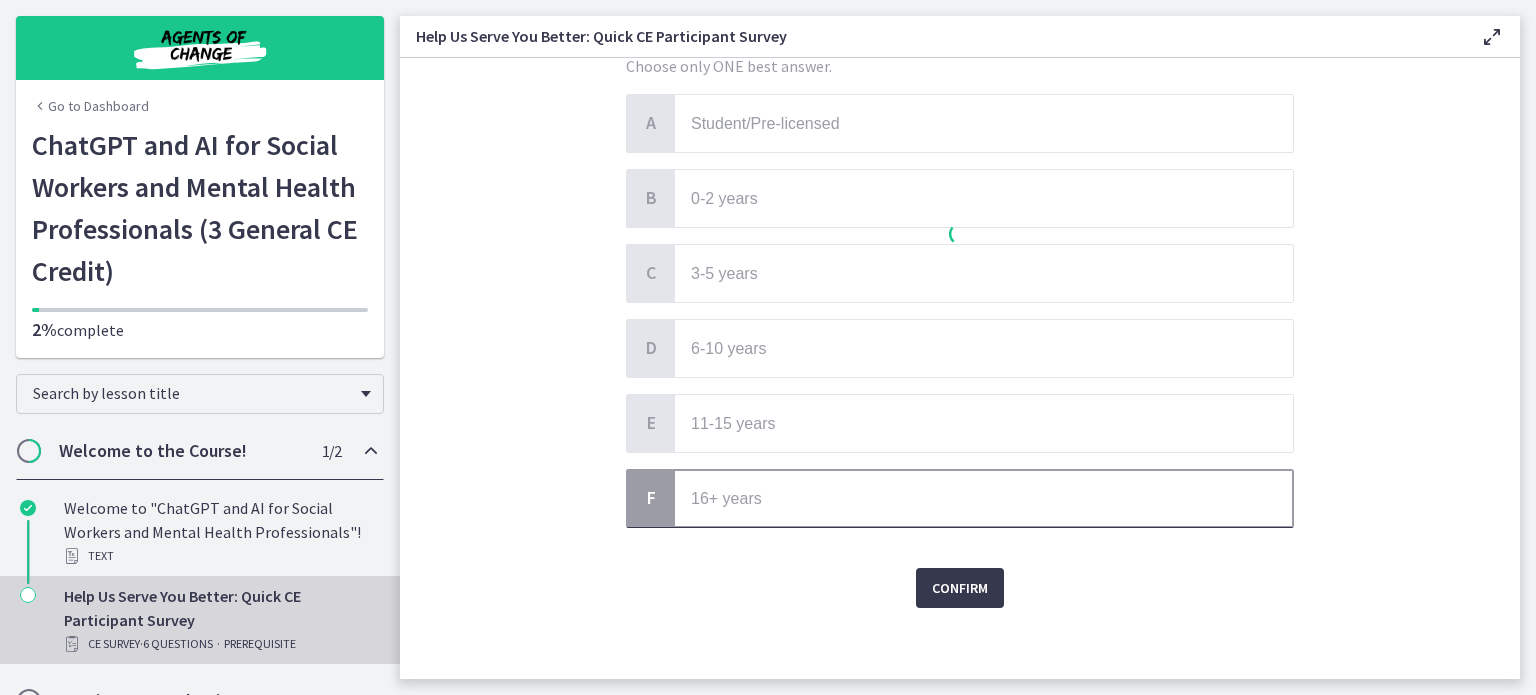 scroll, scrollTop: 0, scrollLeft: 0, axis: both 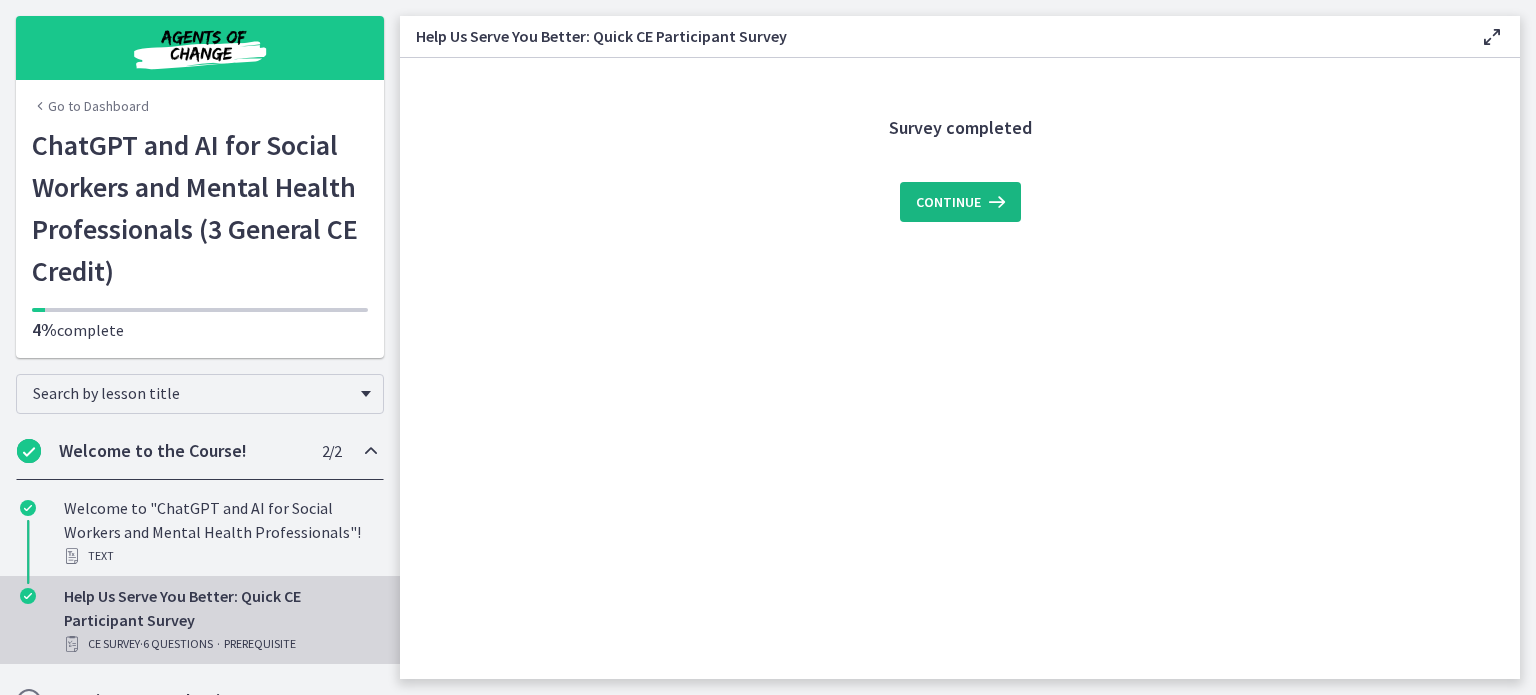 click on "Continue" at bounding box center [948, 202] 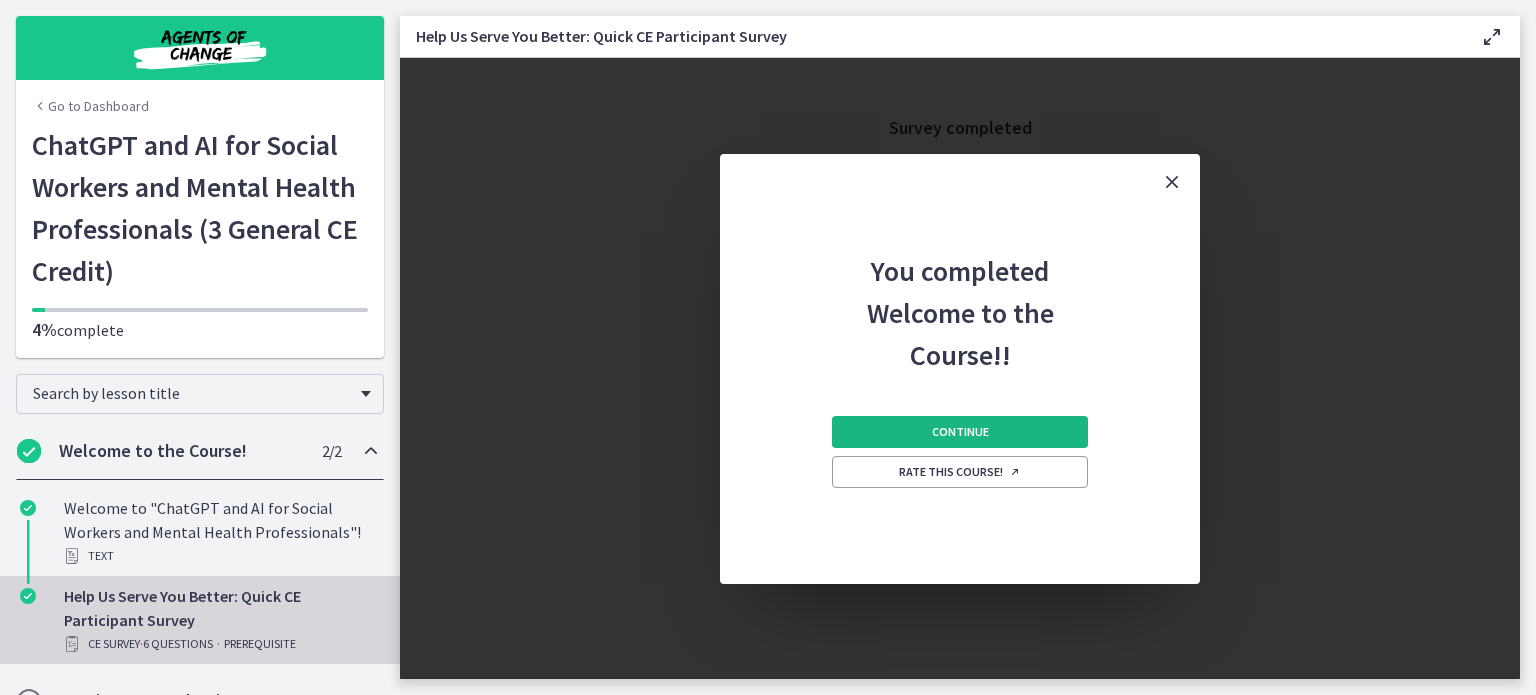 click on "Continue" at bounding box center (960, 432) 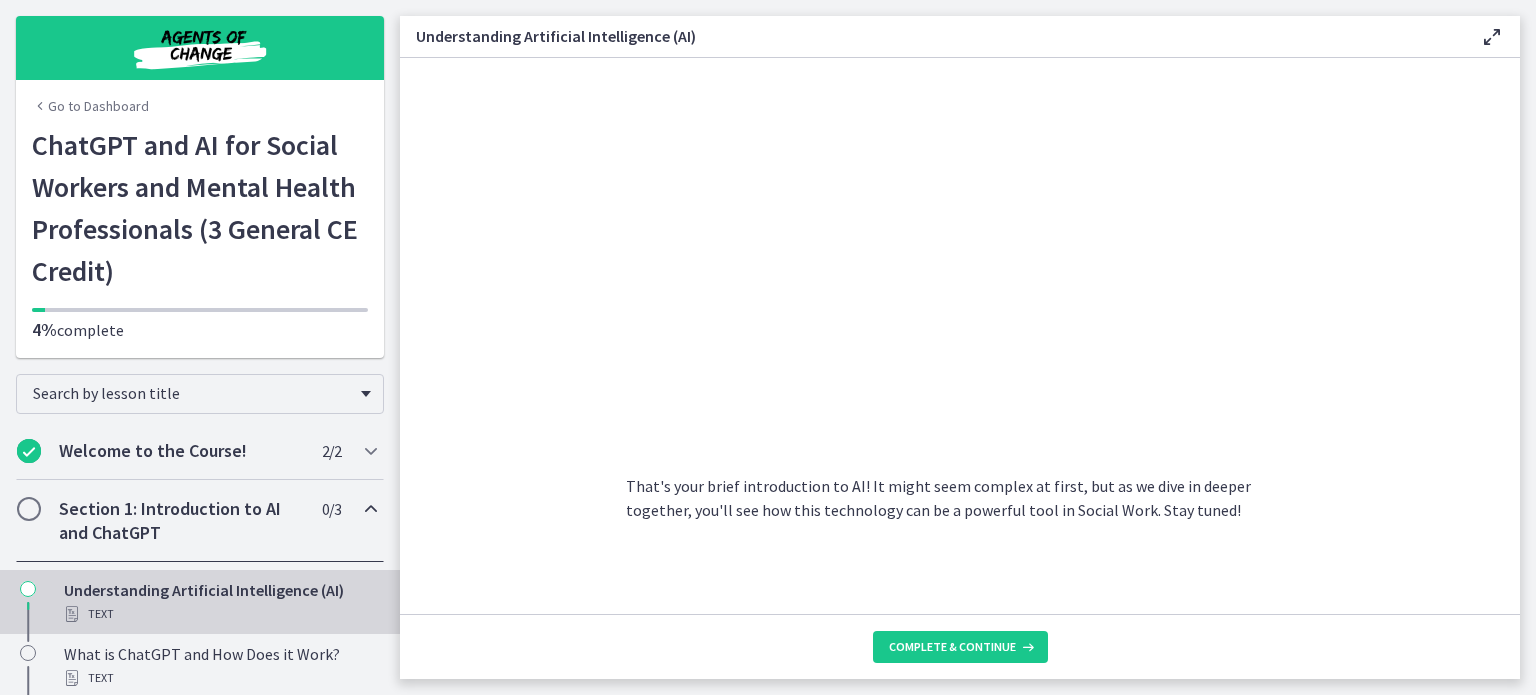 scroll, scrollTop: 913, scrollLeft: 0, axis: vertical 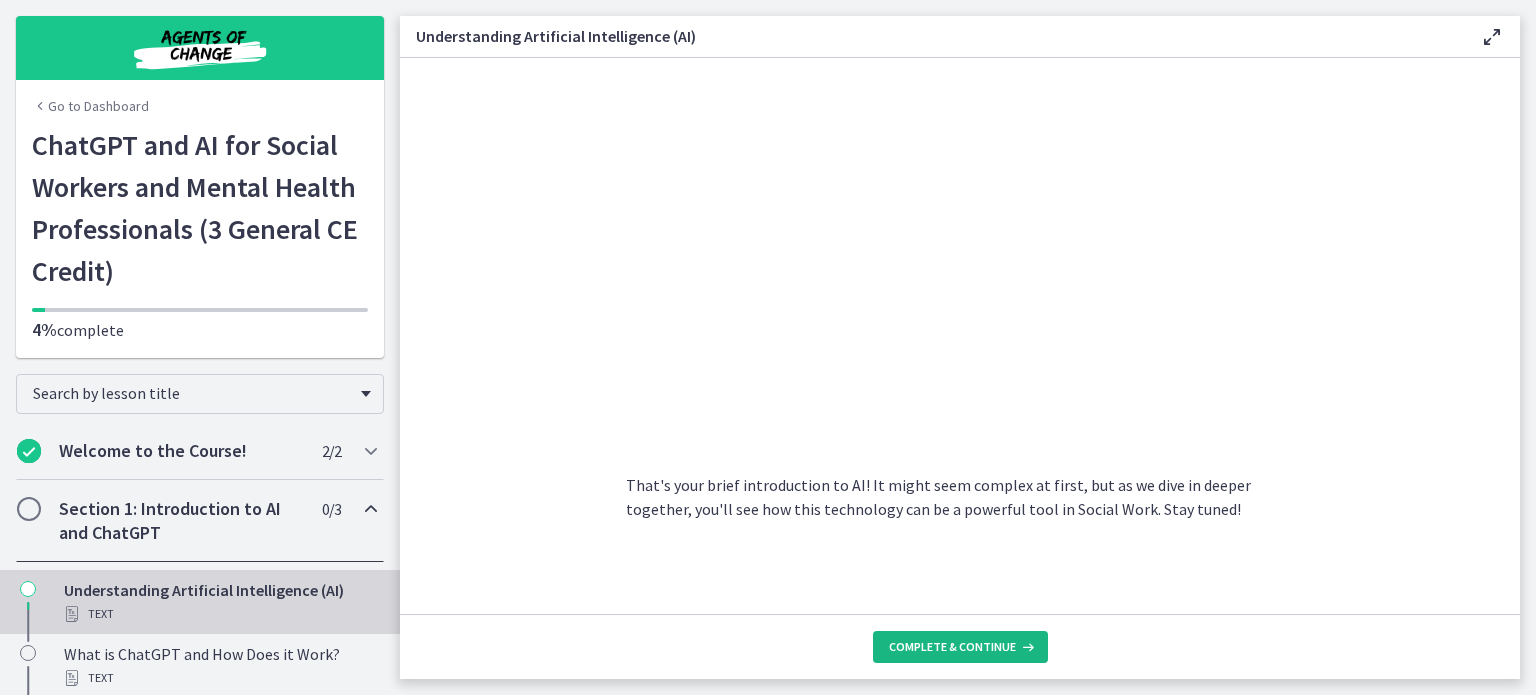 click on "Complete & continue" at bounding box center (952, 647) 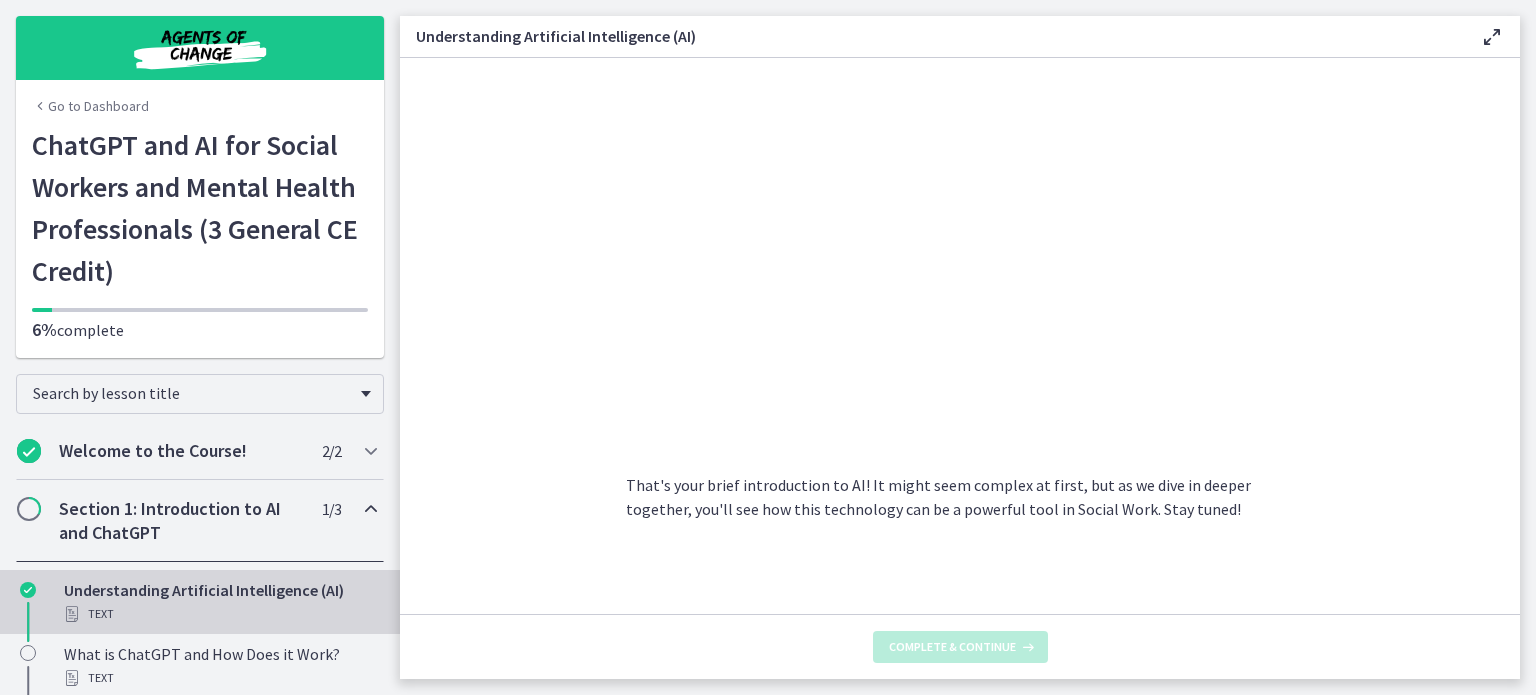 scroll, scrollTop: 0, scrollLeft: 0, axis: both 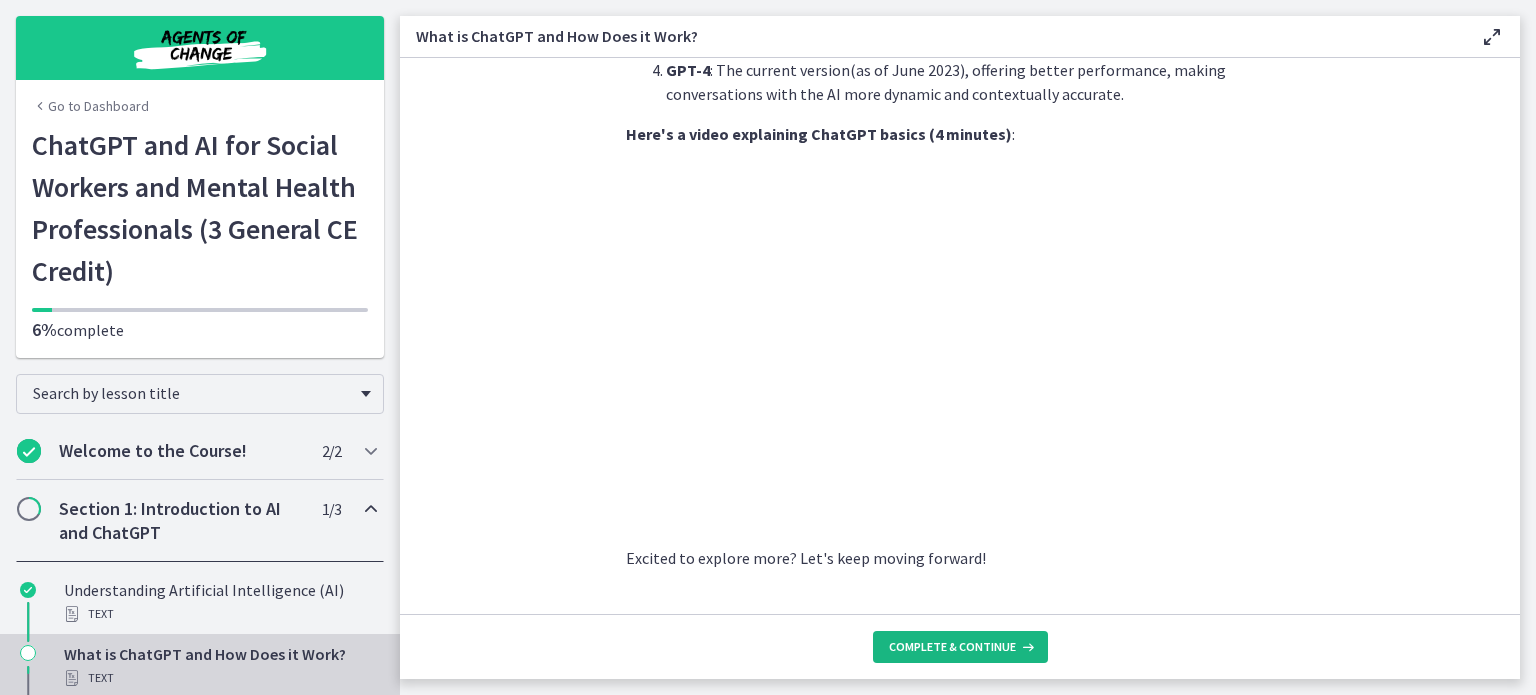 click on "Complete & continue" at bounding box center [952, 647] 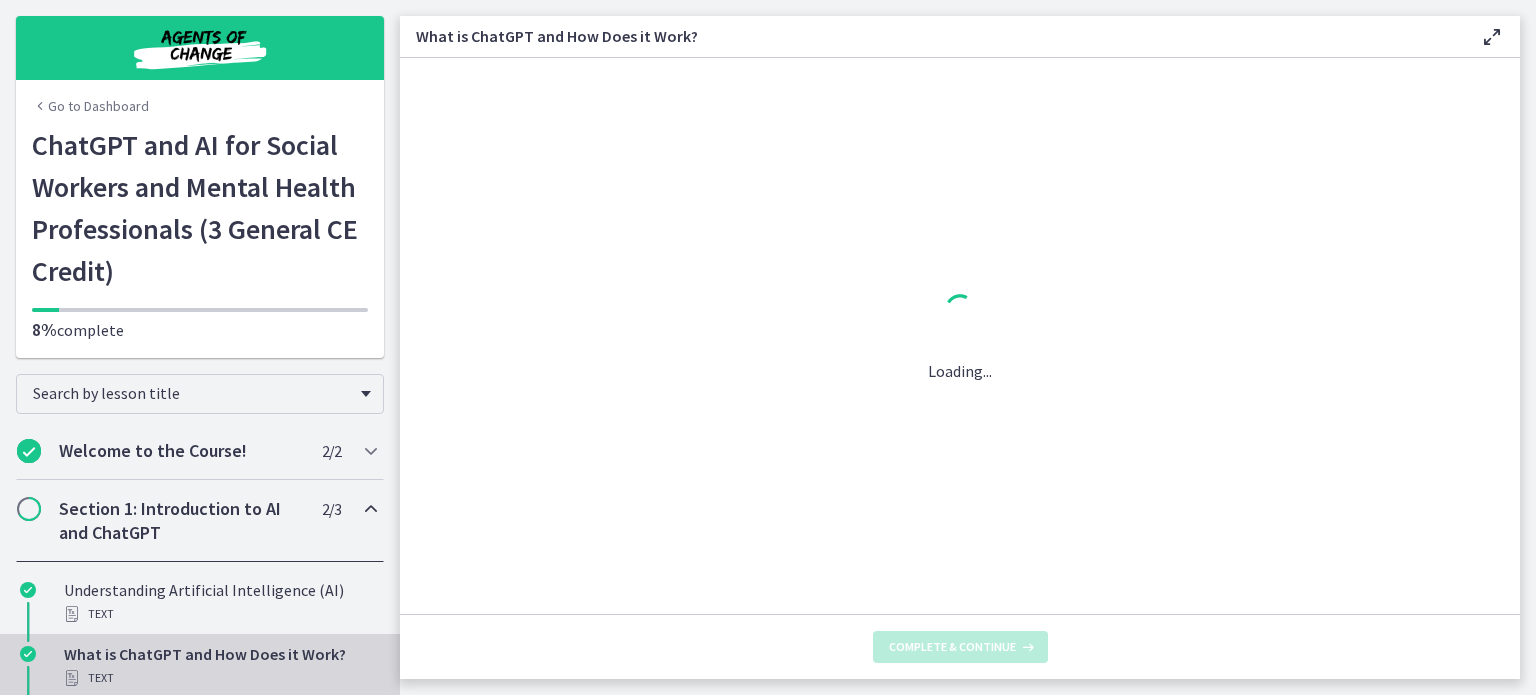 scroll, scrollTop: 0, scrollLeft: 0, axis: both 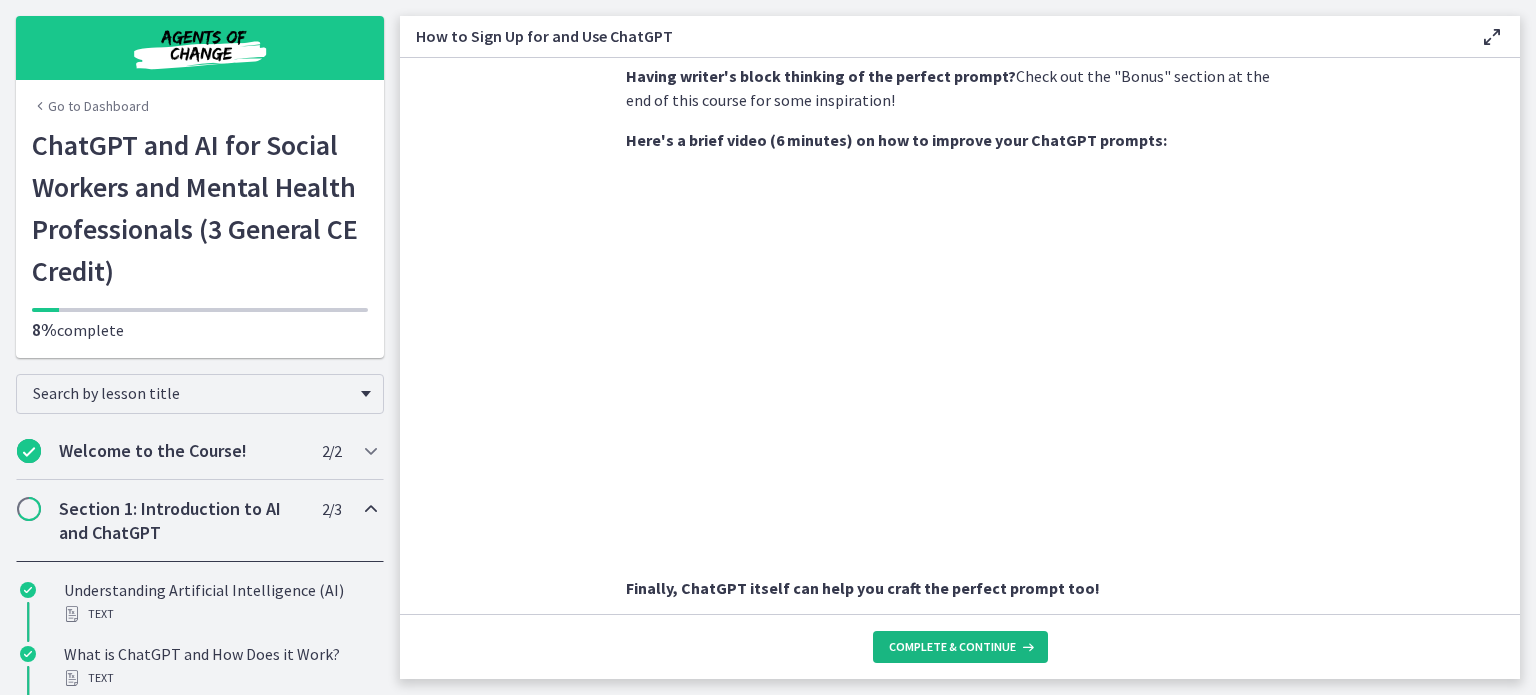 click on "Complete & continue" at bounding box center (952, 647) 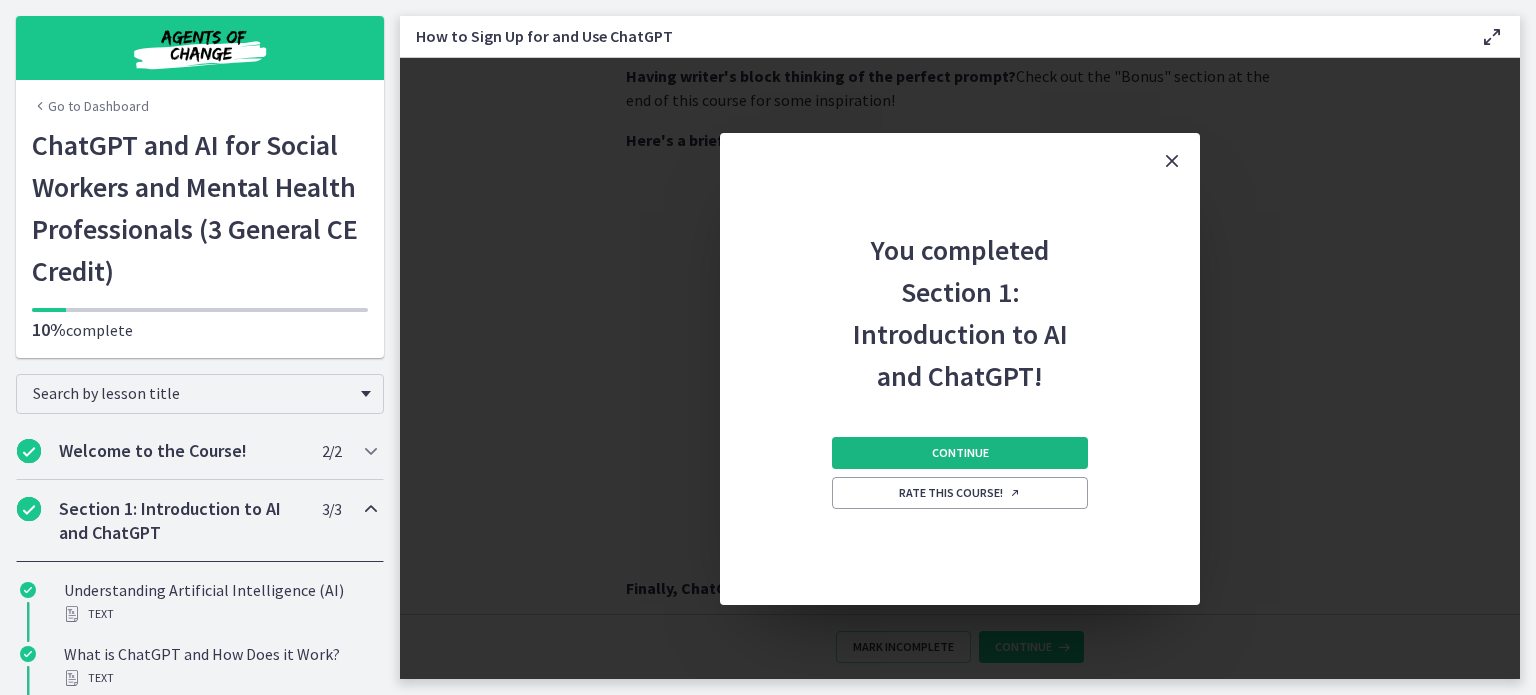 click on "Continue" at bounding box center (960, 453) 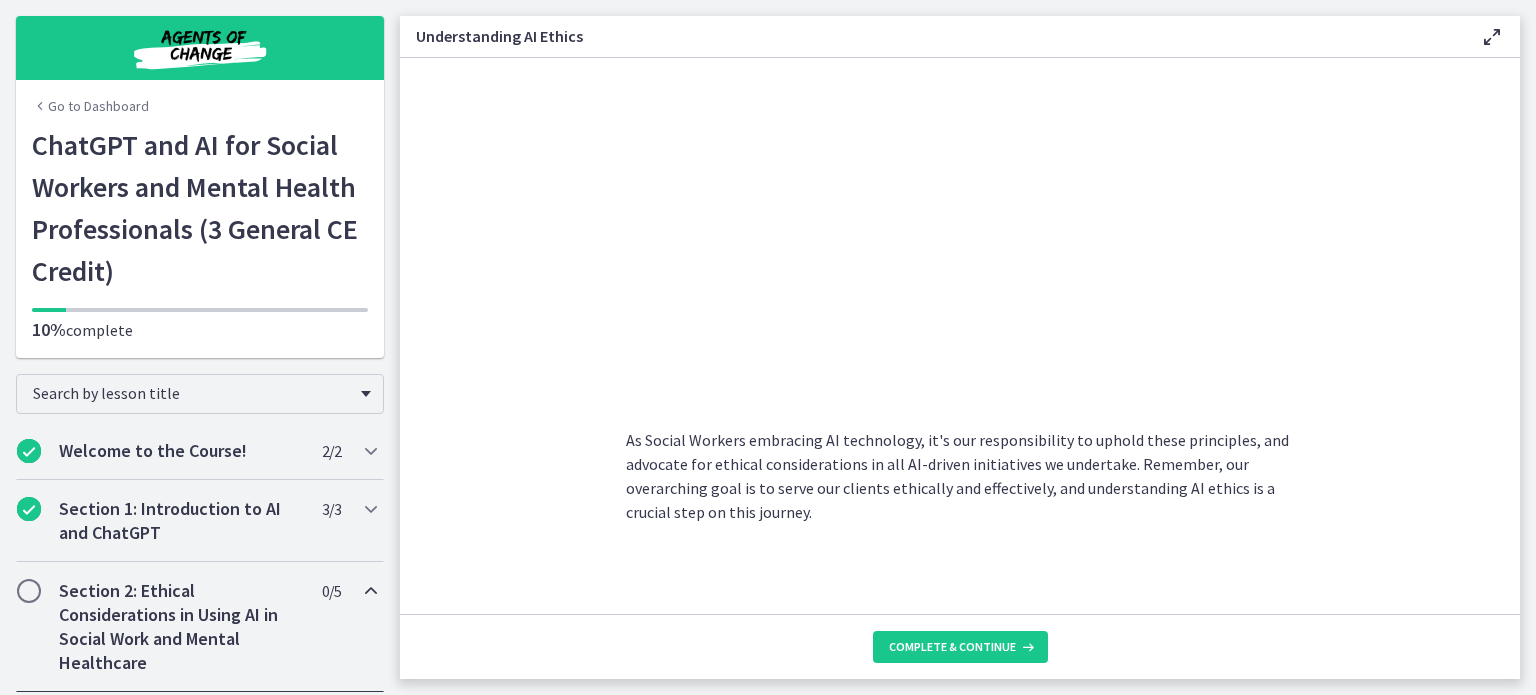 scroll, scrollTop: 1041, scrollLeft: 0, axis: vertical 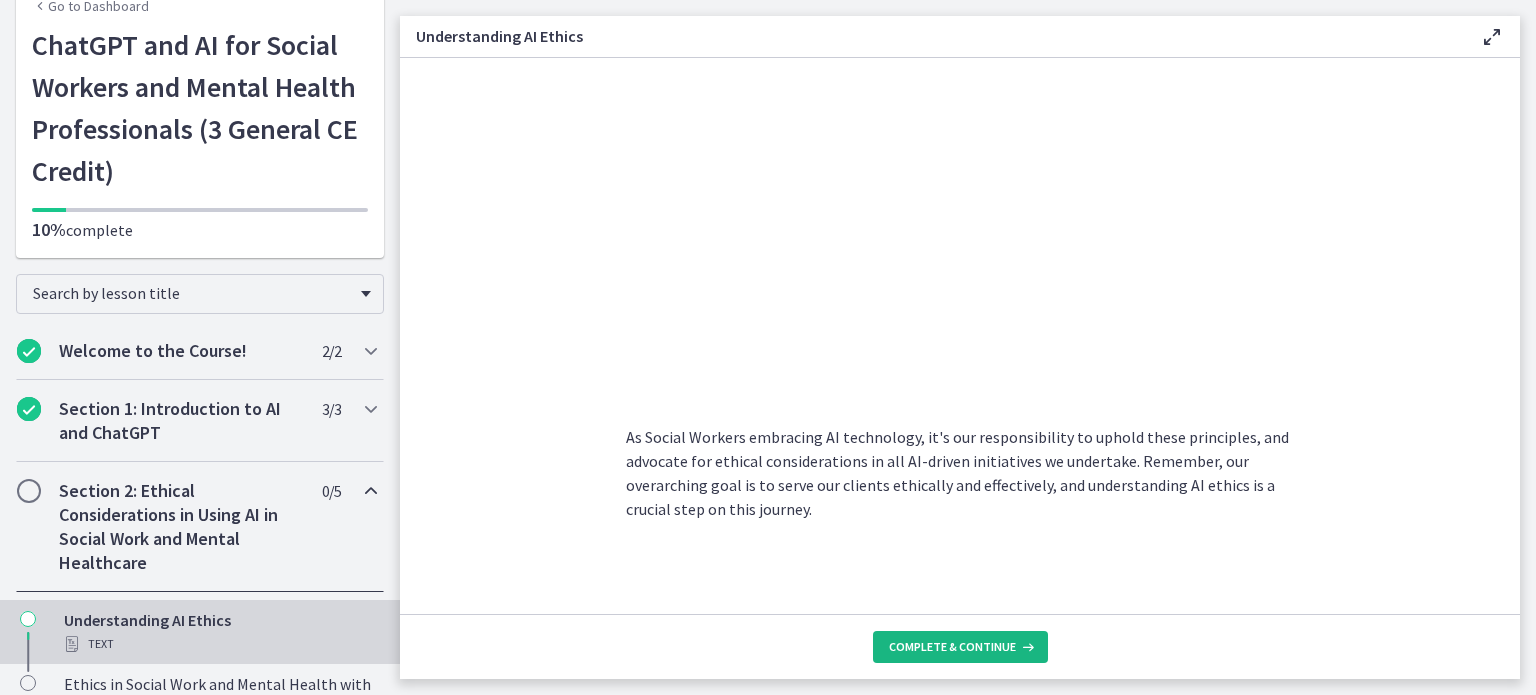 click on "Complete & continue" at bounding box center (960, 647) 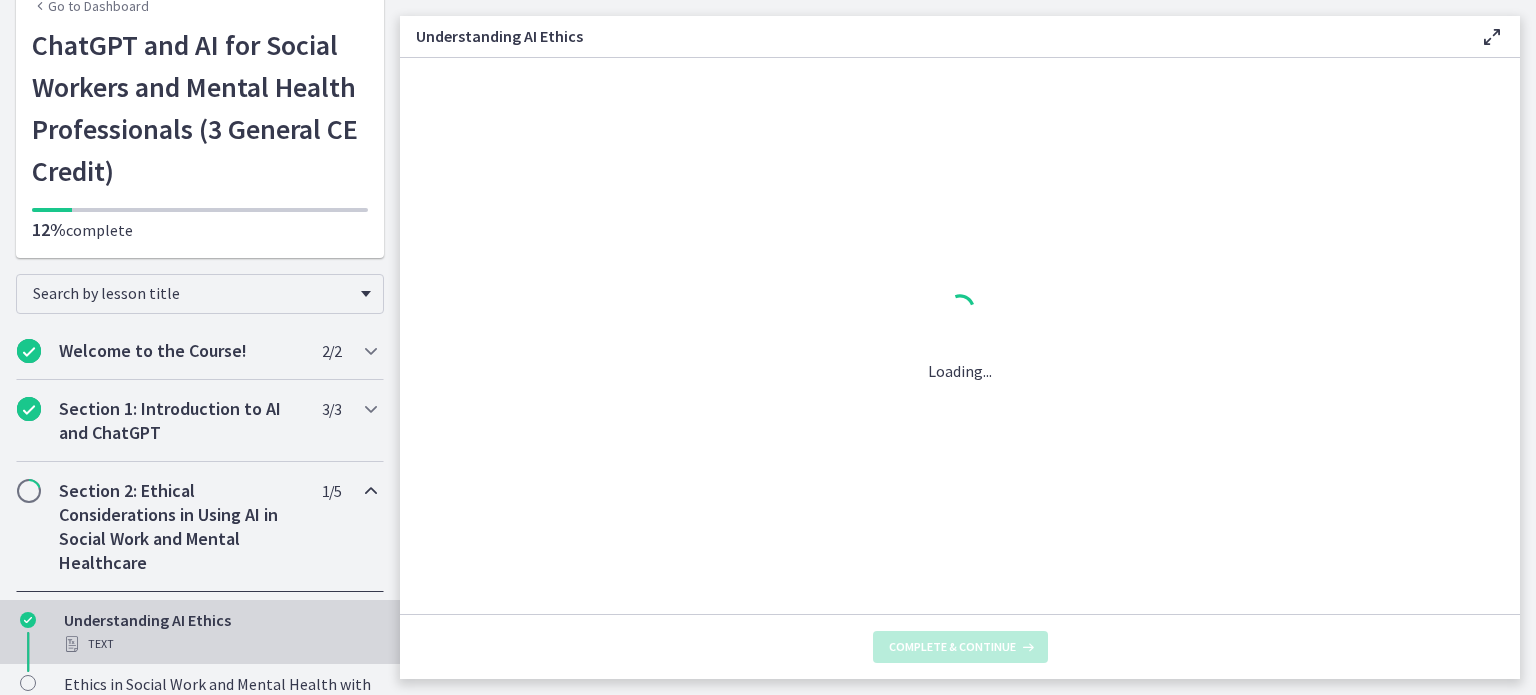 scroll, scrollTop: 0, scrollLeft: 0, axis: both 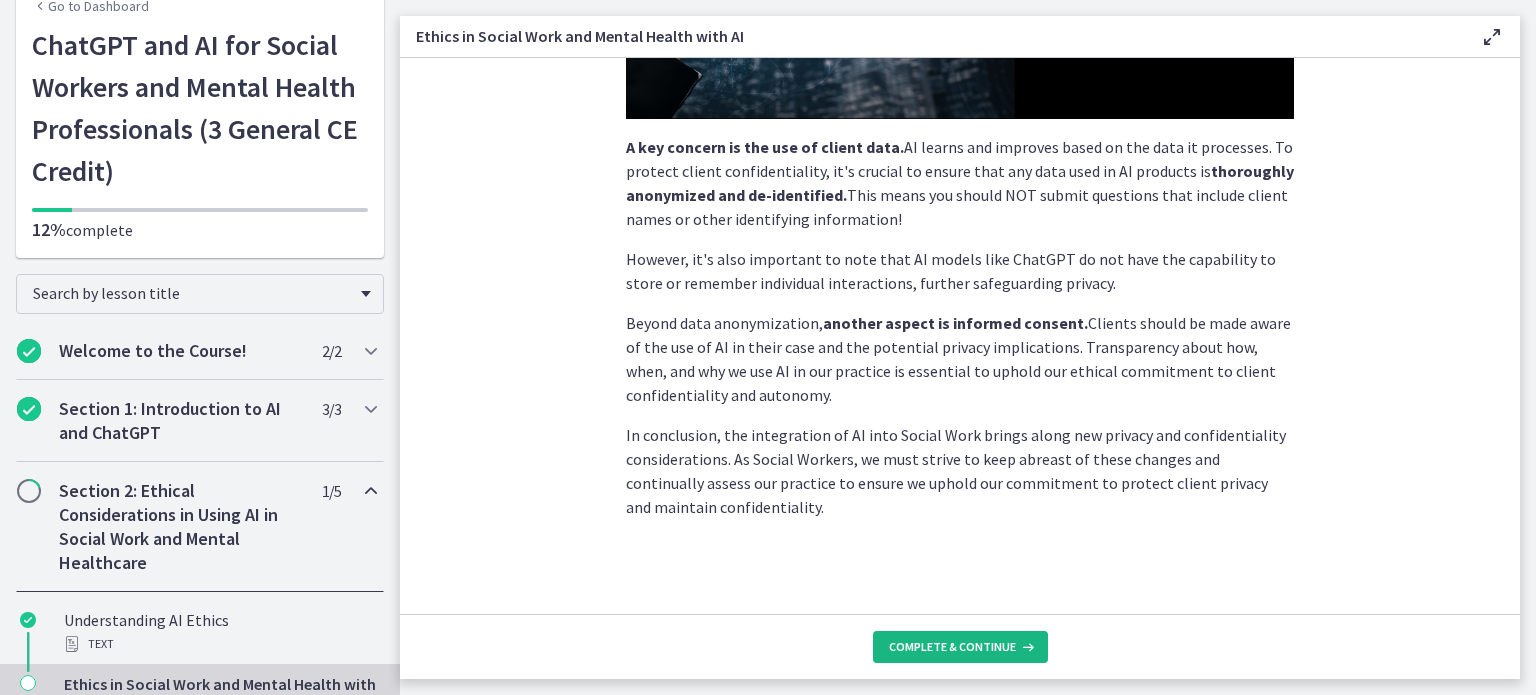 click on "Complete & continue" at bounding box center [960, 647] 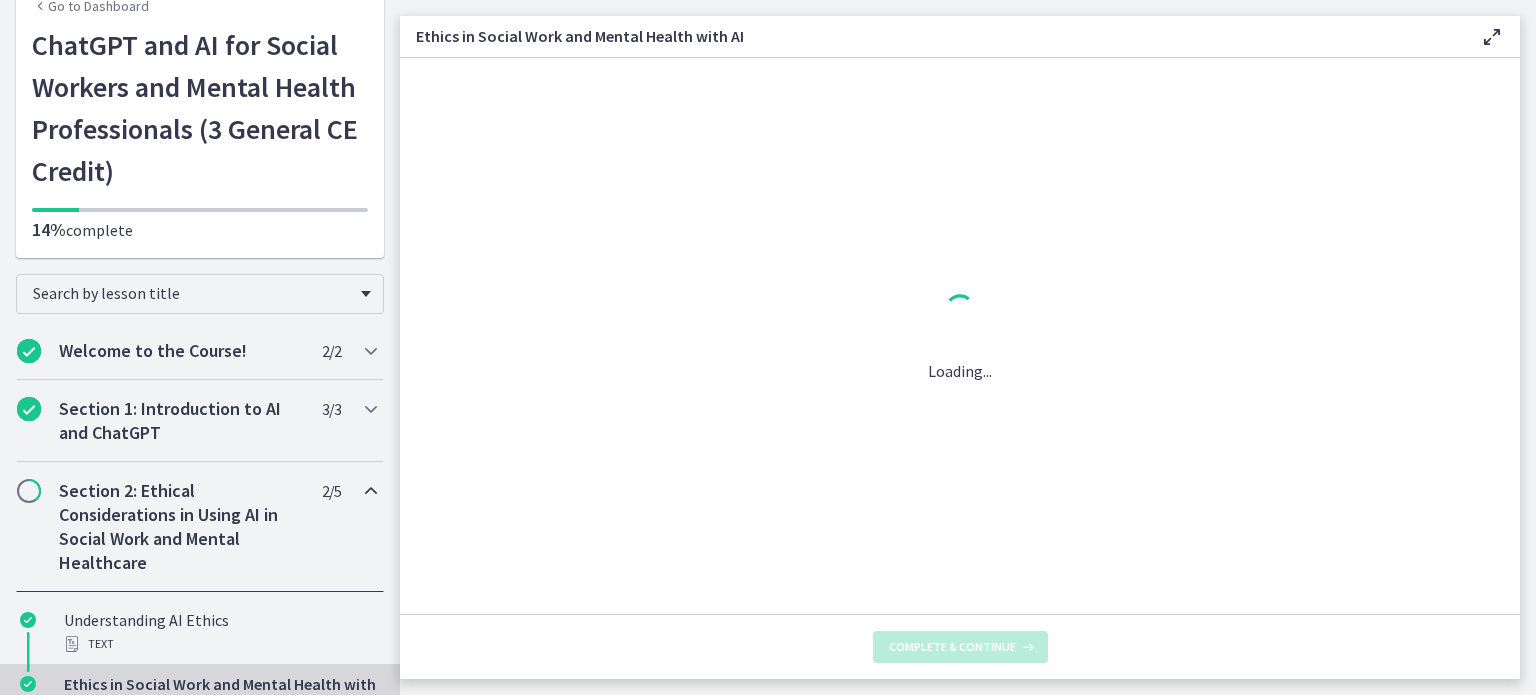scroll, scrollTop: 0, scrollLeft: 0, axis: both 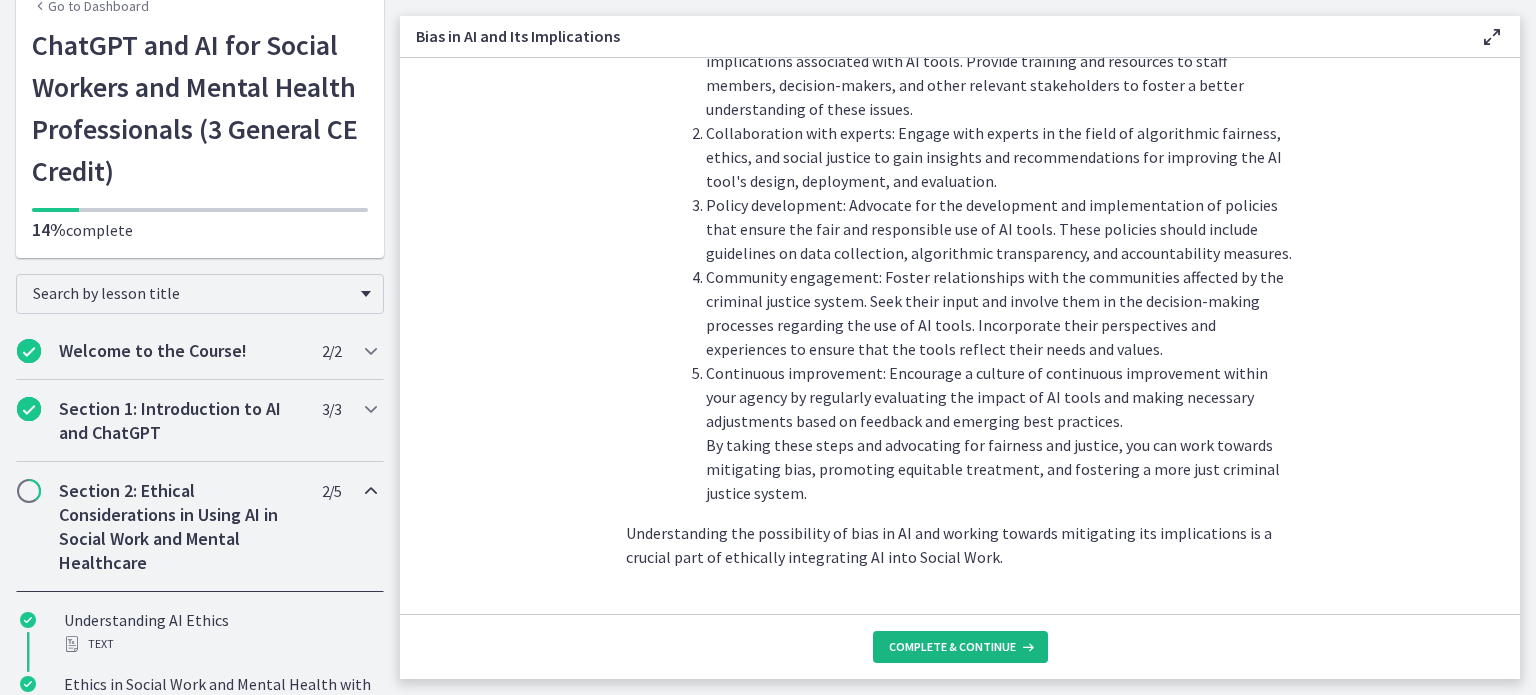 click on "Complete & continue" at bounding box center [952, 647] 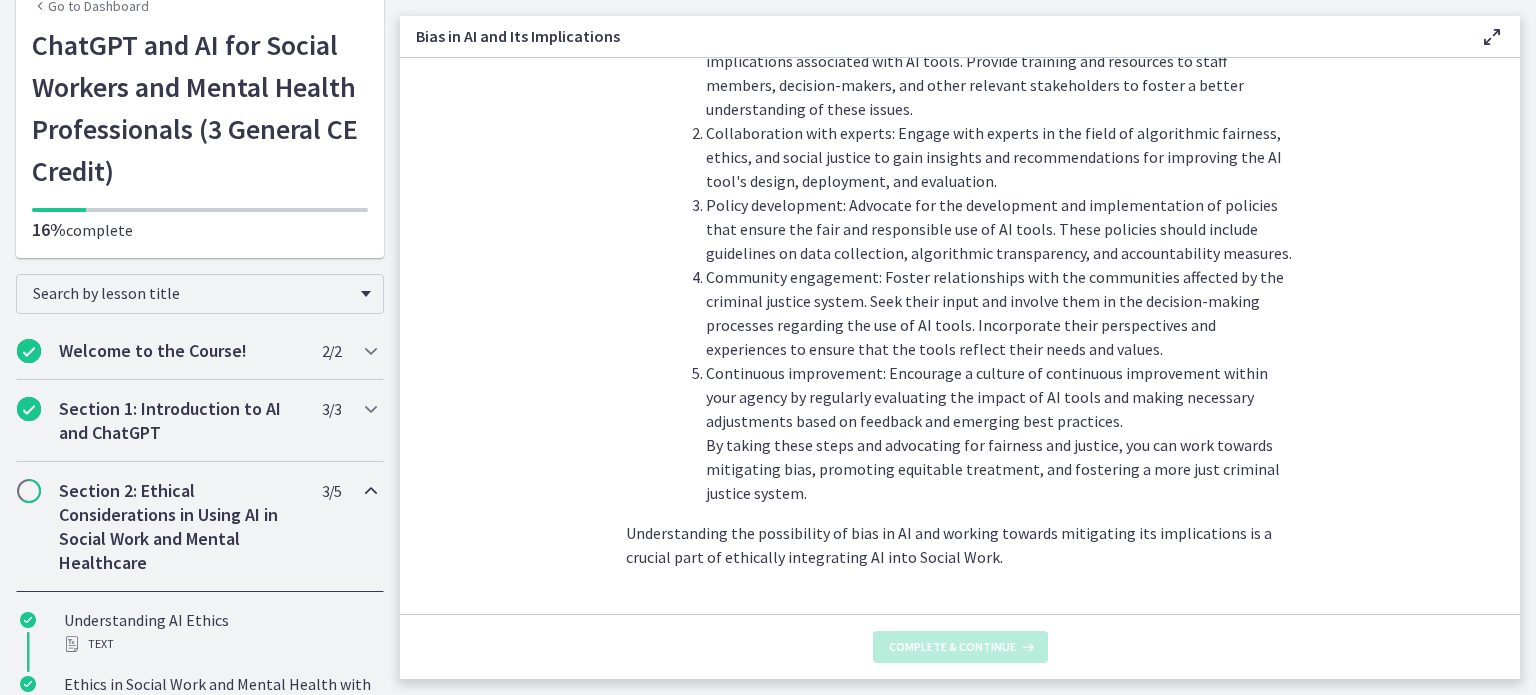 scroll, scrollTop: 0, scrollLeft: 0, axis: both 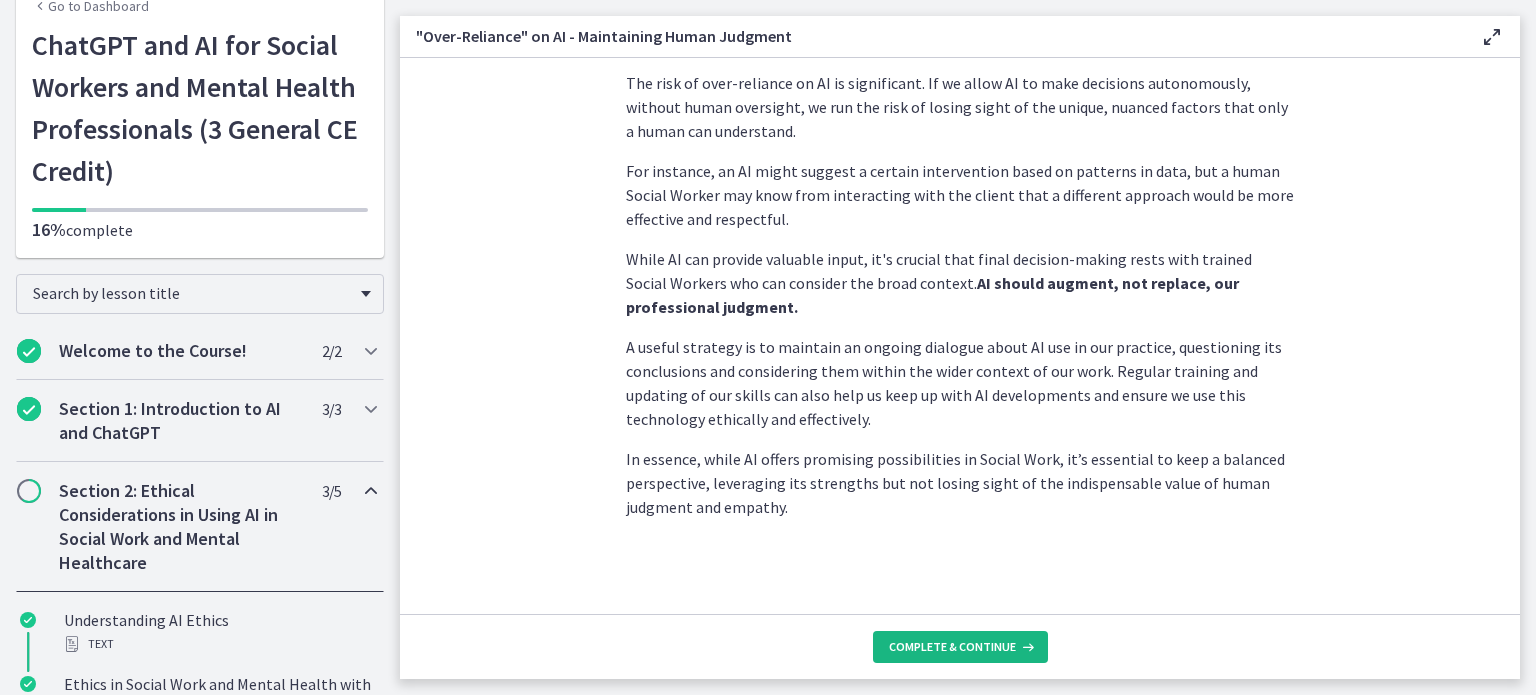 click on "Complete & continue" at bounding box center [952, 647] 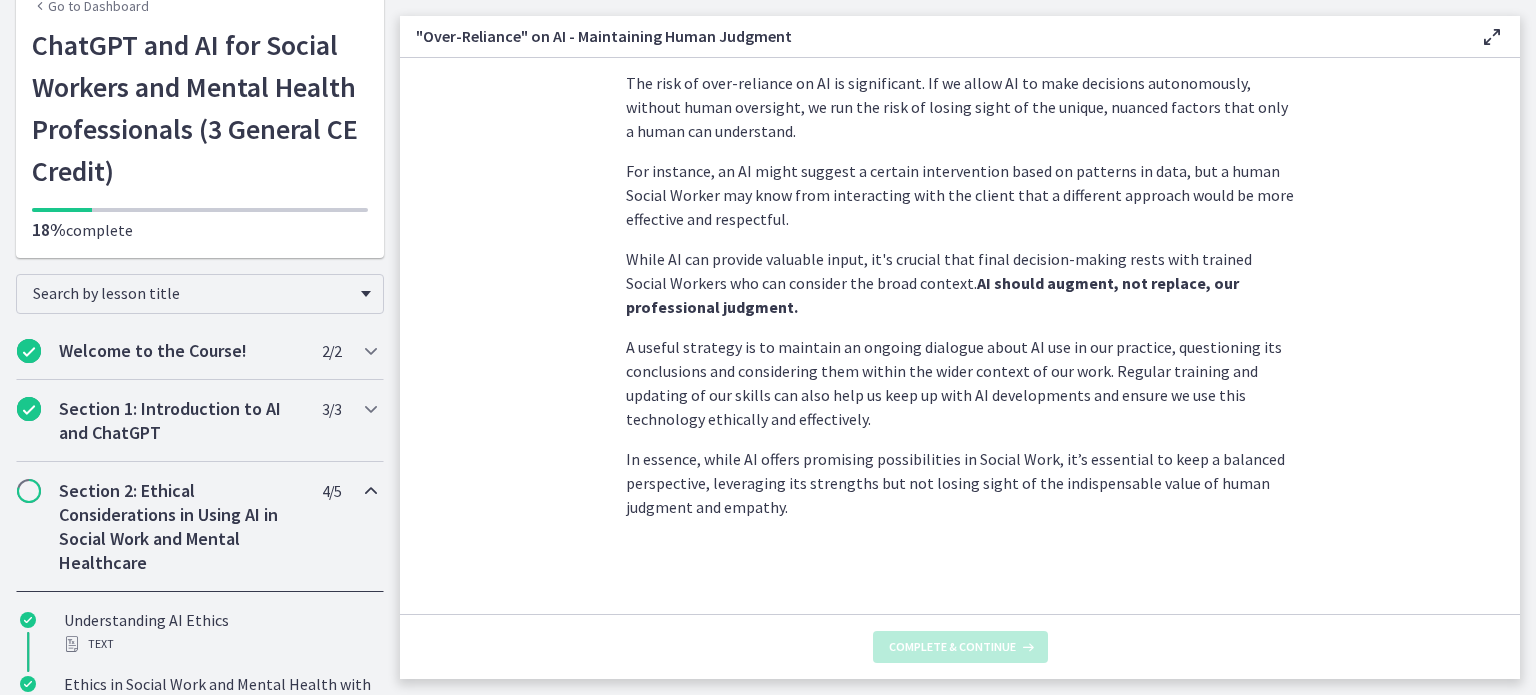 scroll, scrollTop: 0, scrollLeft: 0, axis: both 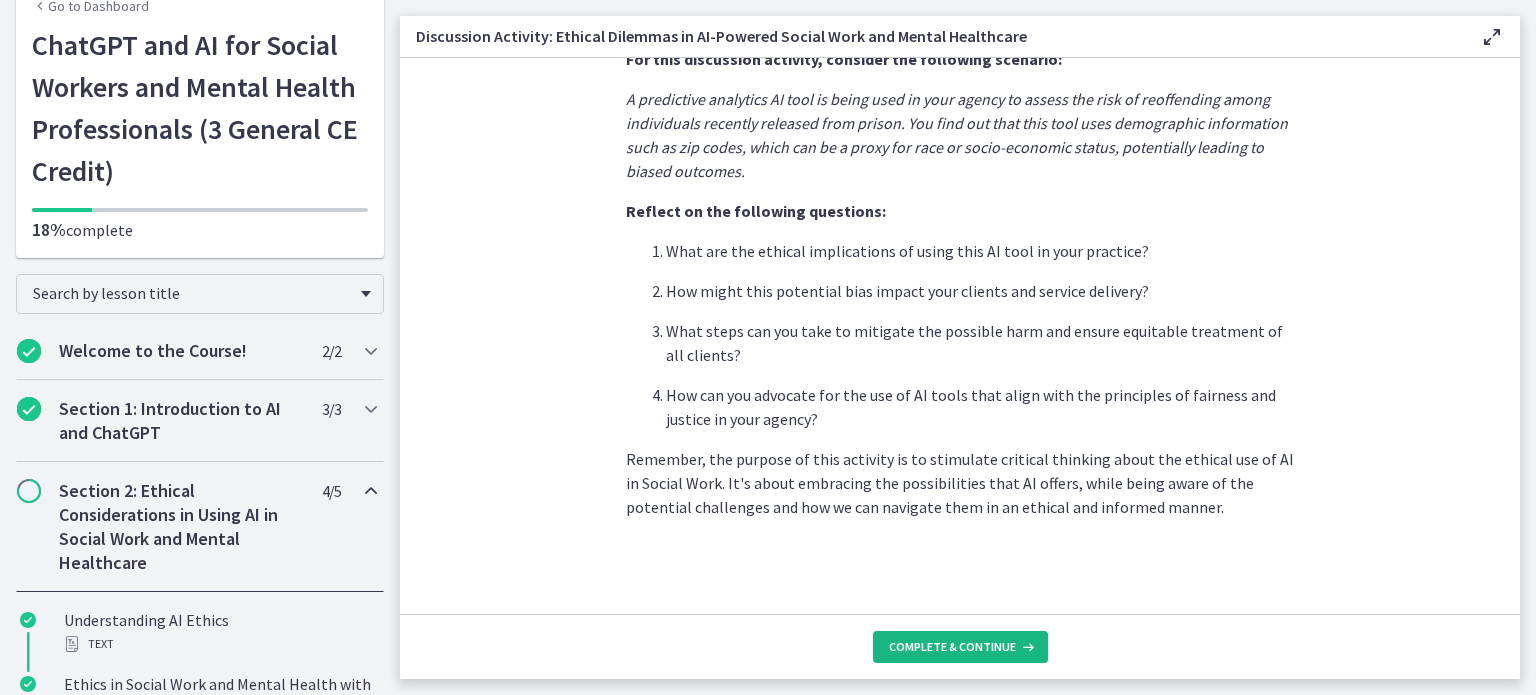 click on "Complete & continue" at bounding box center [952, 647] 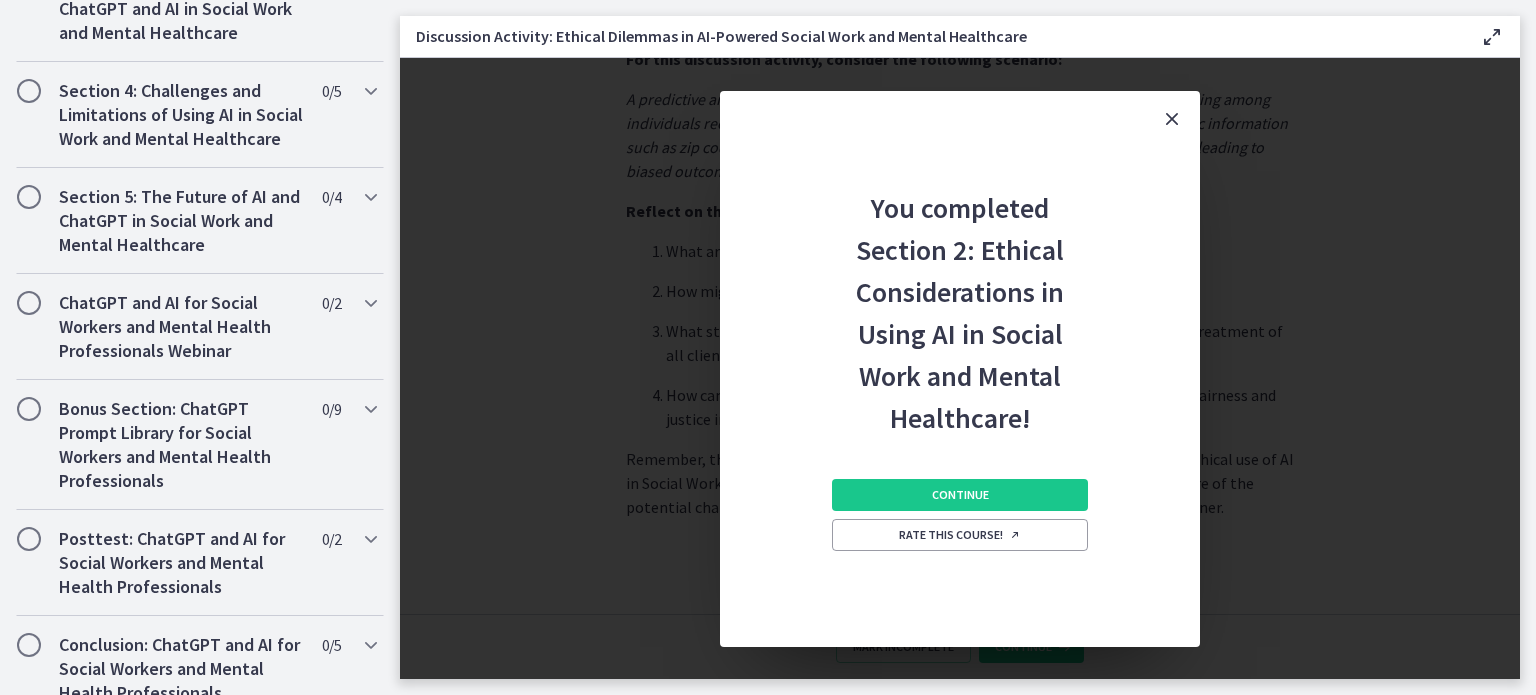 scroll, scrollTop: 1273, scrollLeft: 0, axis: vertical 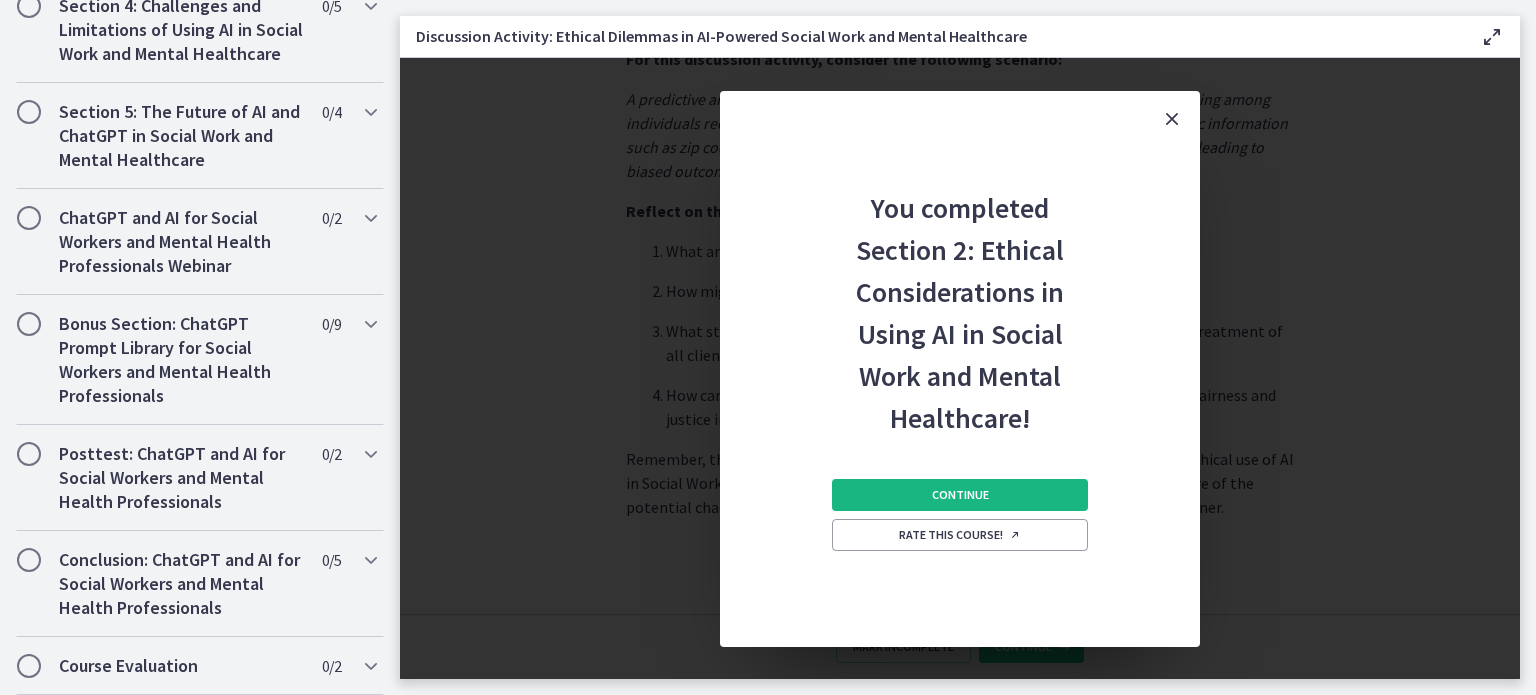 click on "Continue" at bounding box center (960, 495) 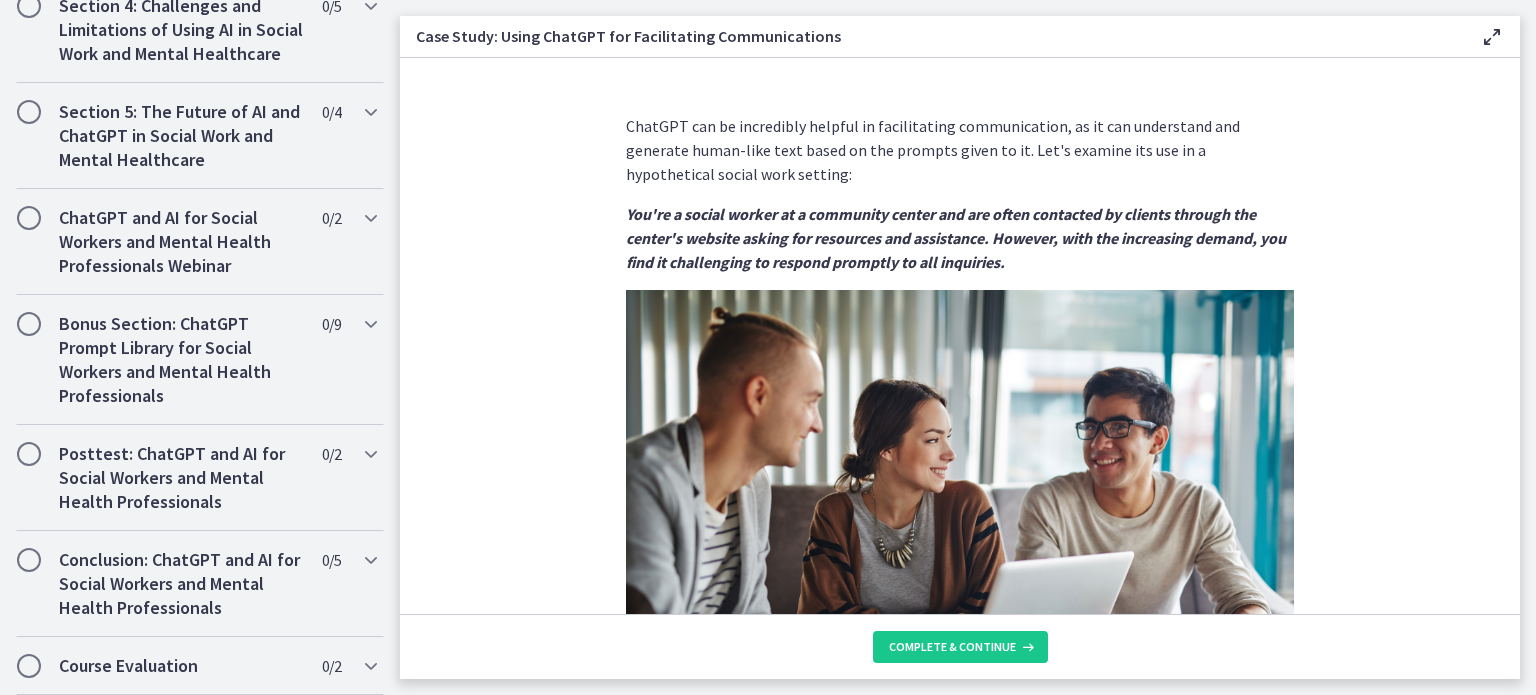 scroll, scrollTop: 1625, scrollLeft: 0, axis: vertical 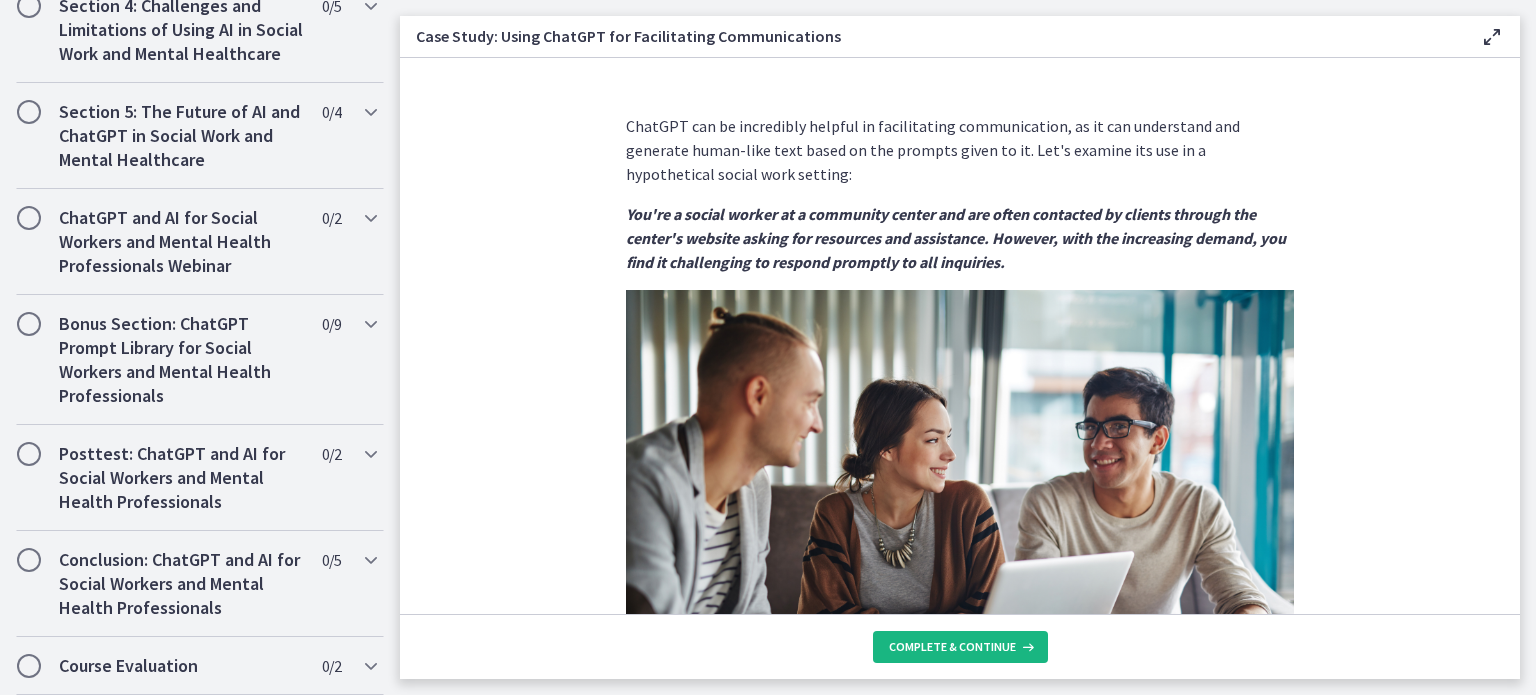 click on "Complete & continue" at bounding box center (952, 647) 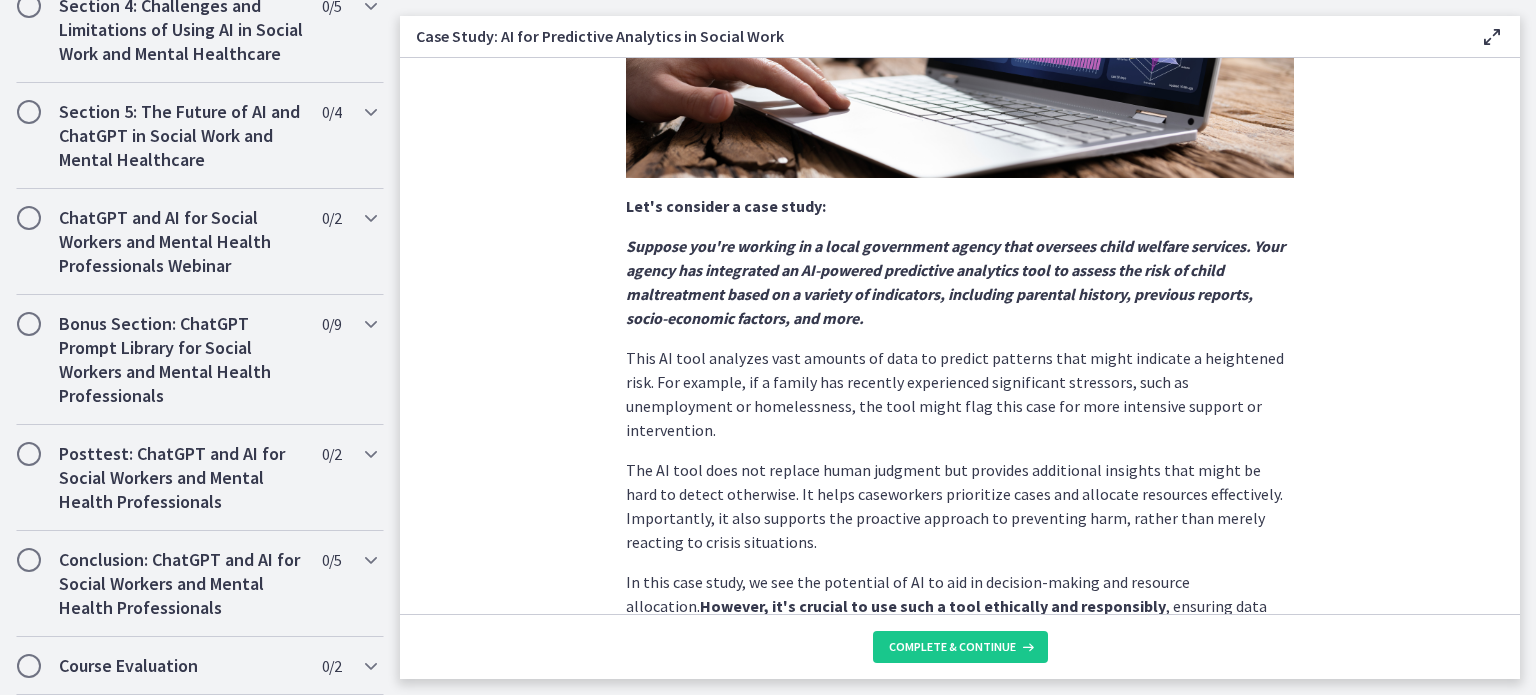 scroll, scrollTop: 499, scrollLeft: 0, axis: vertical 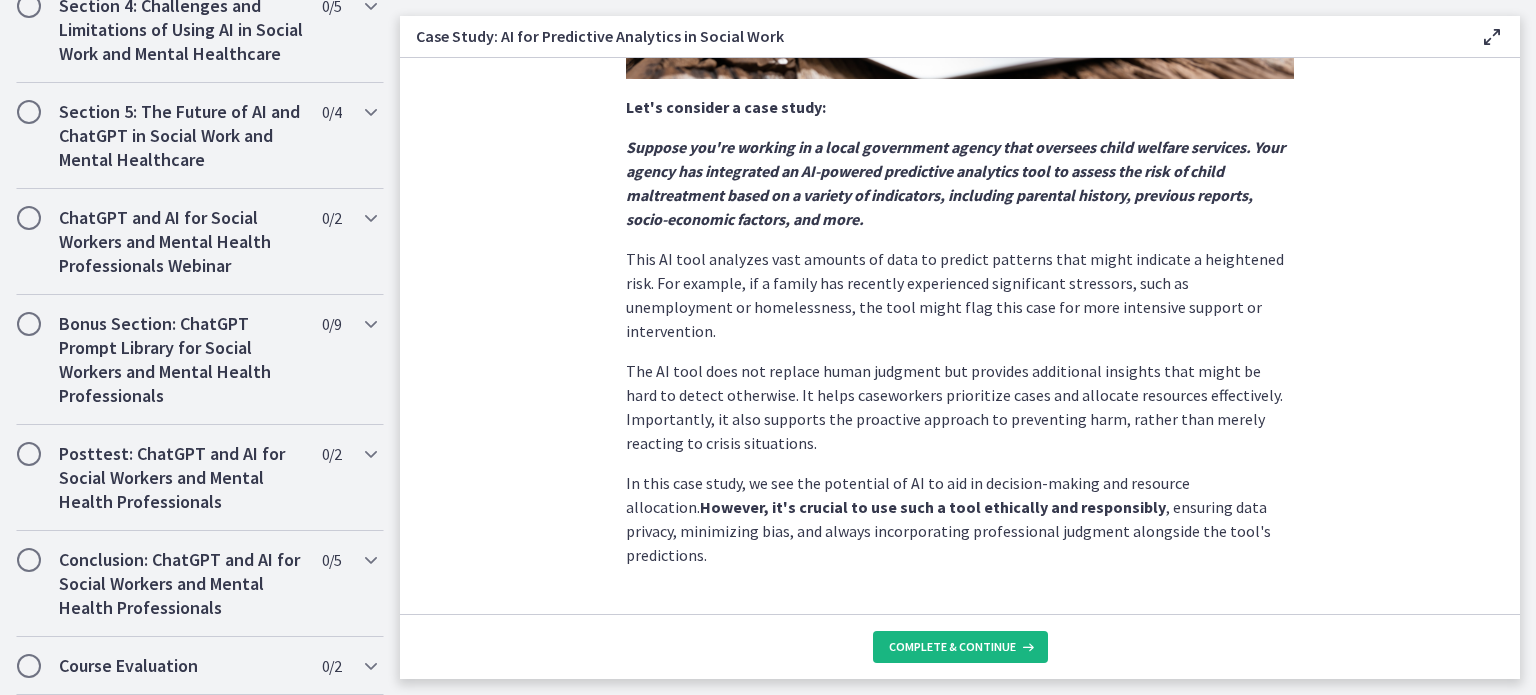 click on "Complete & continue" at bounding box center (960, 647) 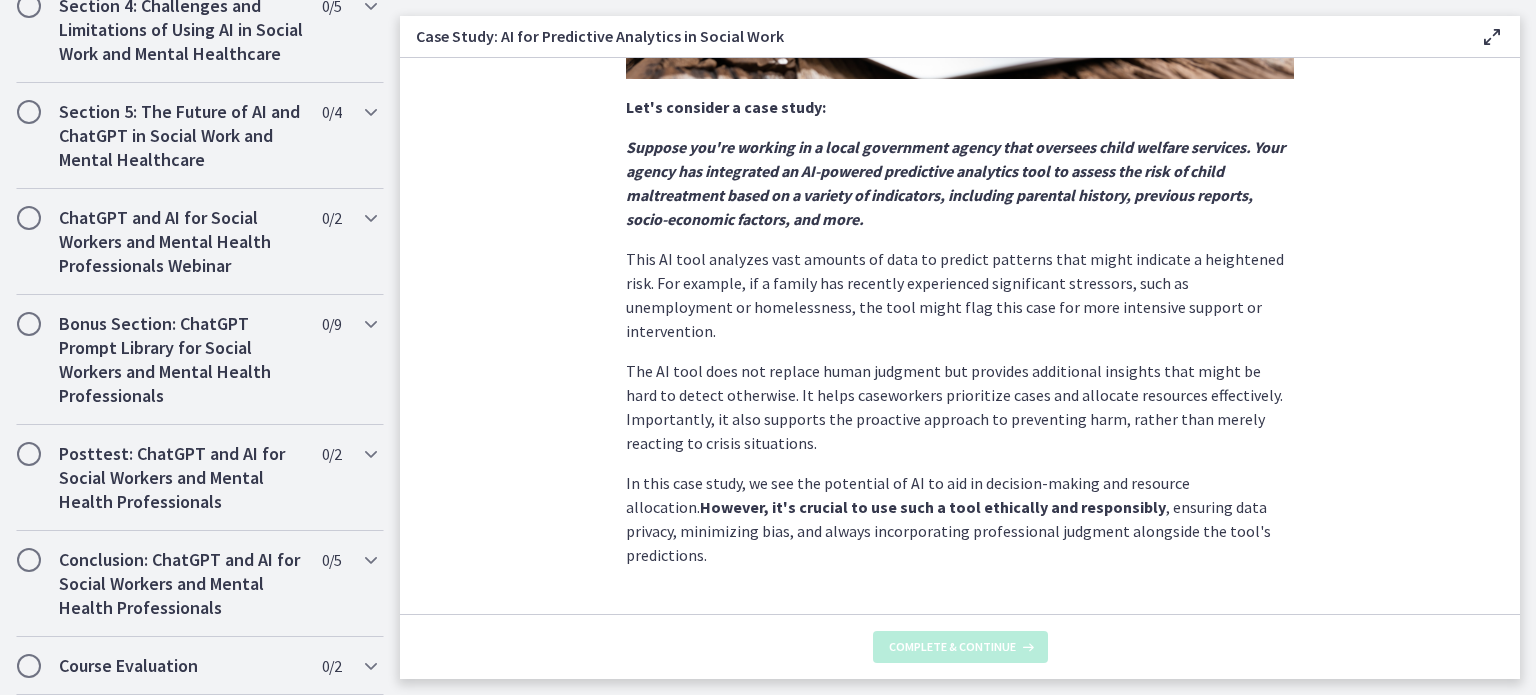 scroll, scrollTop: 0, scrollLeft: 0, axis: both 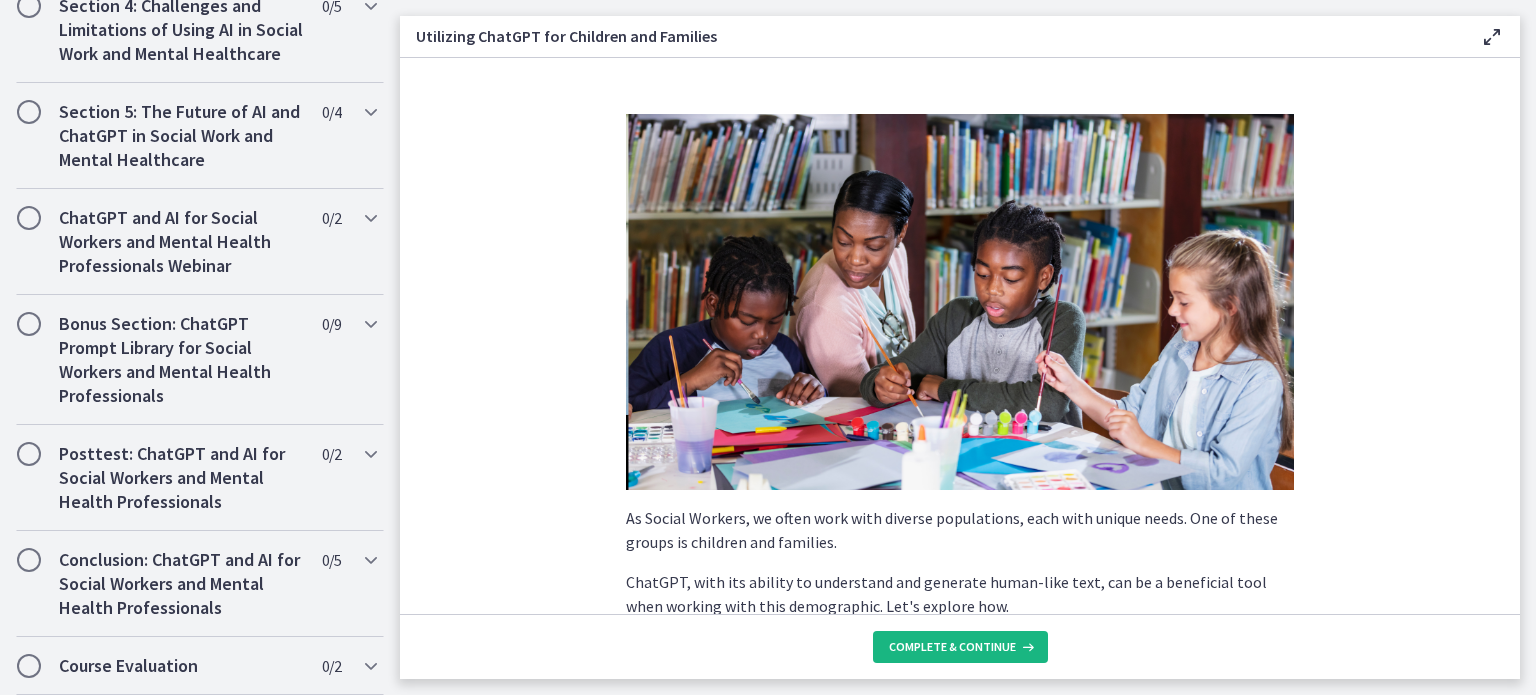 click on "Complete & continue" at bounding box center (960, 647) 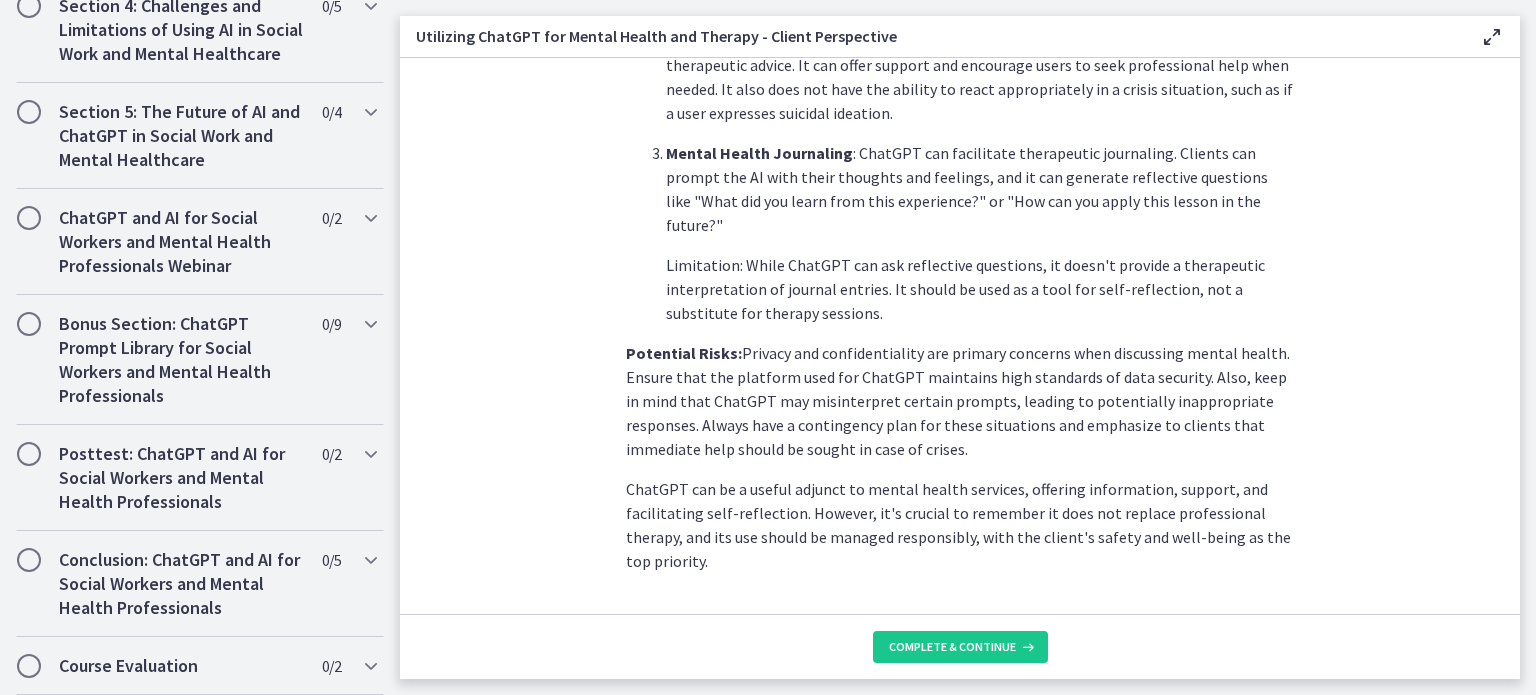 scroll, scrollTop: 883, scrollLeft: 0, axis: vertical 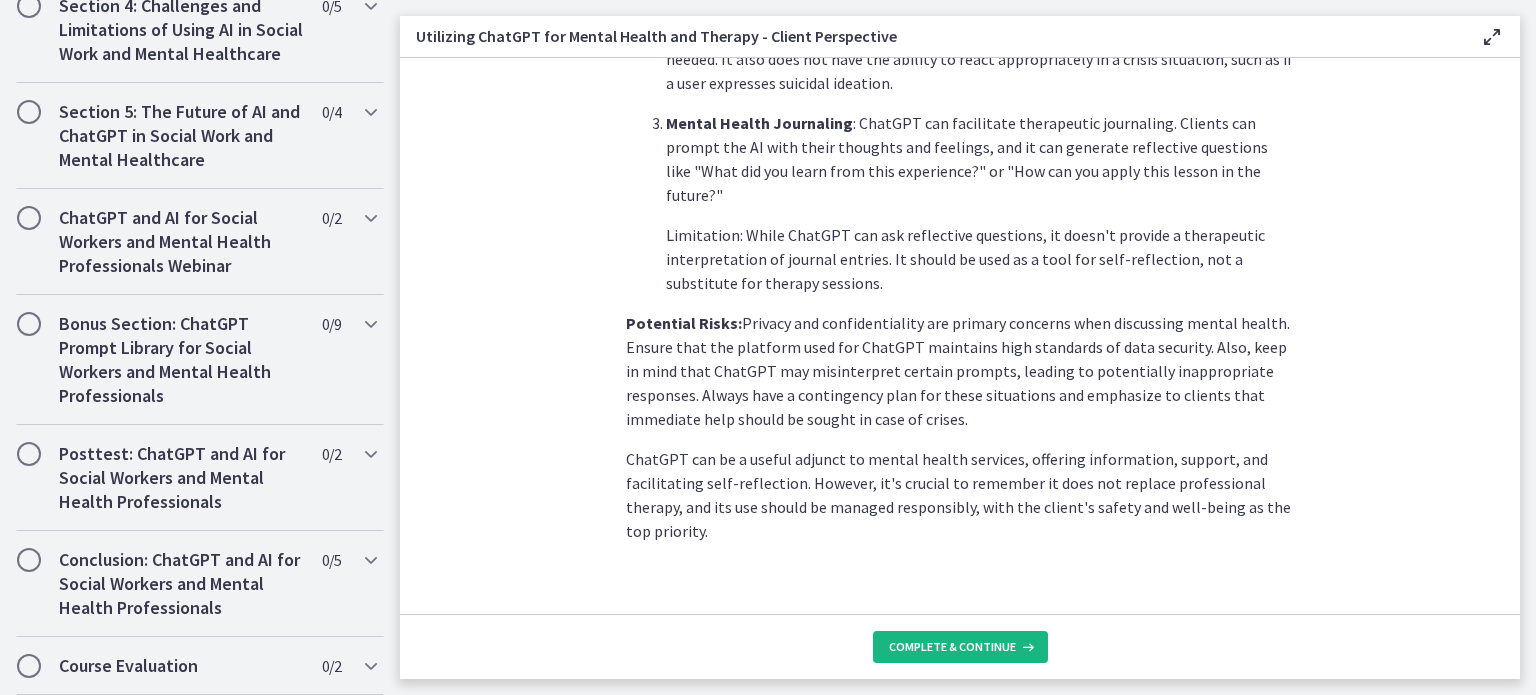 click on "Complete & continue" at bounding box center (952, 647) 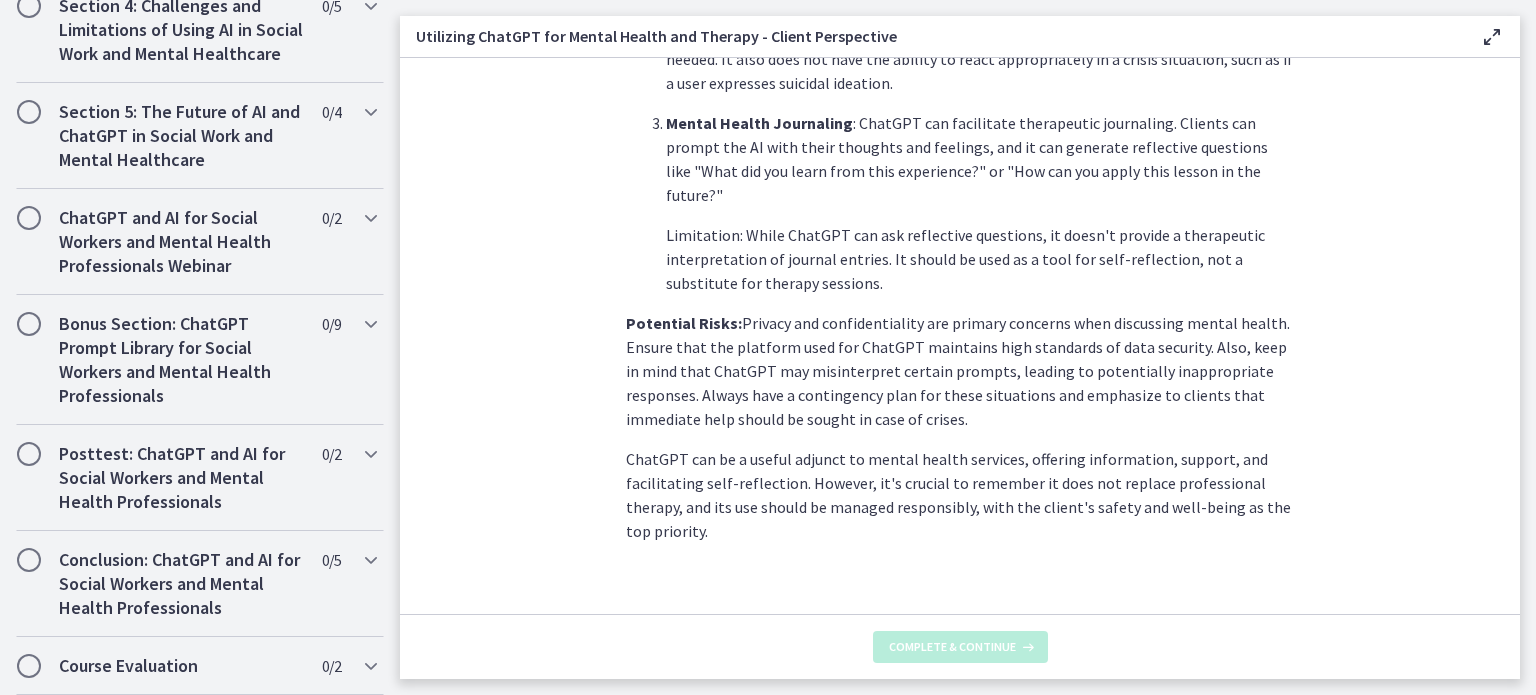 scroll, scrollTop: 0, scrollLeft: 0, axis: both 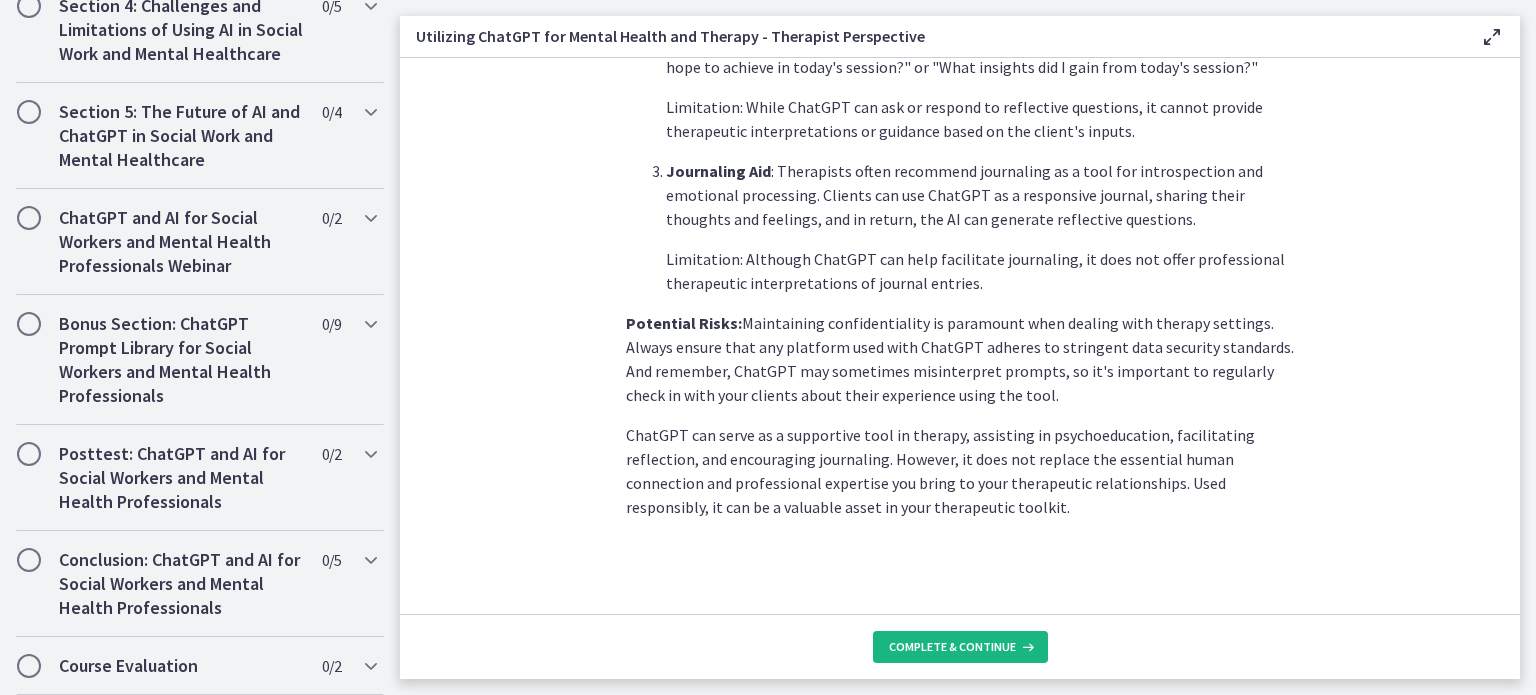 click on "Complete & continue" at bounding box center [952, 647] 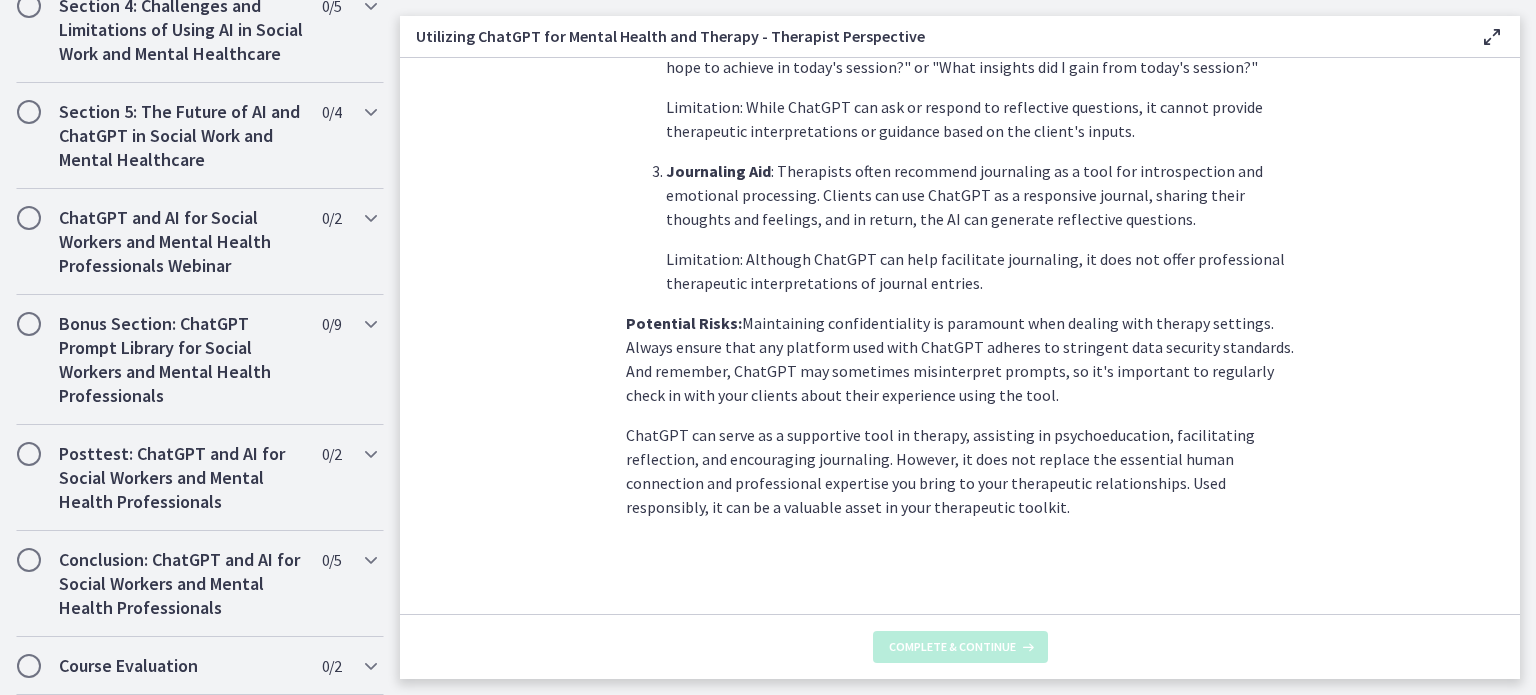 scroll, scrollTop: 0, scrollLeft: 0, axis: both 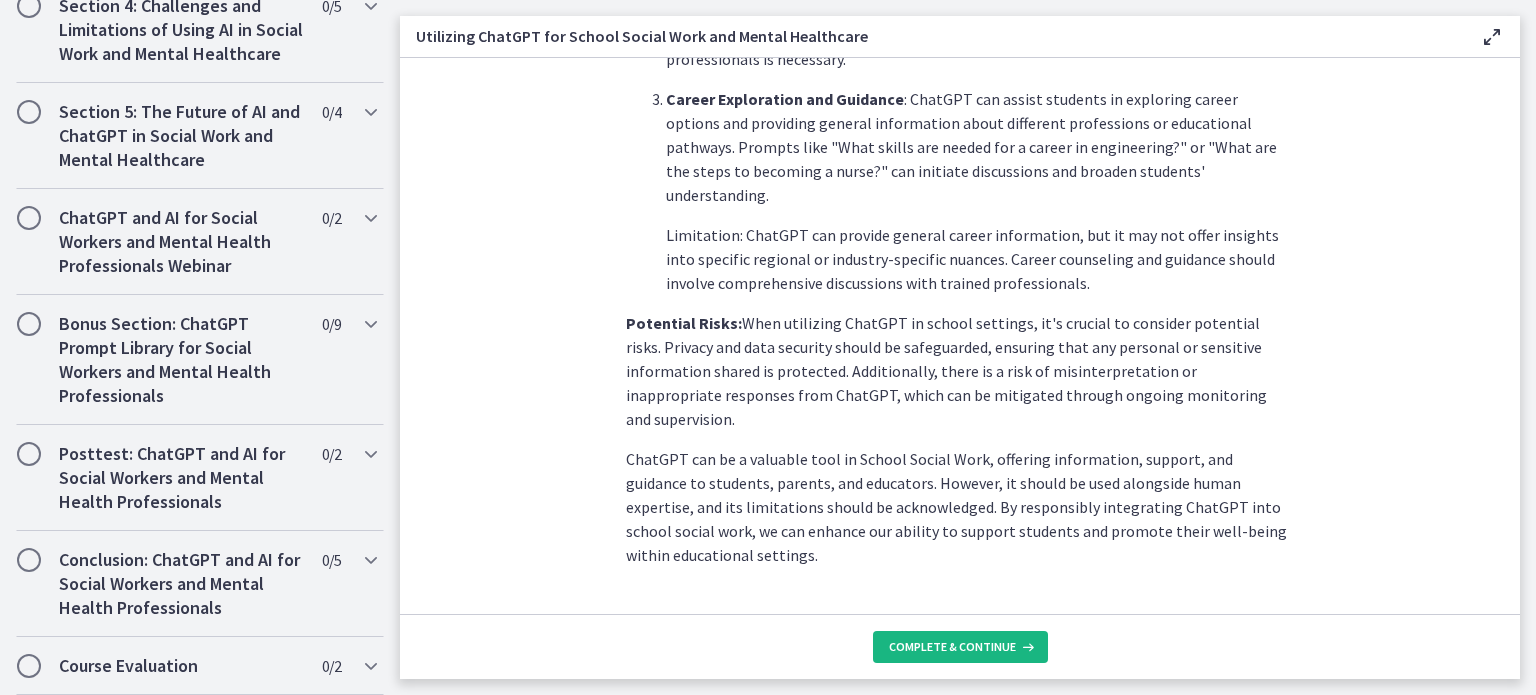 click on "Complete & continue" at bounding box center [952, 647] 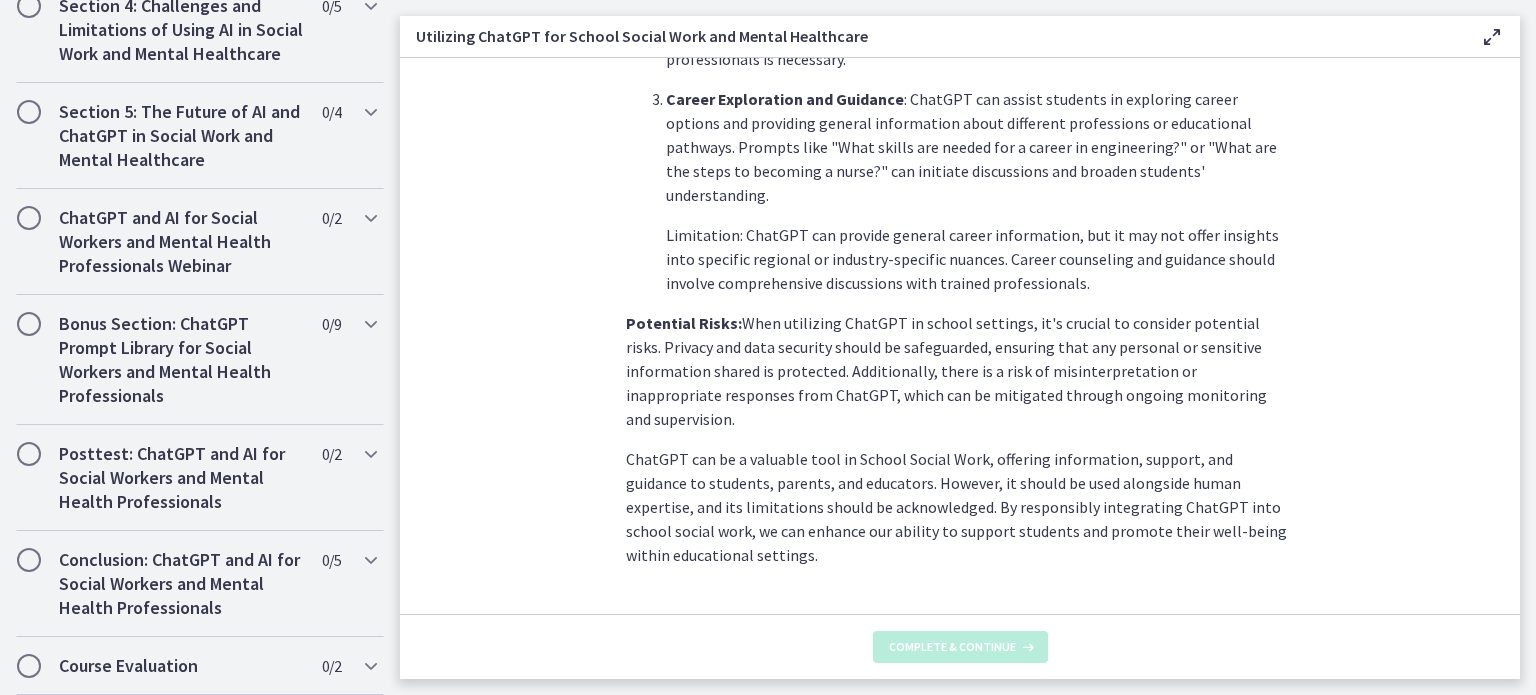 scroll, scrollTop: 0, scrollLeft: 0, axis: both 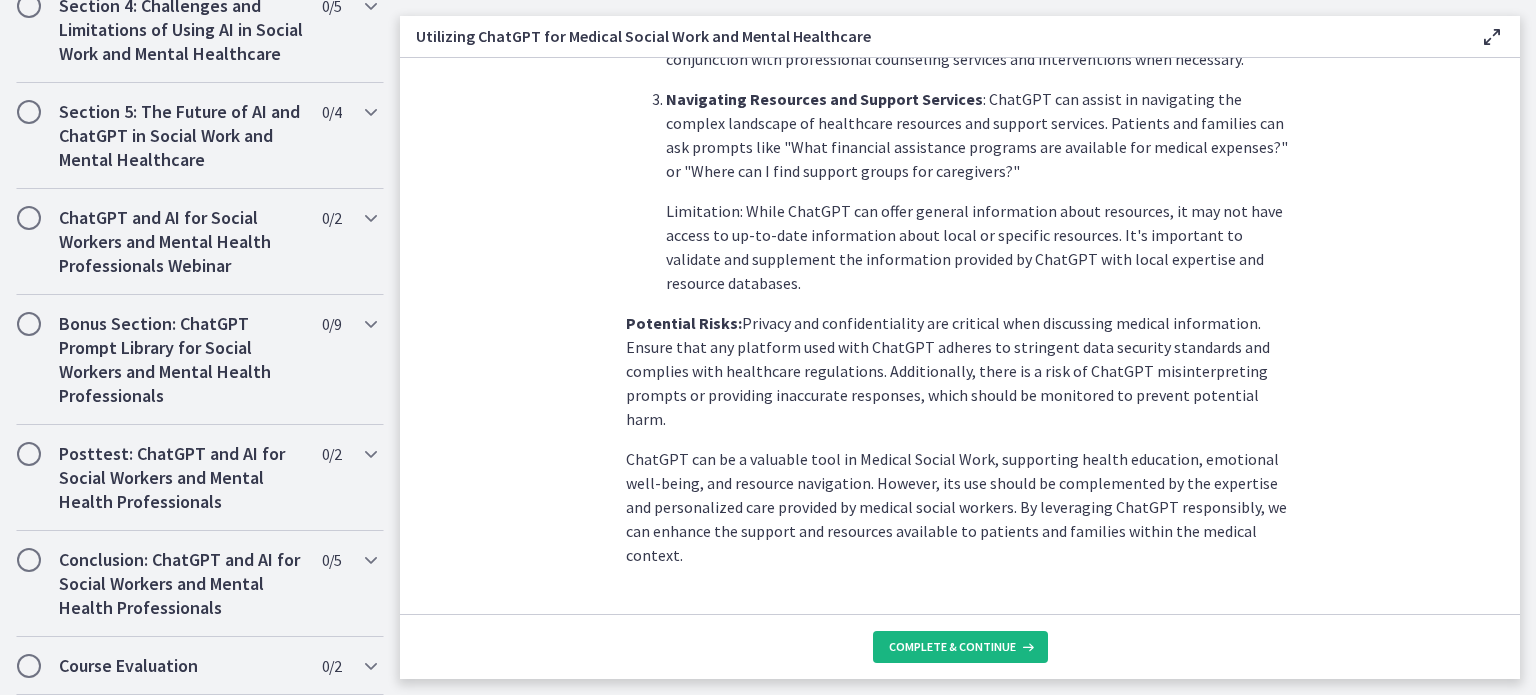 click on "Complete & continue" at bounding box center (952, 647) 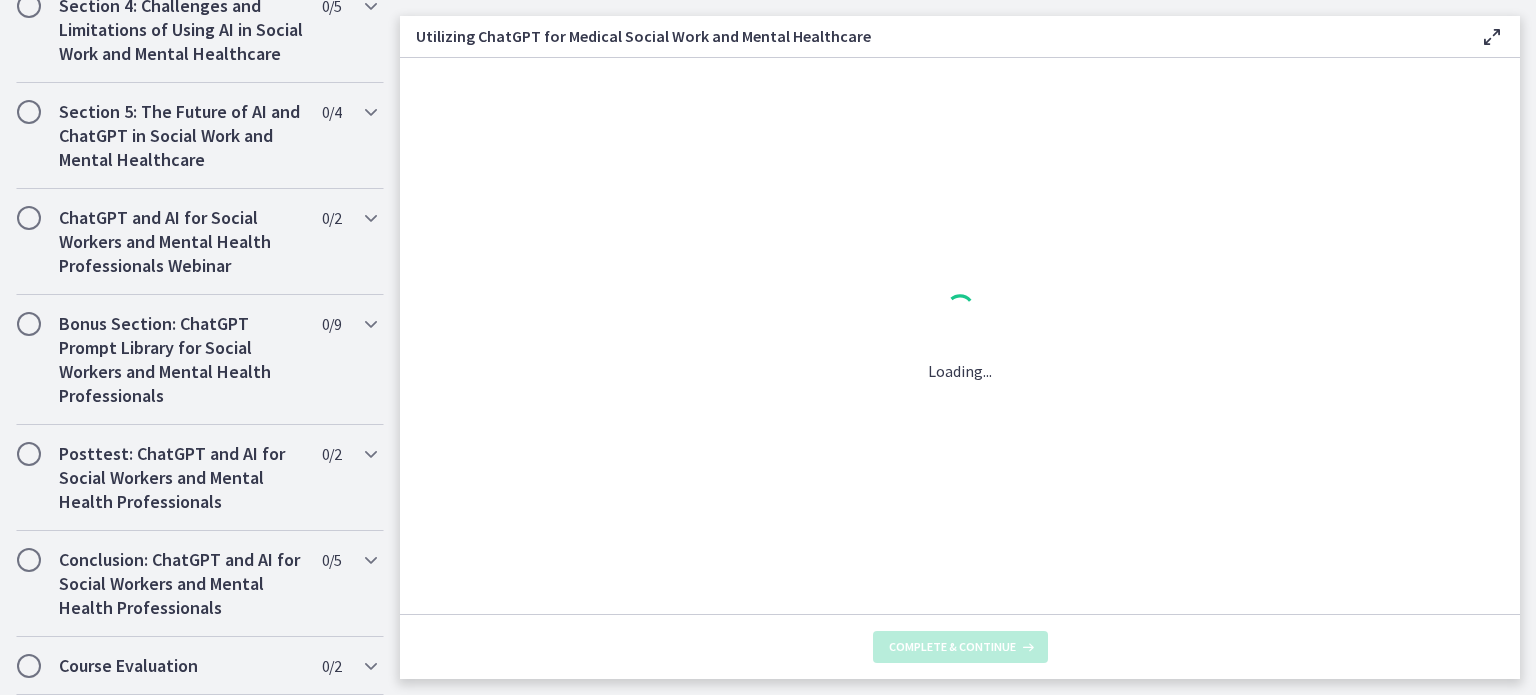scroll, scrollTop: 0, scrollLeft: 0, axis: both 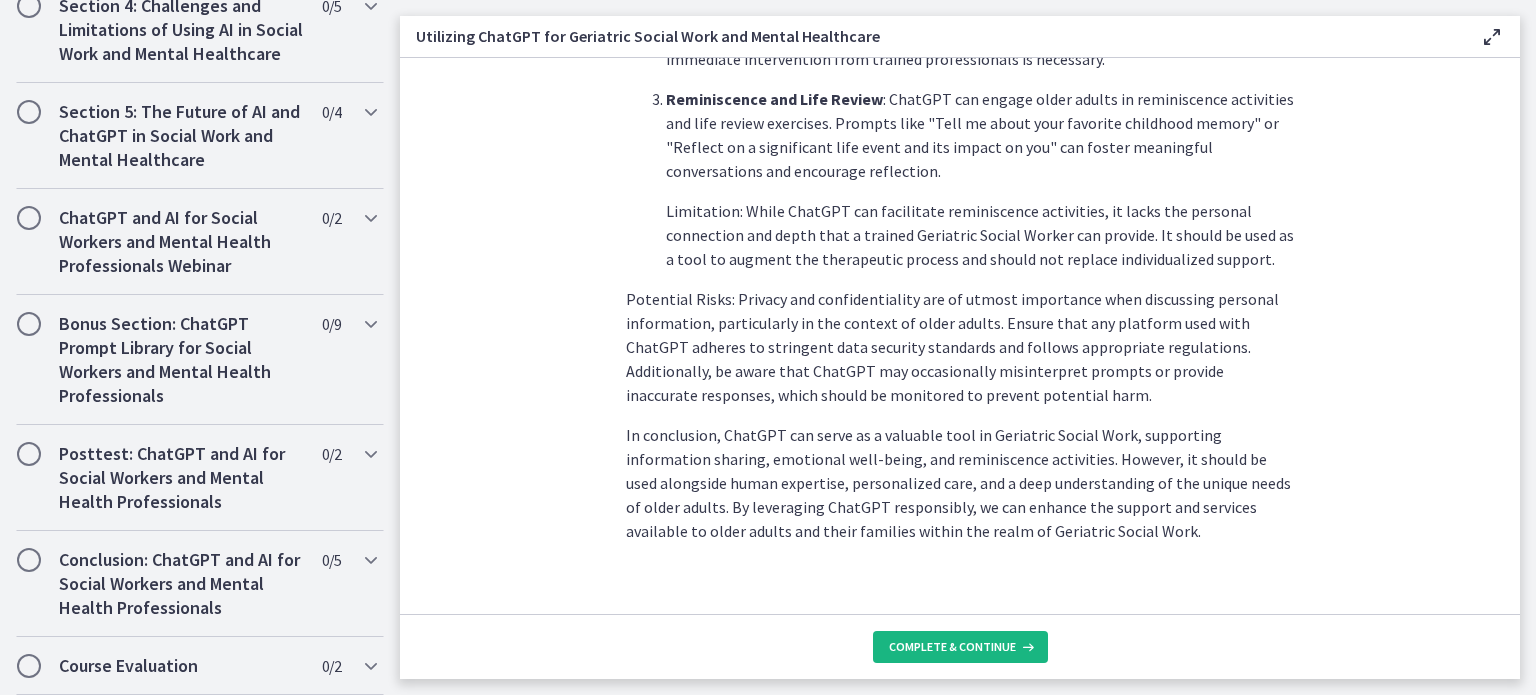 click on "Complete & continue" at bounding box center [952, 647] 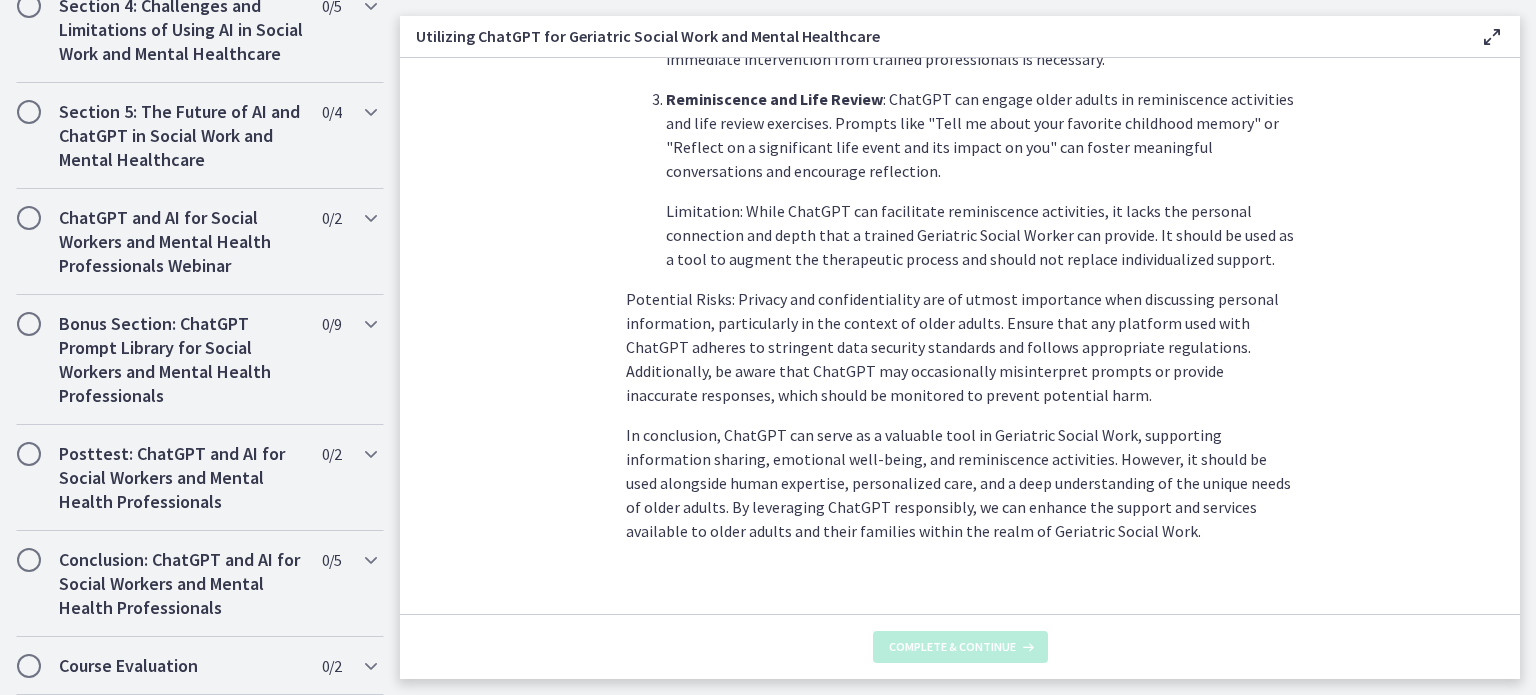 scroll, scrollTop: 0, scrollLeft: 0, axis: both 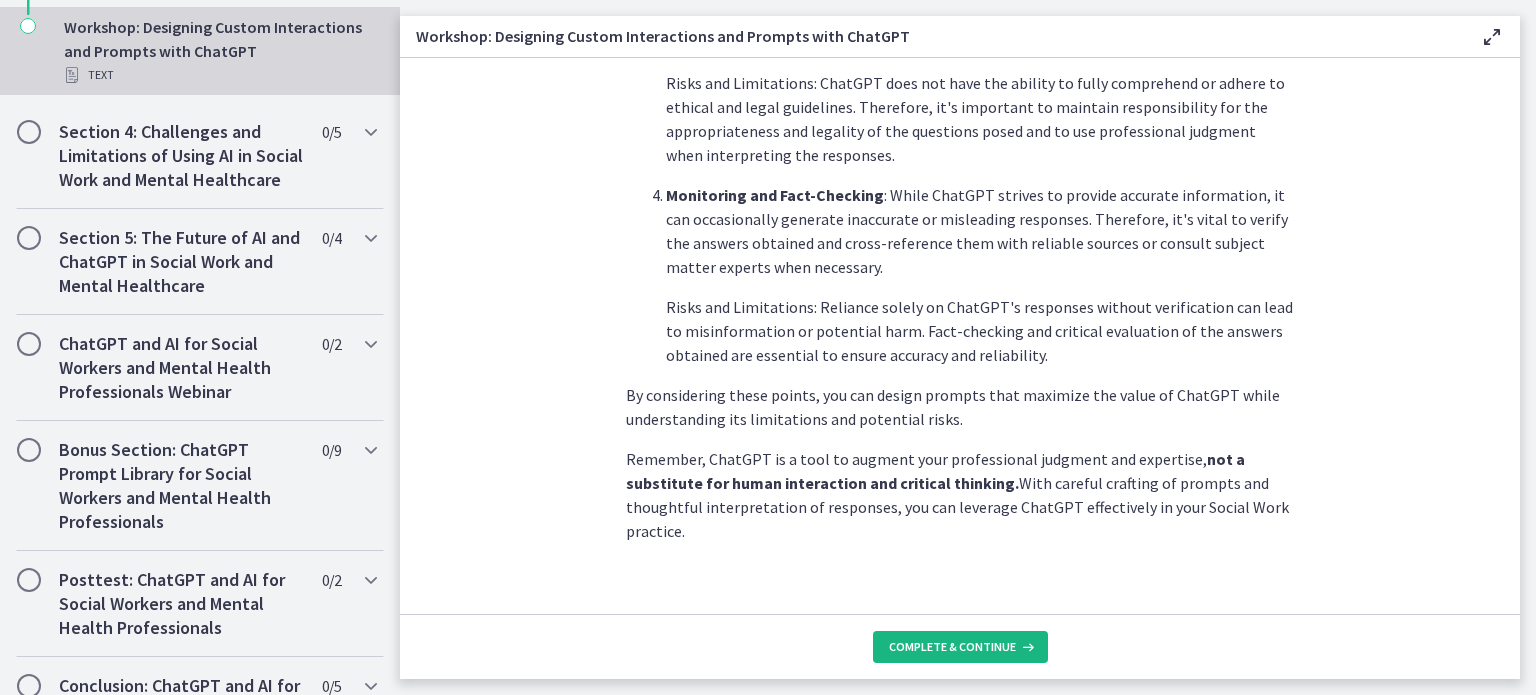 click on "Complete & continue" at bounding box center [952, 647] 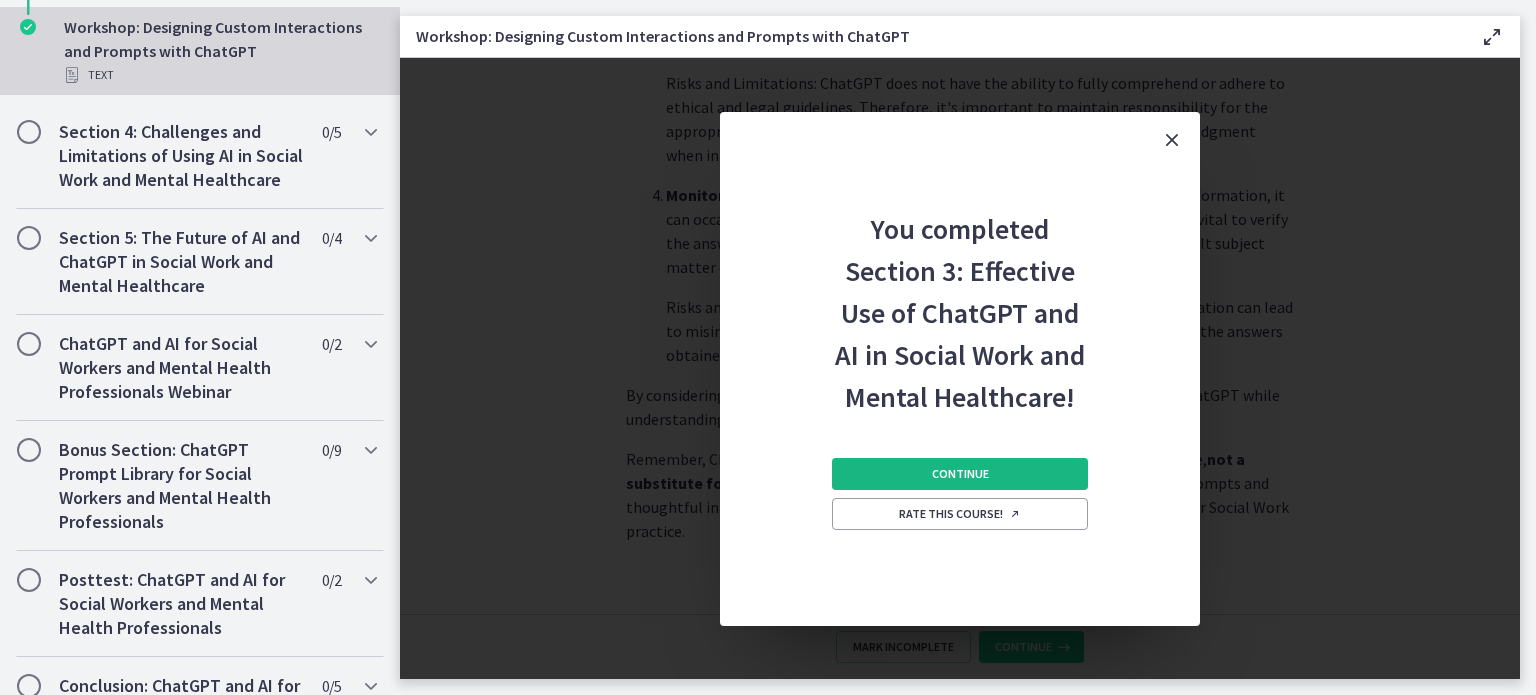 click on "Continue" at bounding box center (960, 474) 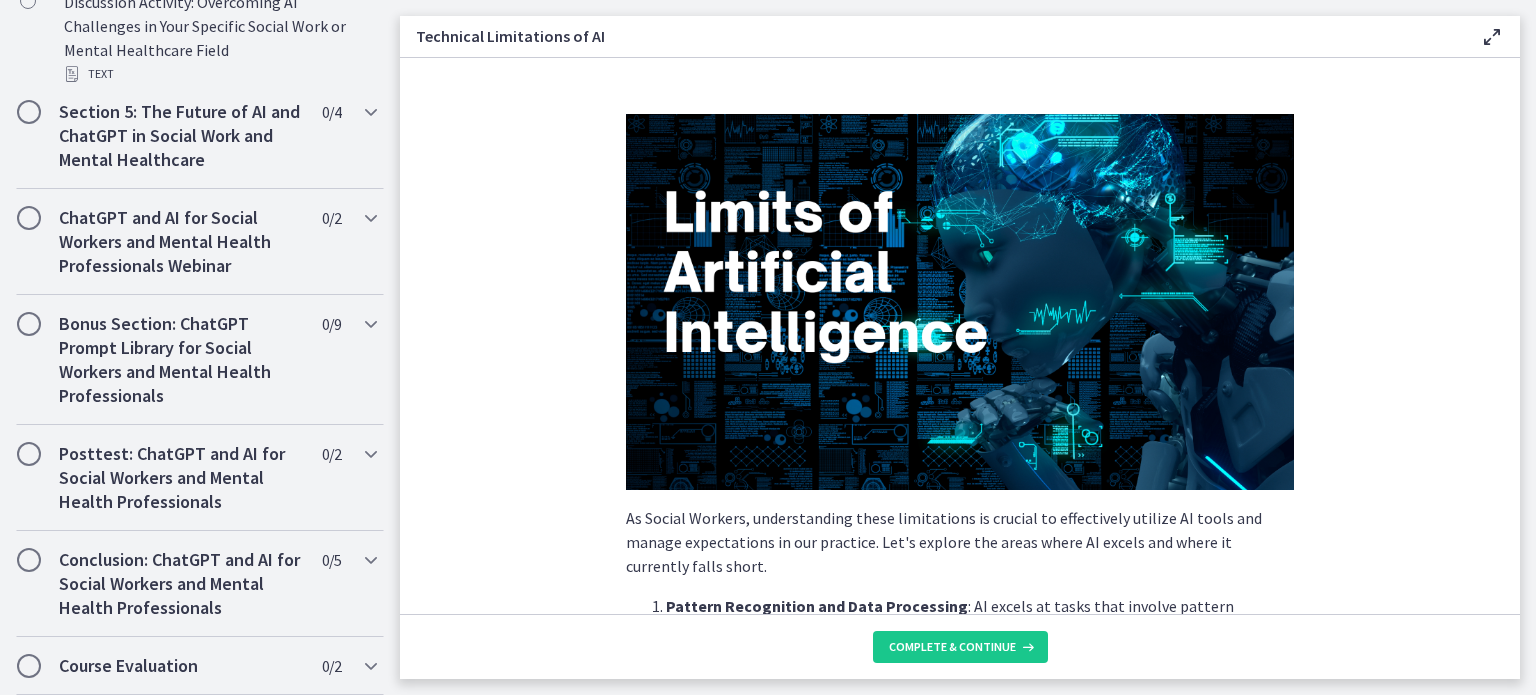 scroll, scrollTop: 1272, scrollLeft: 0, axis: vertical 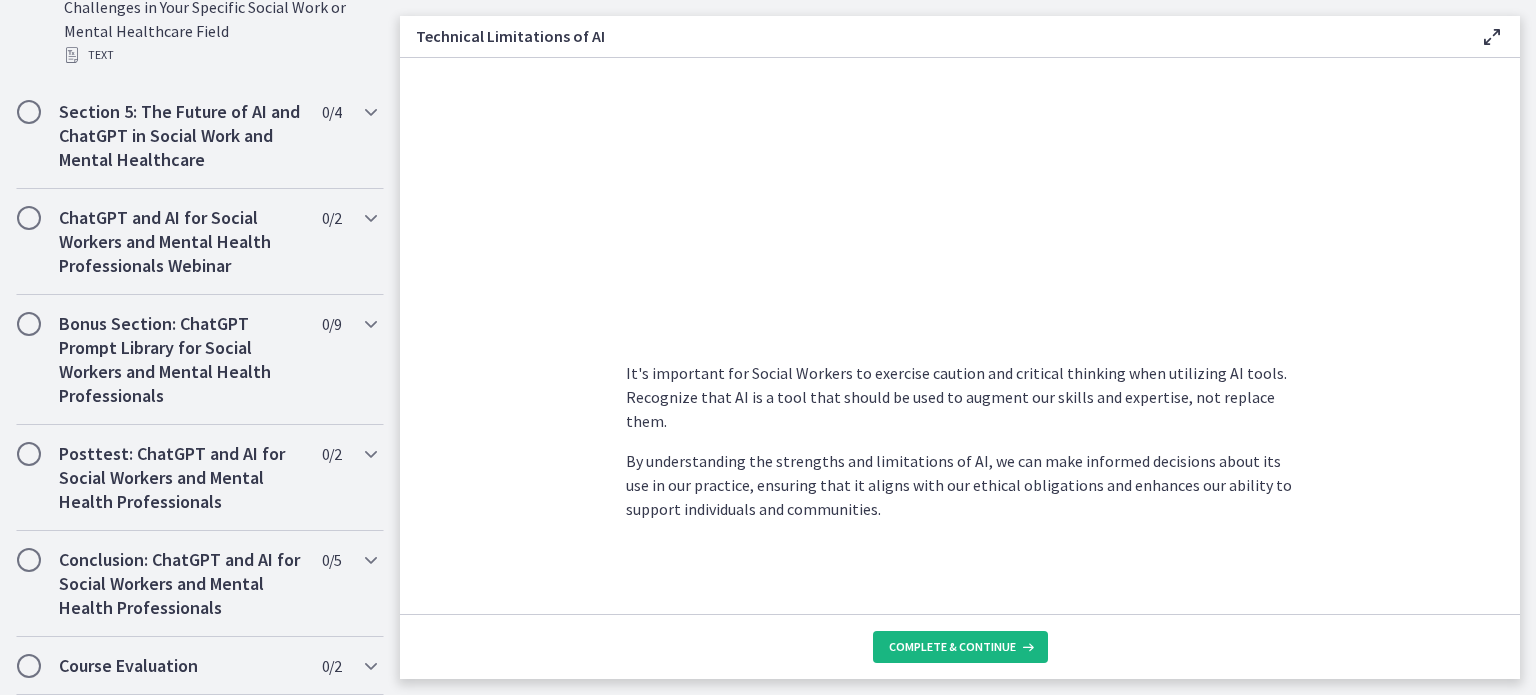 click on "Complete & continue" at bounding box center (952, 647) 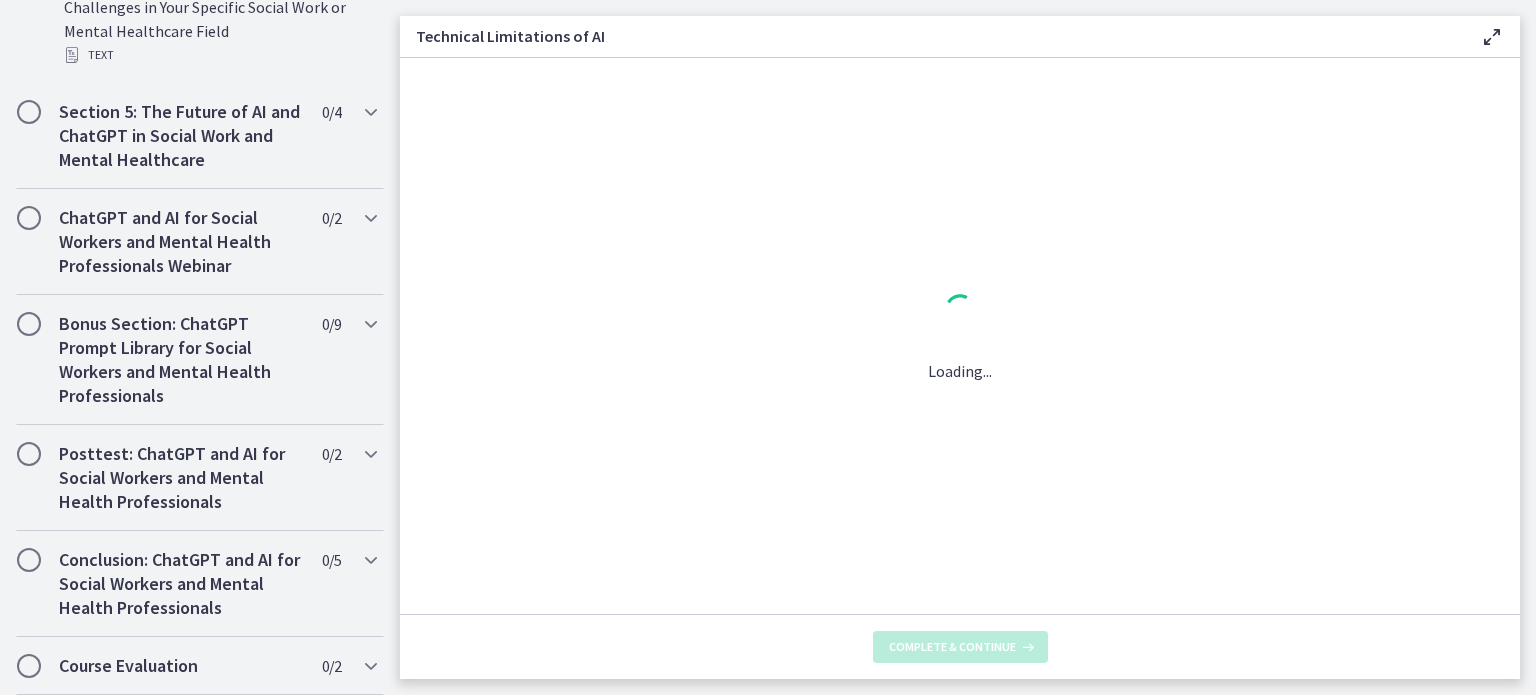 scroll, scrollTop: 0, scrollLeft: 0, axis: both 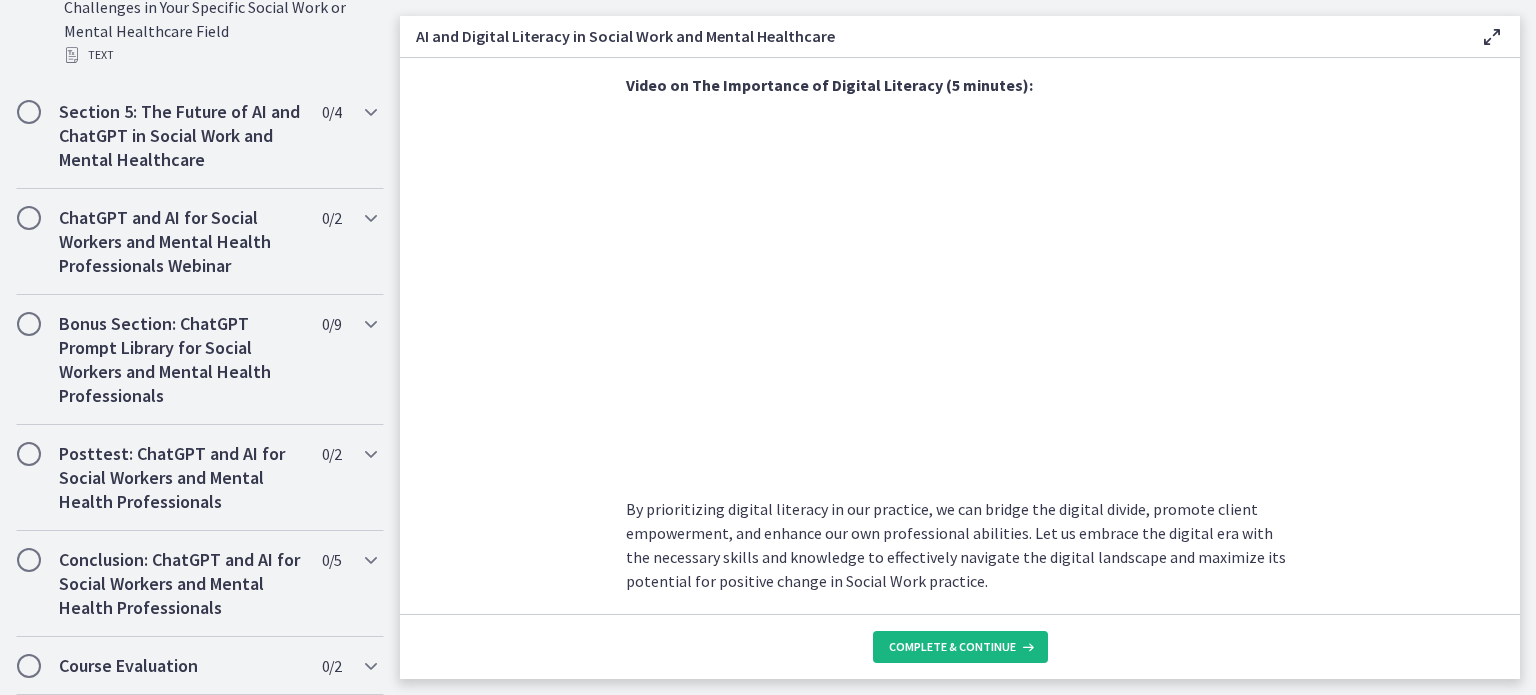 click on "Complete & continue" at bounding box center [952, 647] 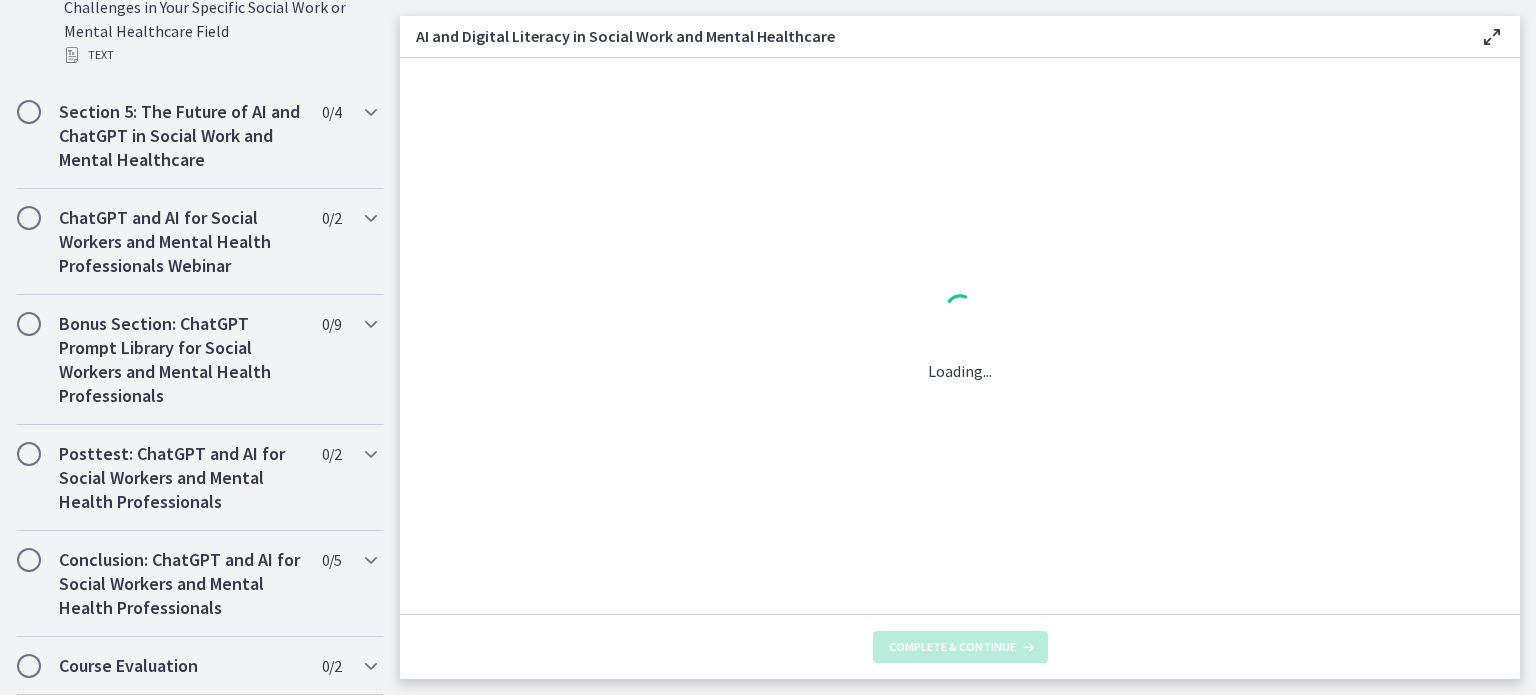 scroll, scrollTop: 0, scrollLeft: 0, axis: both 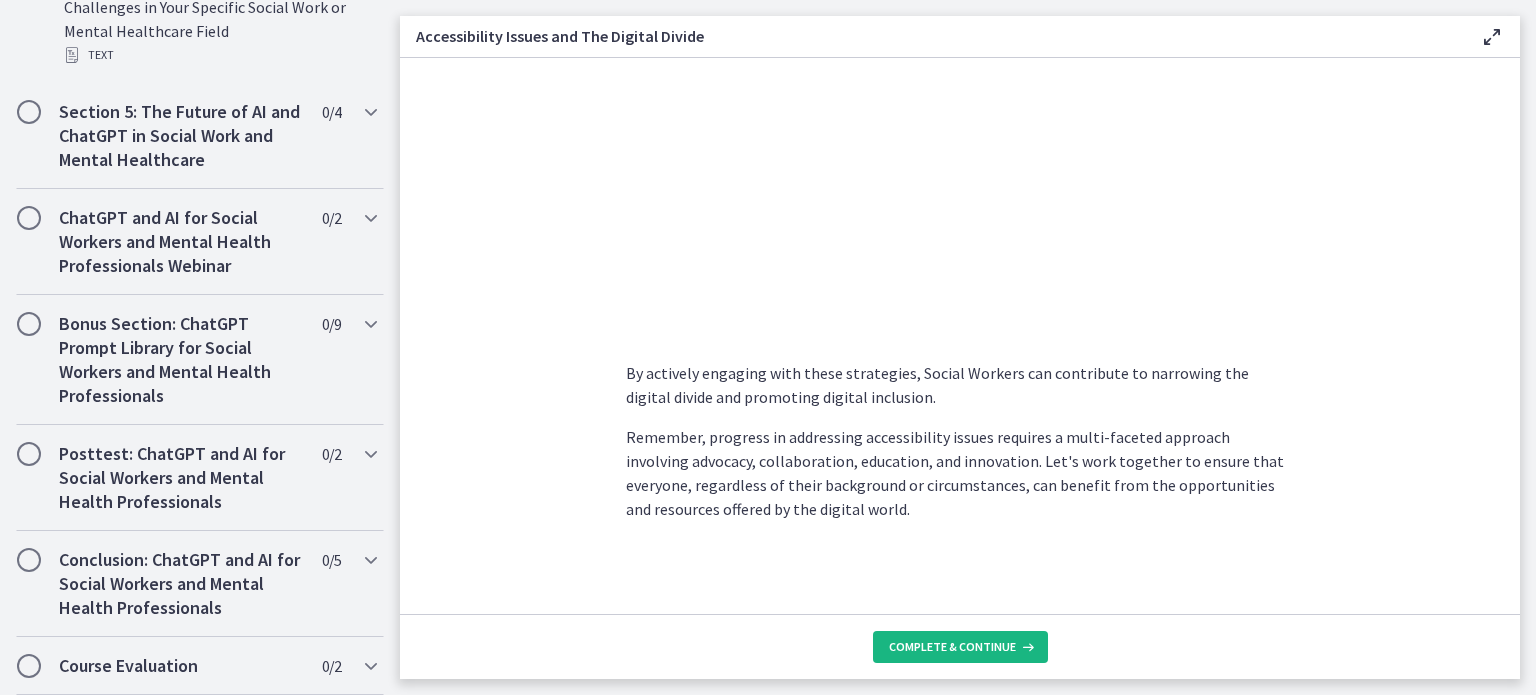 click on "Complete & continue" at bounding box center [952, 647] 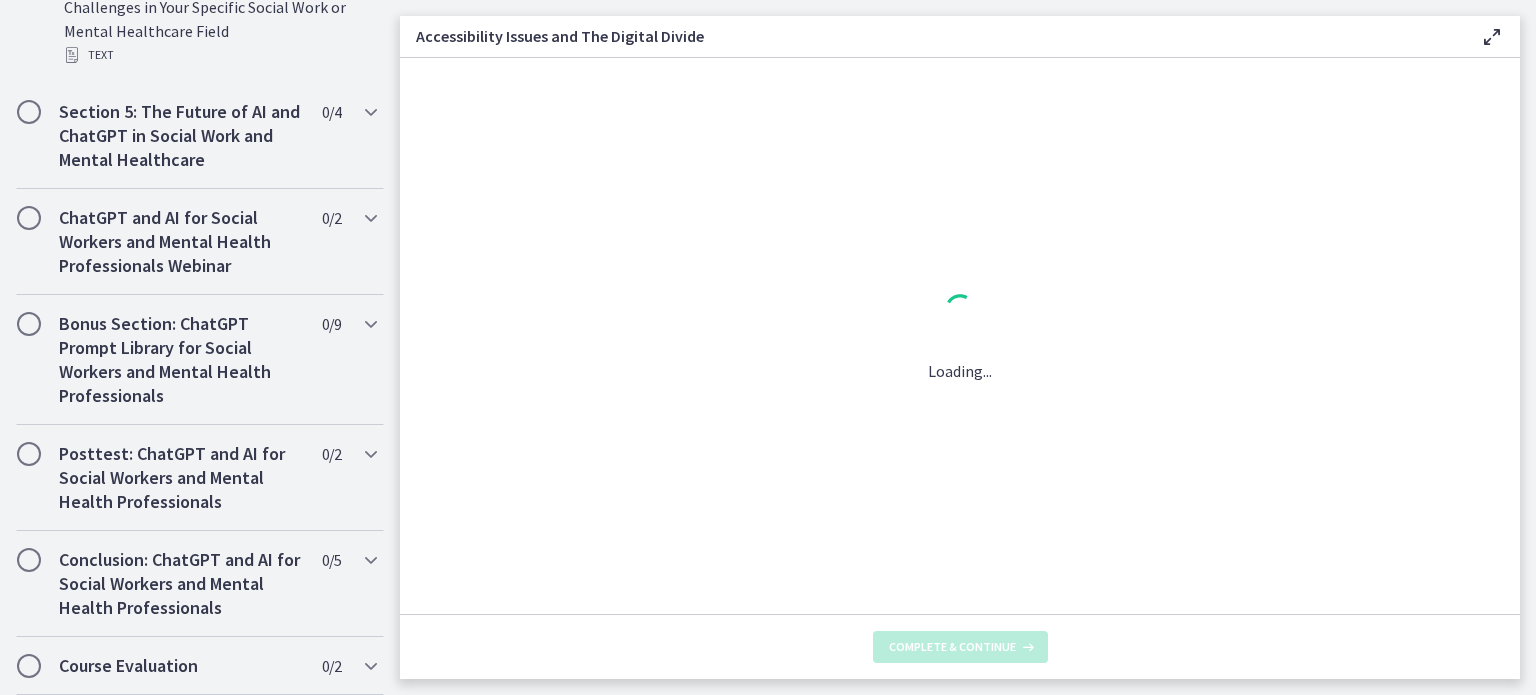 scroll, scrollTop: 0, scrollLeft: 0, axis: both 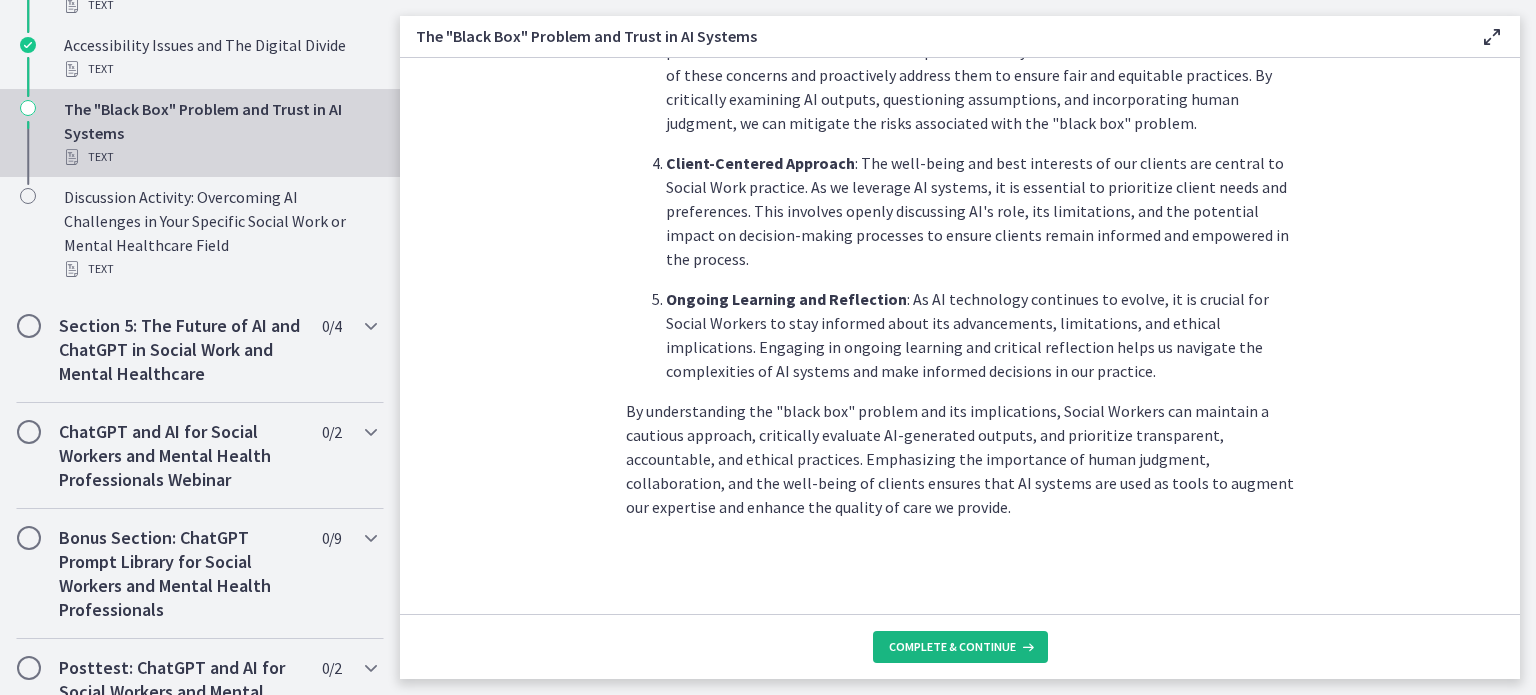 click on "Complete & continue" at bounding box center (952, 647) 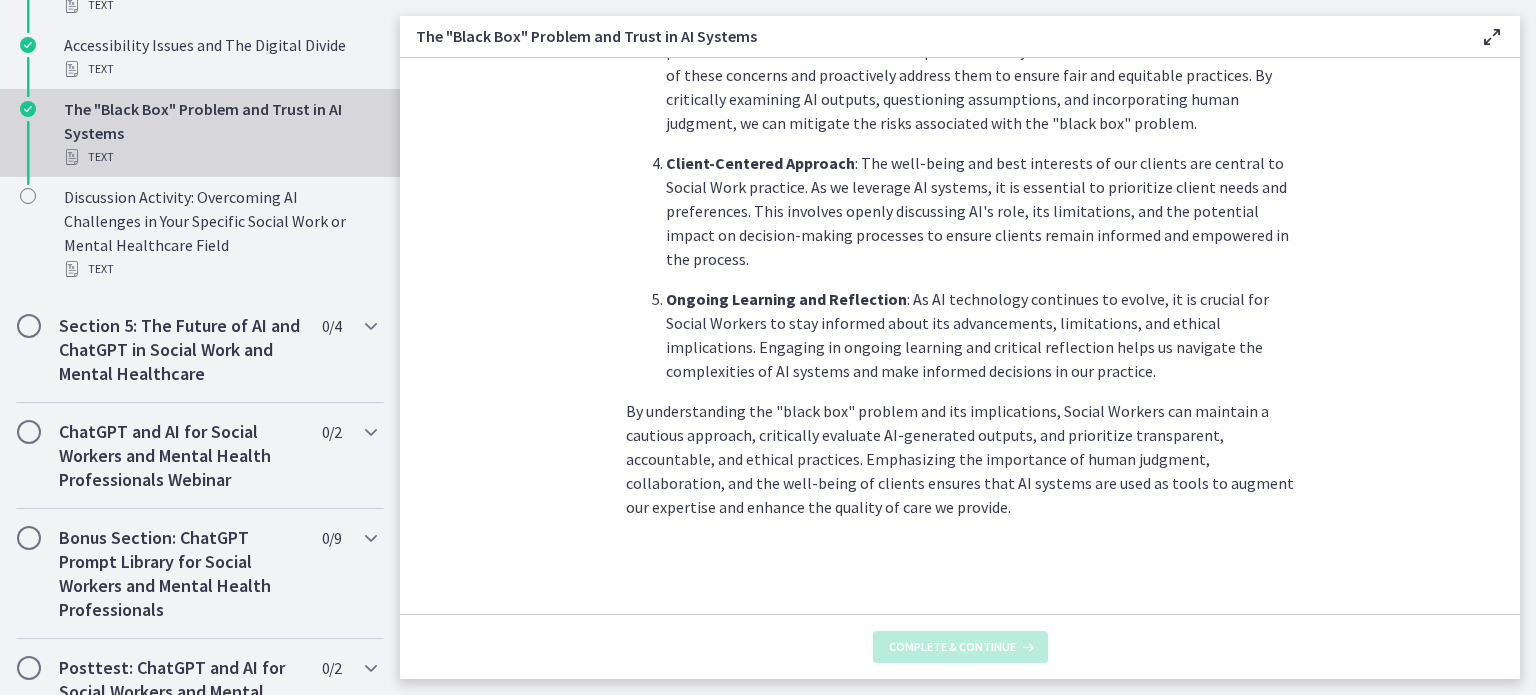 scroll, scrollTop: 0, scrollLeft: 0, axis: both 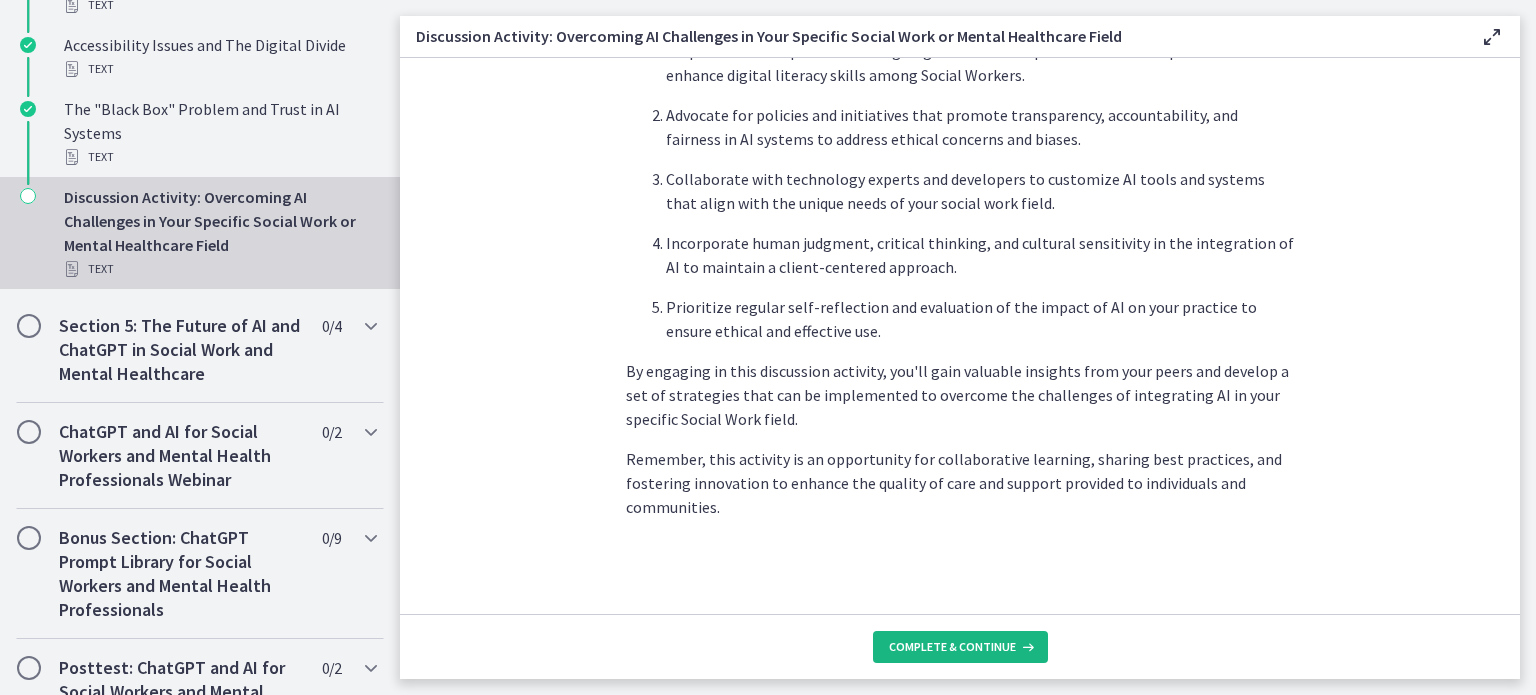 click on "Complete & continue" at bounding box center [952, 647] 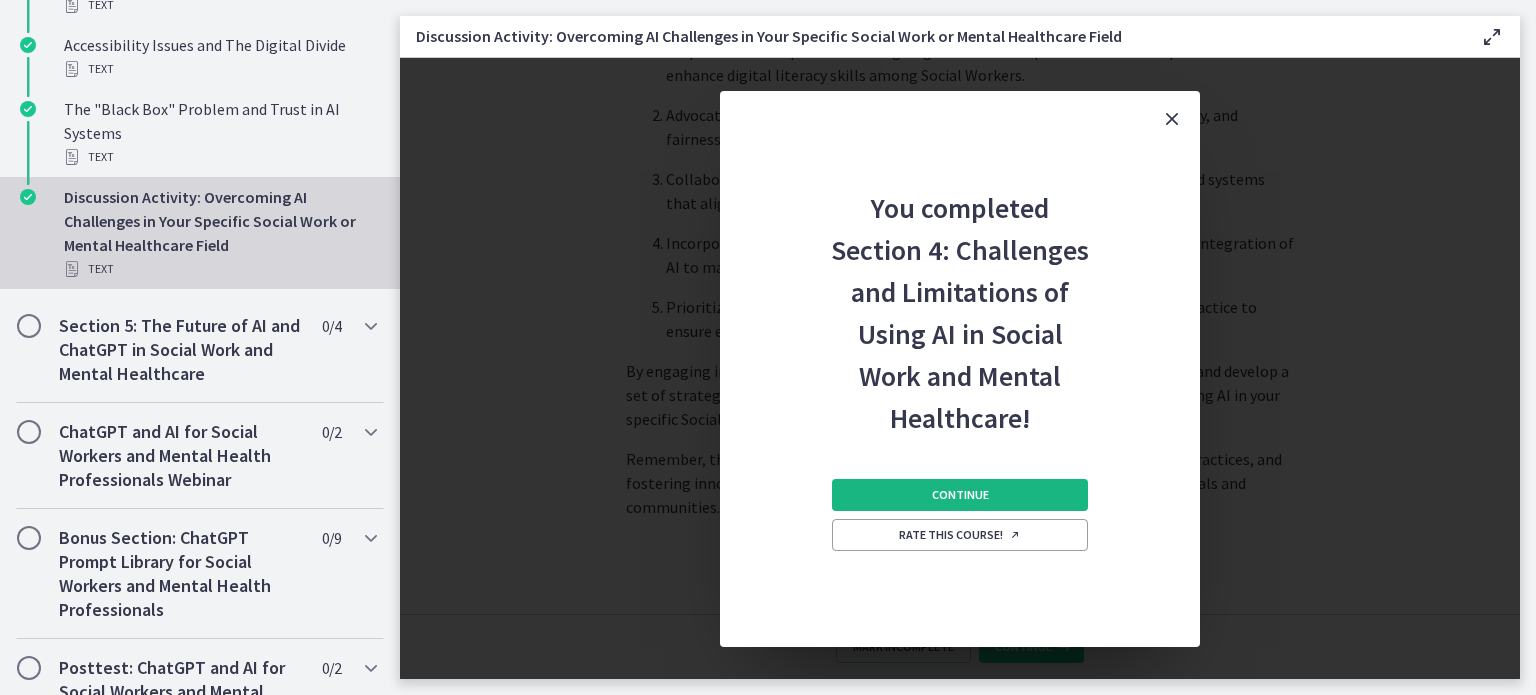 click on "Continue" at bounding box center (960, 495) 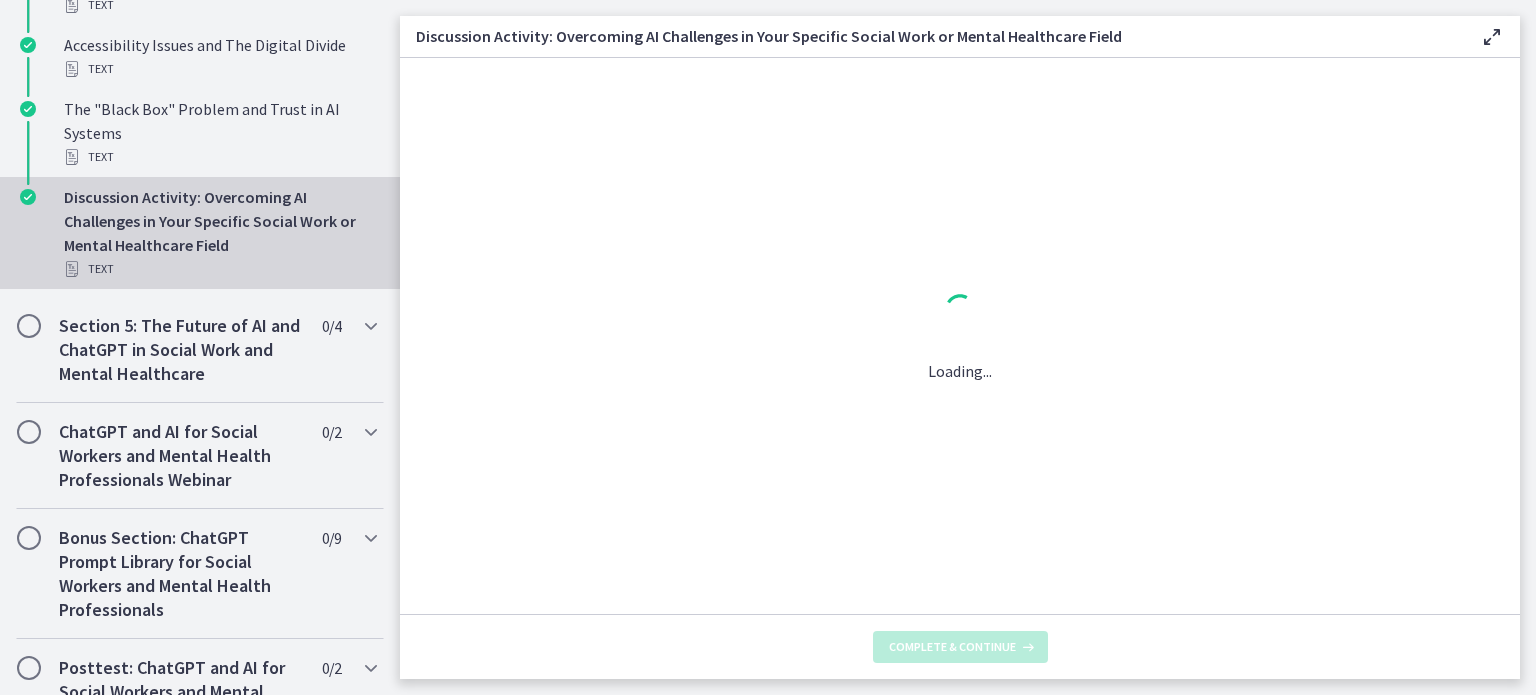 scroll, scrollTop: 0, scrollLeft: 0, axis: both 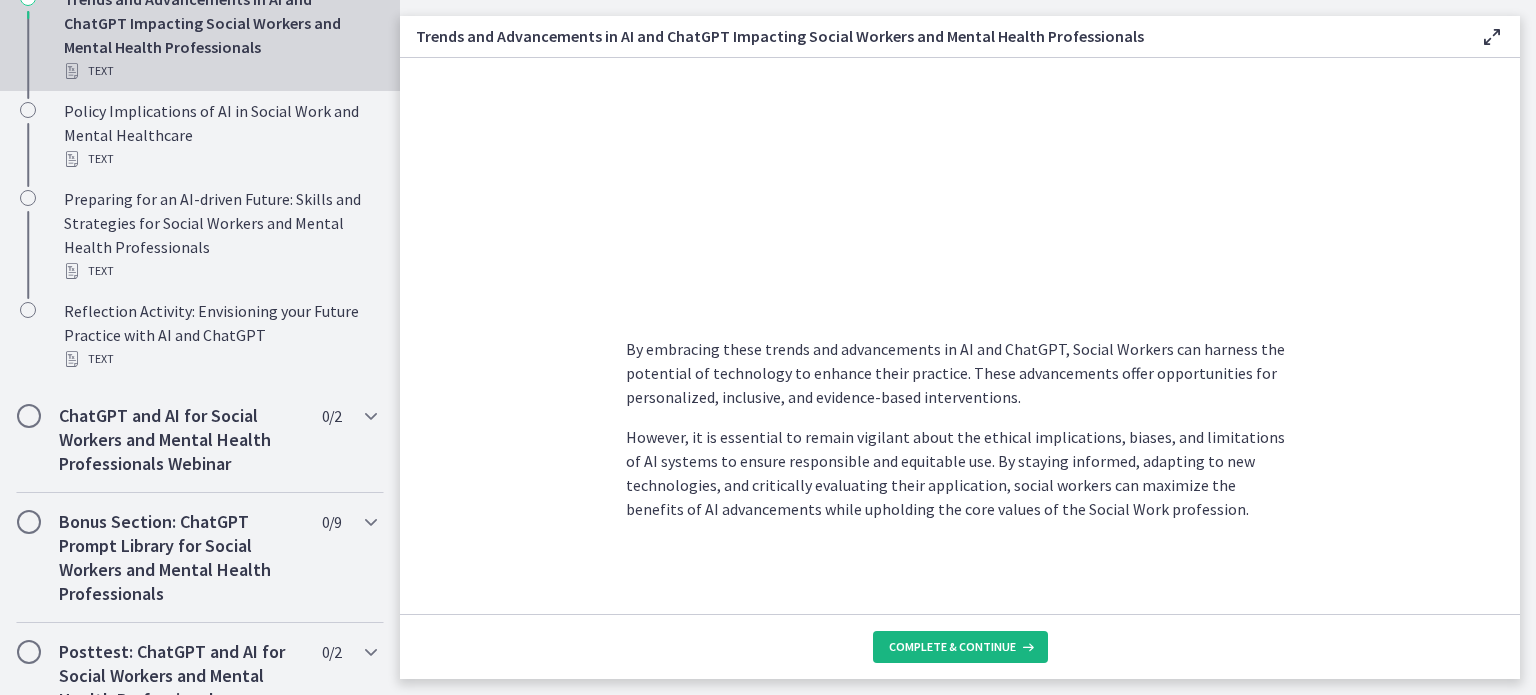 click on "Complete & continue" at bounding box center (952, 647) 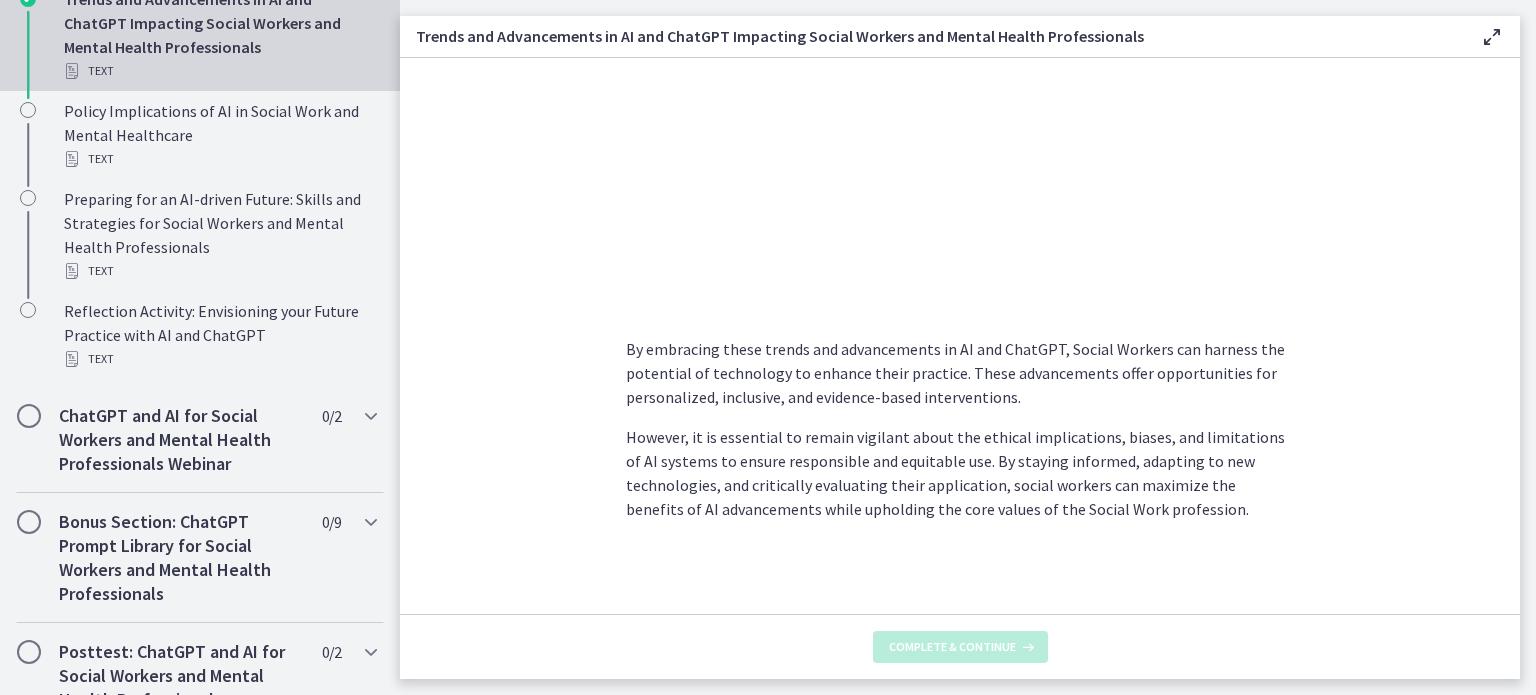 scroll, scrollTop: 0, scrollLeft: 0, axis: both 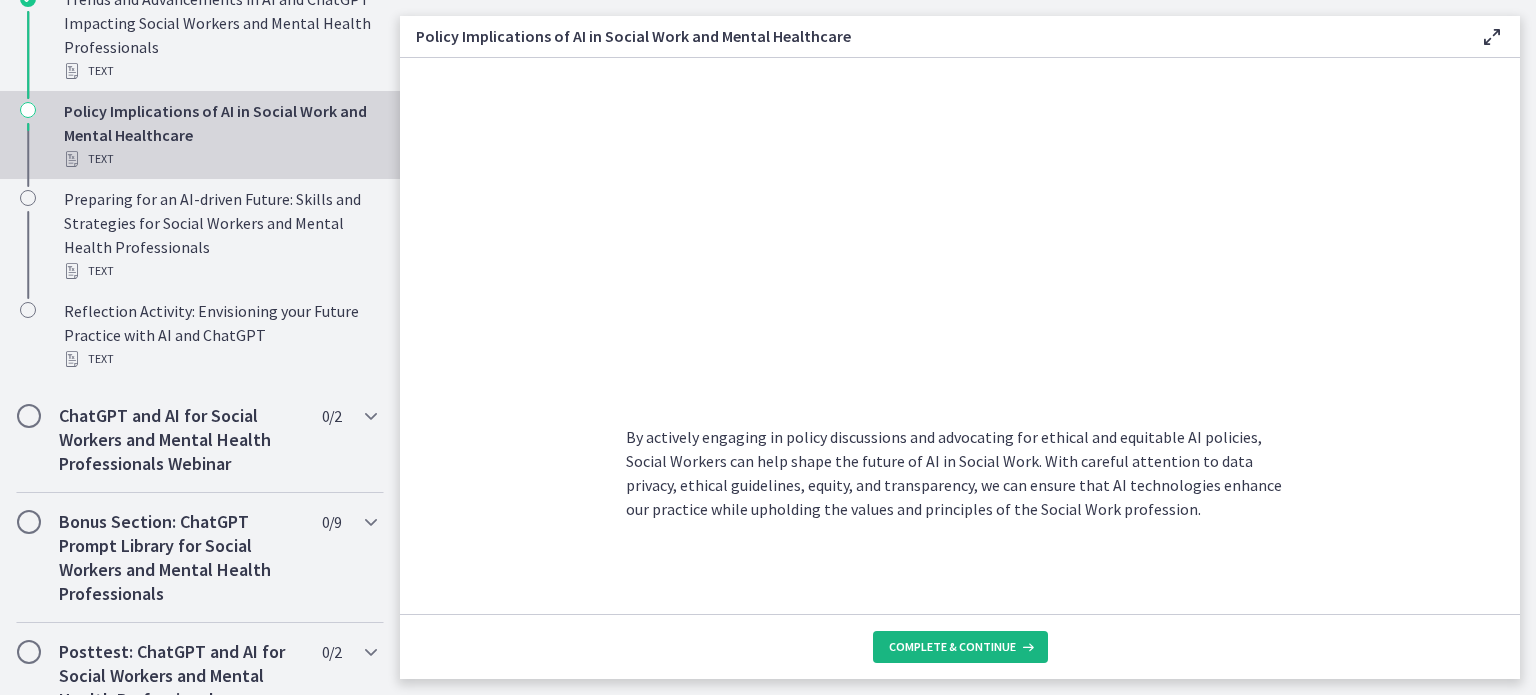 click on "Complete & continue" at bounding box center (952, 647) 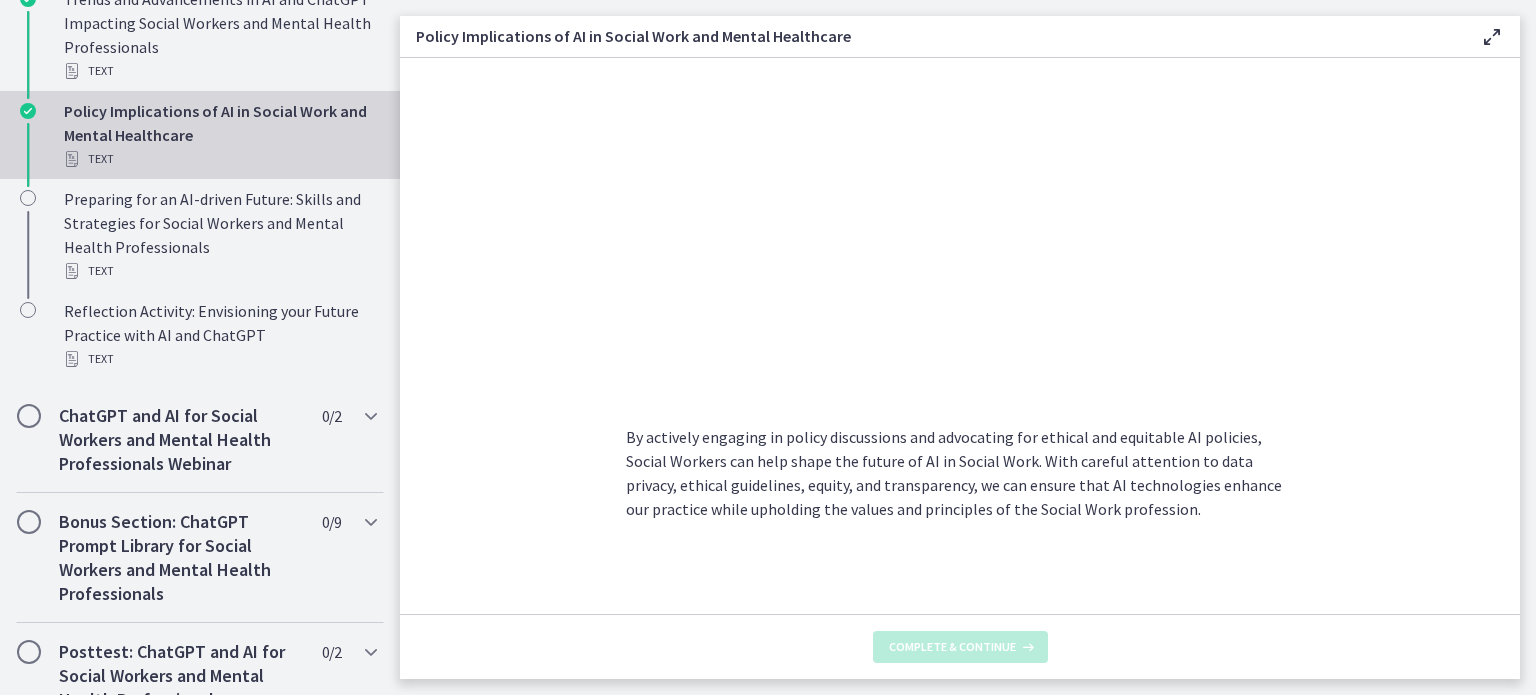 scroll, scrollTop: 0, scrollLeft: 0, axis: both 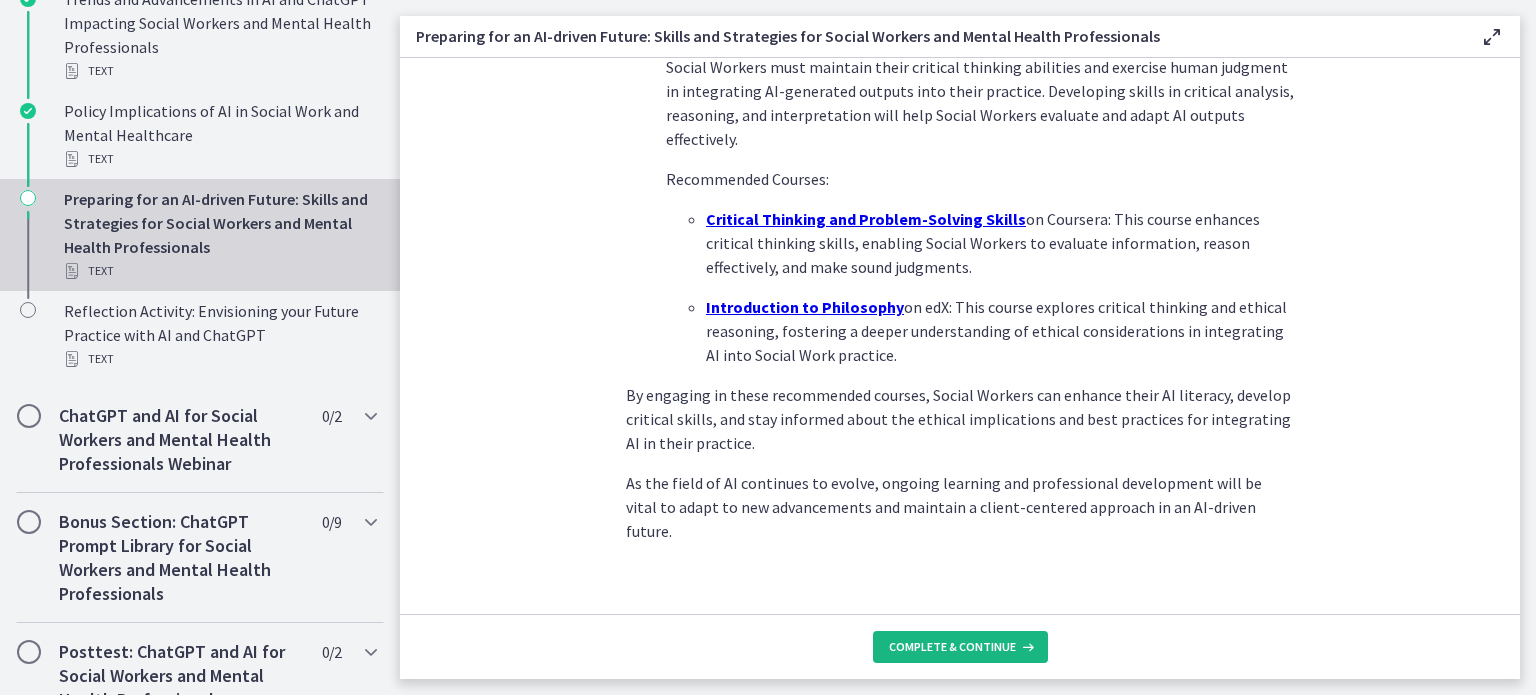 click on "Complete & continue" at bounding box center (952, 647) 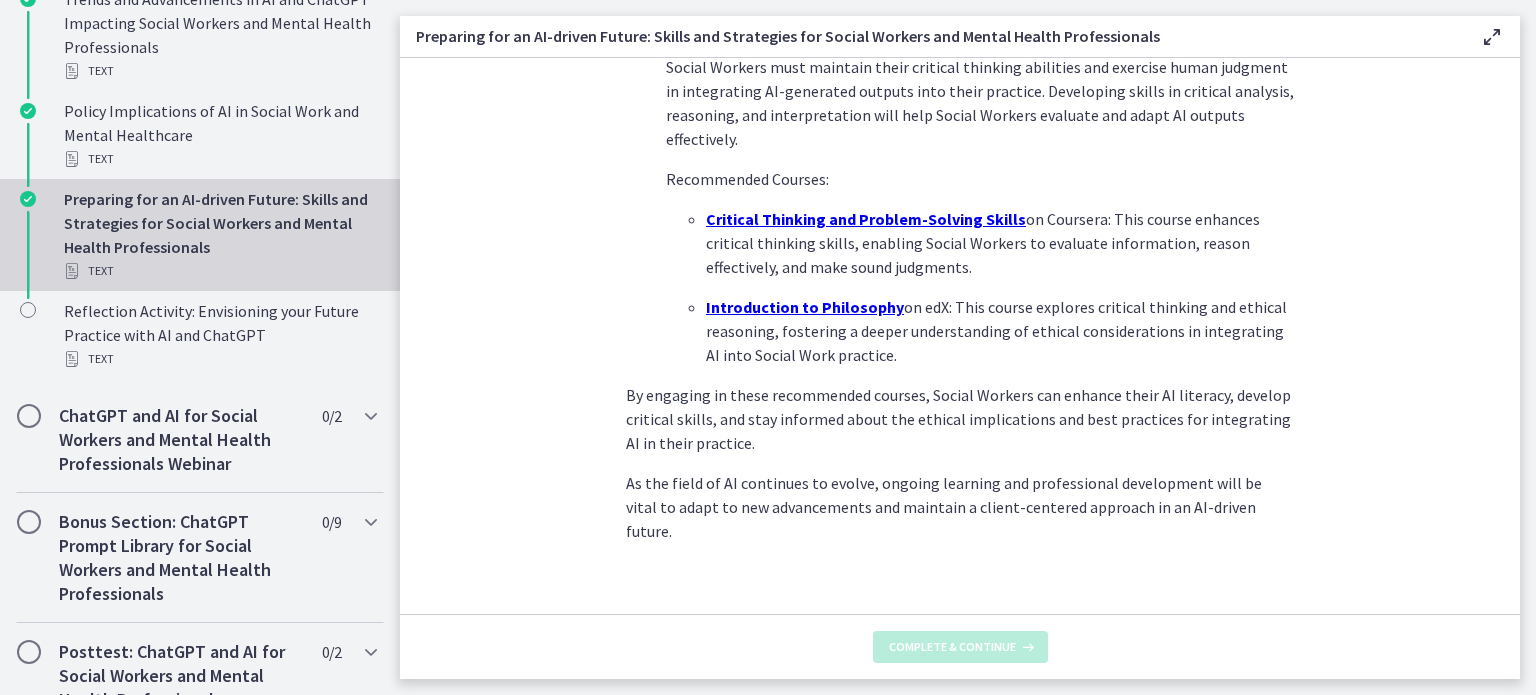 scroll, scrollTop: 0, scrollLeft: 0, axis: both 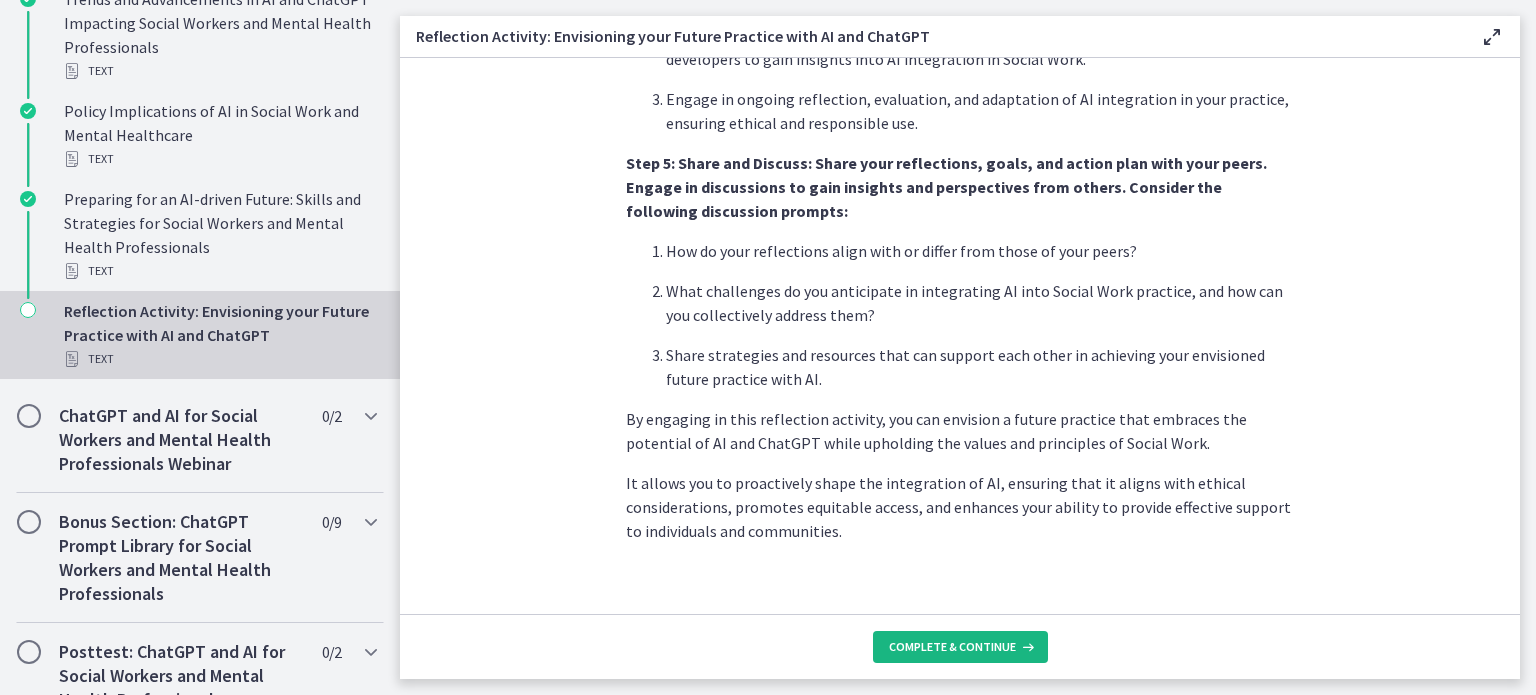 click on "Complete & continue" at bounding box center [952, 647] 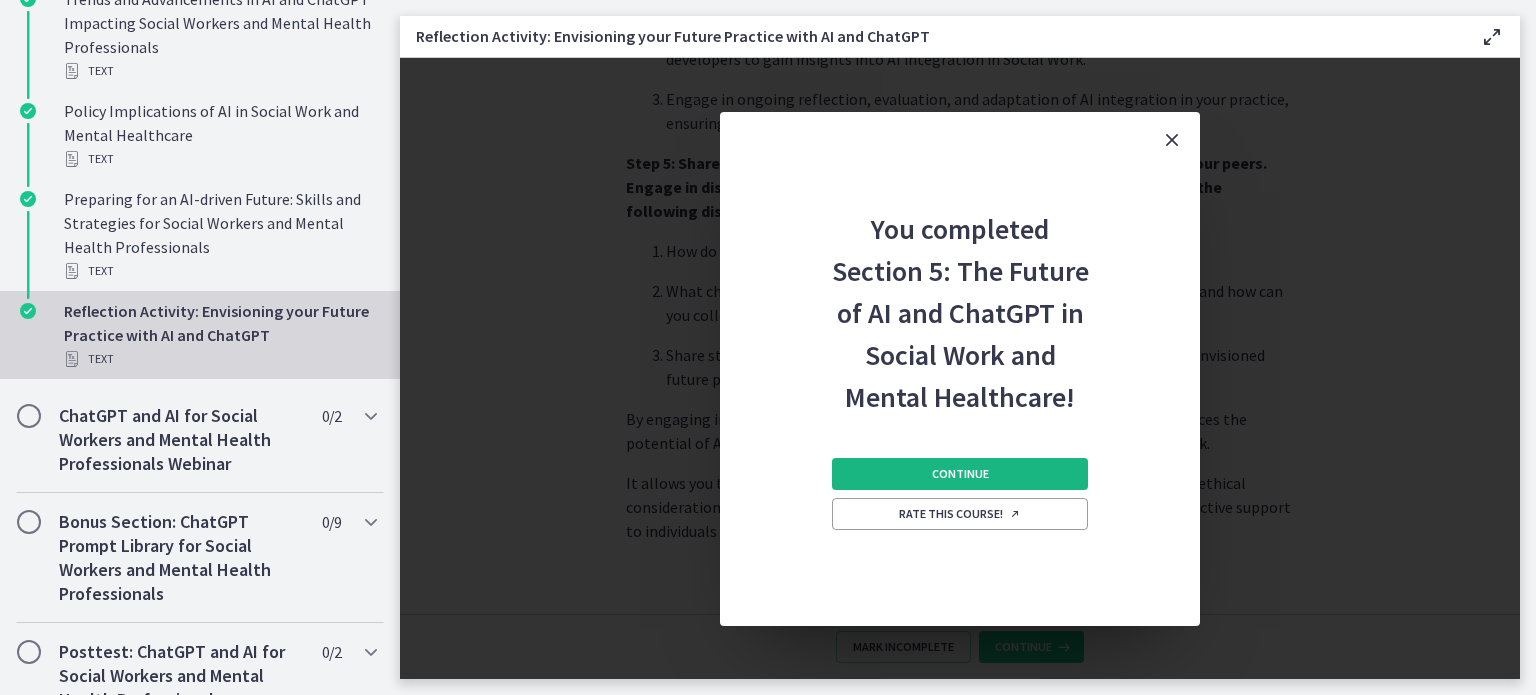 click on "Continue" at bounding box center [960, 474] 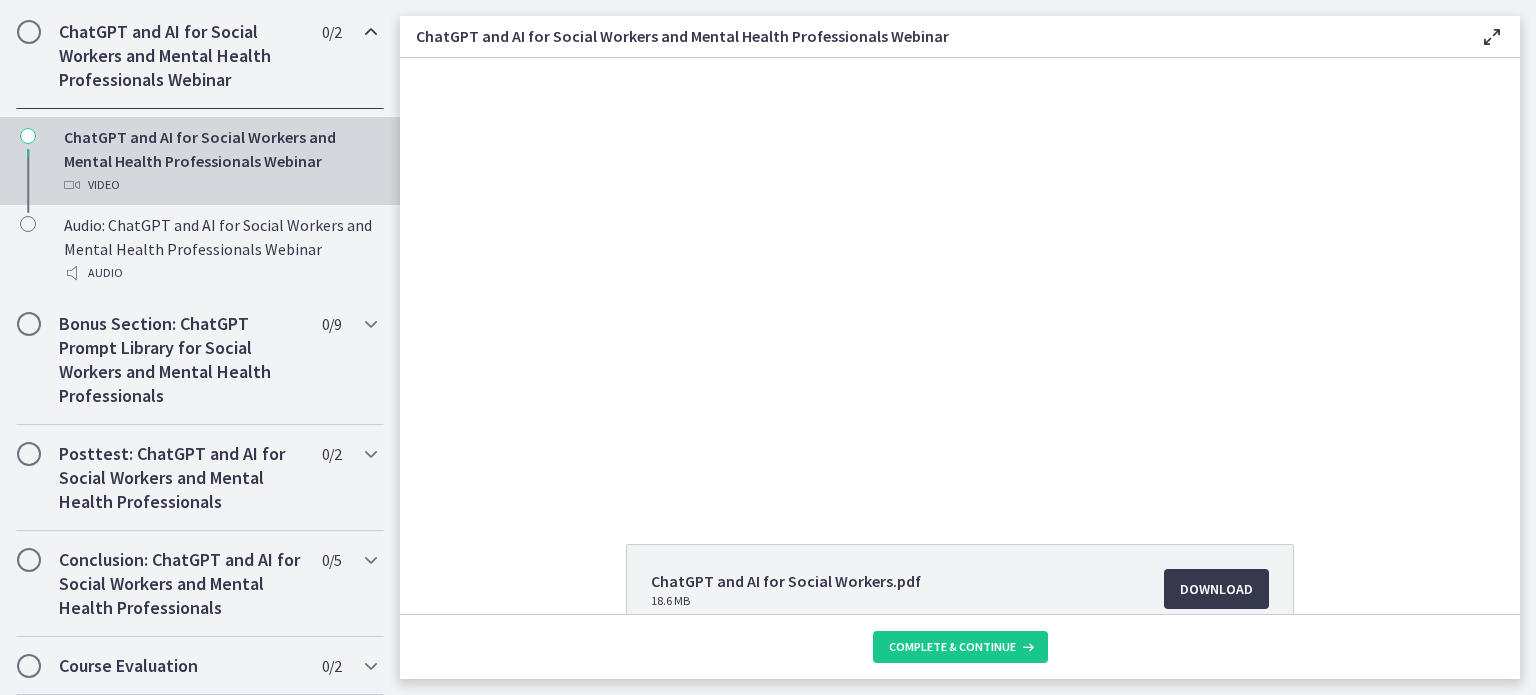 scroll, scrollTop: 1033, scrollLeft: 0, axis: vertical 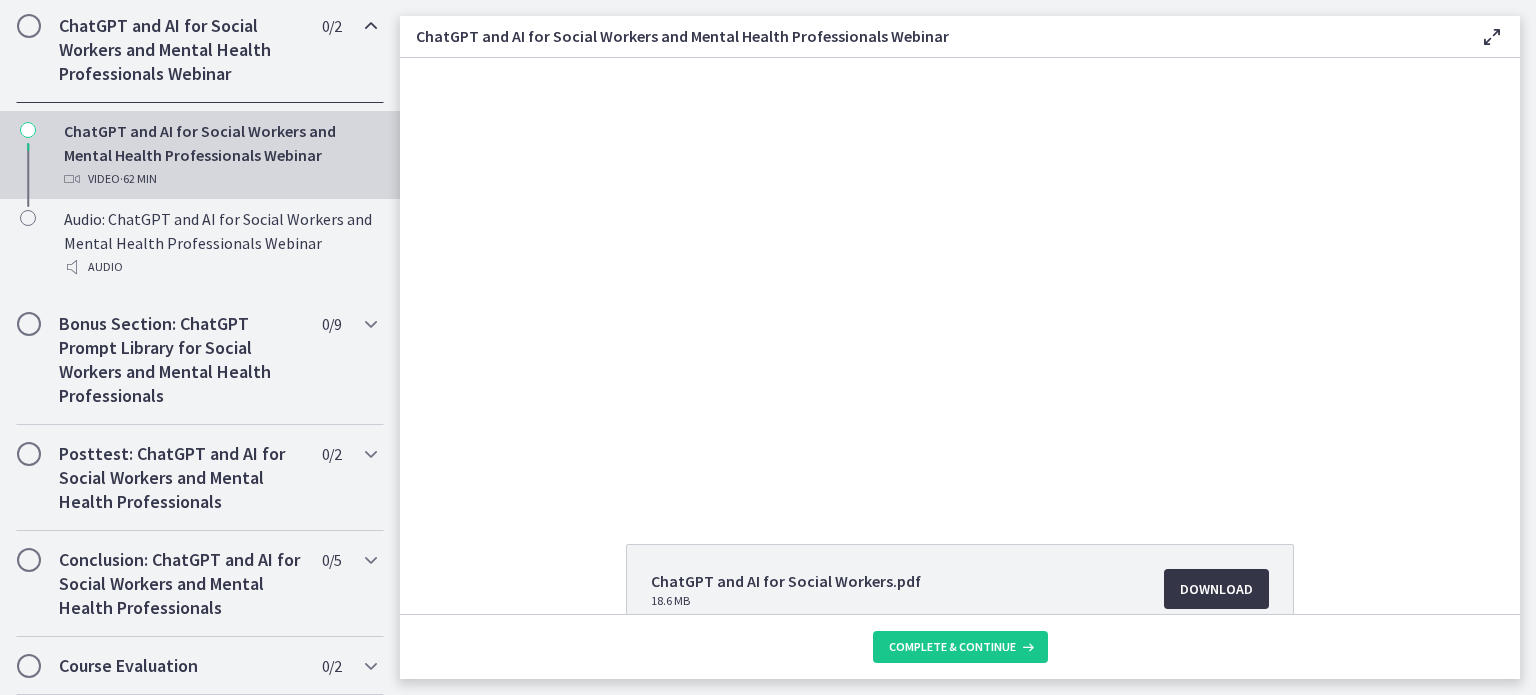 click on "Download
Opens in a new window" at bounding box center [1216, 589] 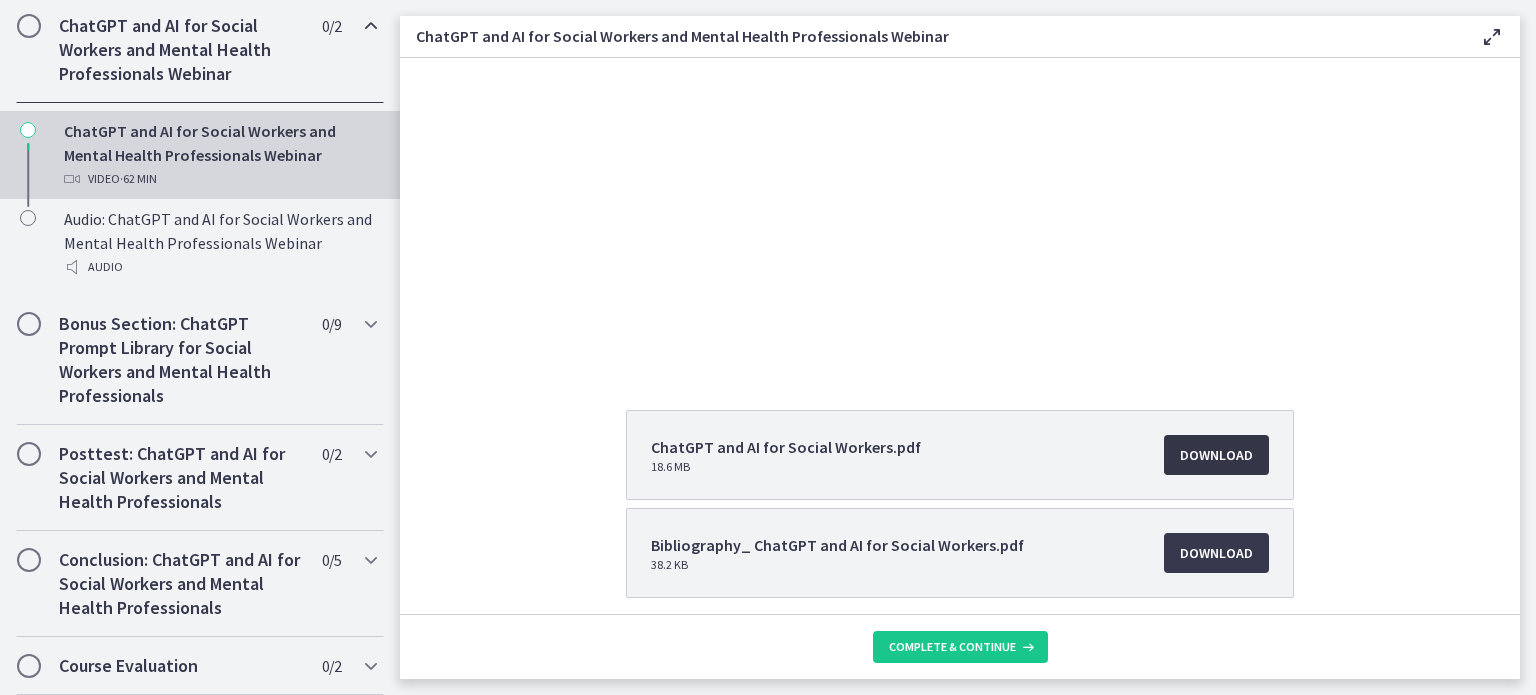 scroll, scrollTop: 212, scrollLeft: 0, axis: vertical 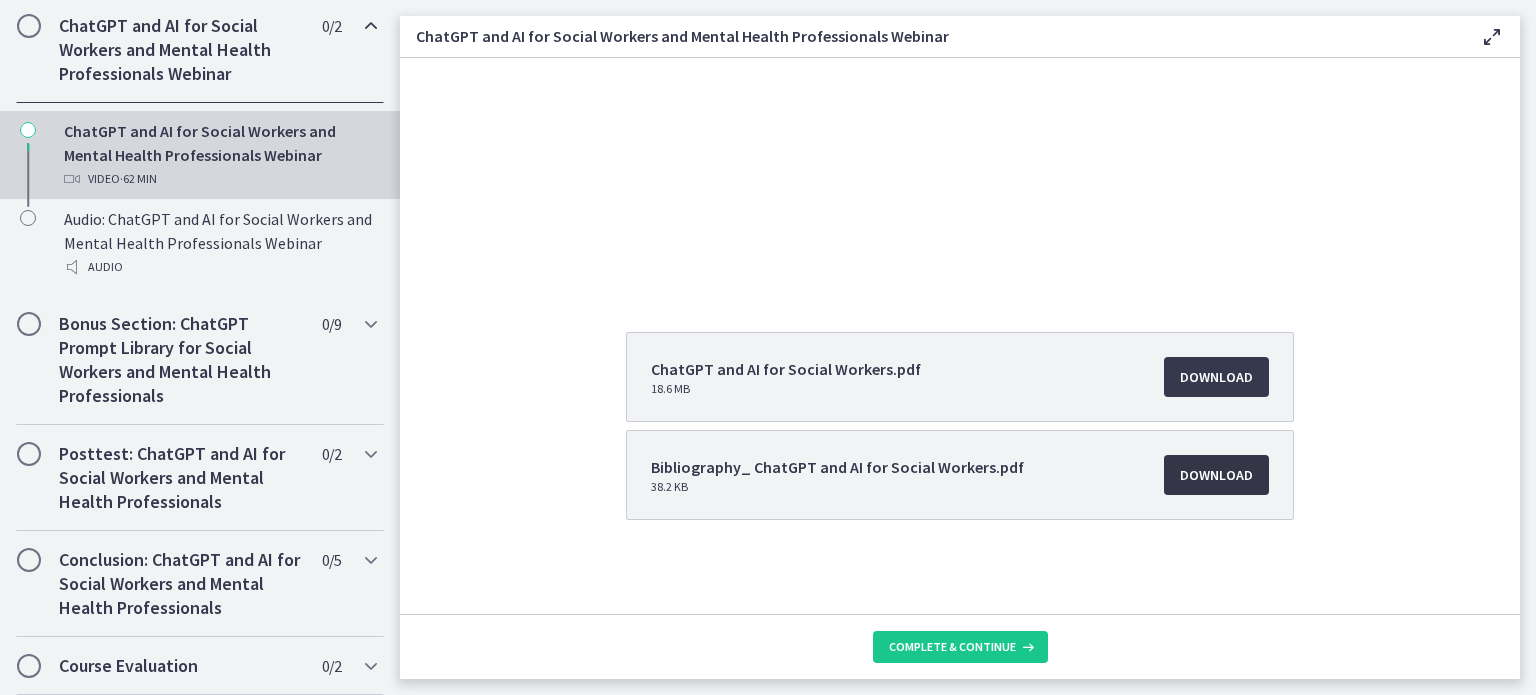 click on "Download
Opens in a new window" at bounding box center [1216, 475] 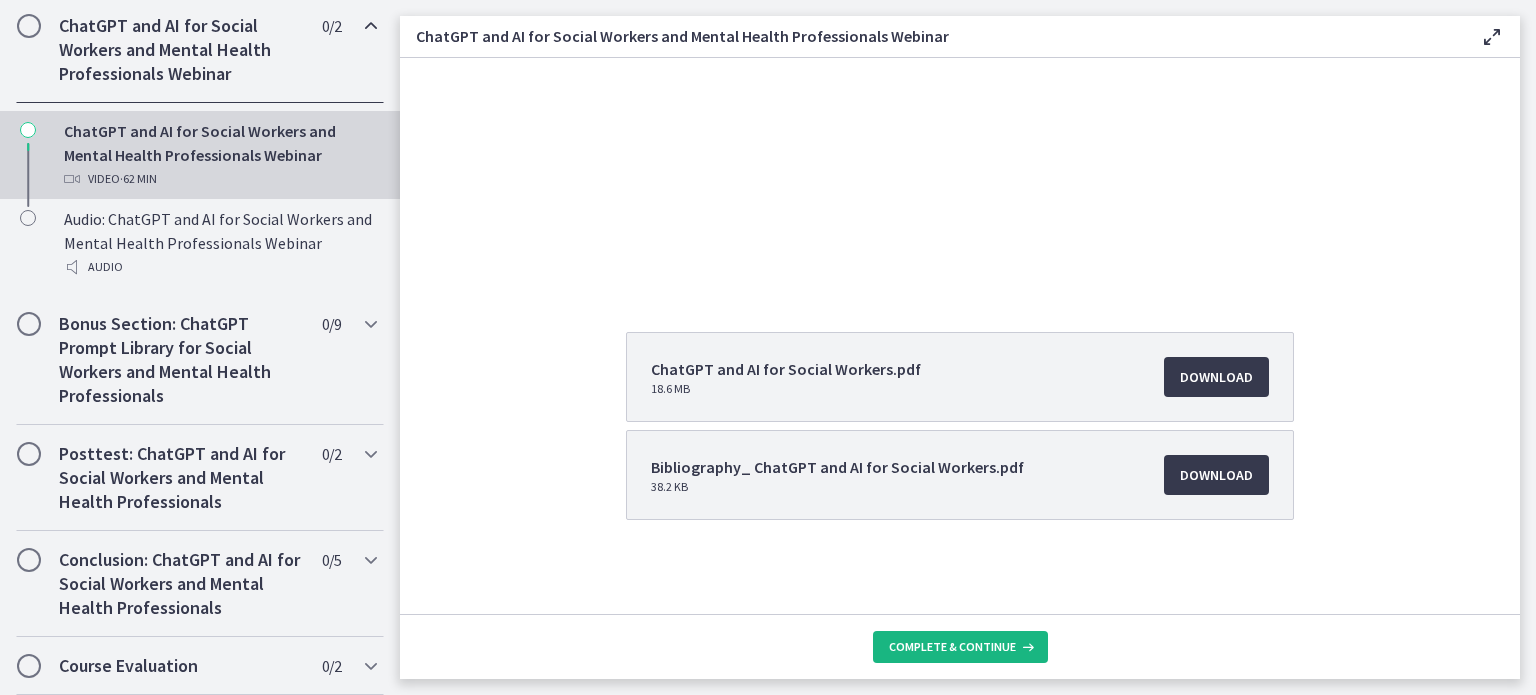 click on "Complete & continue" at bounding box center [952, 647] 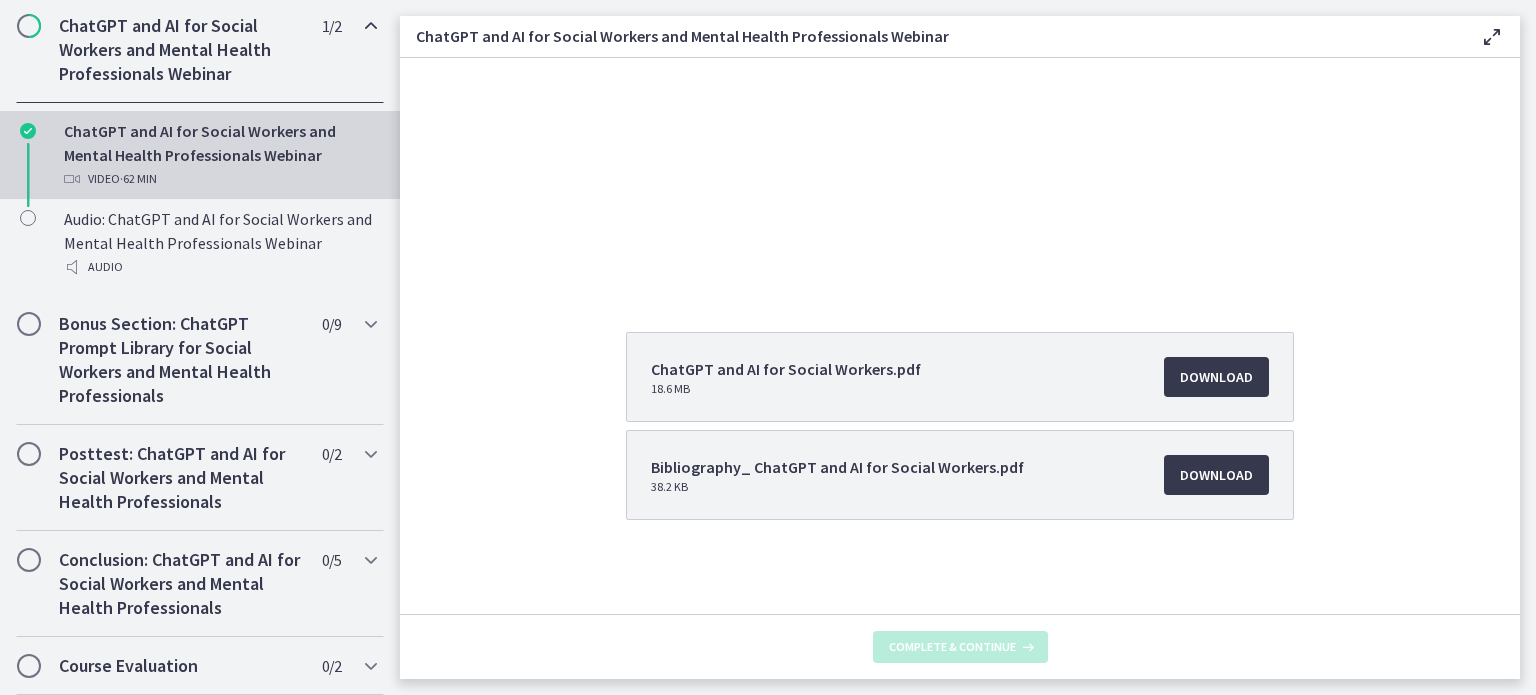 scroll, scrollTop: 0, scrollLeft: 0, axis: both 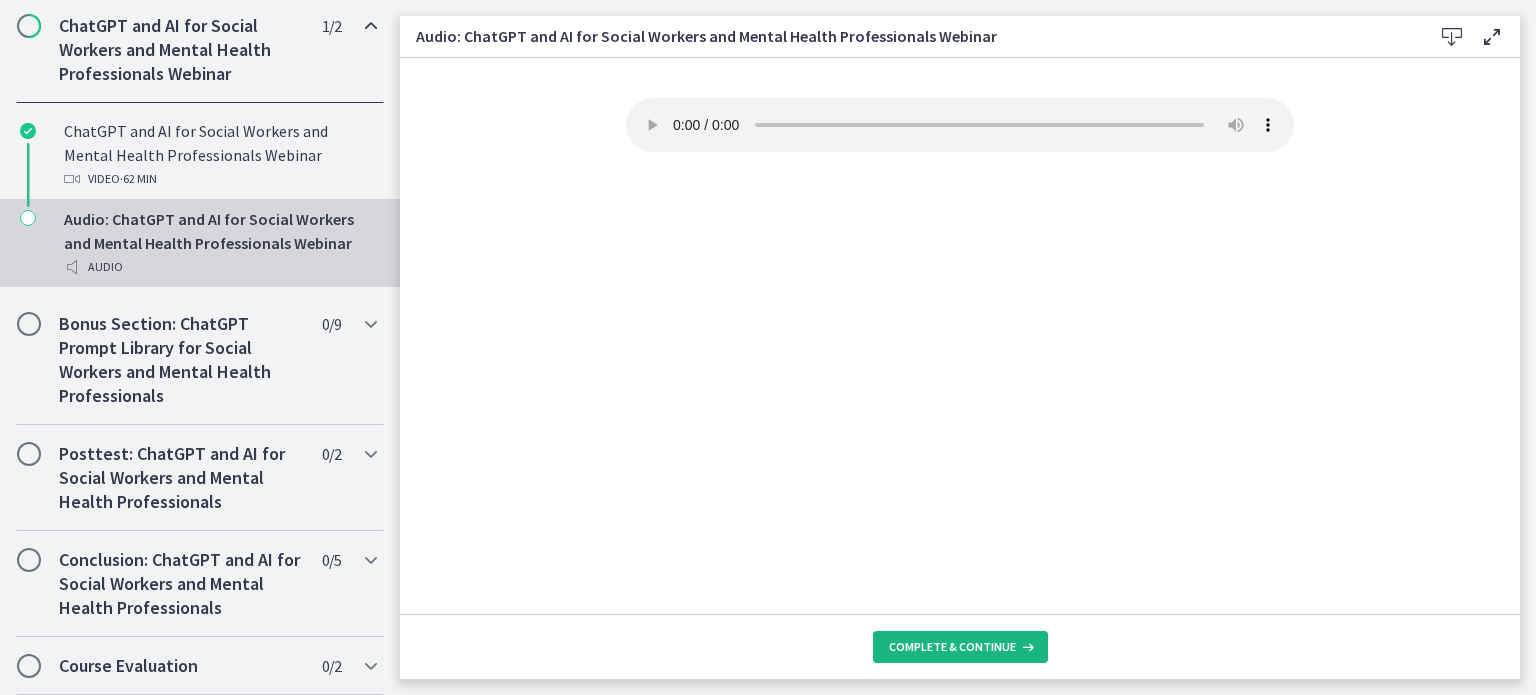 click on "Complete & continue" at bounding box center (952, 647) 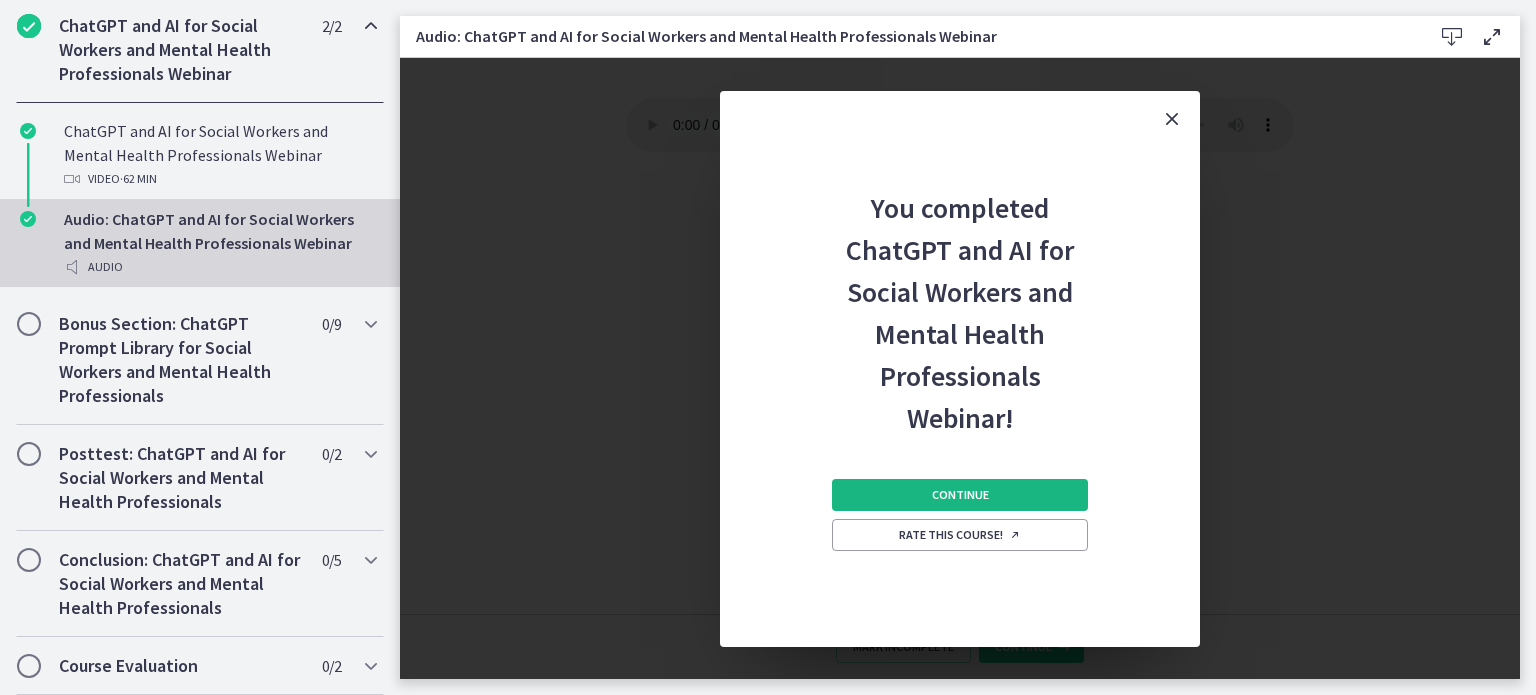 click on "Continue" at bounding box center [960, 495] 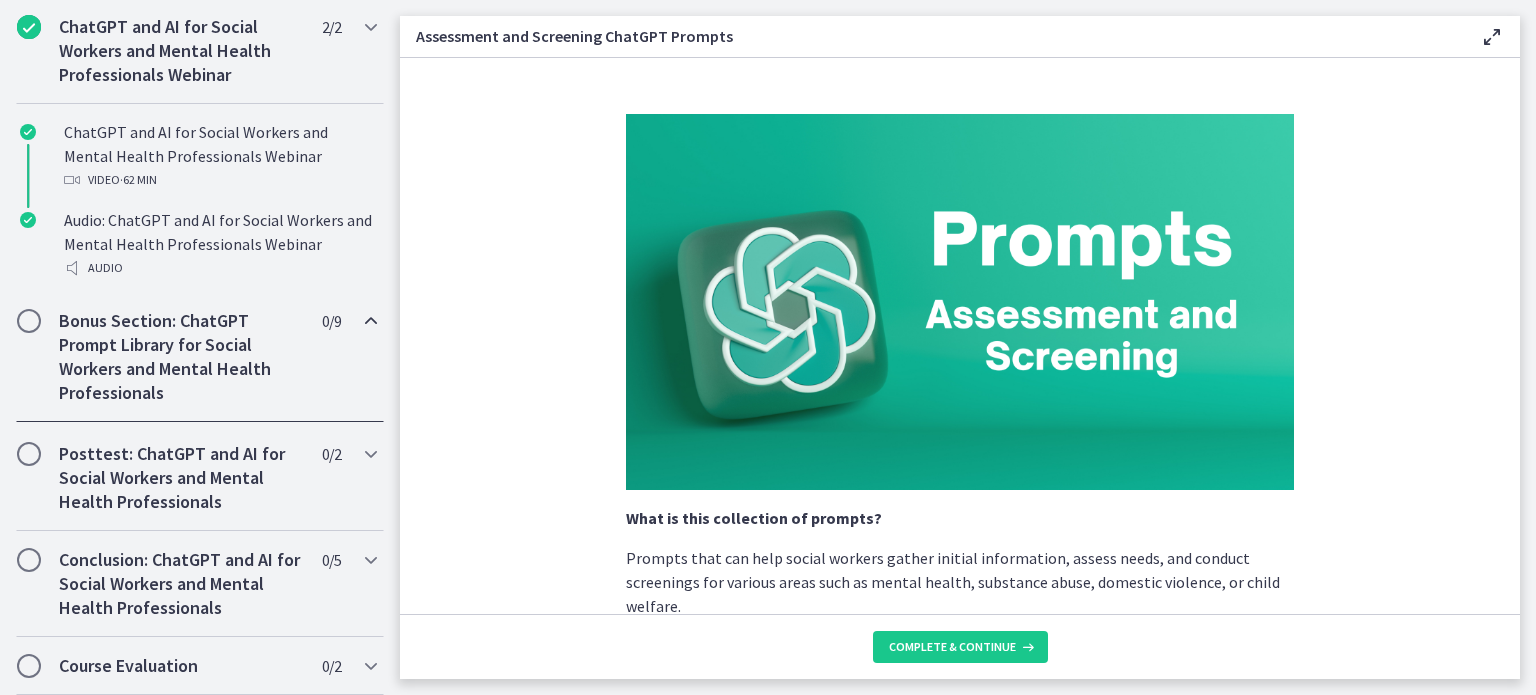 scroll, scrollTop: 1036, scrollLeft: 0, axis: vertical 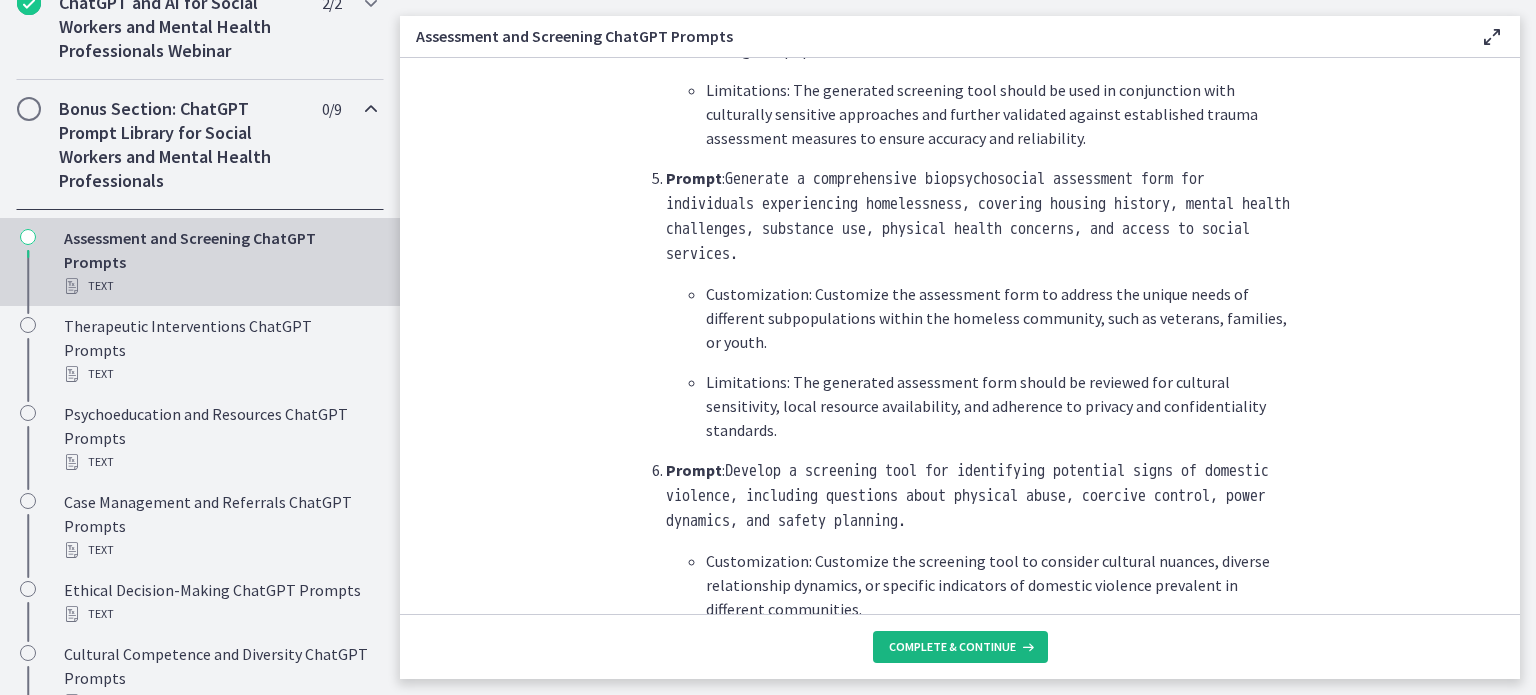 click on "Complete & continue" at bounding box center (952, 647) 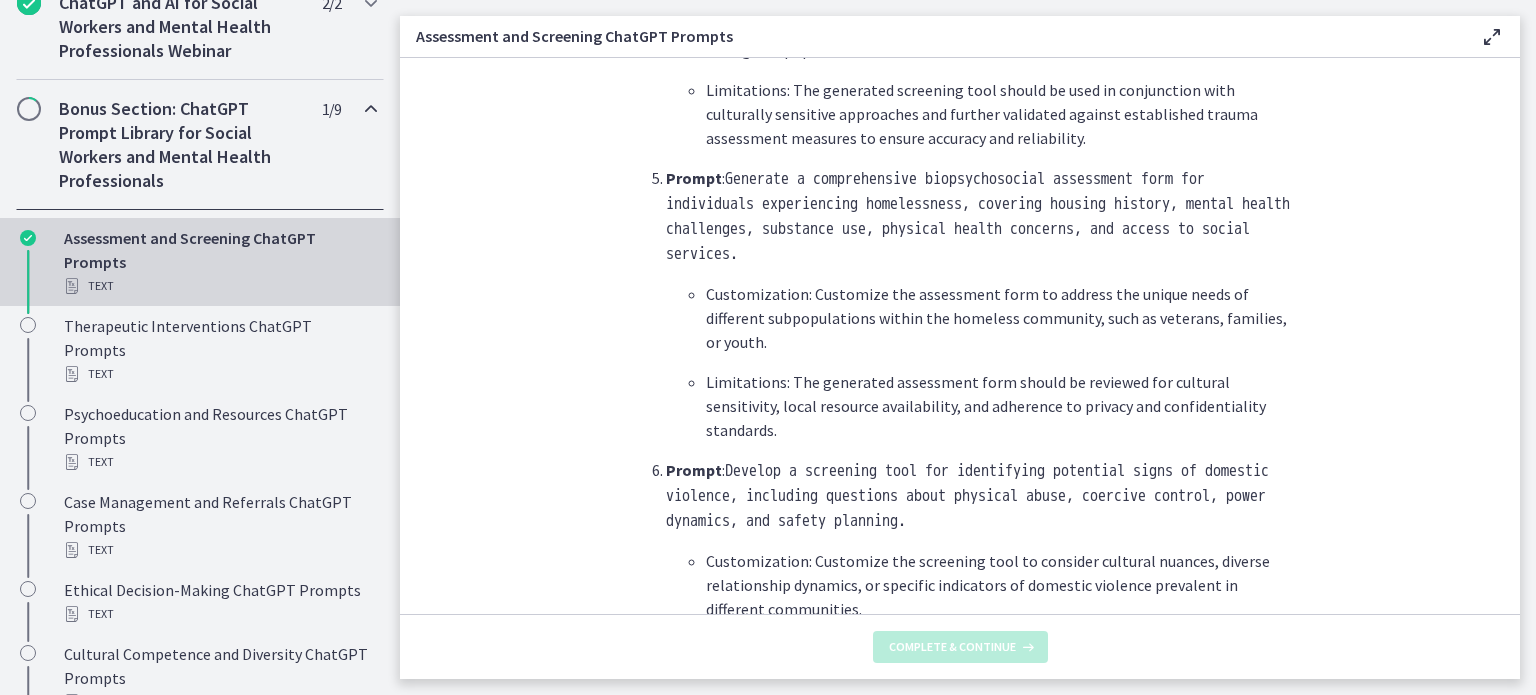 scroll, scrollTop: 0, scrollLeft: 0, axis: both 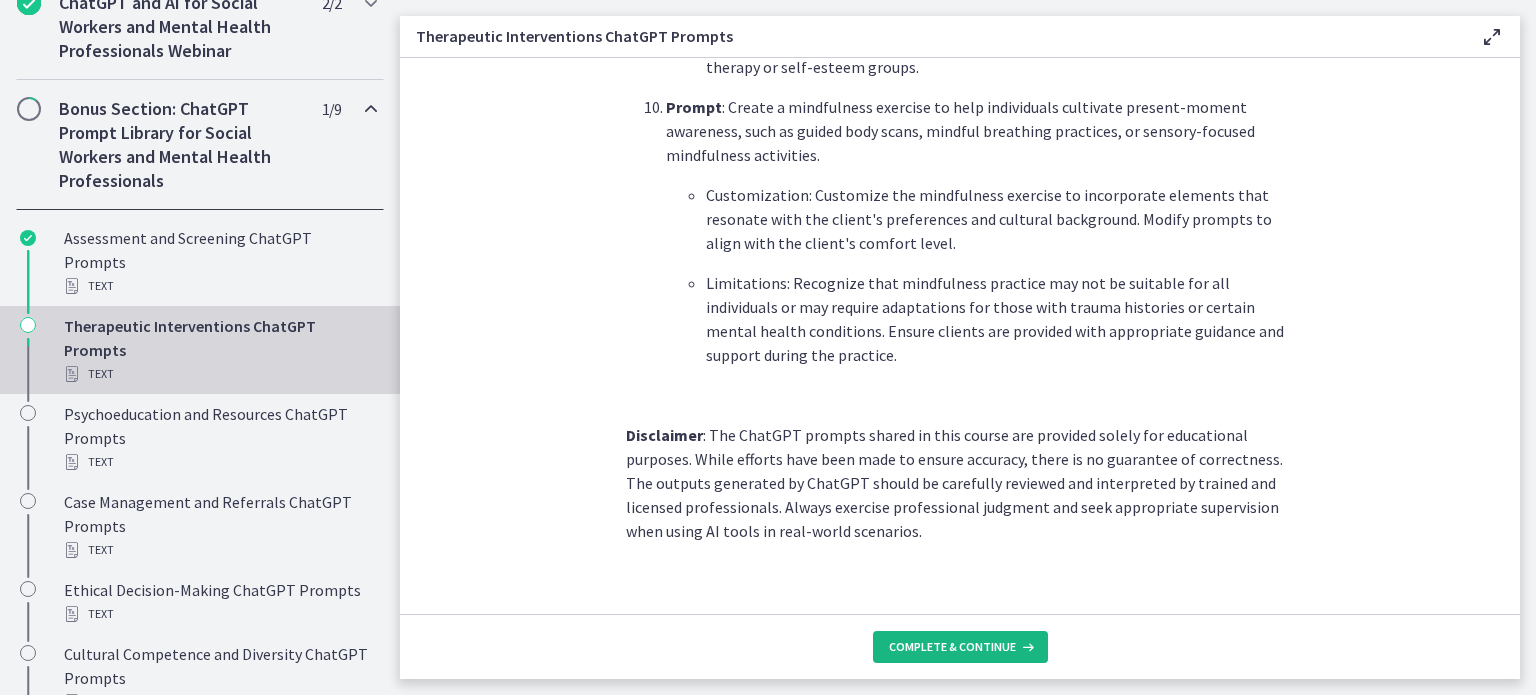 click on "Complete & continue" at bounding box center (952, 647) 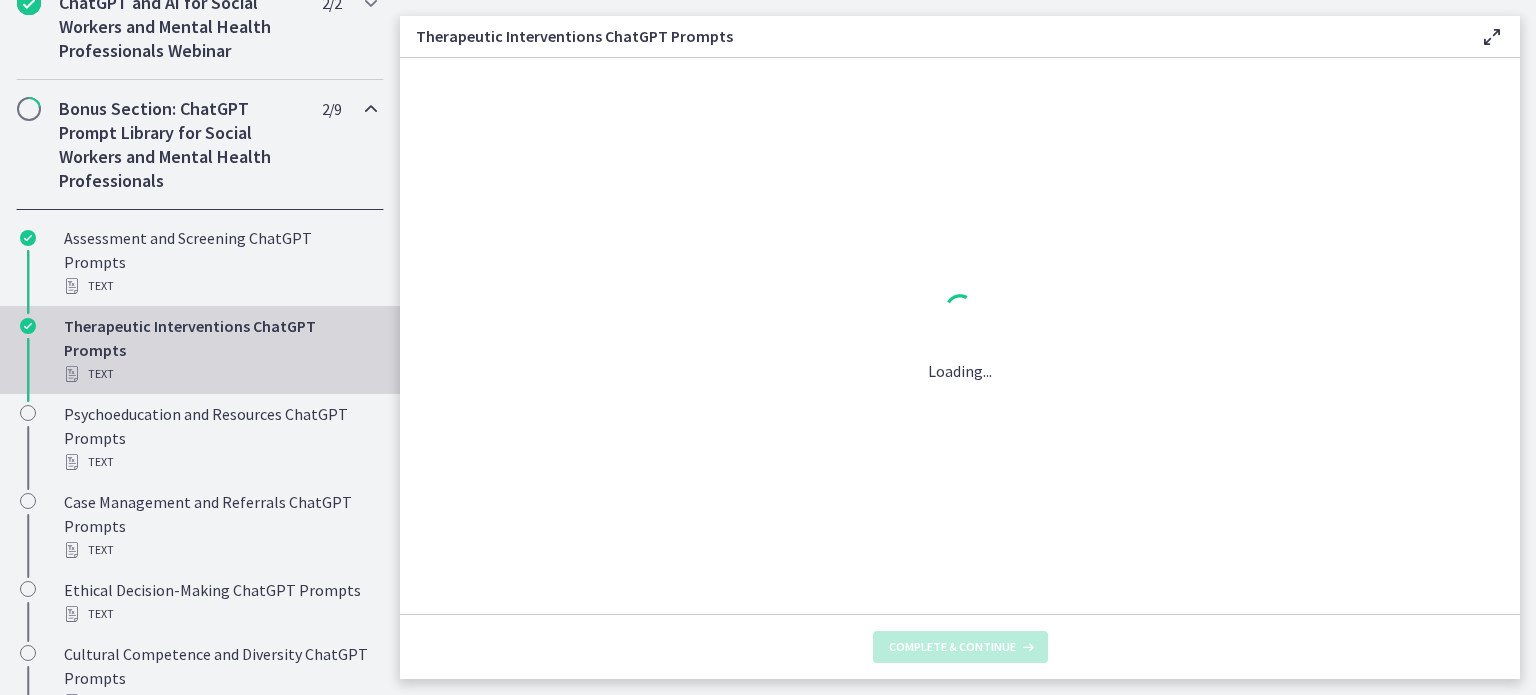 scroll, scrollTop: 0, scrollLeft: 0, axis: both 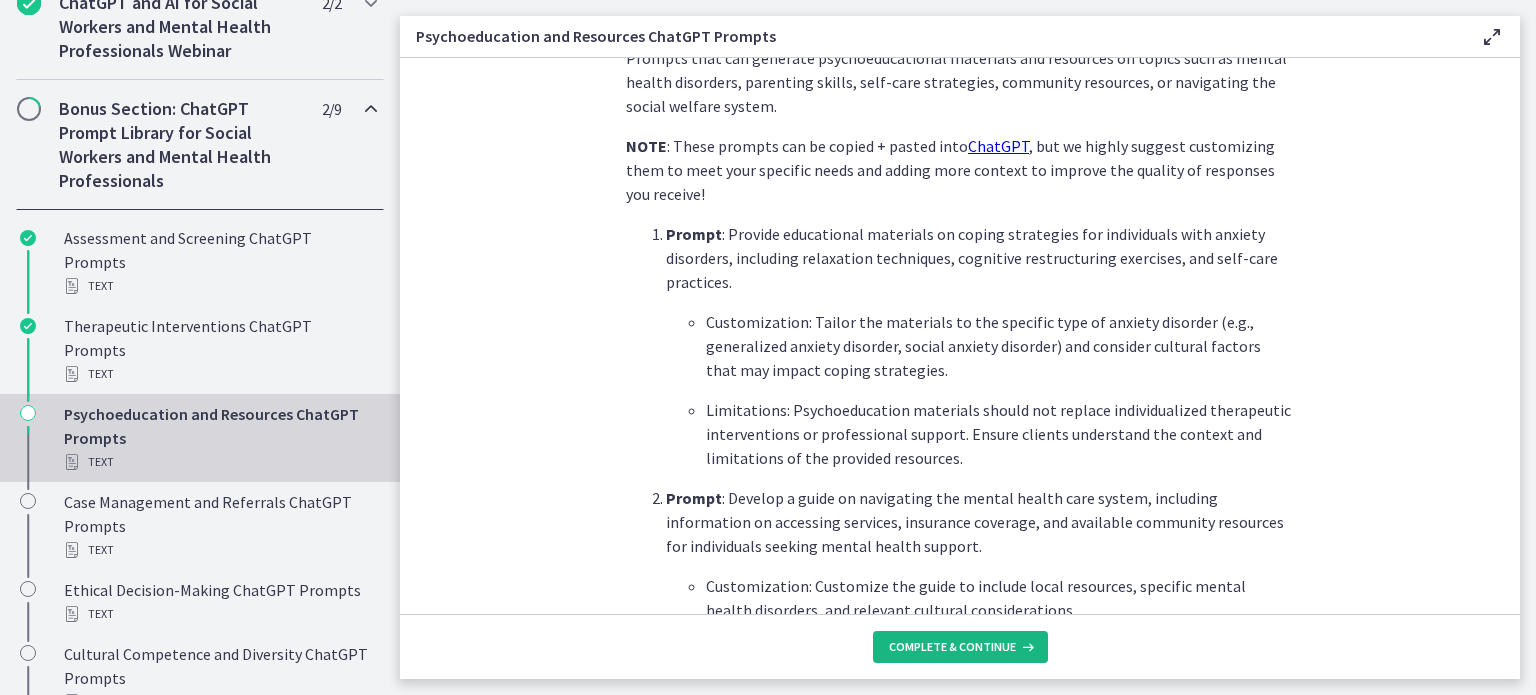click on "Complete & continue" at bounding box center (952, 647) 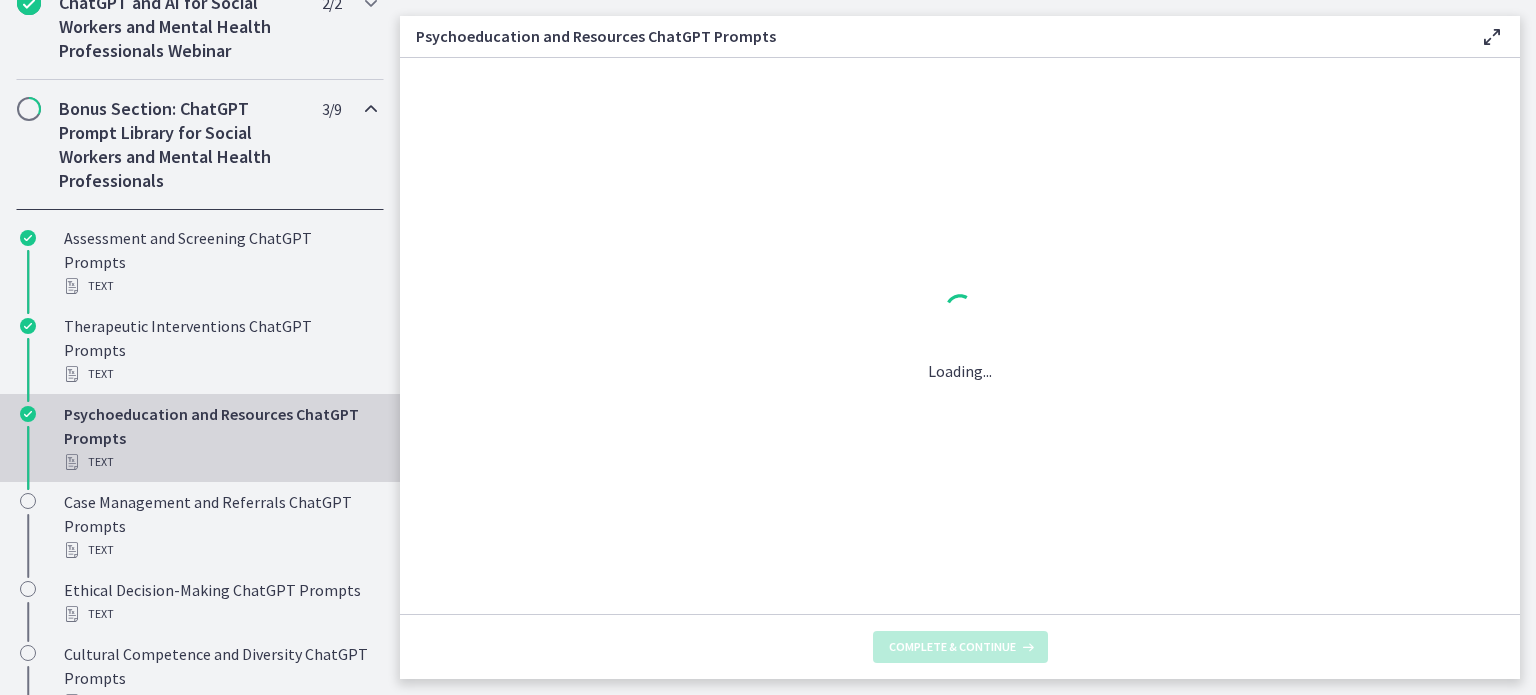 scroll, scrollTop: 0, scrollLeft: 0, axis: both 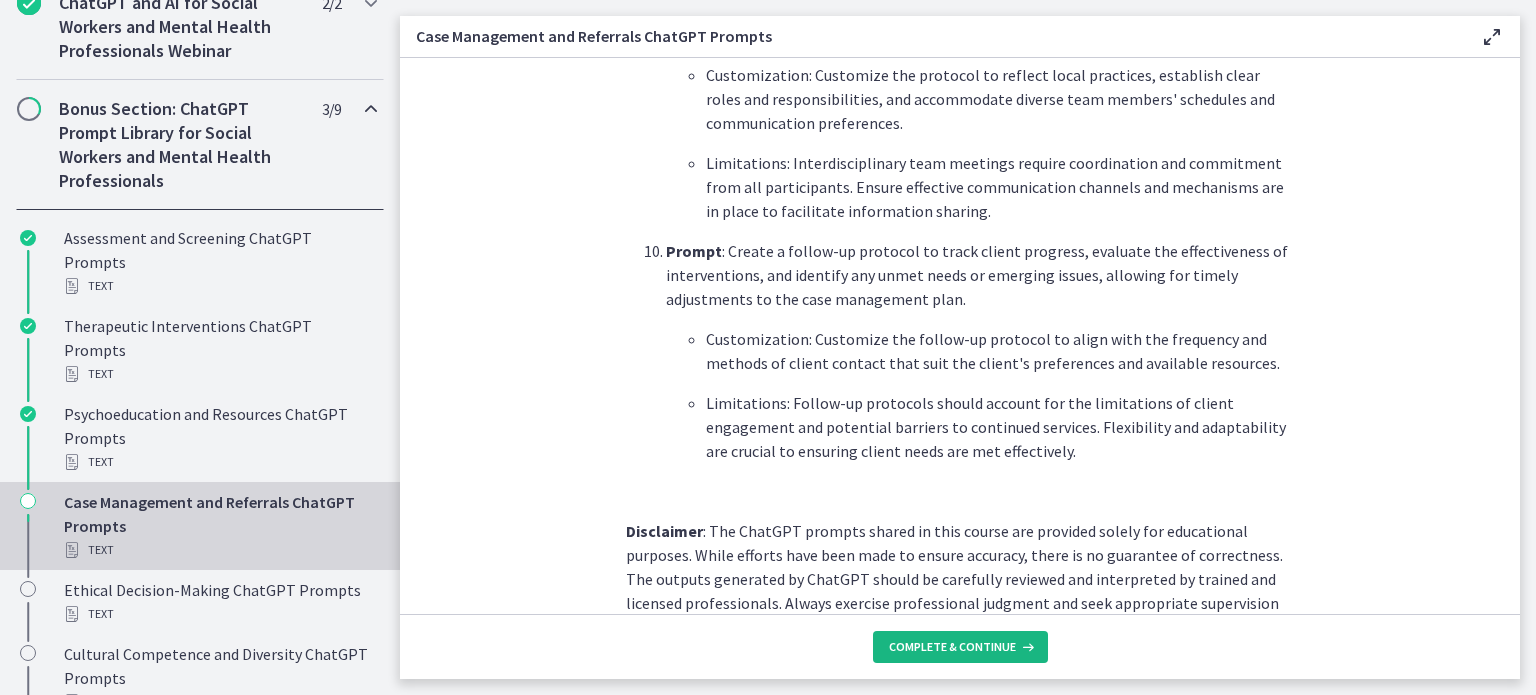 click on "Complete & continue" at bounding box center (952, 647) 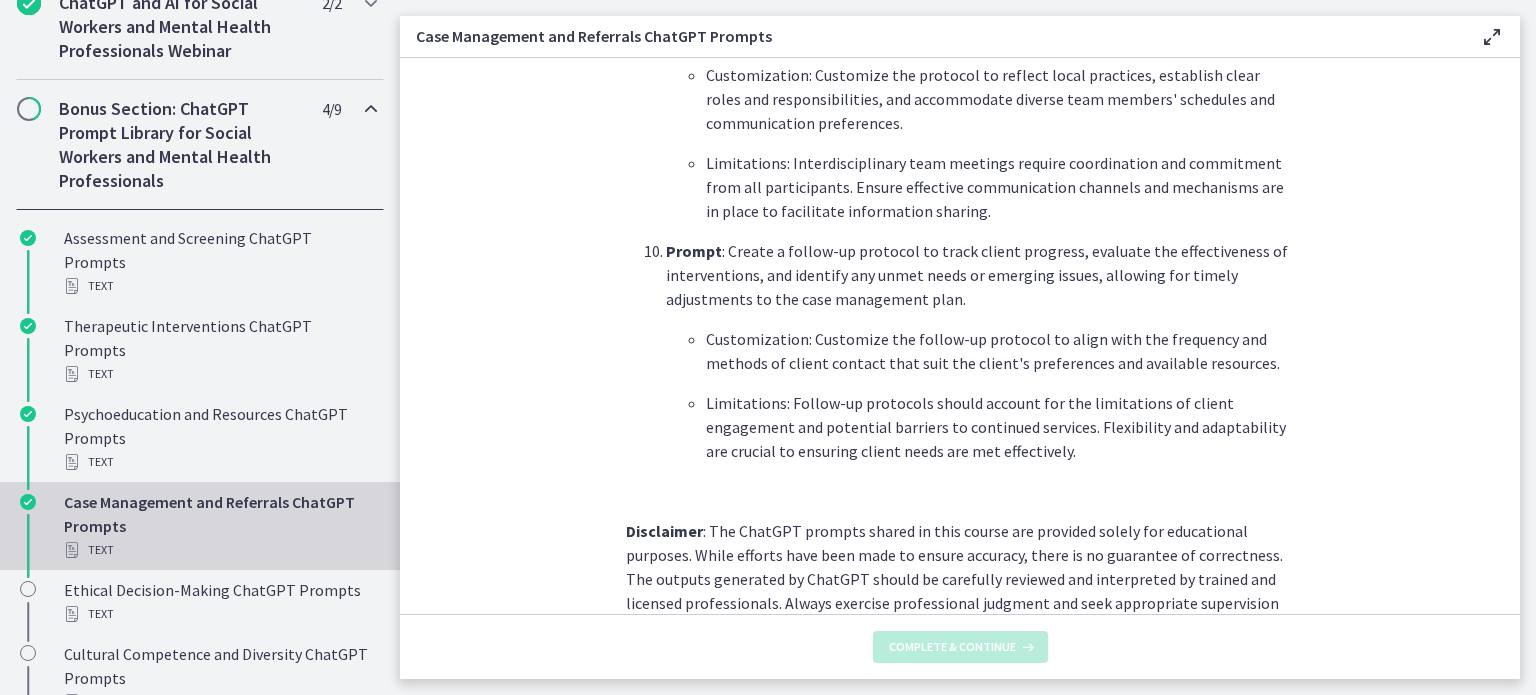 scroll, scrollTop: 0, scrollLeft: 0, axis: both 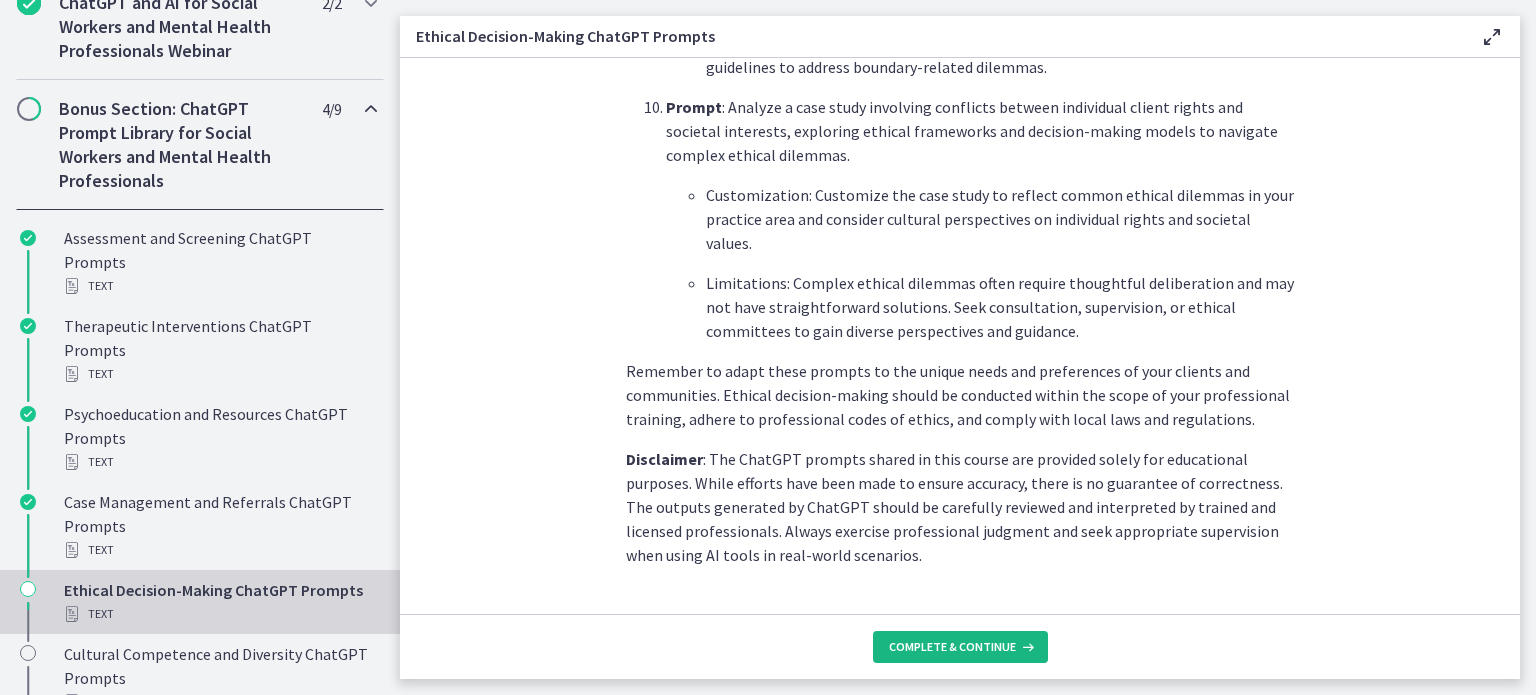 click on "Complete & continue" at bounding box center (960, 647) 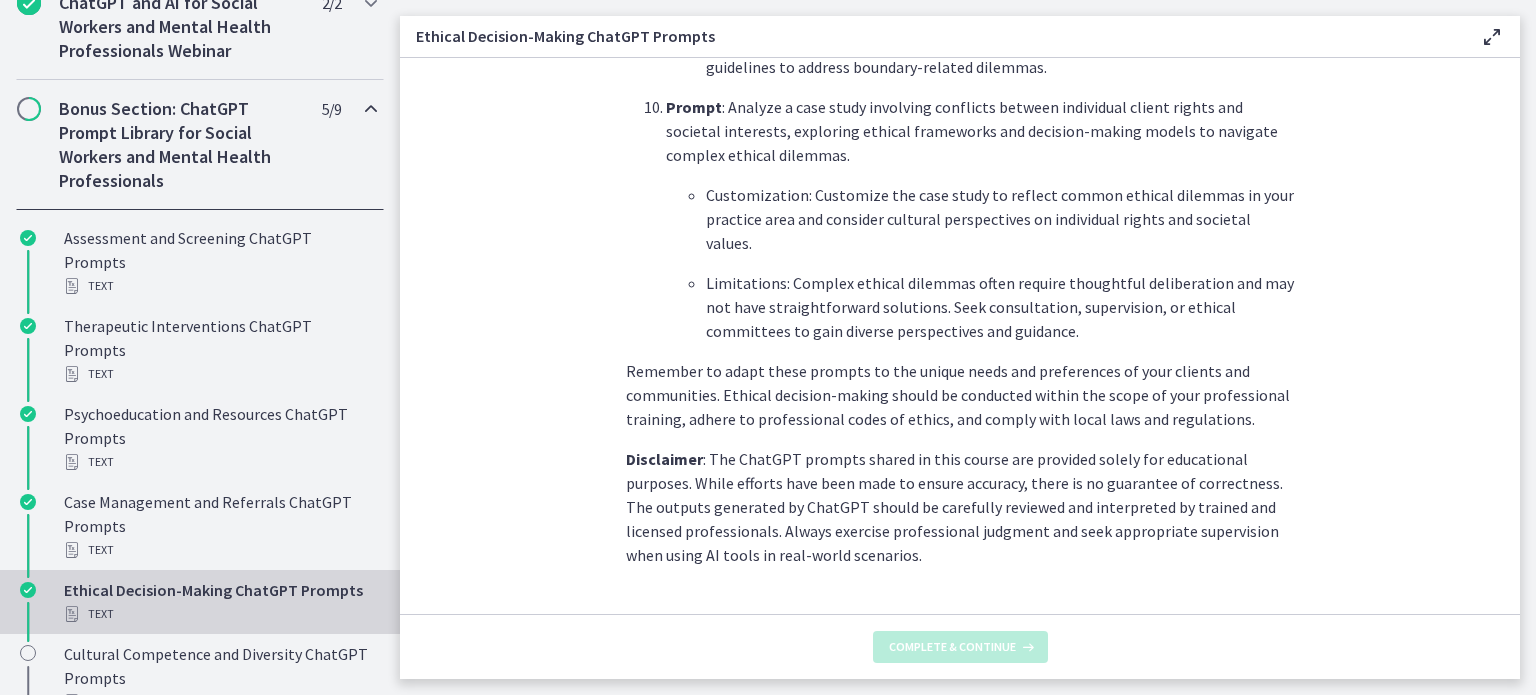 scroll, scrollTop: 0, scrollLeft: 0, axis: both 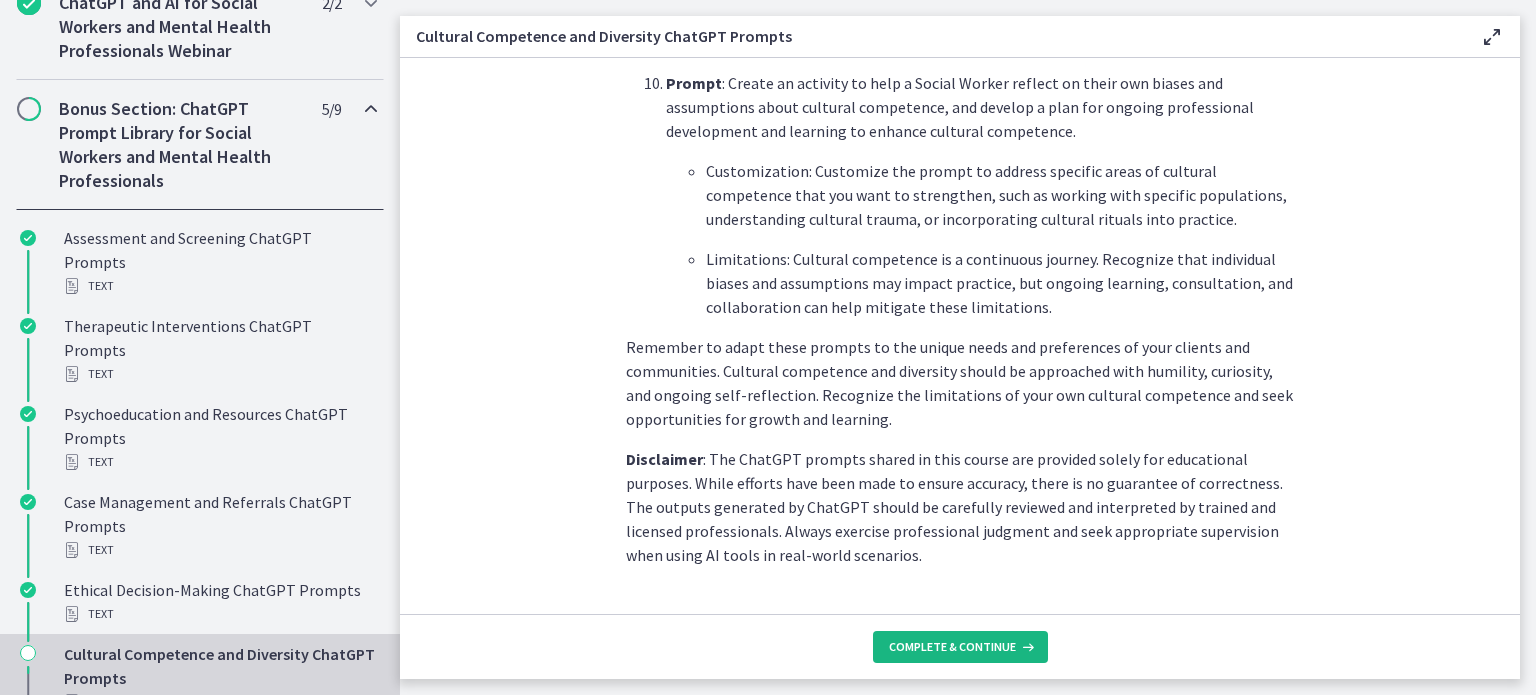 click on "Complete & continue" at bounding box center [960, 647] 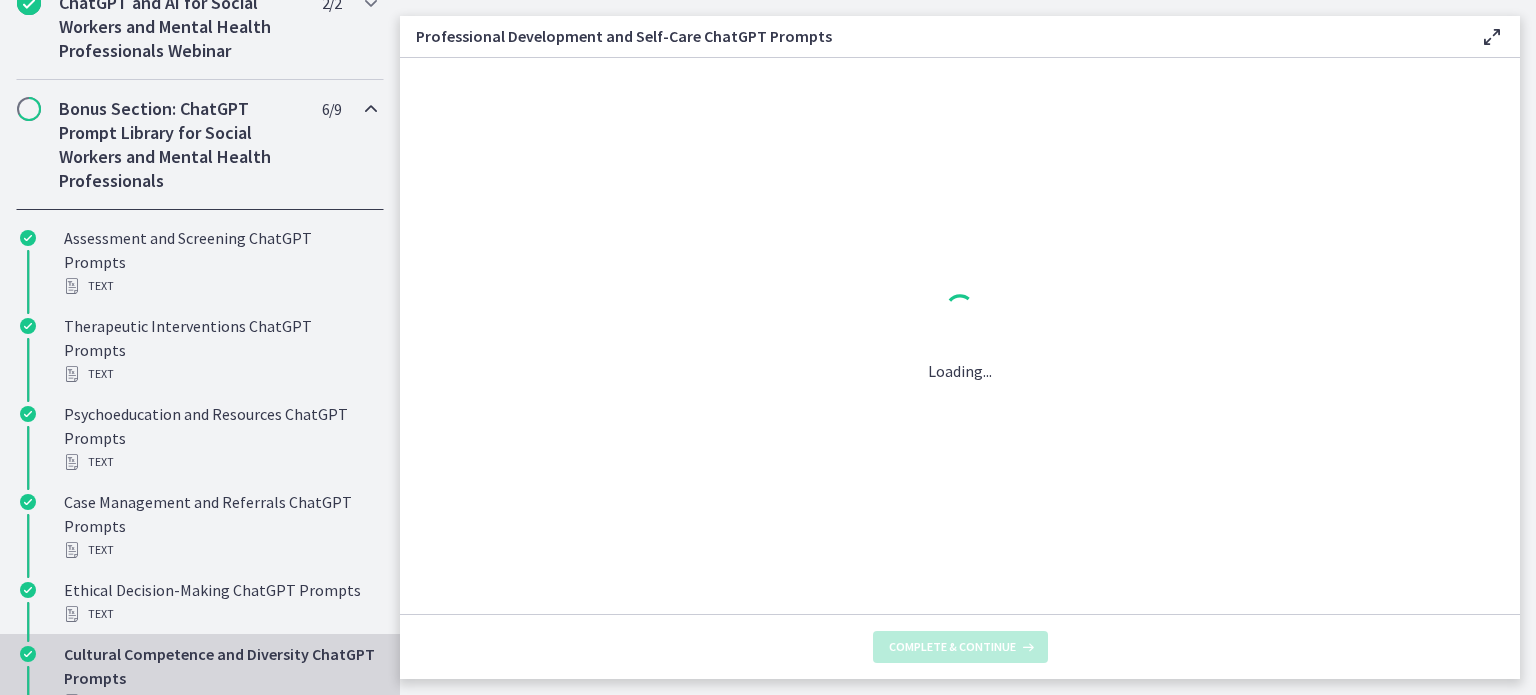 scroll, scrollTop: 0, scrollLeft: 0, axis: both 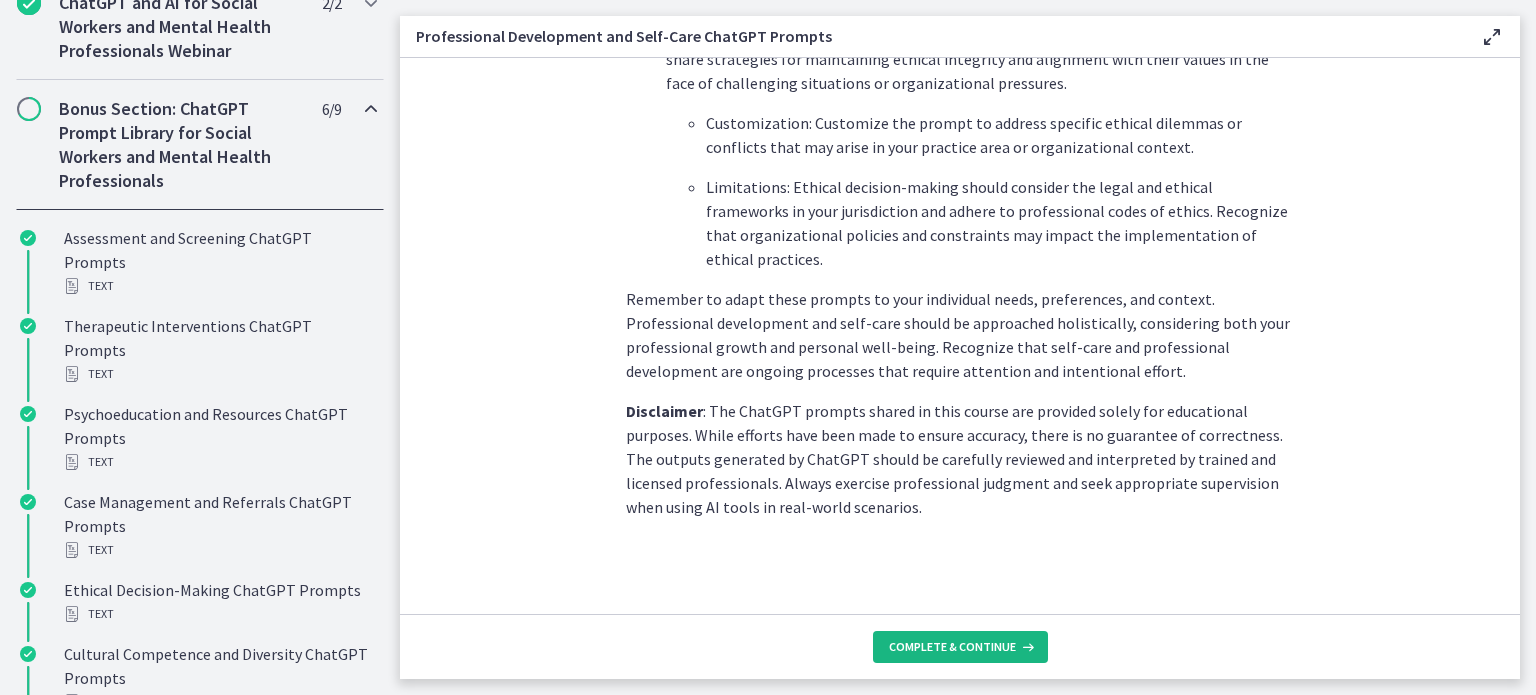 click on "Complete & continue" at bounding box center [952, 647] 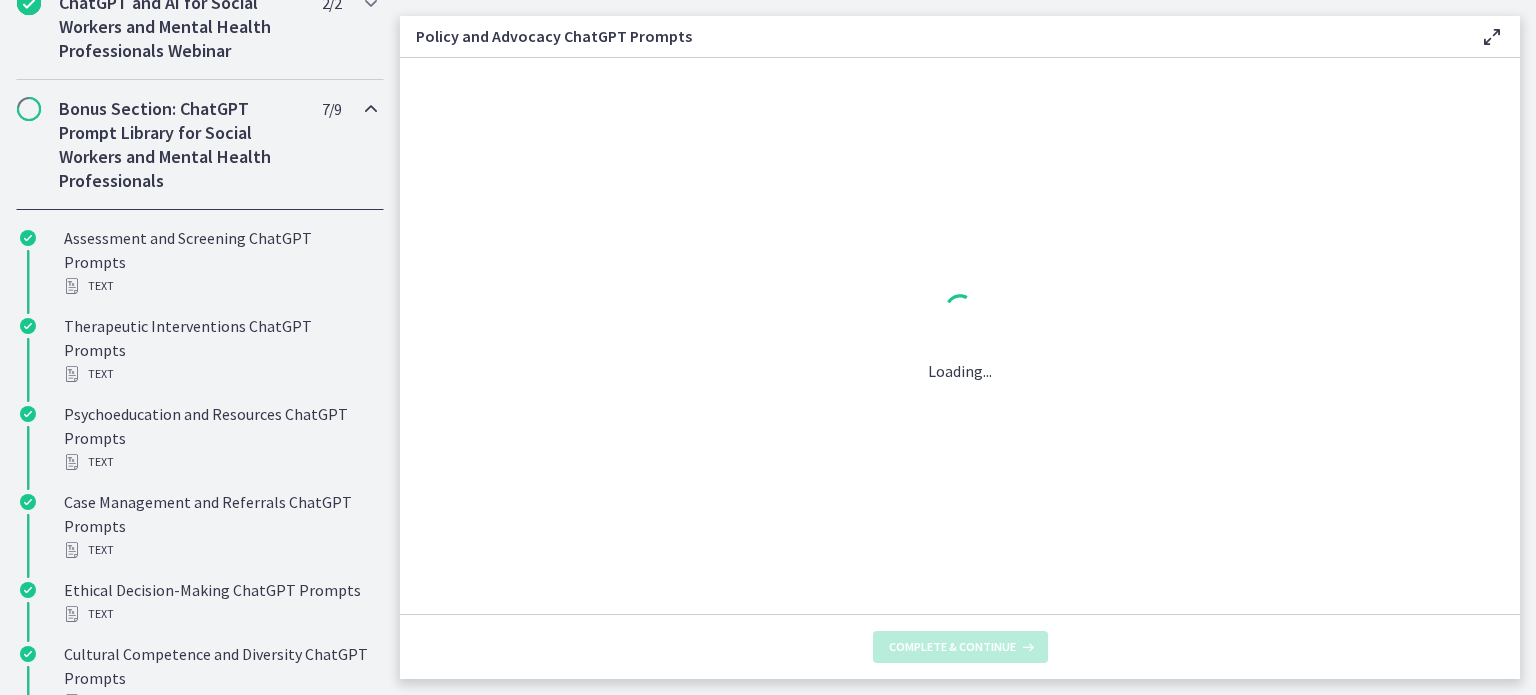 scroll, scrollTop: 0, scrollLeft: 0, axis: both 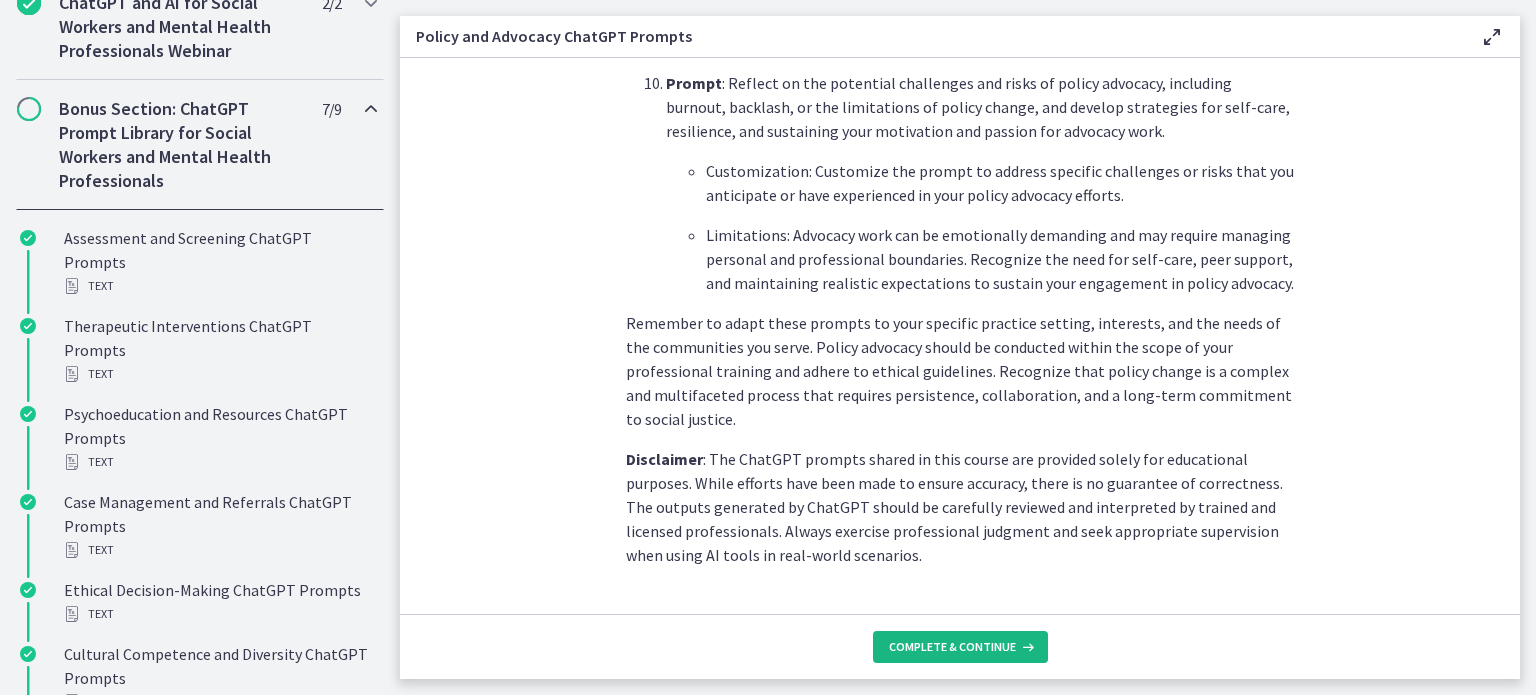 click on "Complete & continue" at bounding box center [952, 647] 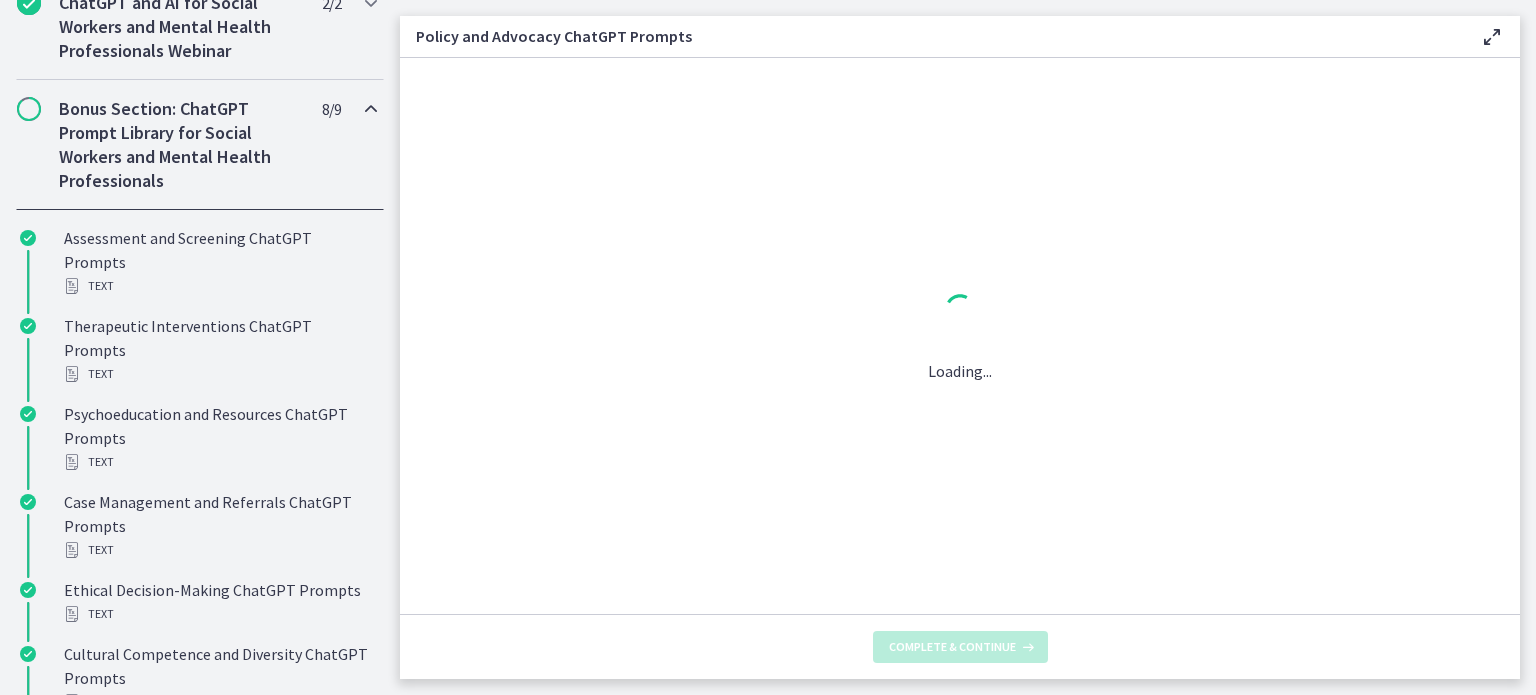 scroll, scrollTop: 0, scrollLeft: 0, axis: both 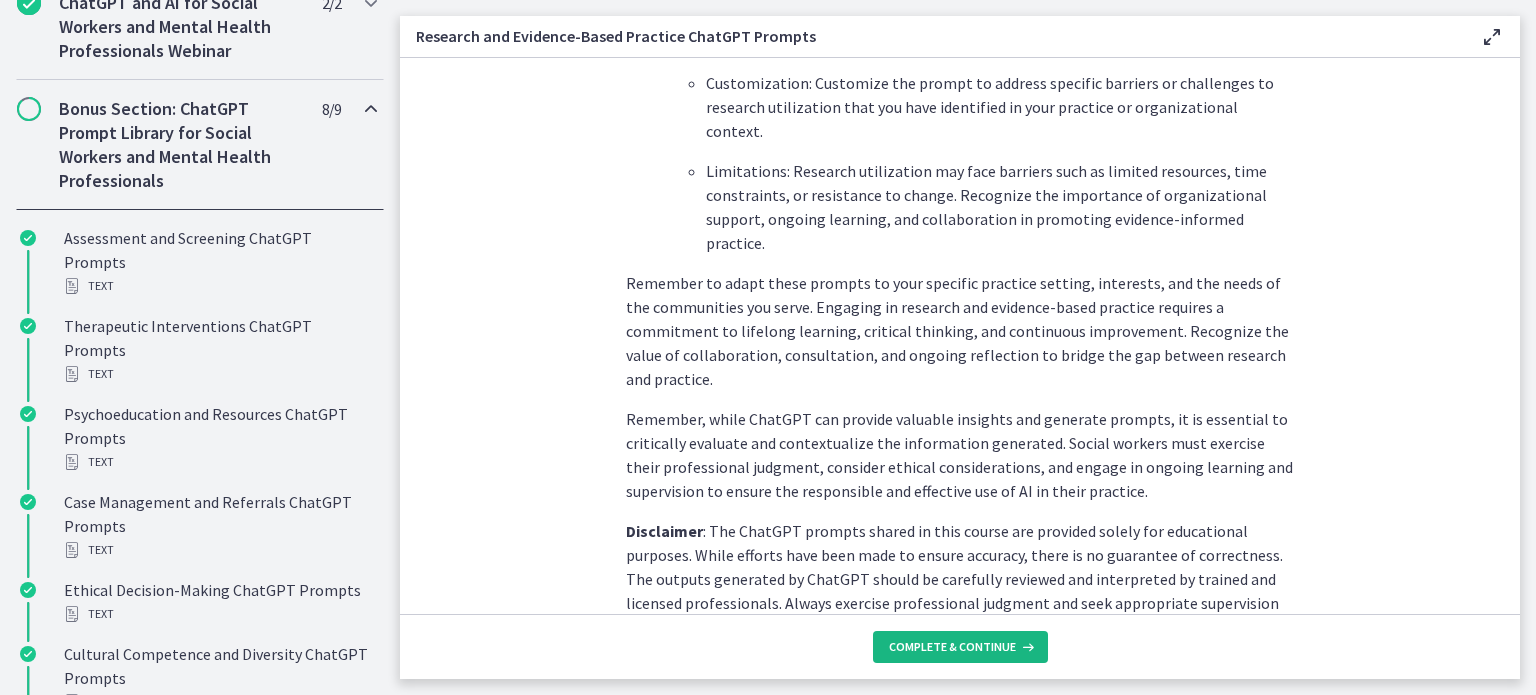 click on "Complete & continue" at bounding box center (952, 647) 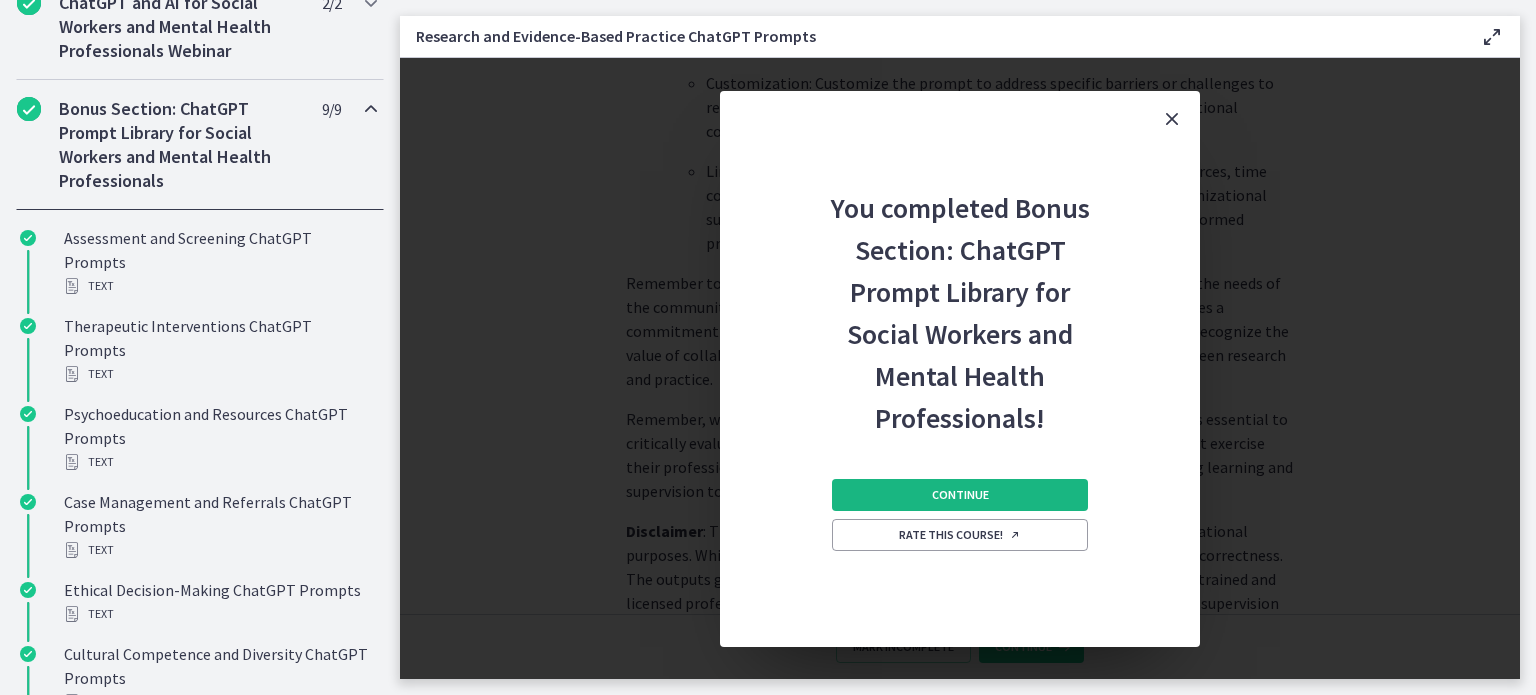 click on "Continue" at bounding box center [960, 495] 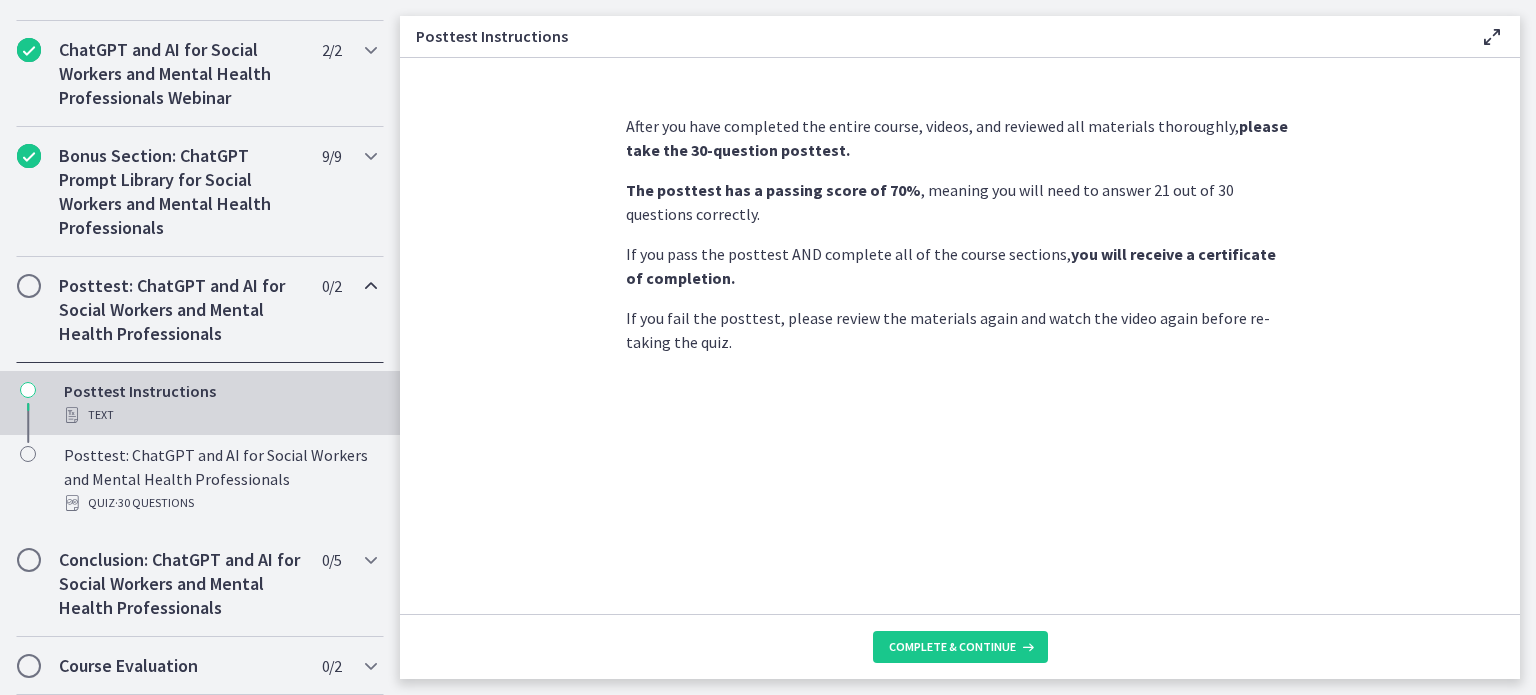 scroll, scrollTop: 1009, scrollLeft: 0, axis: vertical 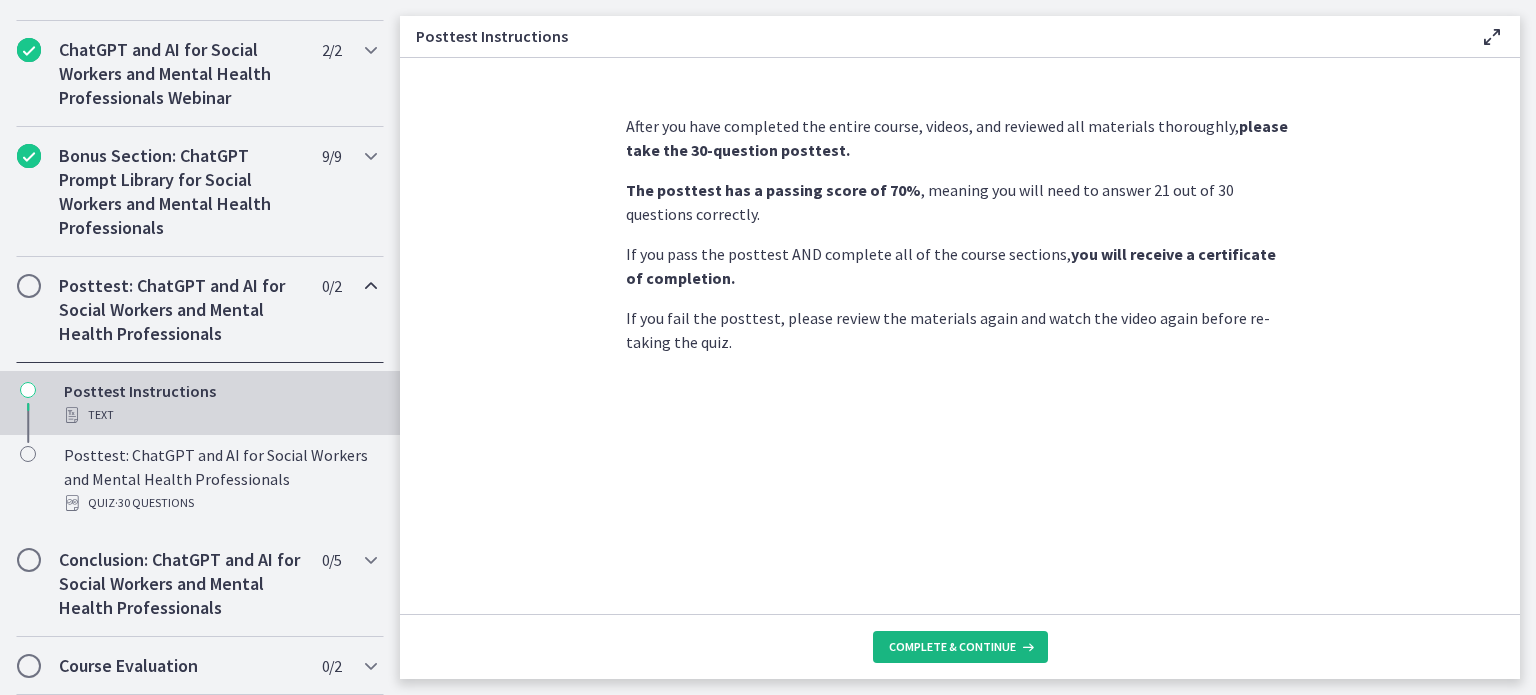 click on "Complete & continue" at bounding box center [952, 647] 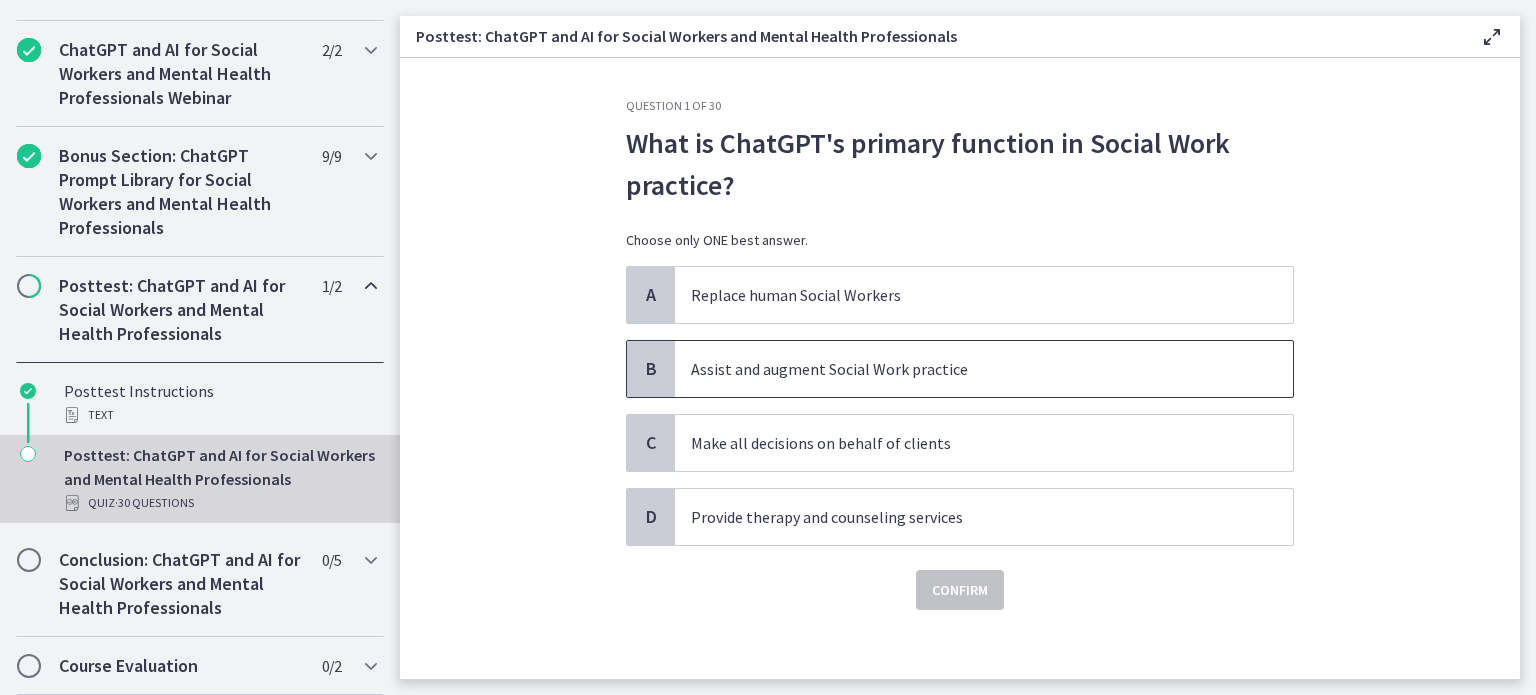 click on "Assist and augment Social Work practice" at bounding box center [964, 369] 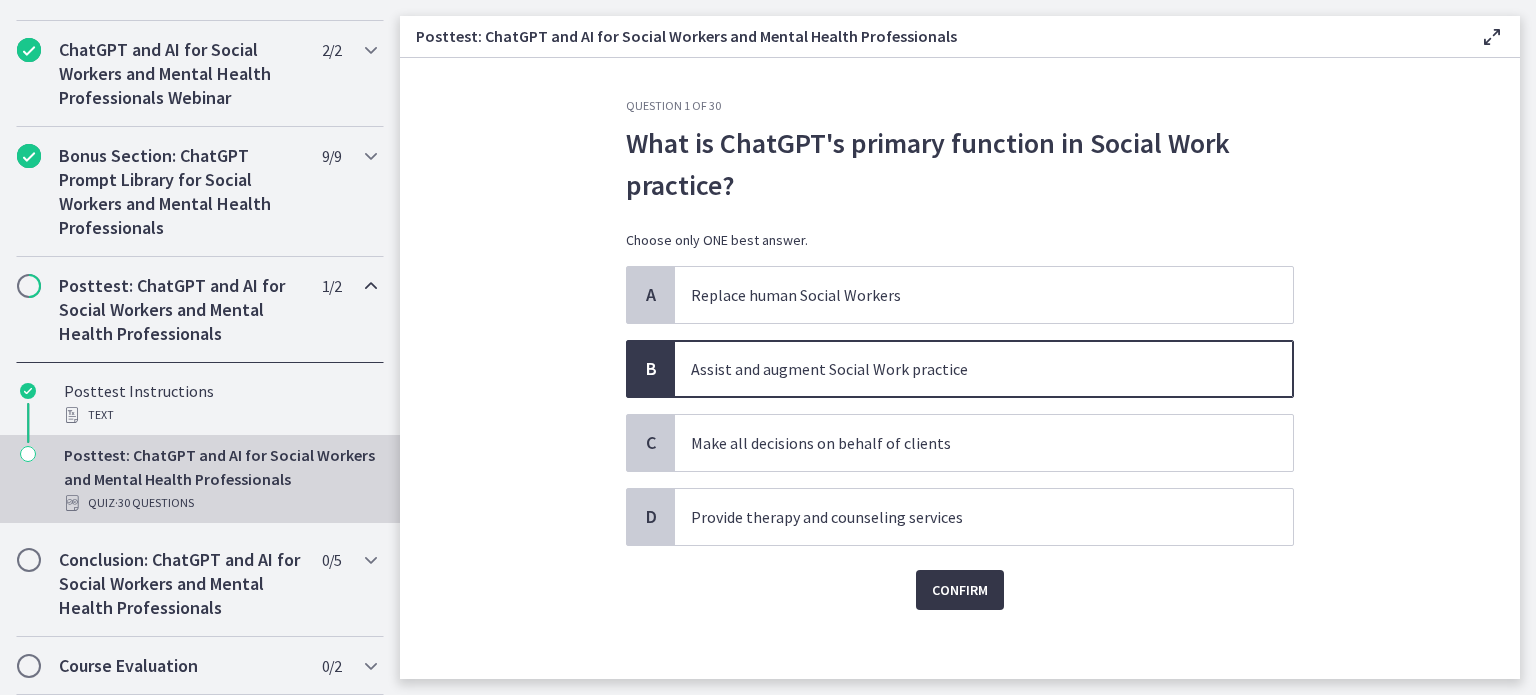 click on "Confirm" at bounding box center [960, 590] 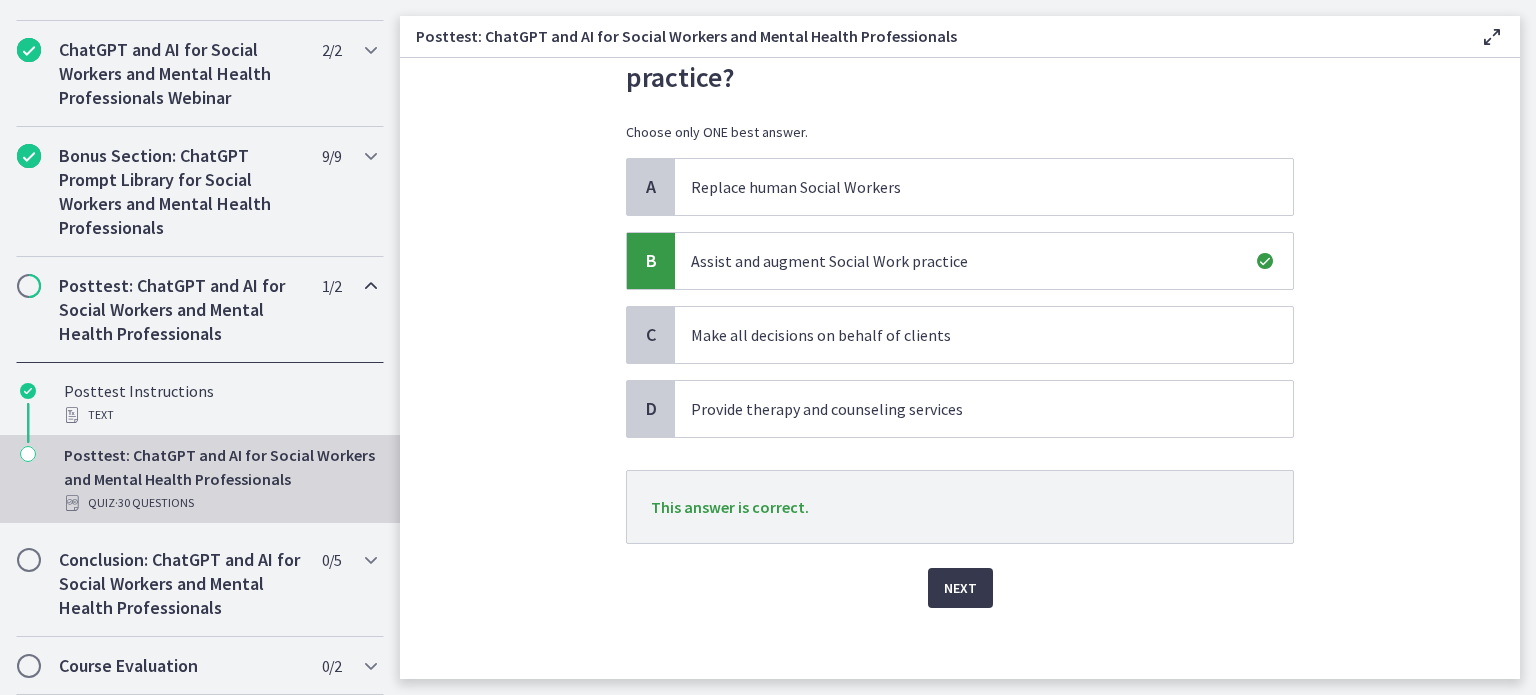 scroll, scrollTop: 114, scrollLeft: 0, axis: vertical 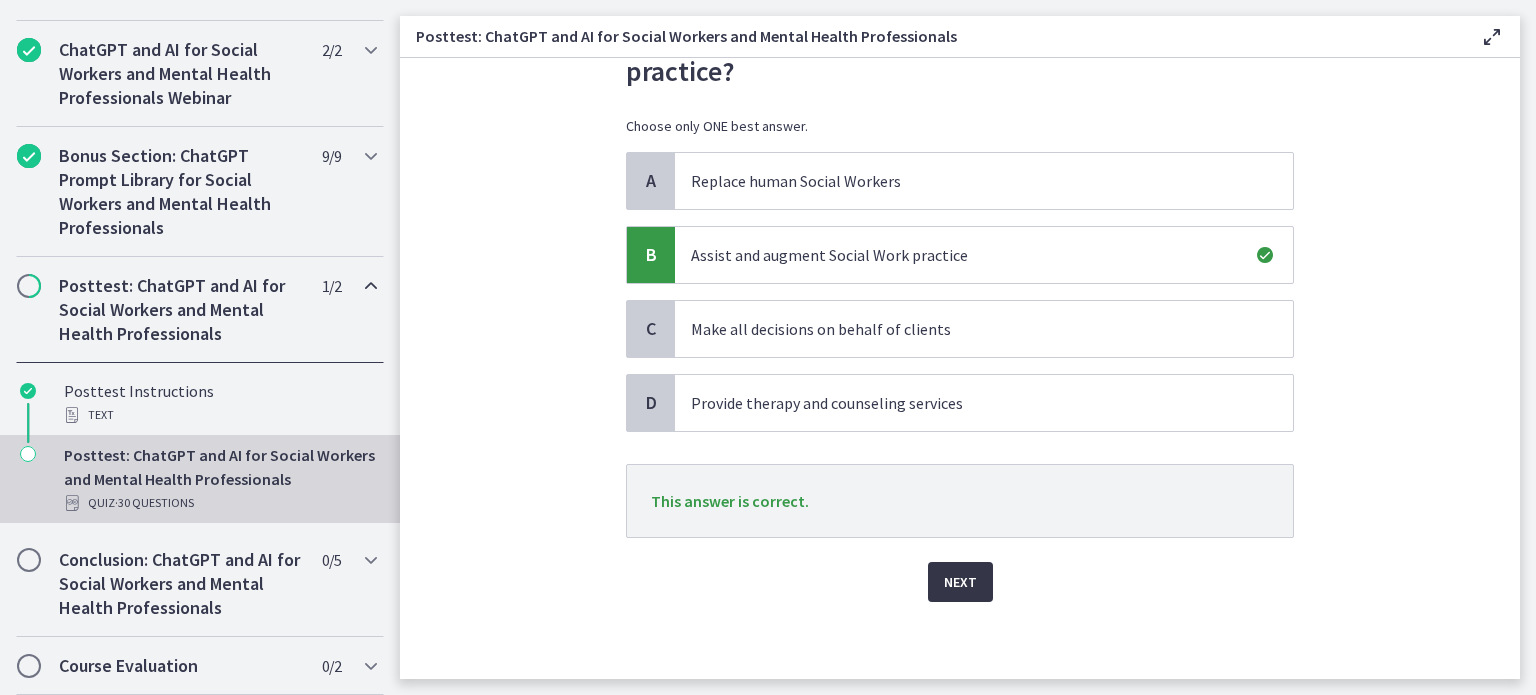 click on "Next" at bounding box center [960, 582] 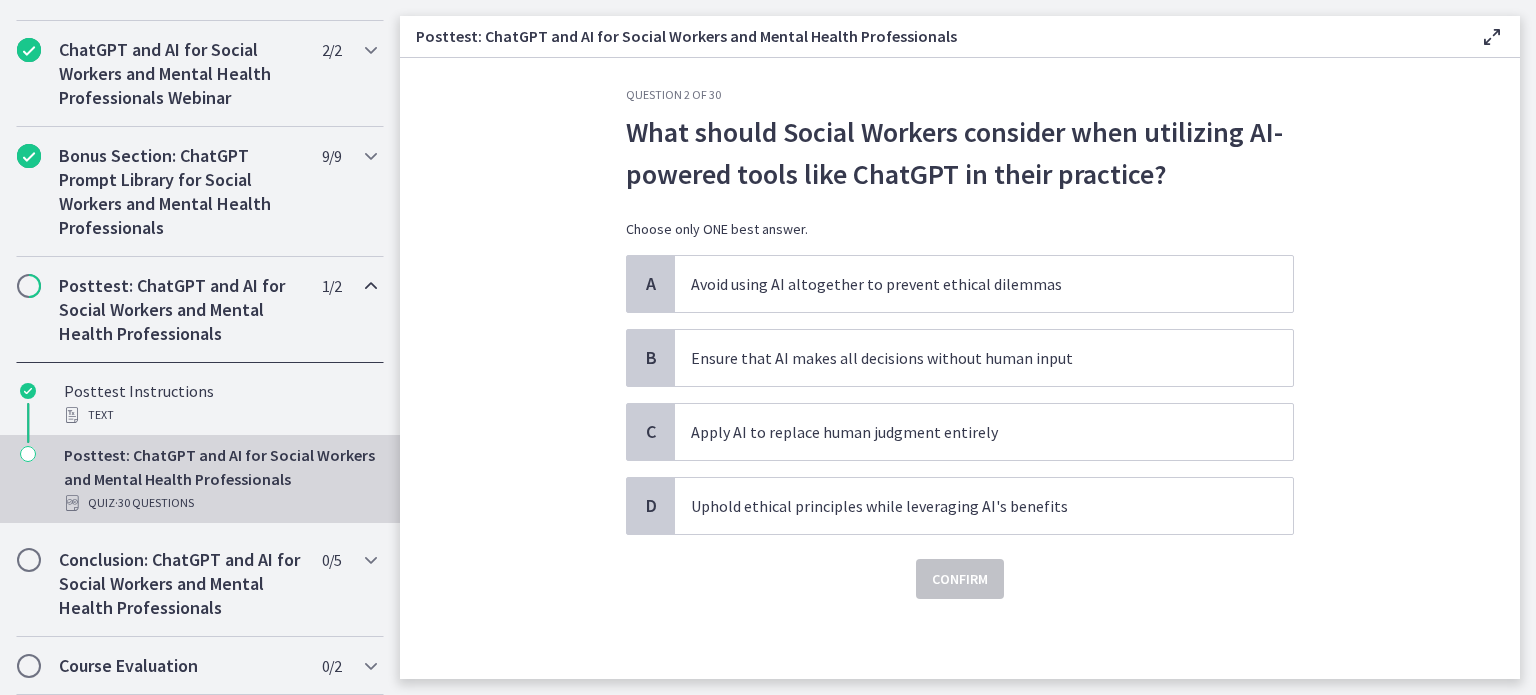 scroll, scrollTop: 0, scrollLeft: 0, axis: both 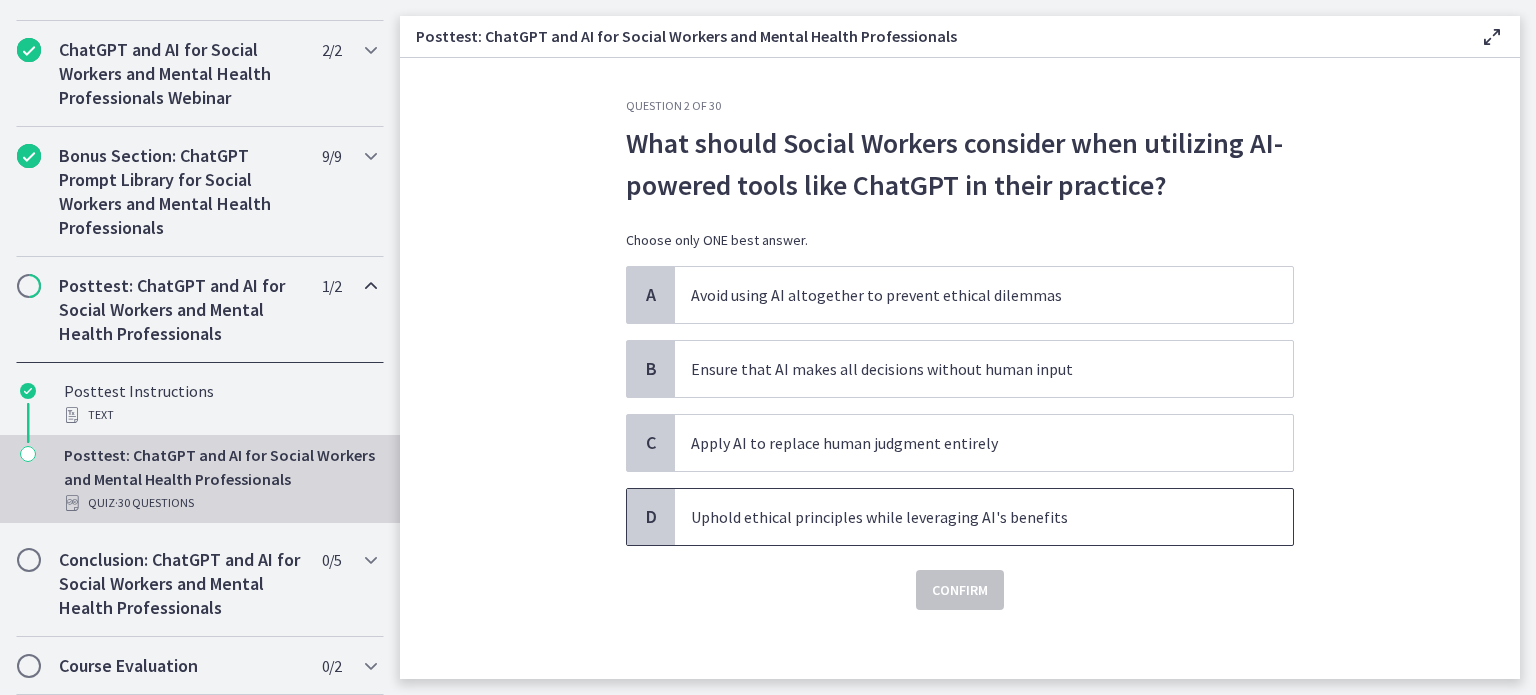 click on "Uphold ethical principles while leveraging AI's benefits" at bounding box center (964, 517) 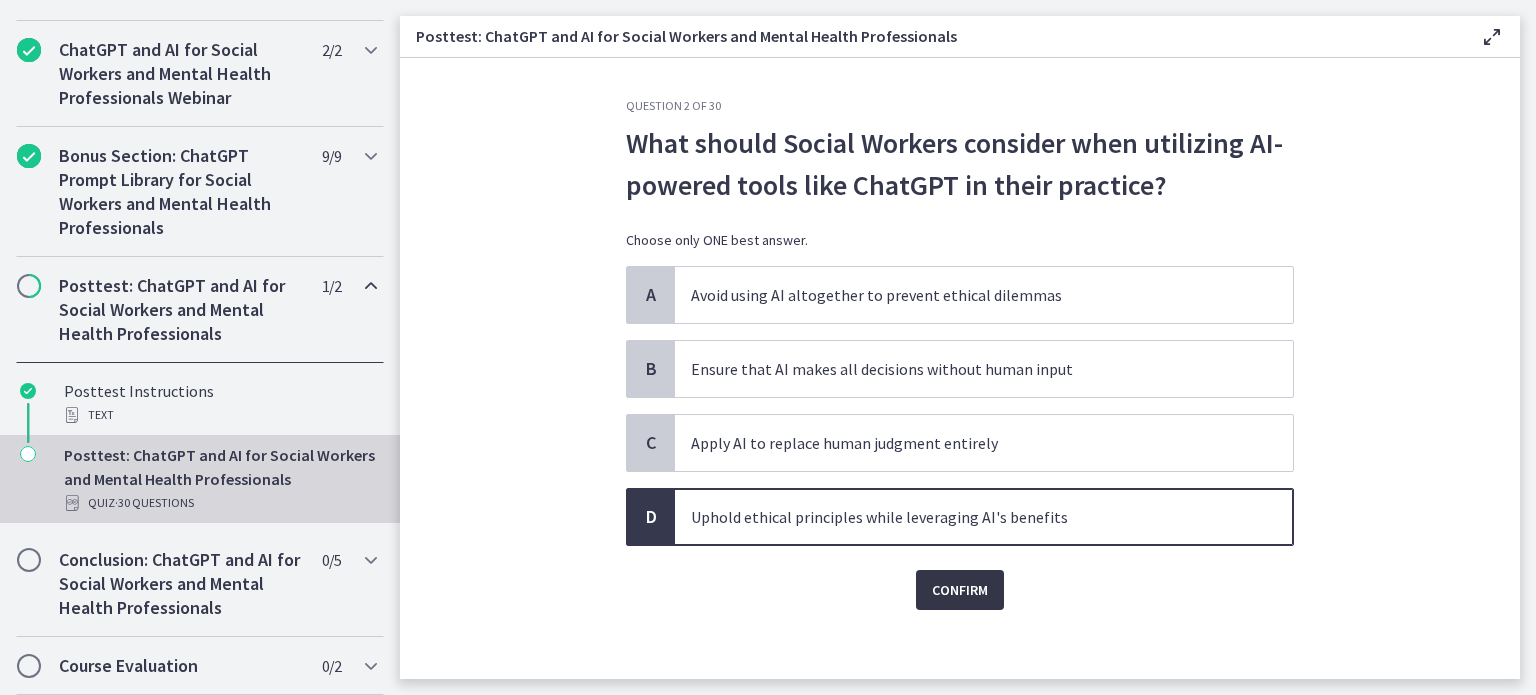 click on "Confirm" at bounding box center [960, 590] 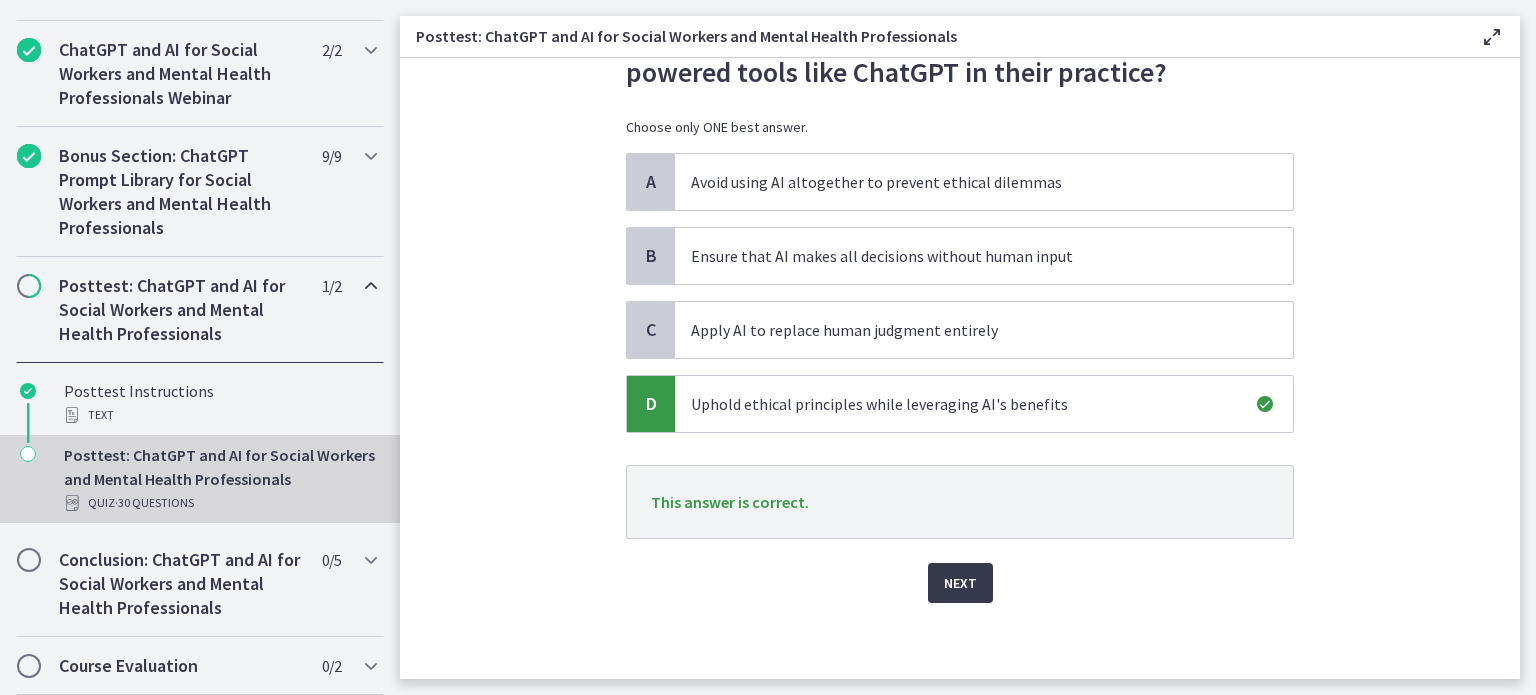 scroll, scrollTop: 114, scrollLeft: 0, axis: vertical 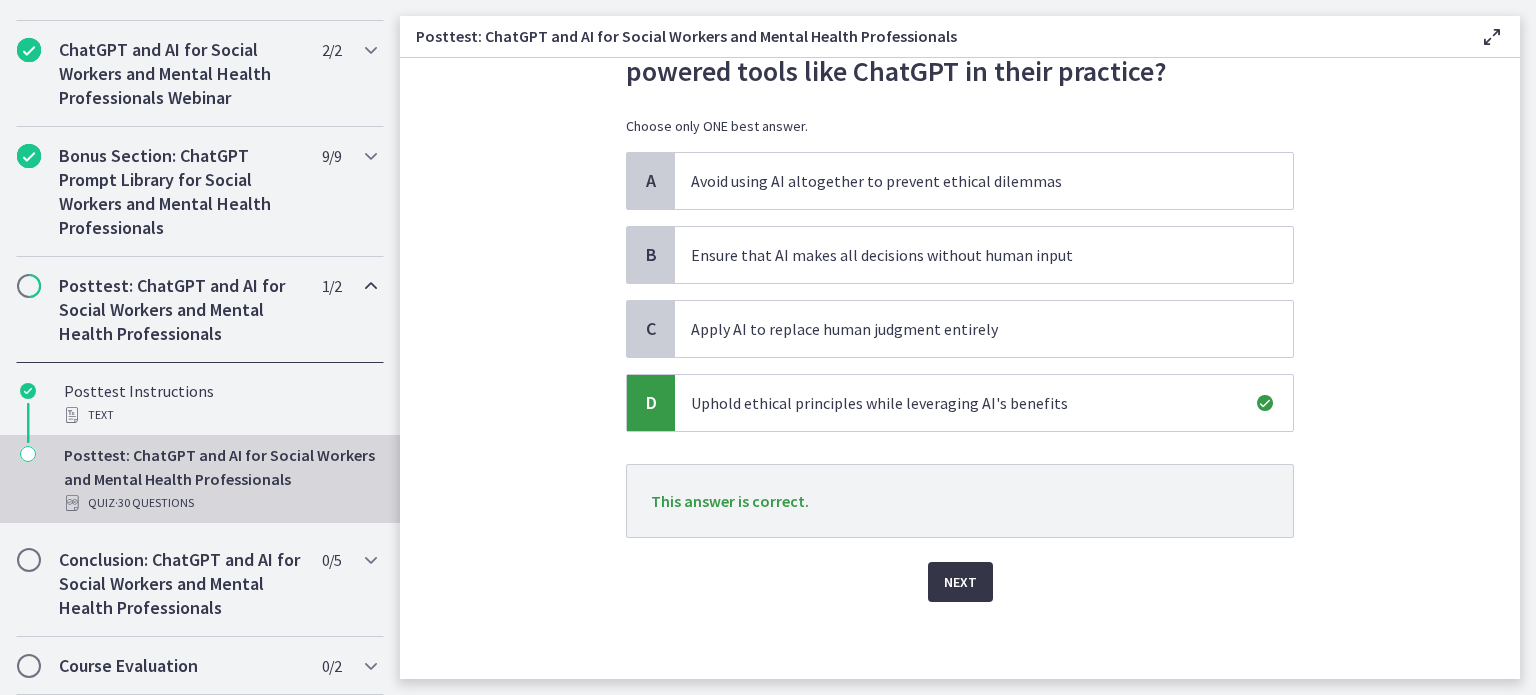 click on "Next" at bounding box center (960, 582) 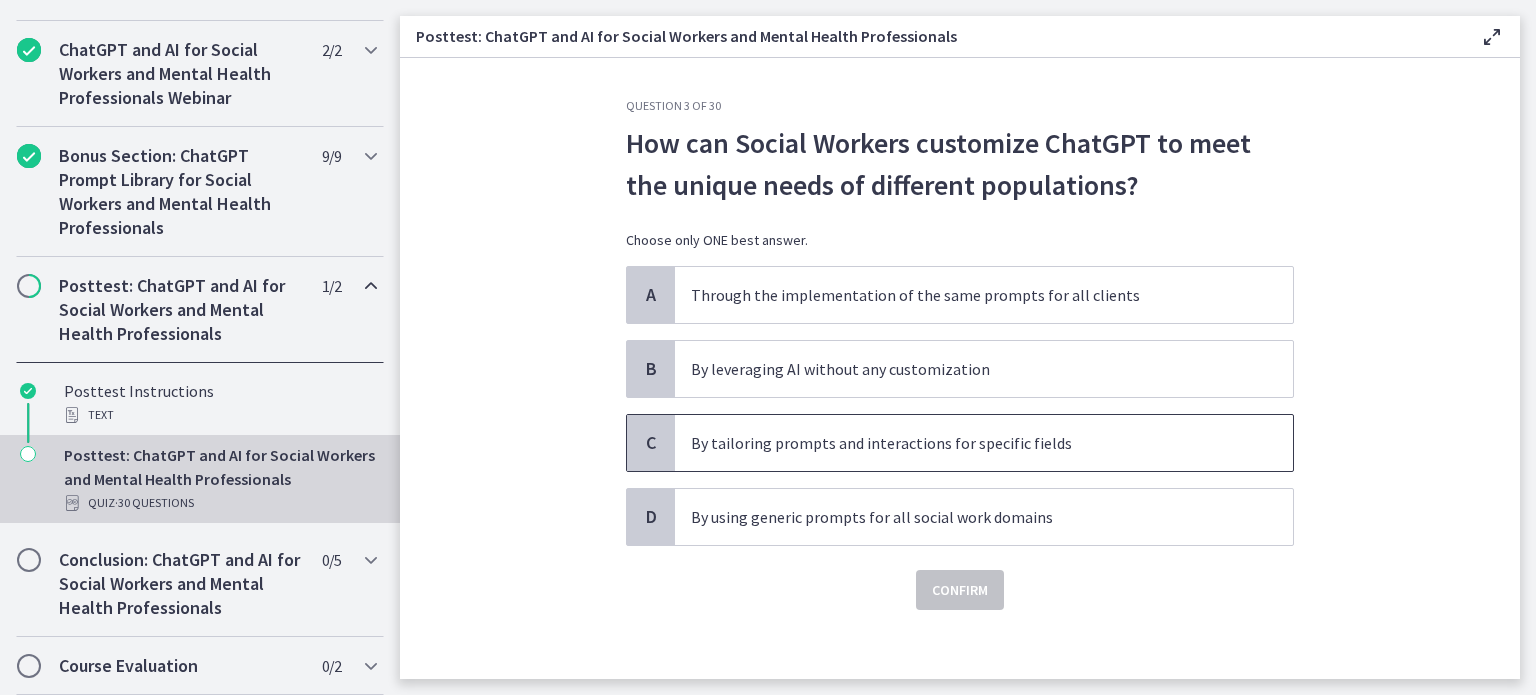 click on "By tailoring prompts and interactions for specific fields" at bounding box center [964, 443] 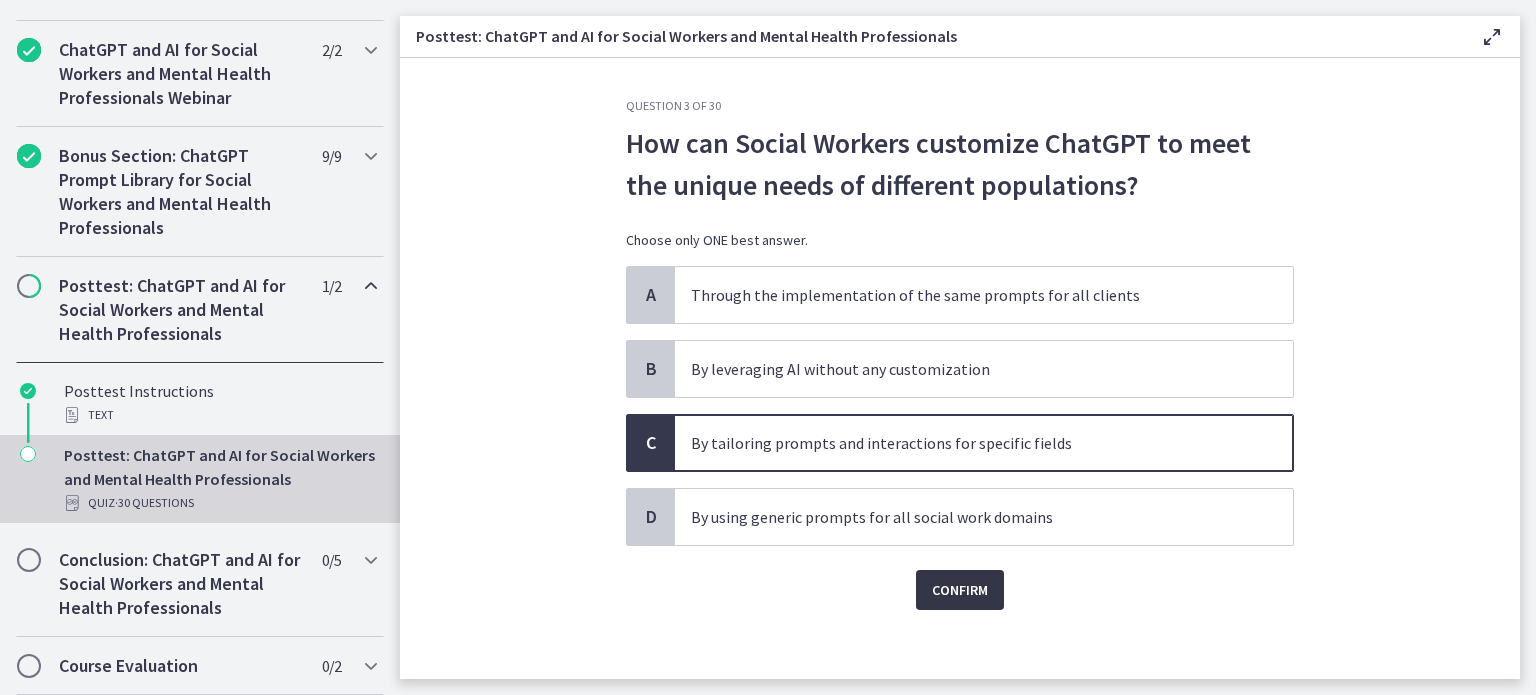 click on "Confirm" at bounding box center [960, 590] 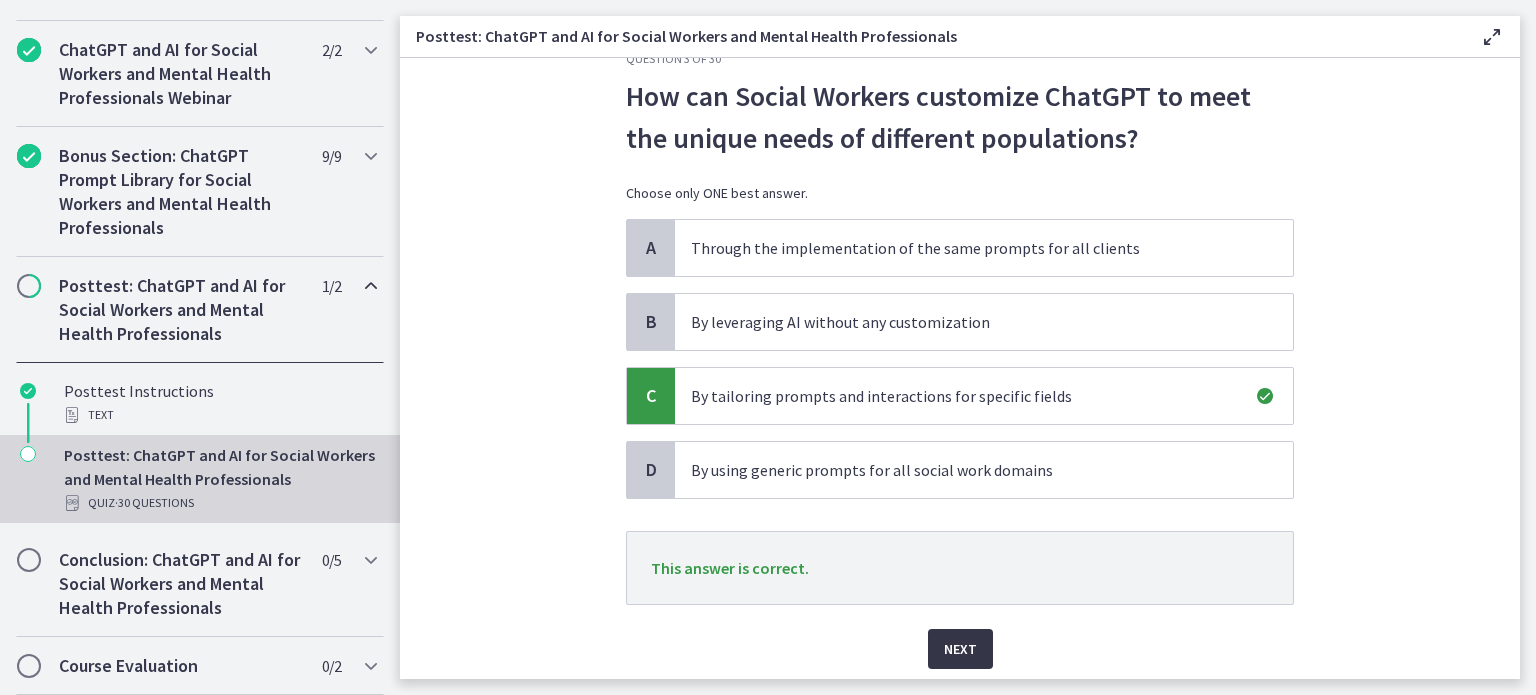 scroll, scrollTop: 114, scrollLeft: 0, axis: vertical 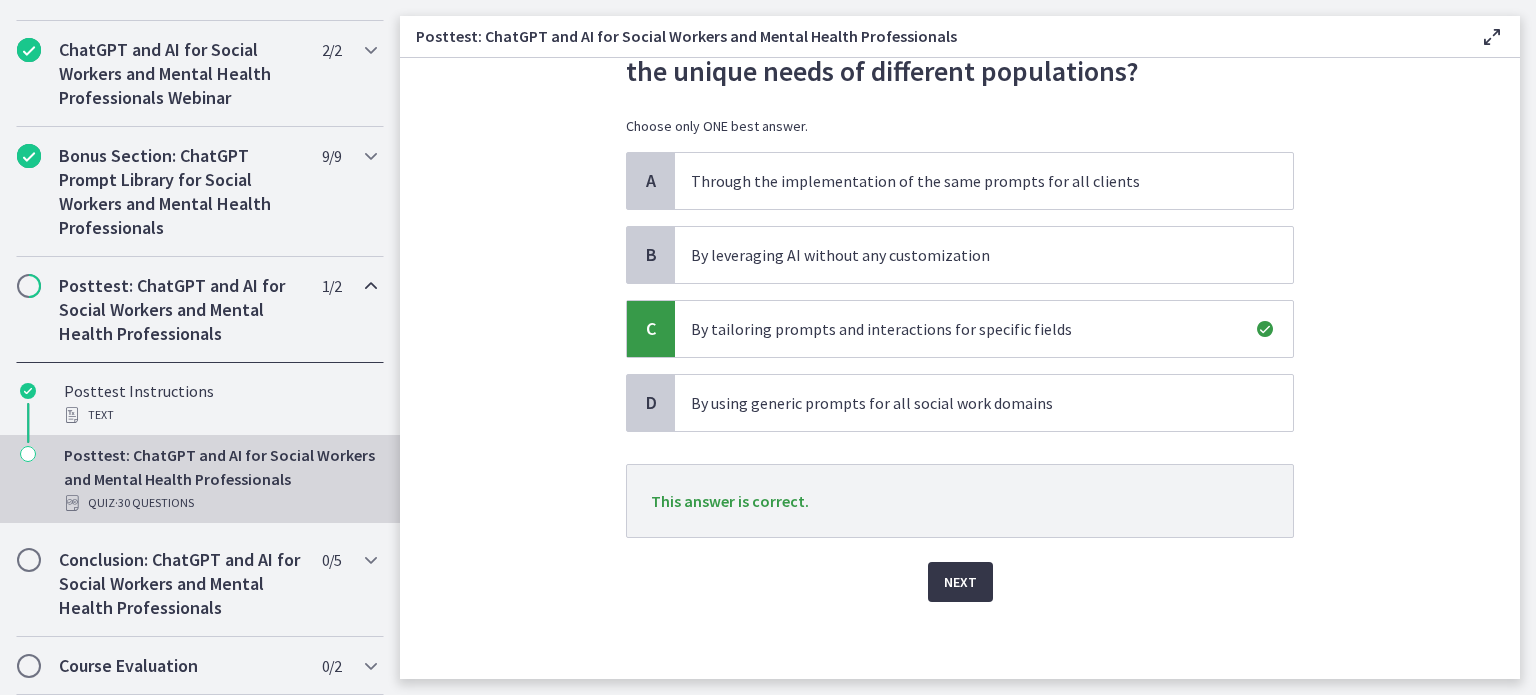 click on "Next" at bounding box center [960, 582] 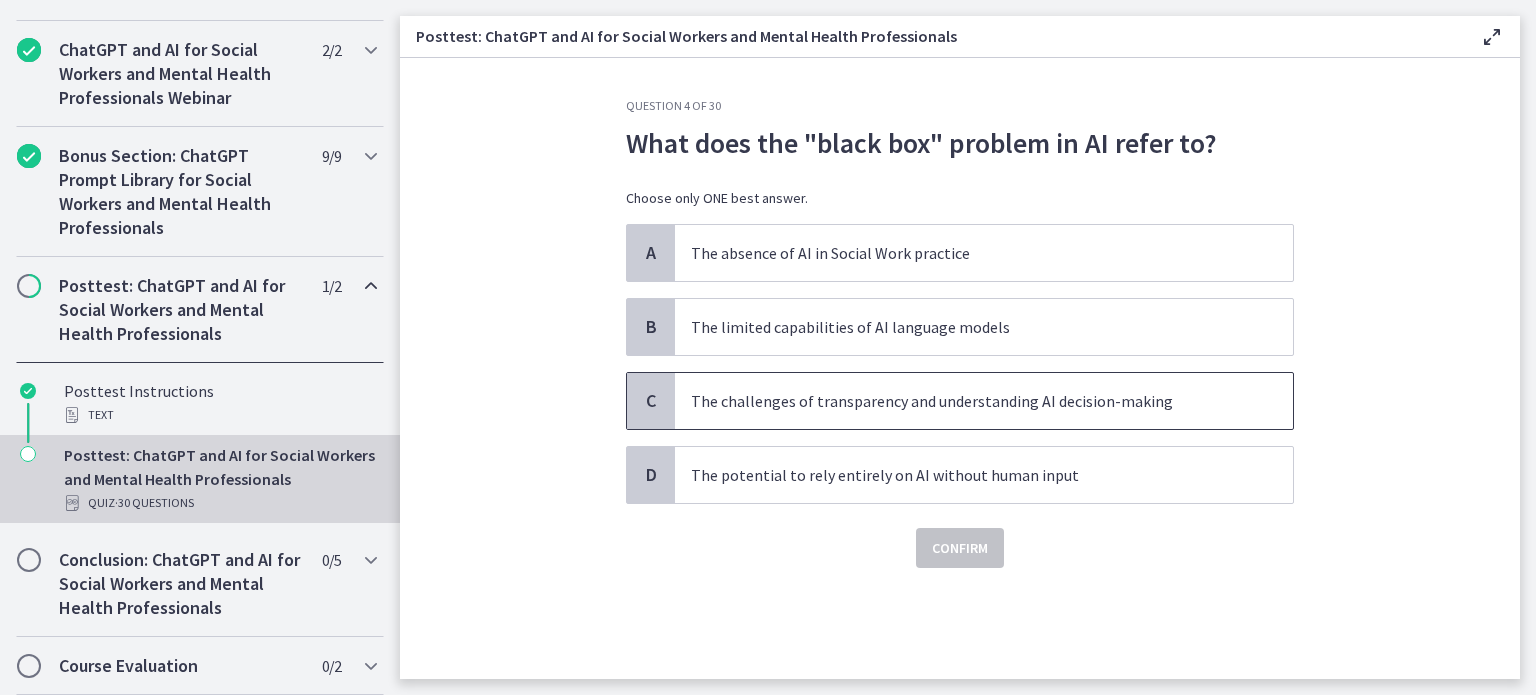 click on "The challenges of transparency and understanding AI decision-making" at bounding box center (964, 401) 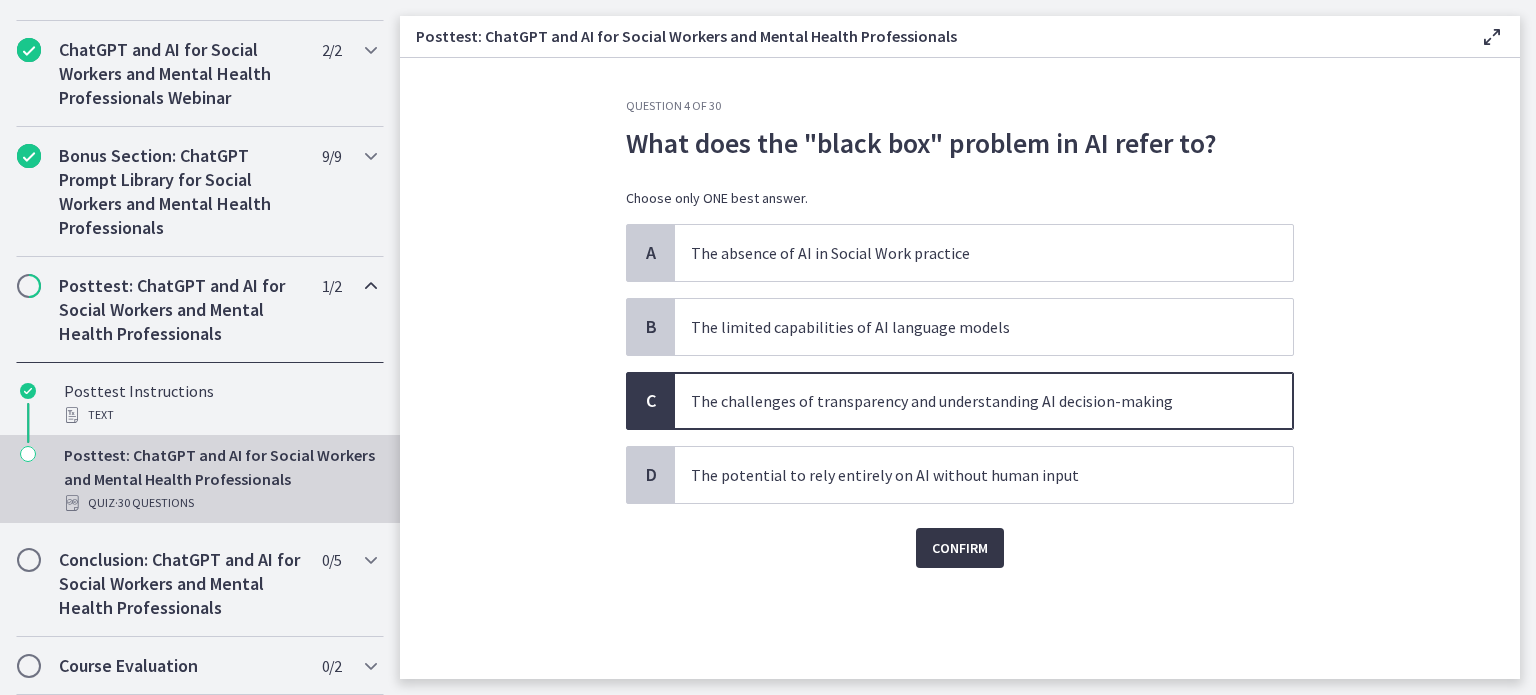 click on "Confirm" at bounding box center (960, 548) 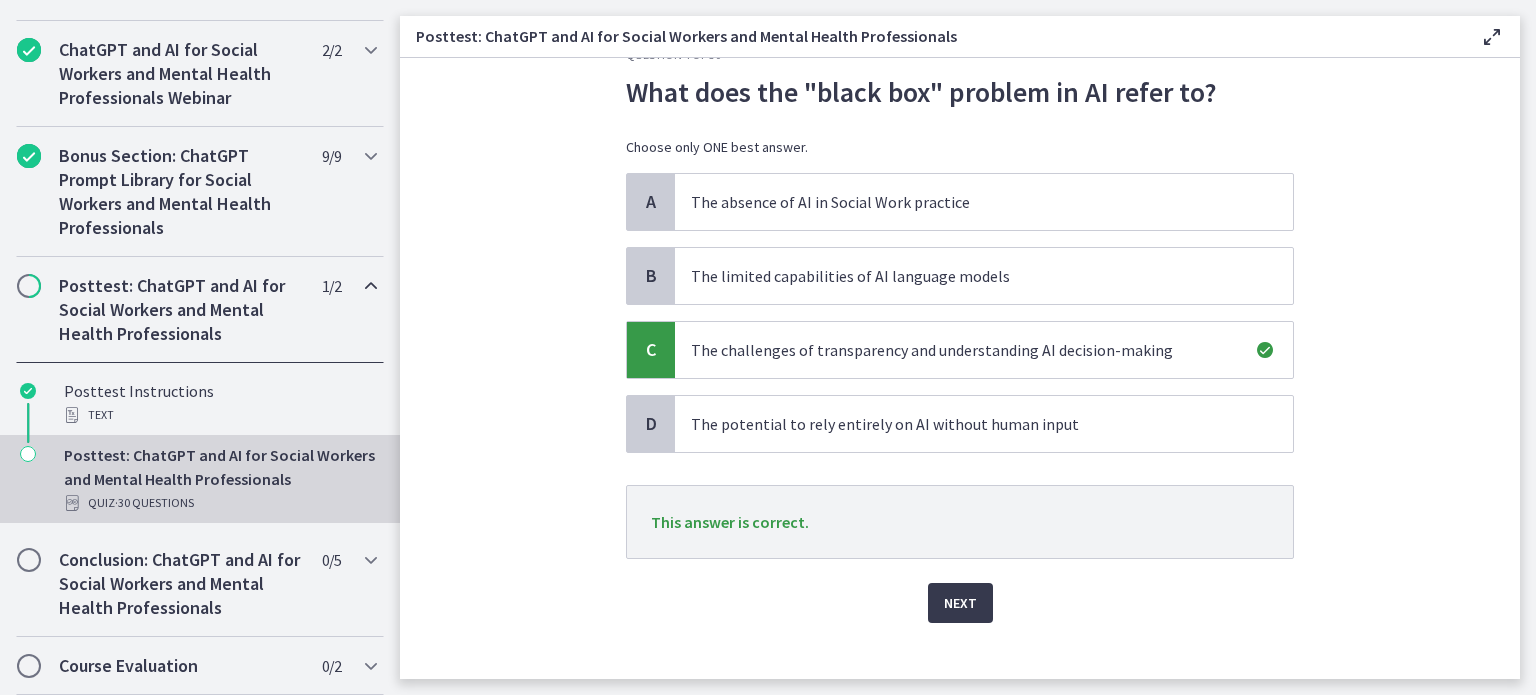 scroll, scrollTop: 72, scrollLeft: 0, axis: vertical 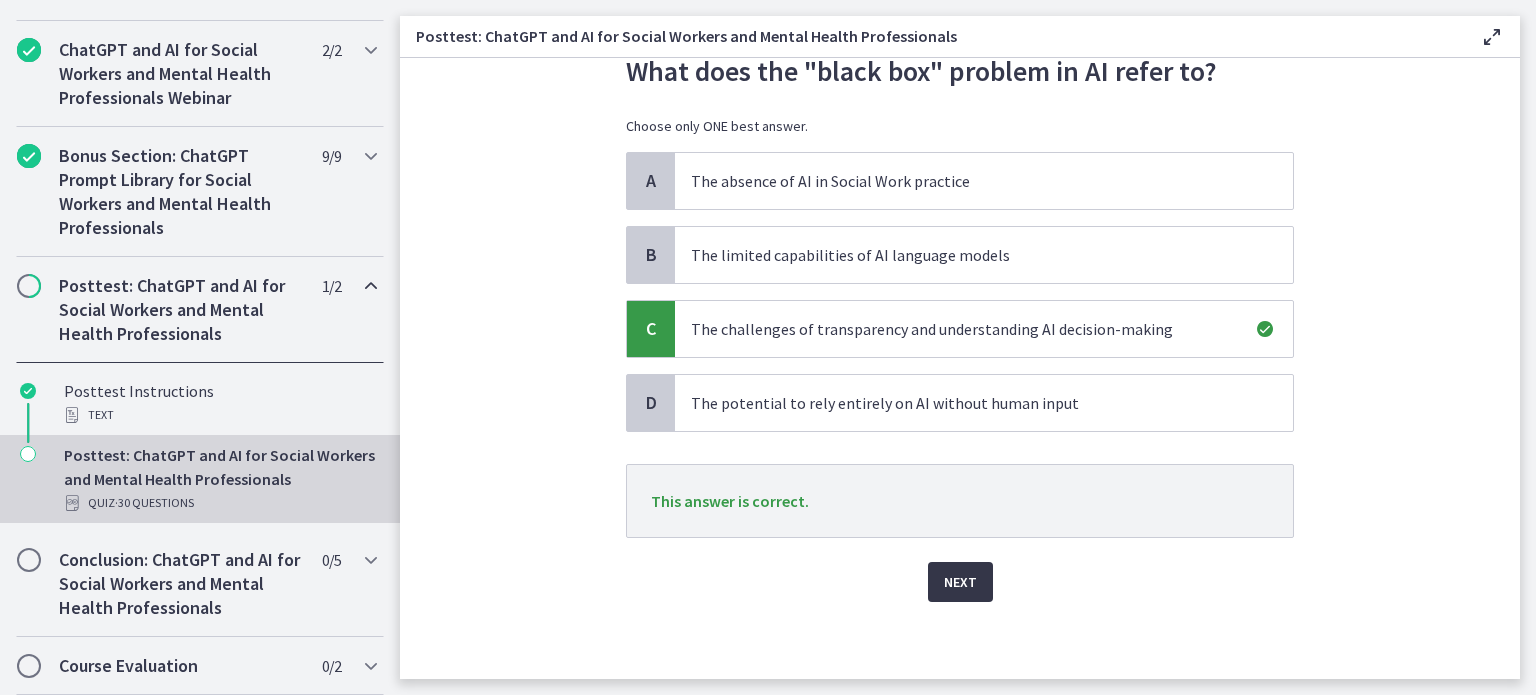 click on "Next" at bounding box center (960, 582) 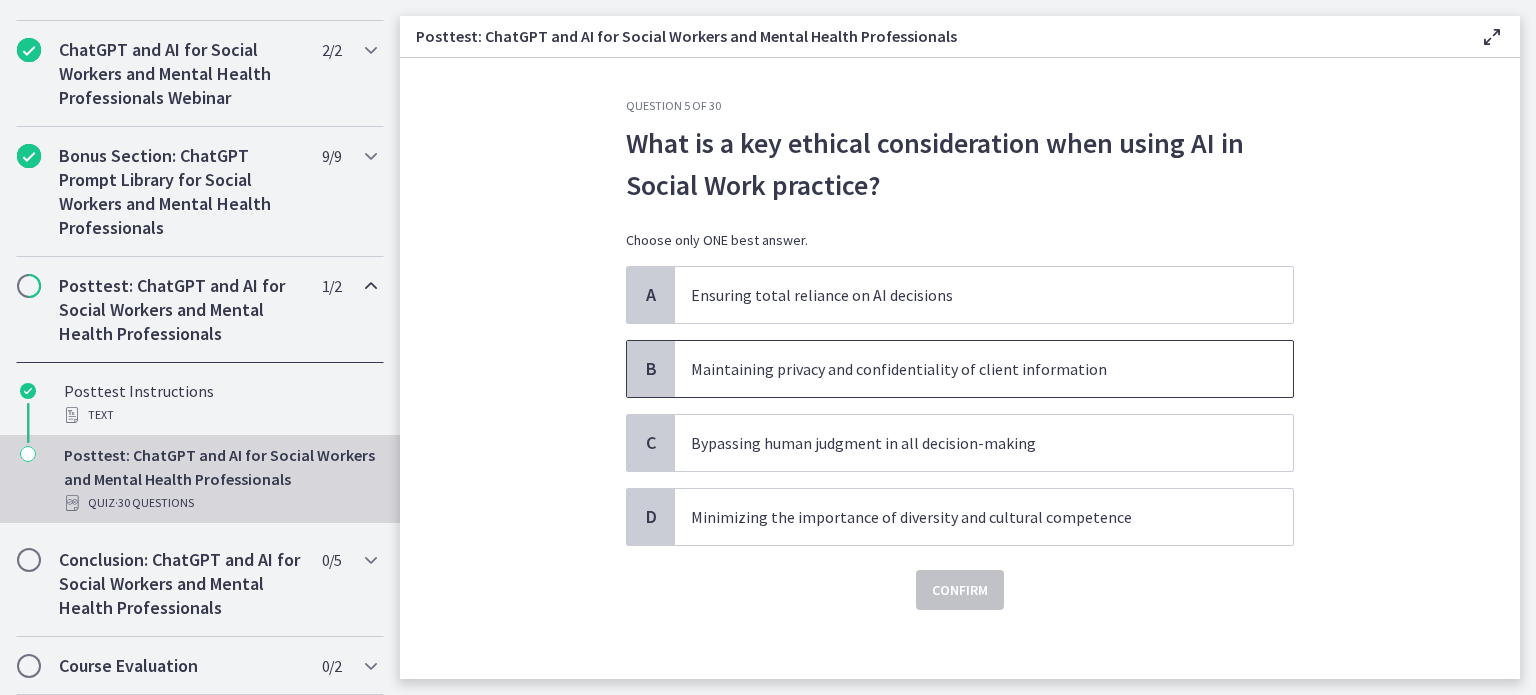 click on "Maintaining privacy and confidentiality of client information" at bounding box center (984, 369) 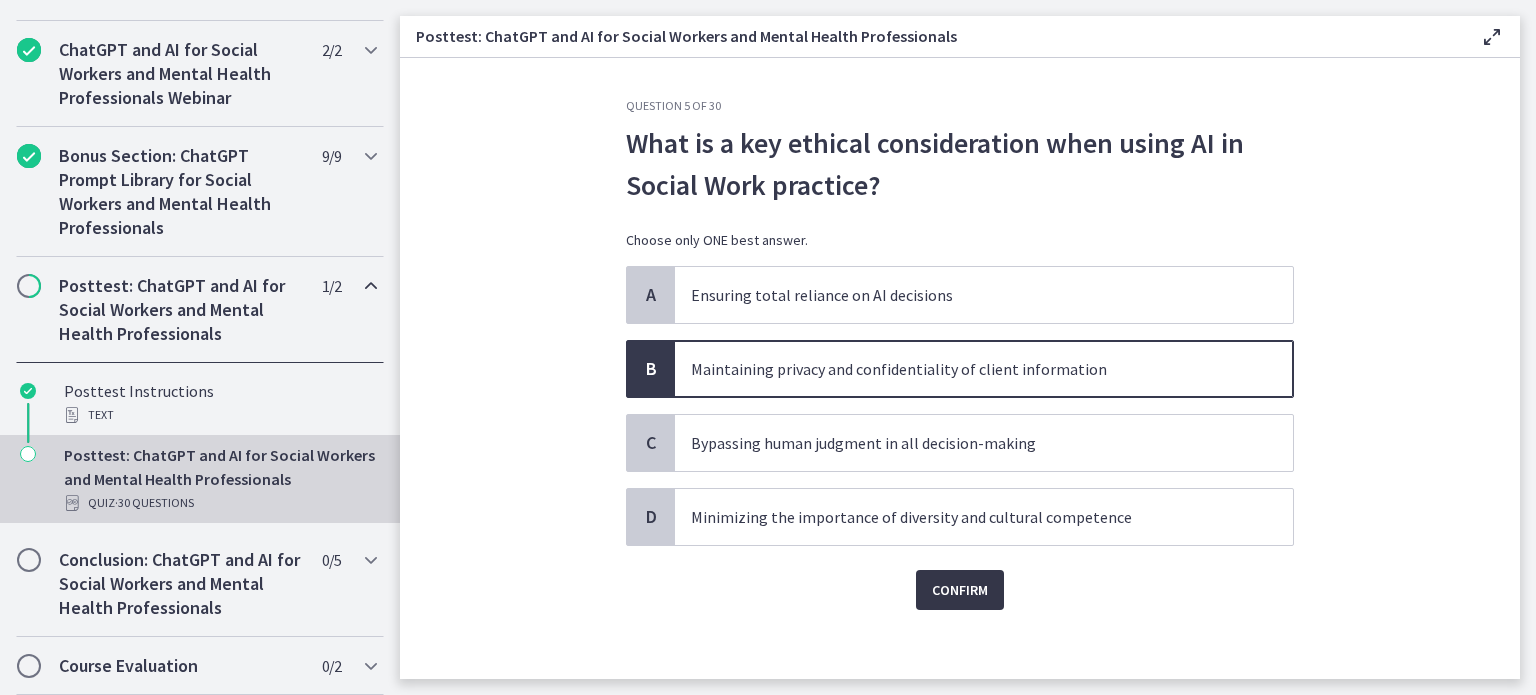 click on "Confirm" at bounding box center (960, 590) 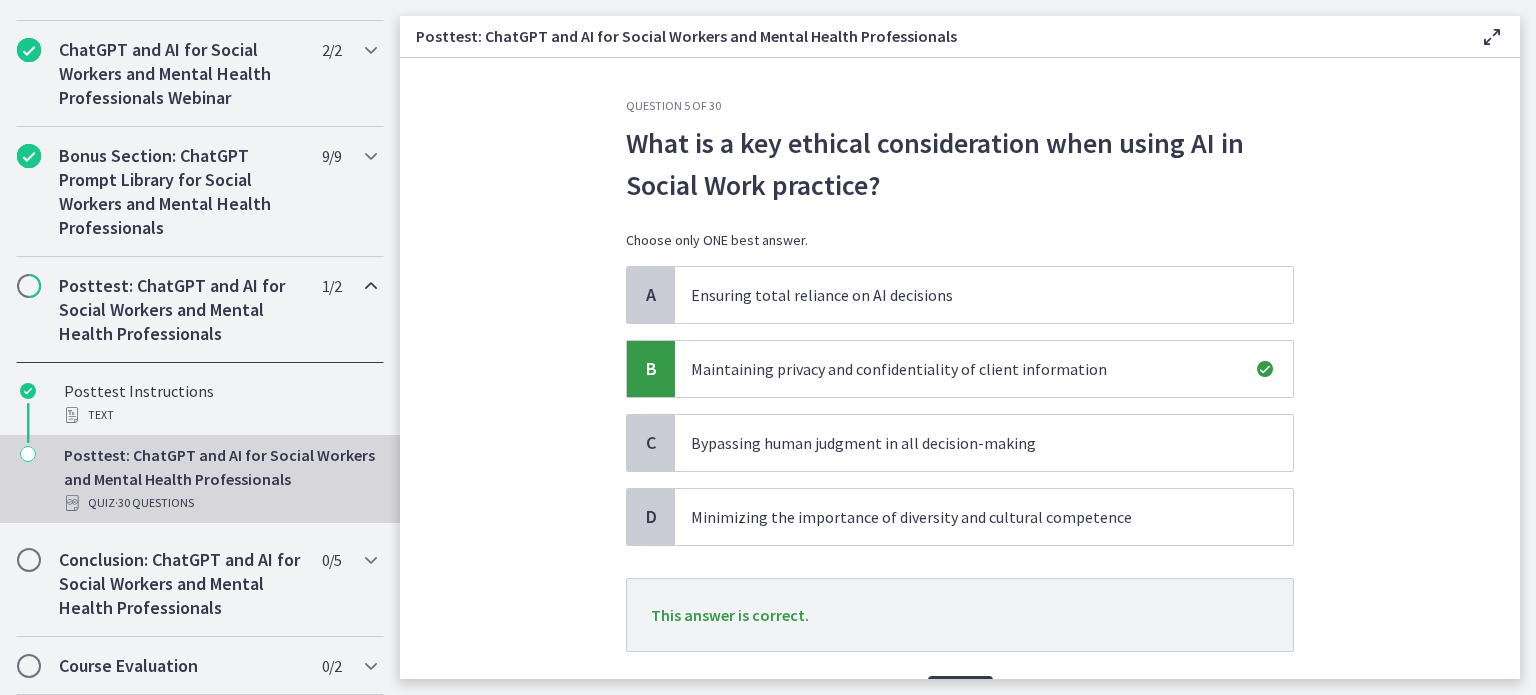 scroll, scrollTop: 114, scrollLeft: 0, axis: vertical 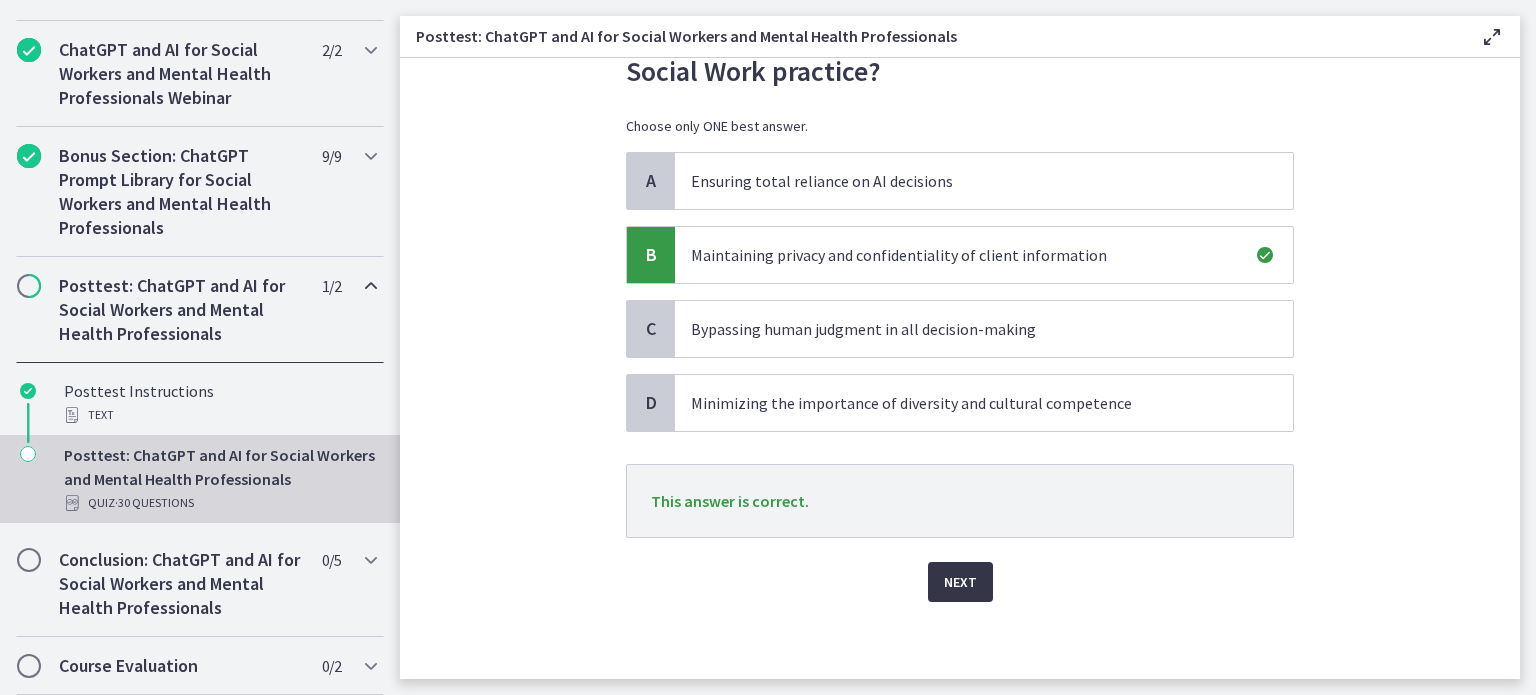 click on "Next" at bounding box center [960, 582] 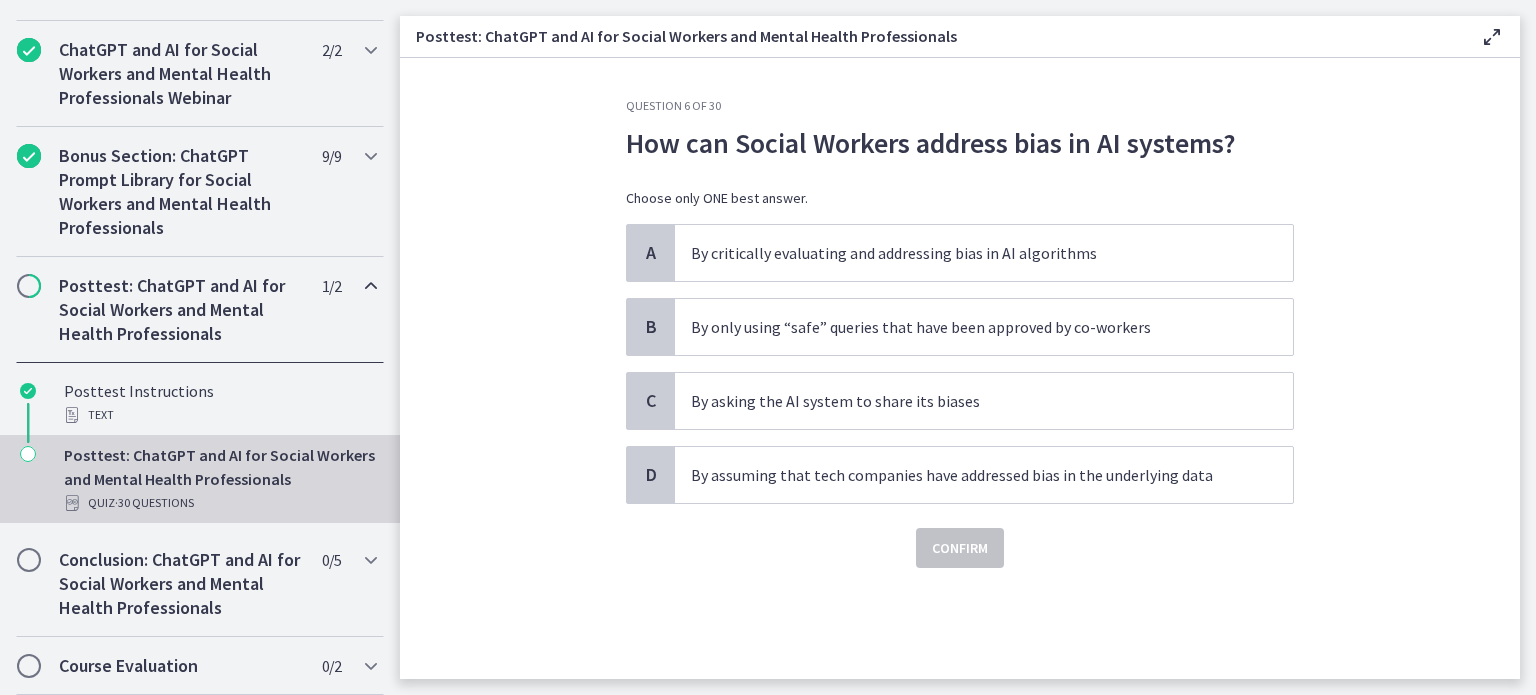 scroll, scrollTop: 0, scrollLeft: 0, axis: both 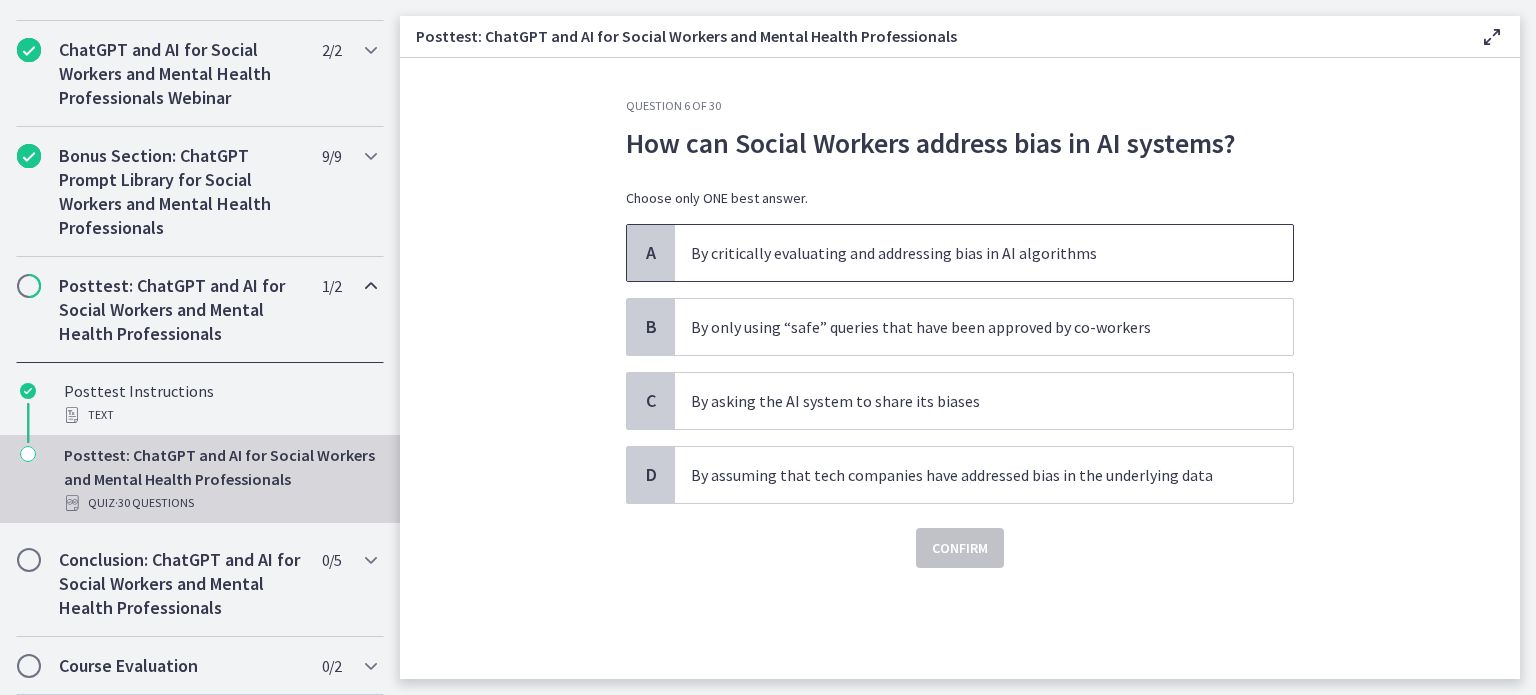 click on "By critically evaluating and addressing bias in AI algorithms" at bounding box center (964, 253) 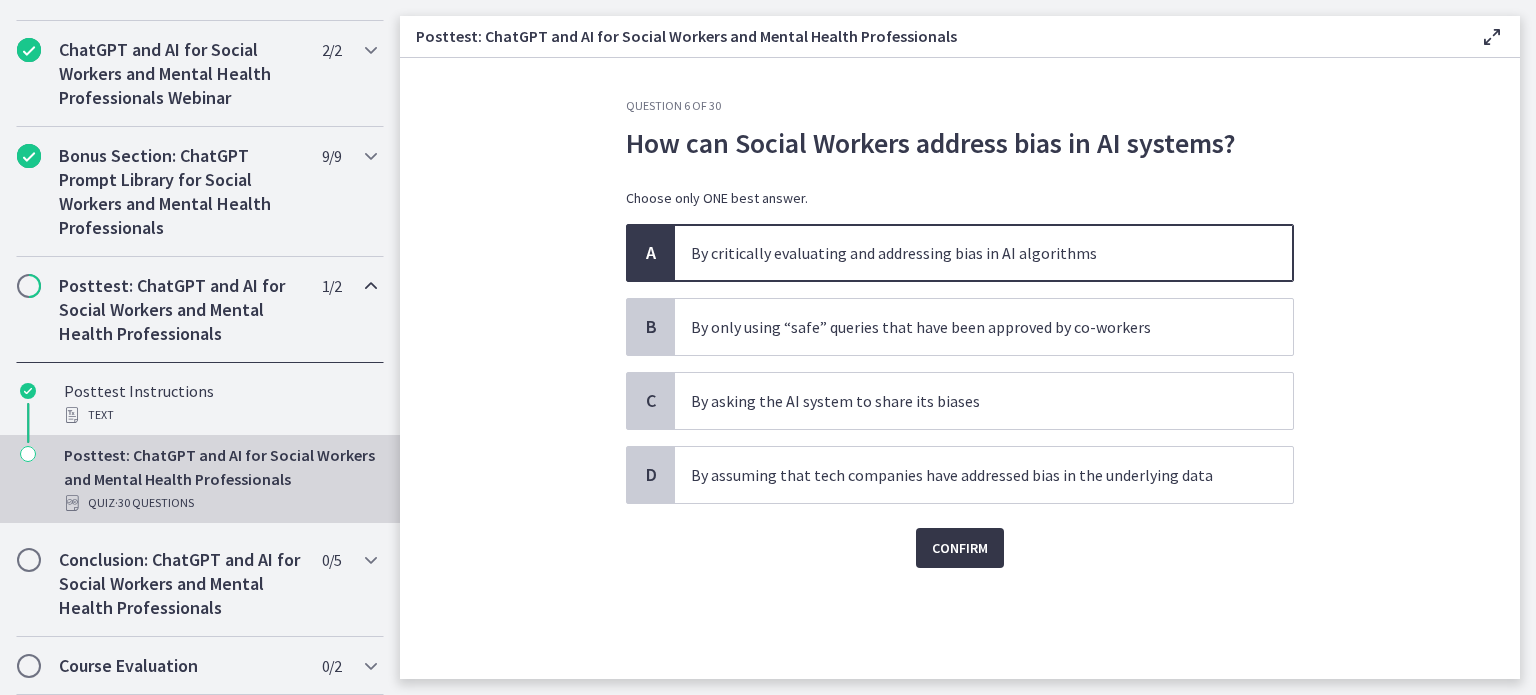 click on "Confirm" at bounding box center (960, 548) 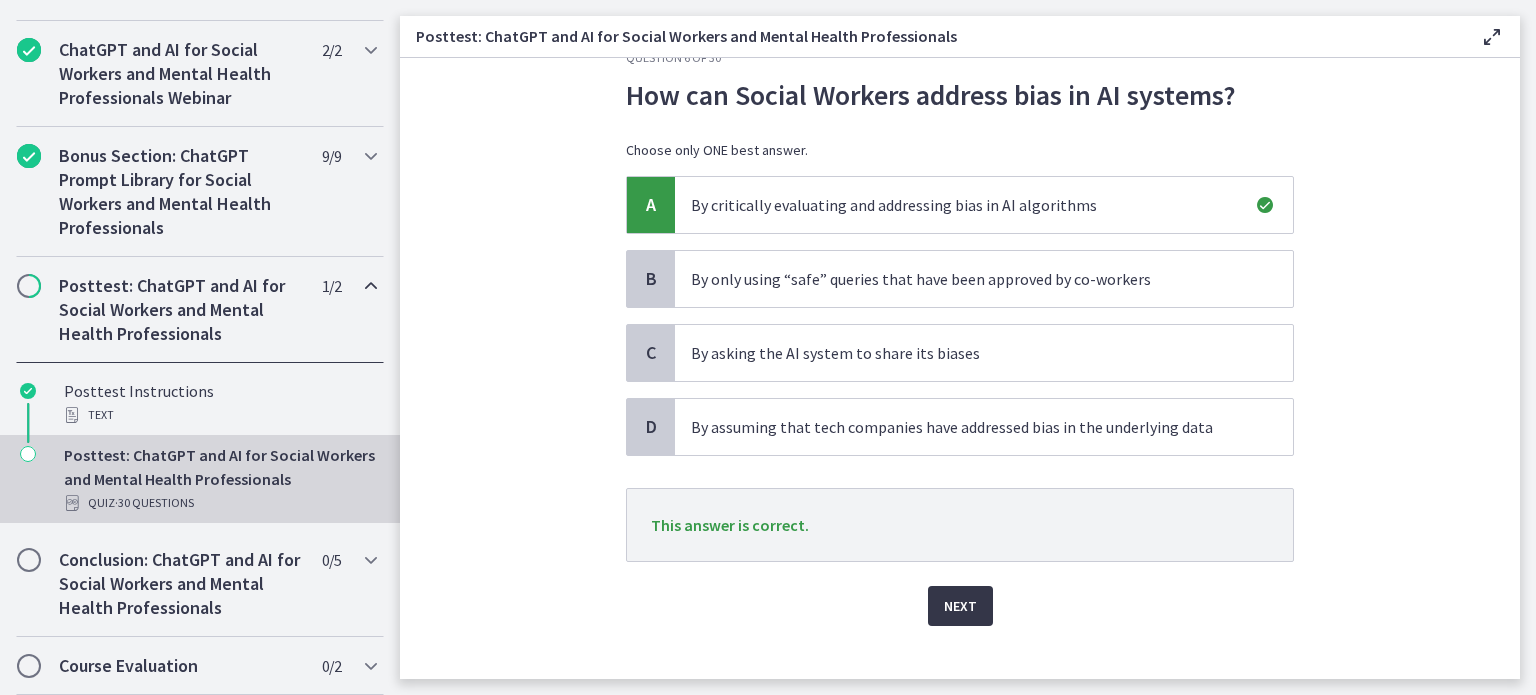 scroll, scrollTop: 72, scrollLeft: 0, axis: vertical 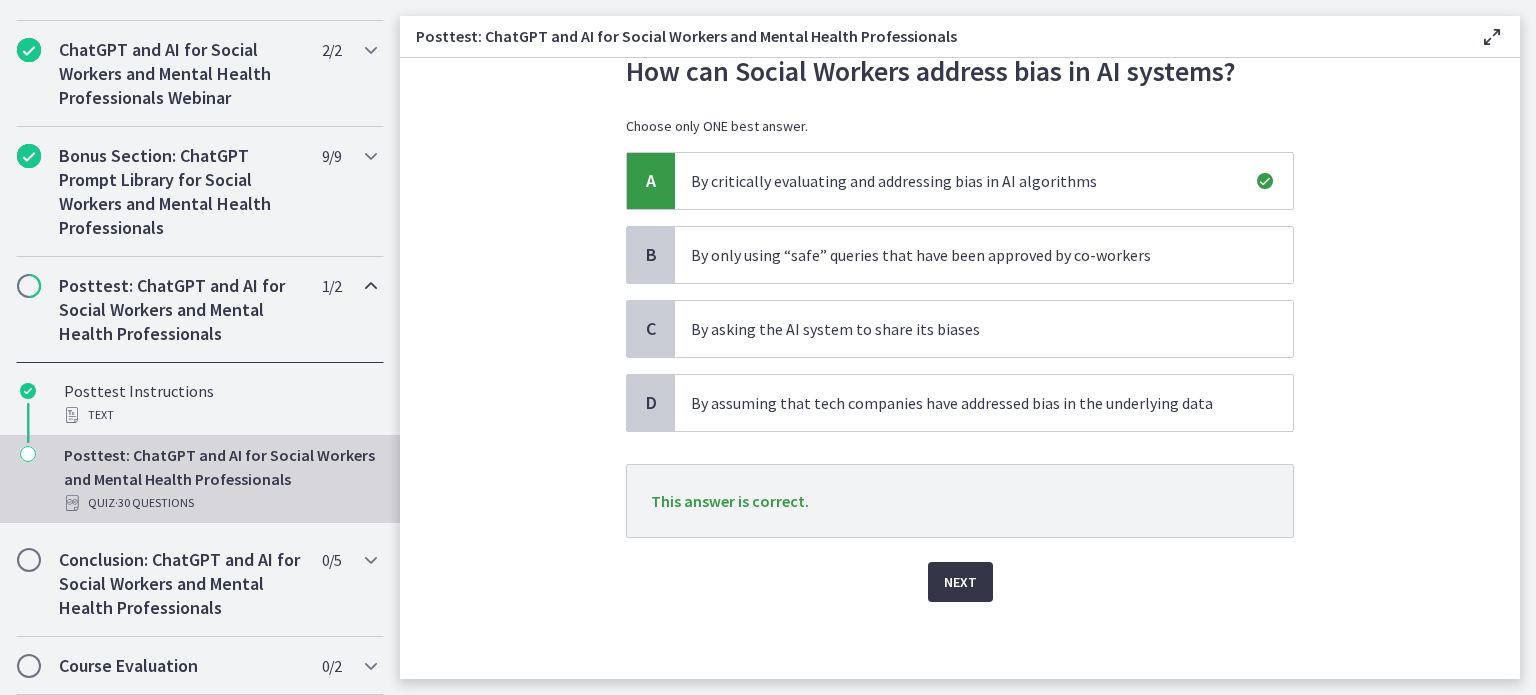 click on "Next" at bounding box center (960, 582) 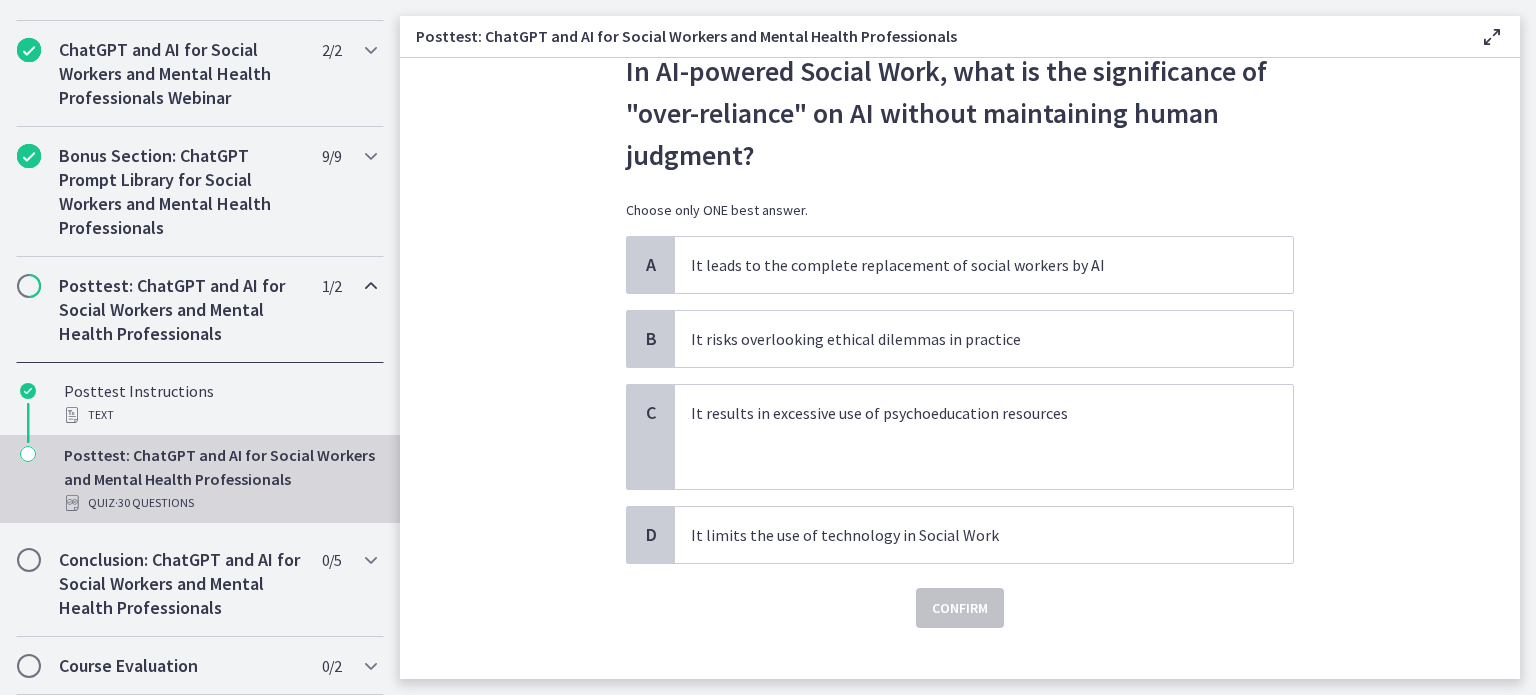 scroll, scrollTop: 0, scrollLeft: 0, axis: both 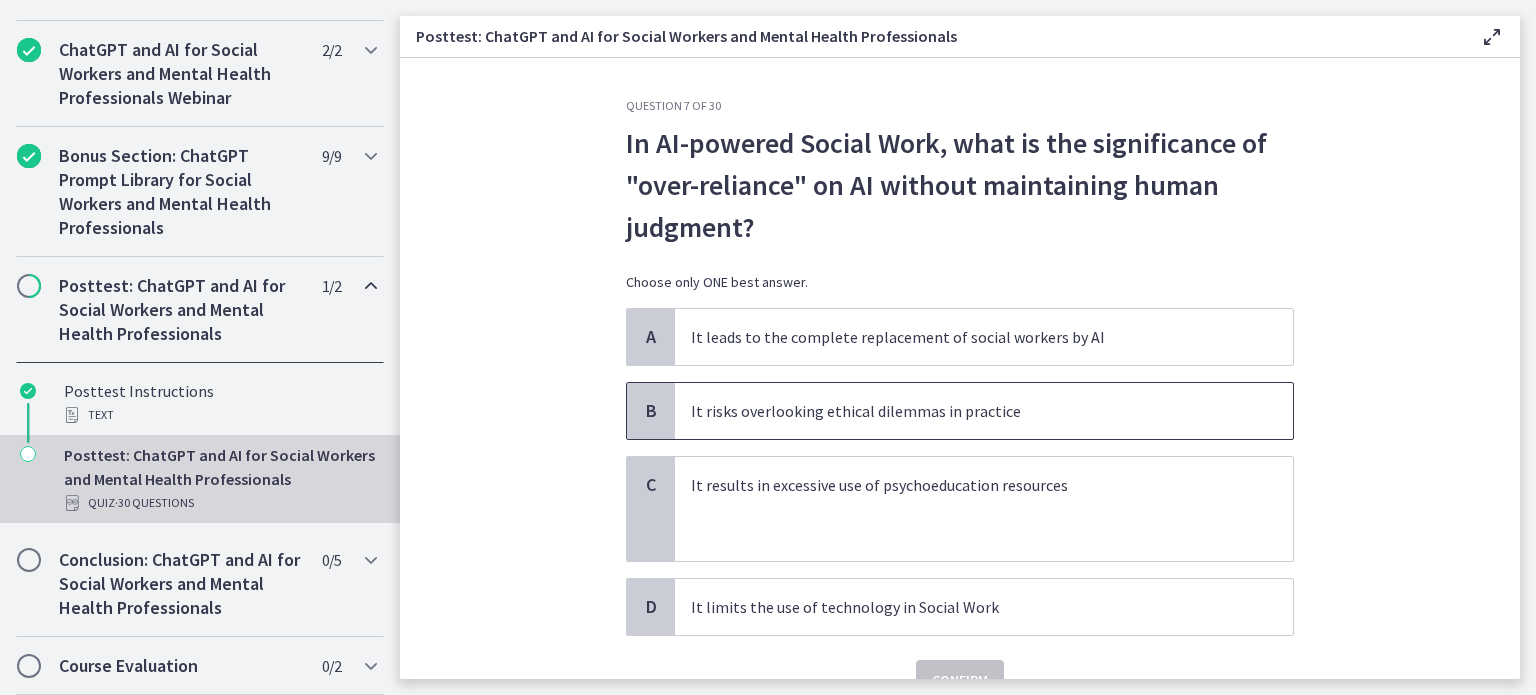 click on "It risks overlooking ethical dilemmas in practice" at bounding box center [964, 411] 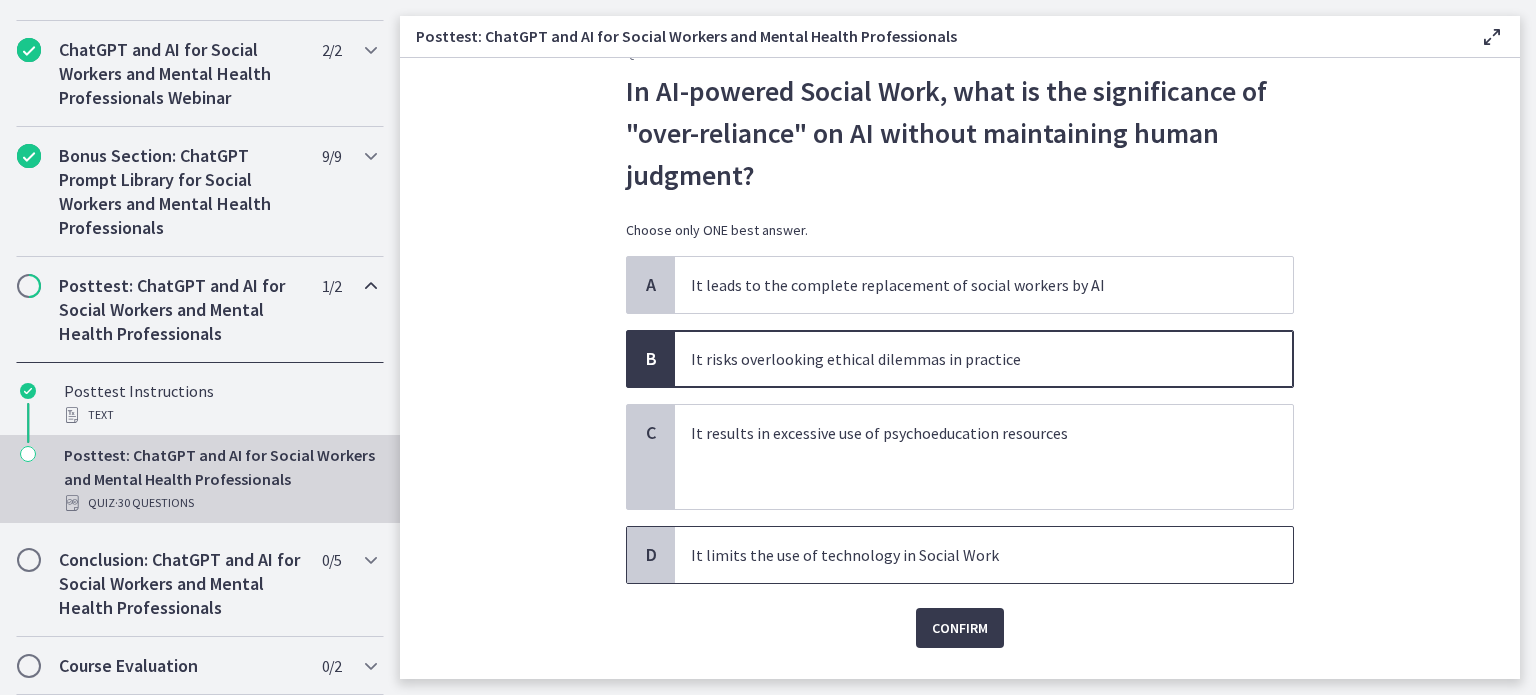 scroll, scrollTop: 99, scrollLeft: 0, axis: vertical 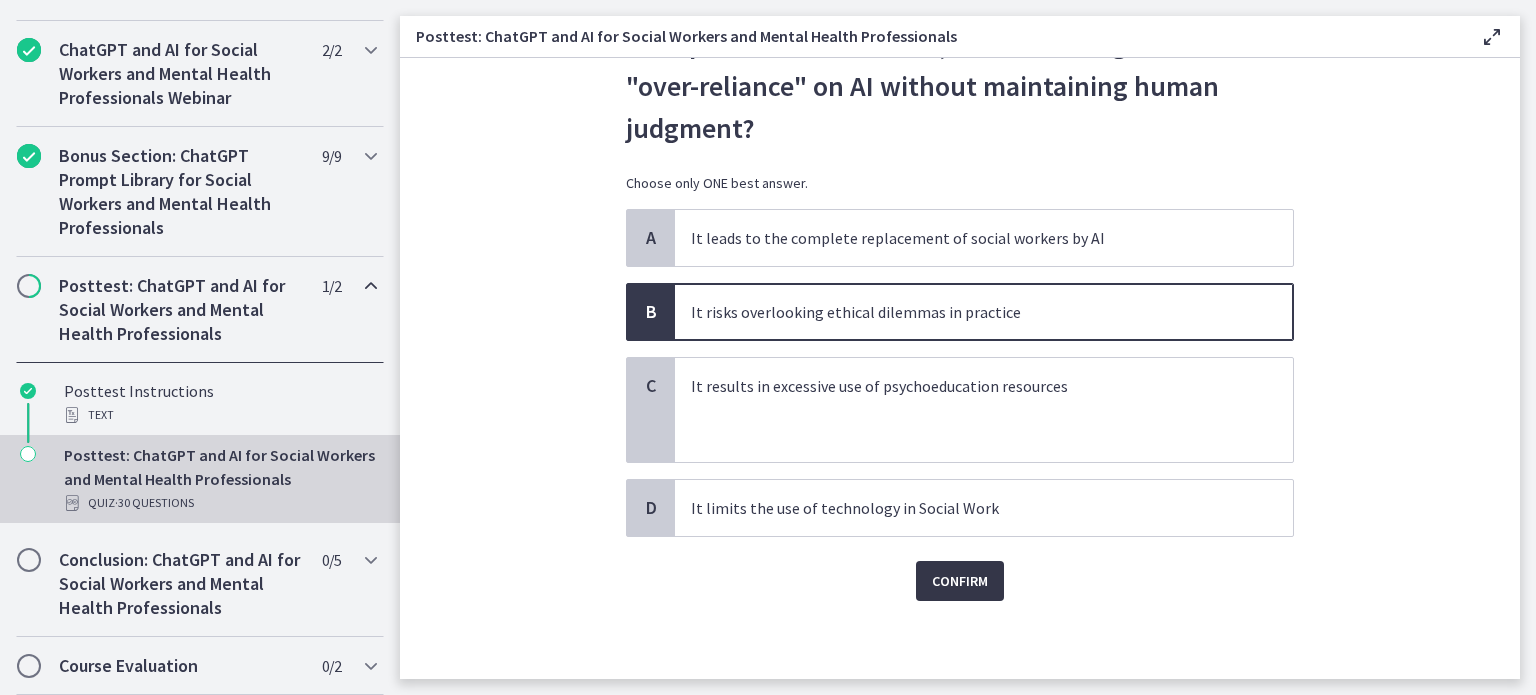 click on "Confirm" at bounding box center (960, 581) 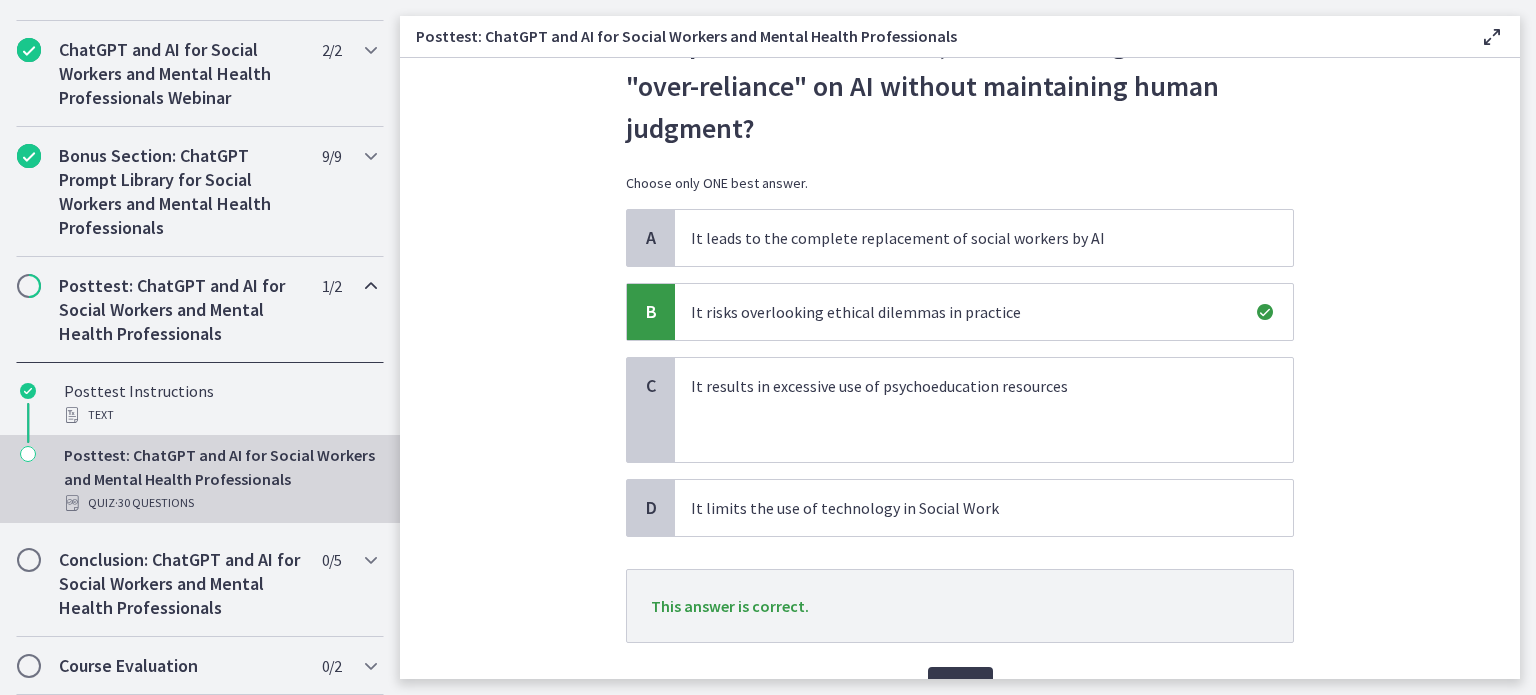 scroll, scrollTop: 204, scrollLeft: 0, axis: vertical 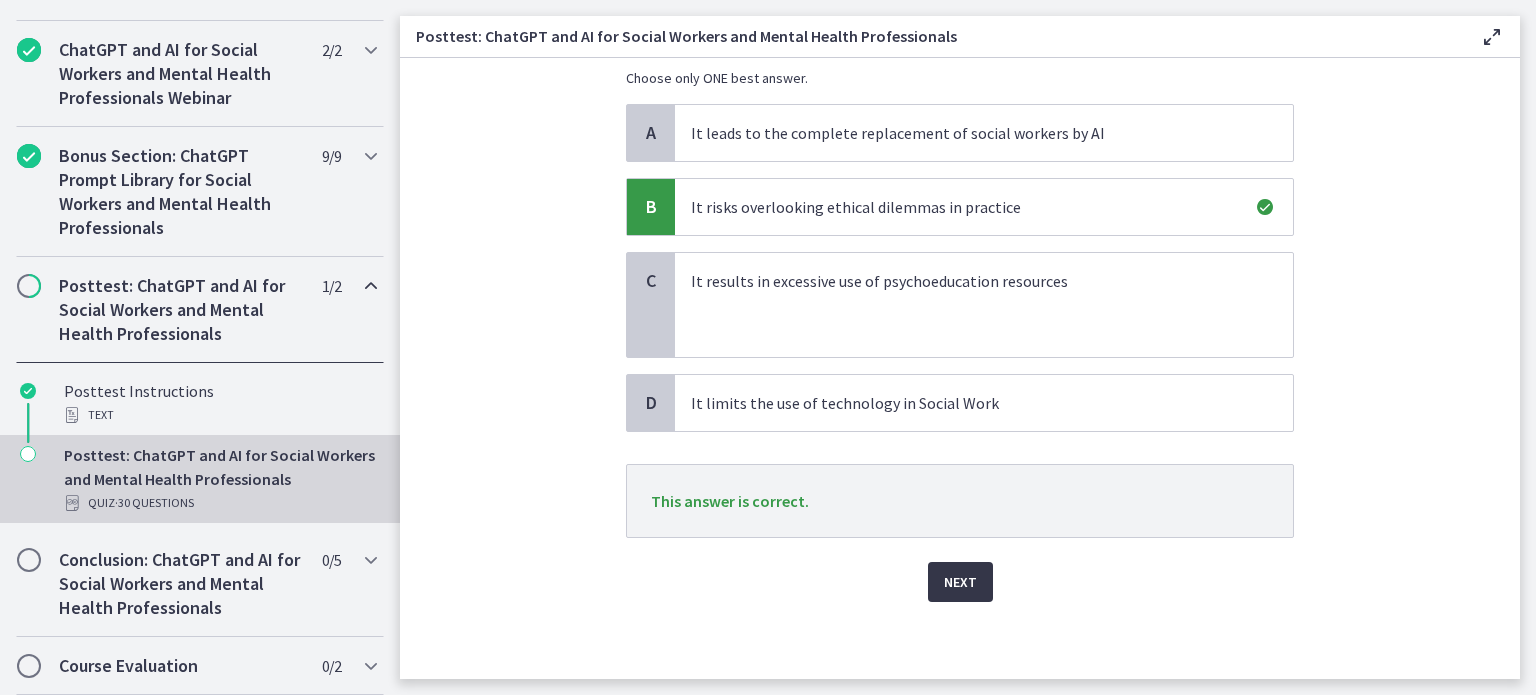 click on "Next" at bounding box center (960, 582) 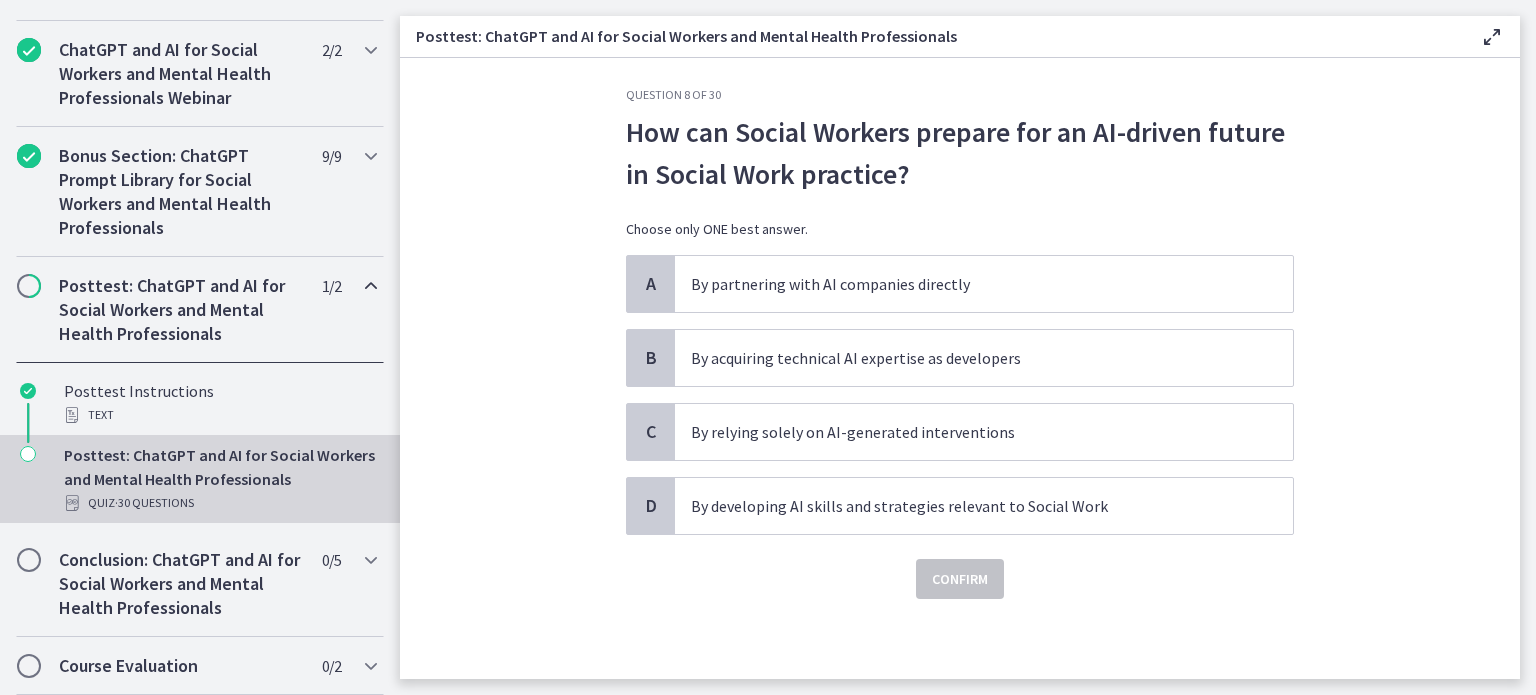 scroll, scrollTop: 0, scrollLeft: 0, axis: both 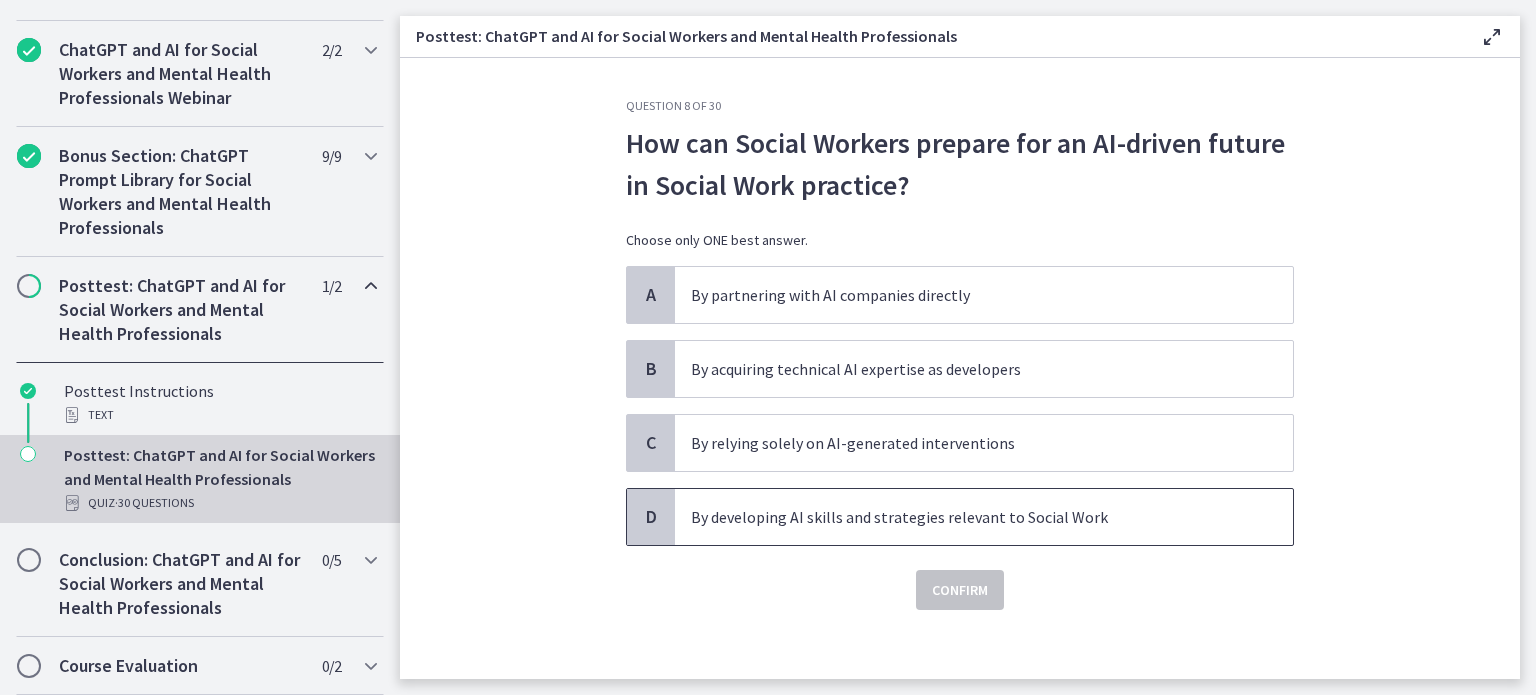 click on "By developing AI skills and strategies relevant to Social Work" at bounding box center [964, 517] 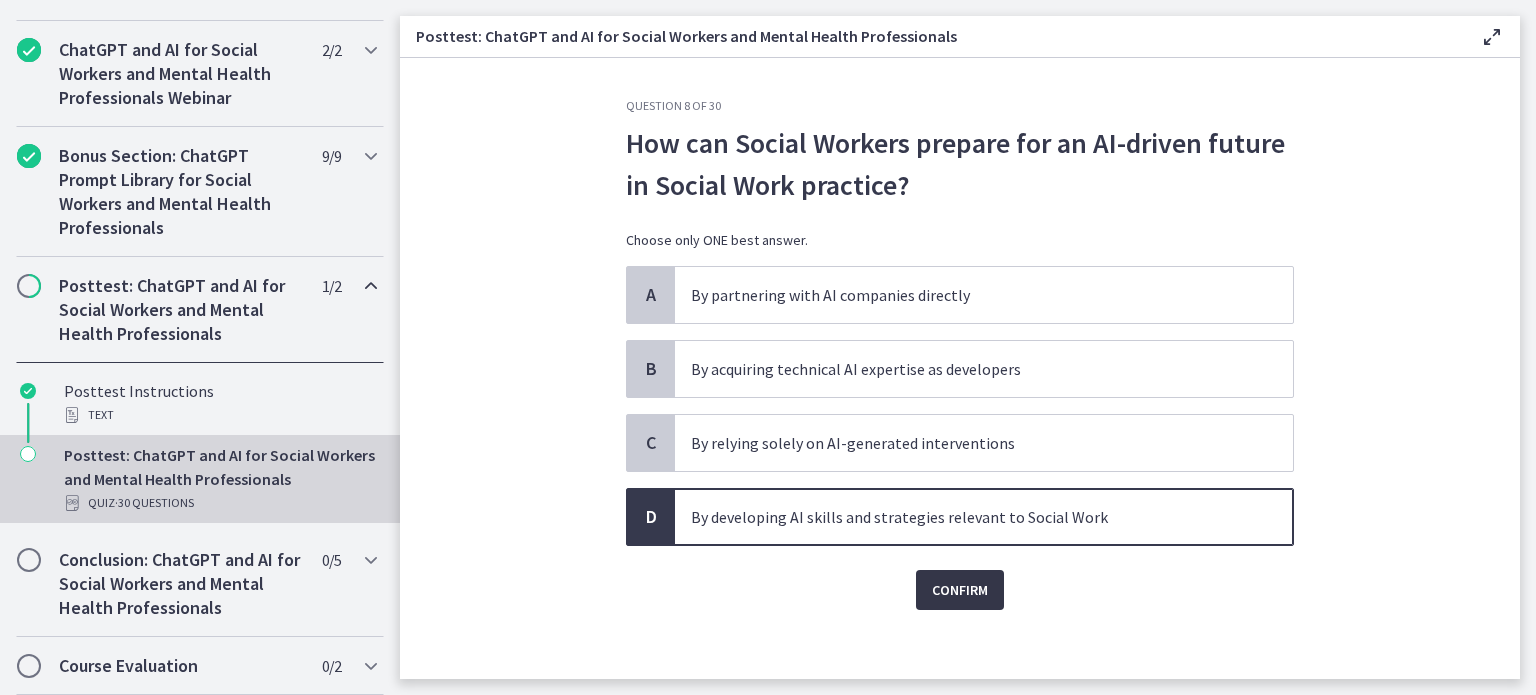 click on "Confirm" at bounding box center [960, 590] 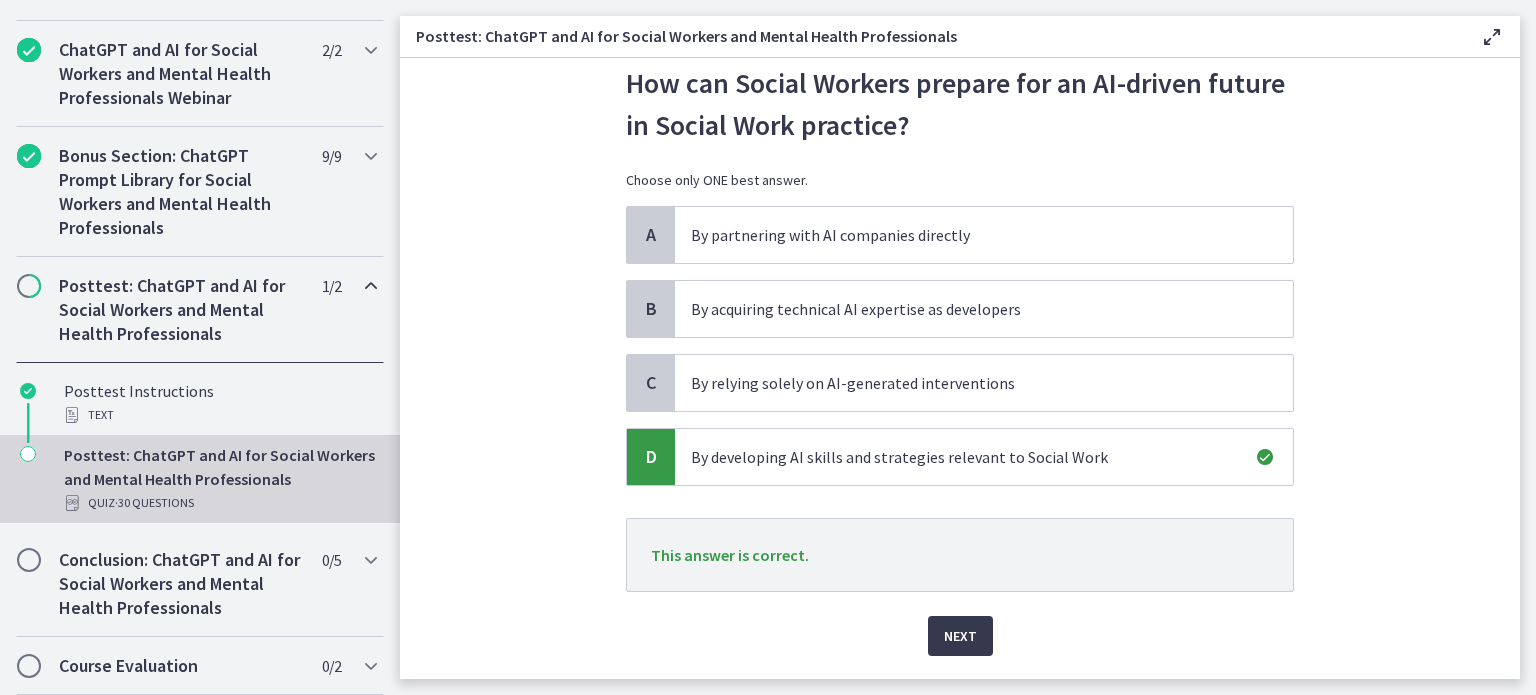 scroll, scrollTop: 114, scrollLeft: 0, axis: vertical 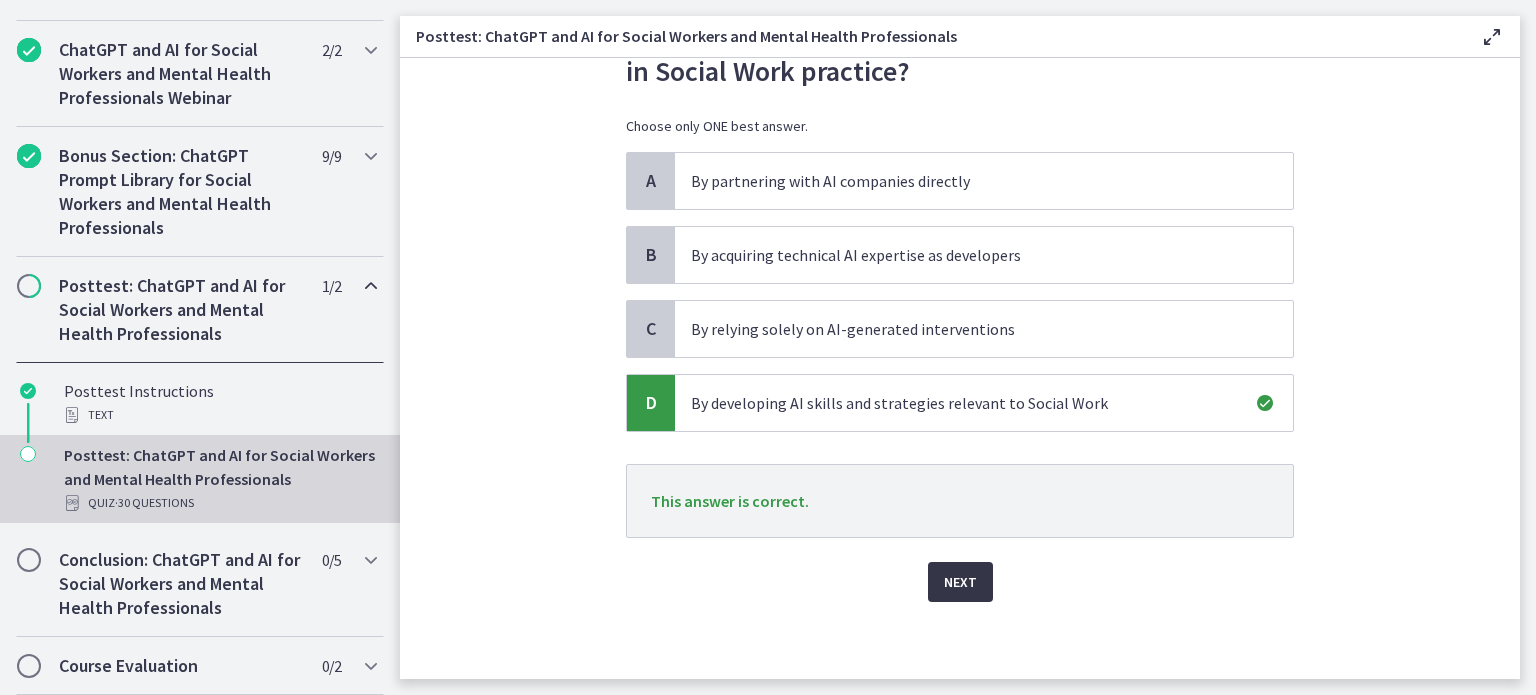 click on "Next" at bounding box center (960, 582) 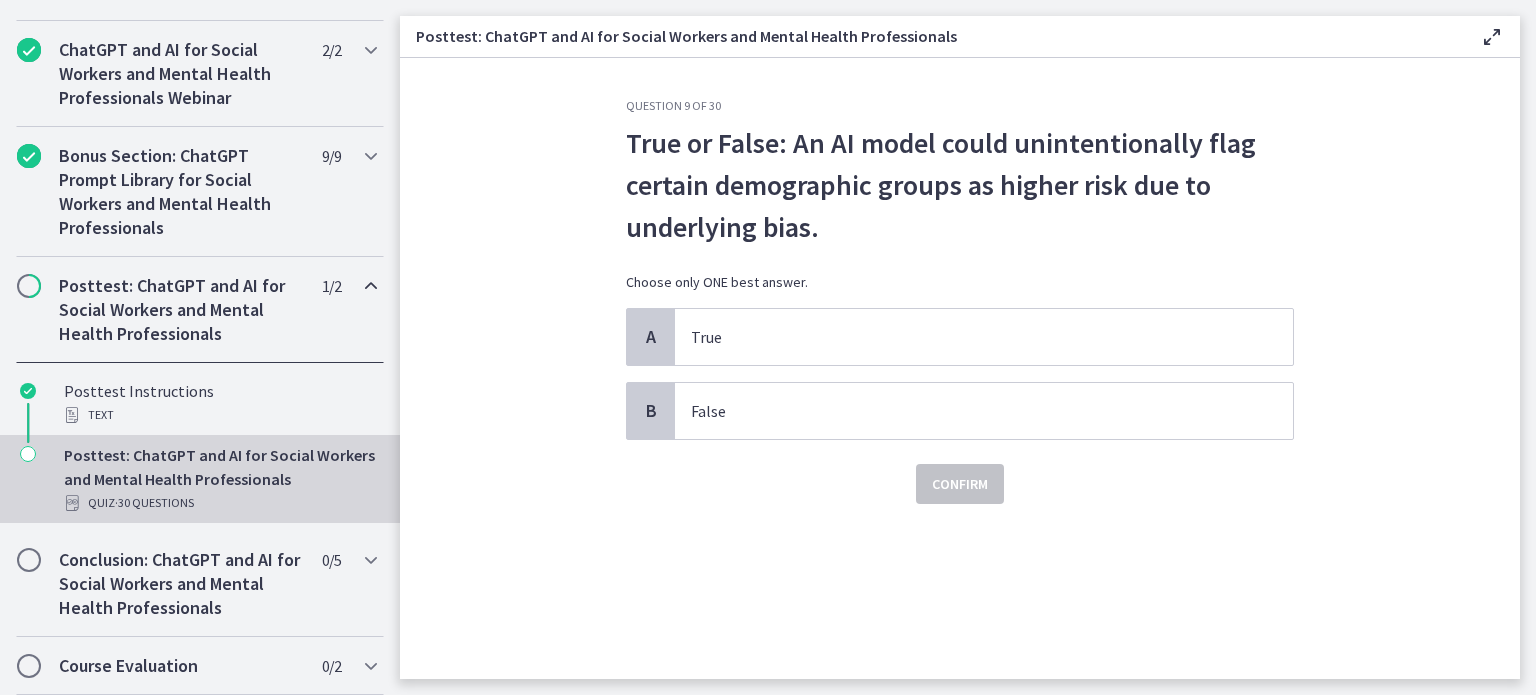scroll, scrollTop: 0, scrollLeft: 0, axis: both 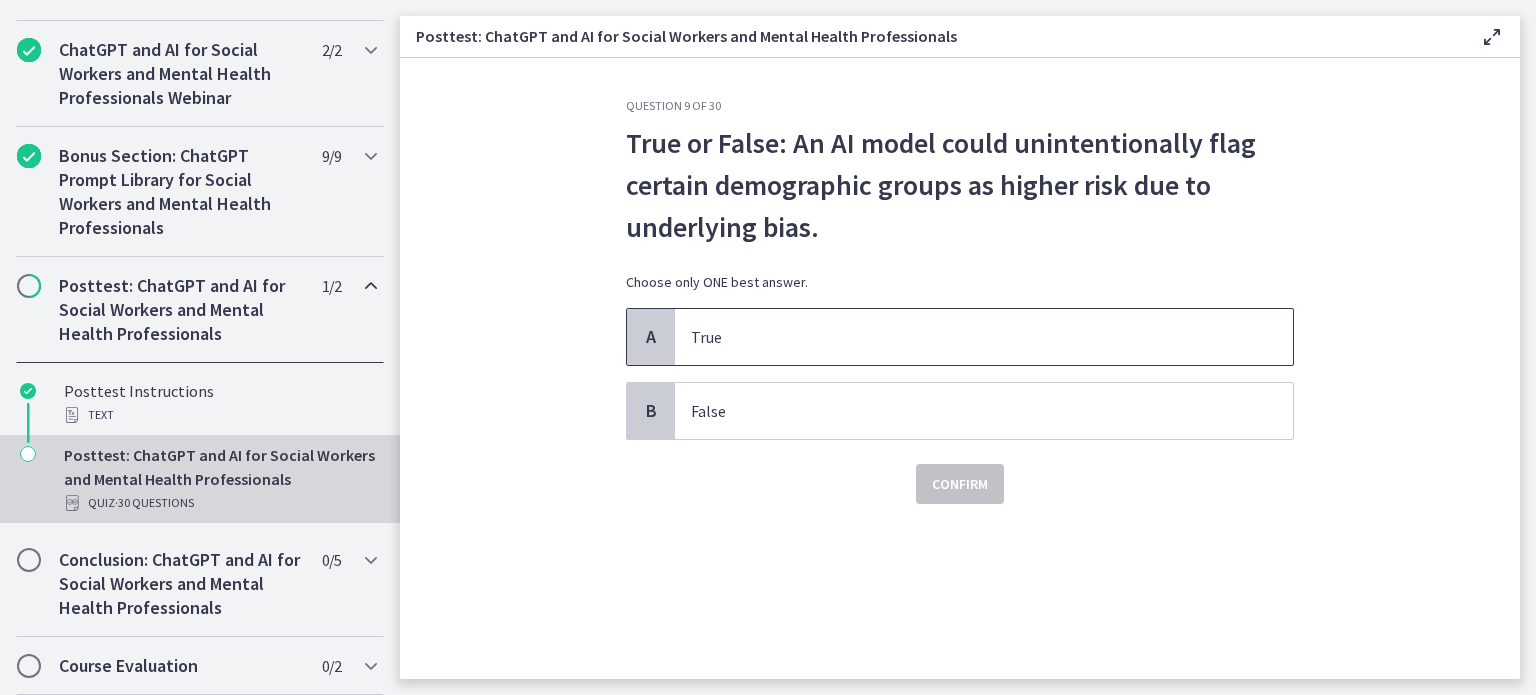 click on "A" at bounding box center [651, 337] 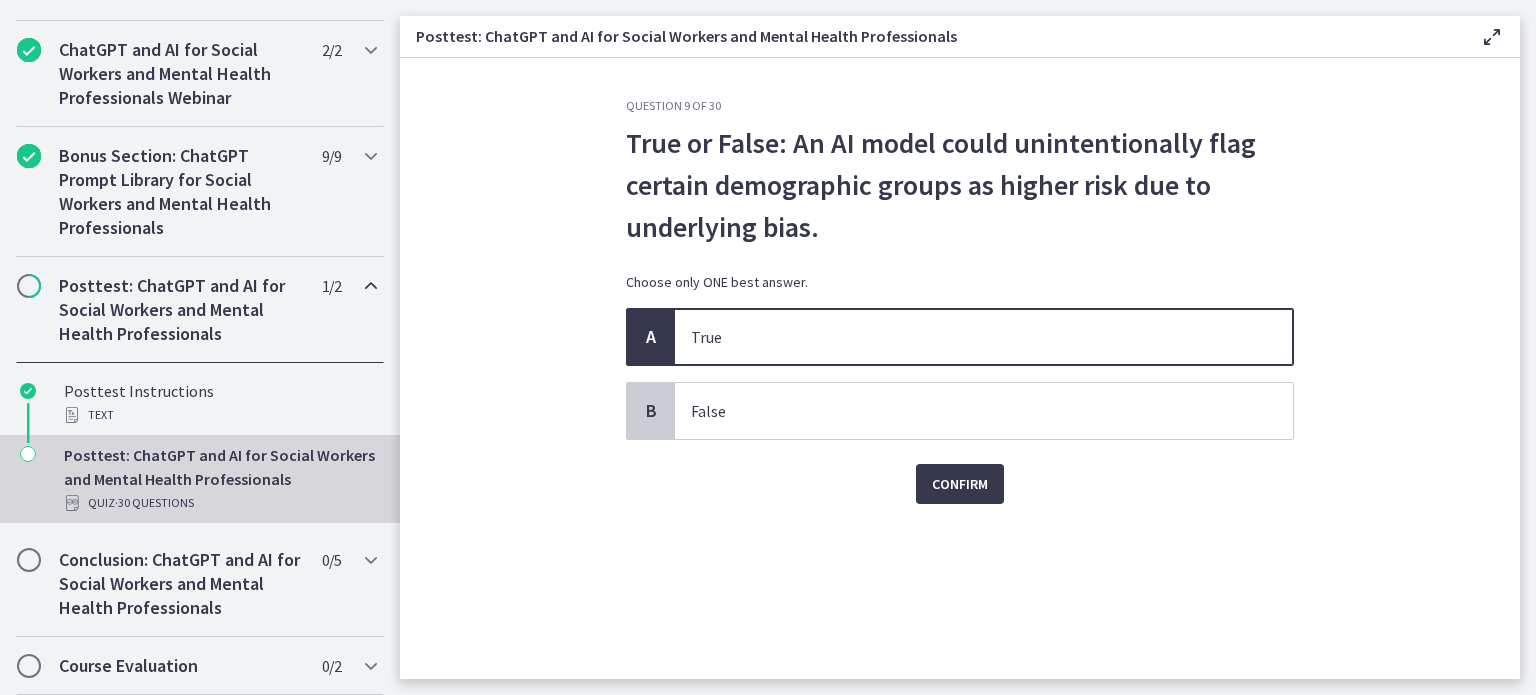 click on "Confirm" at bounding box center [960, 472] 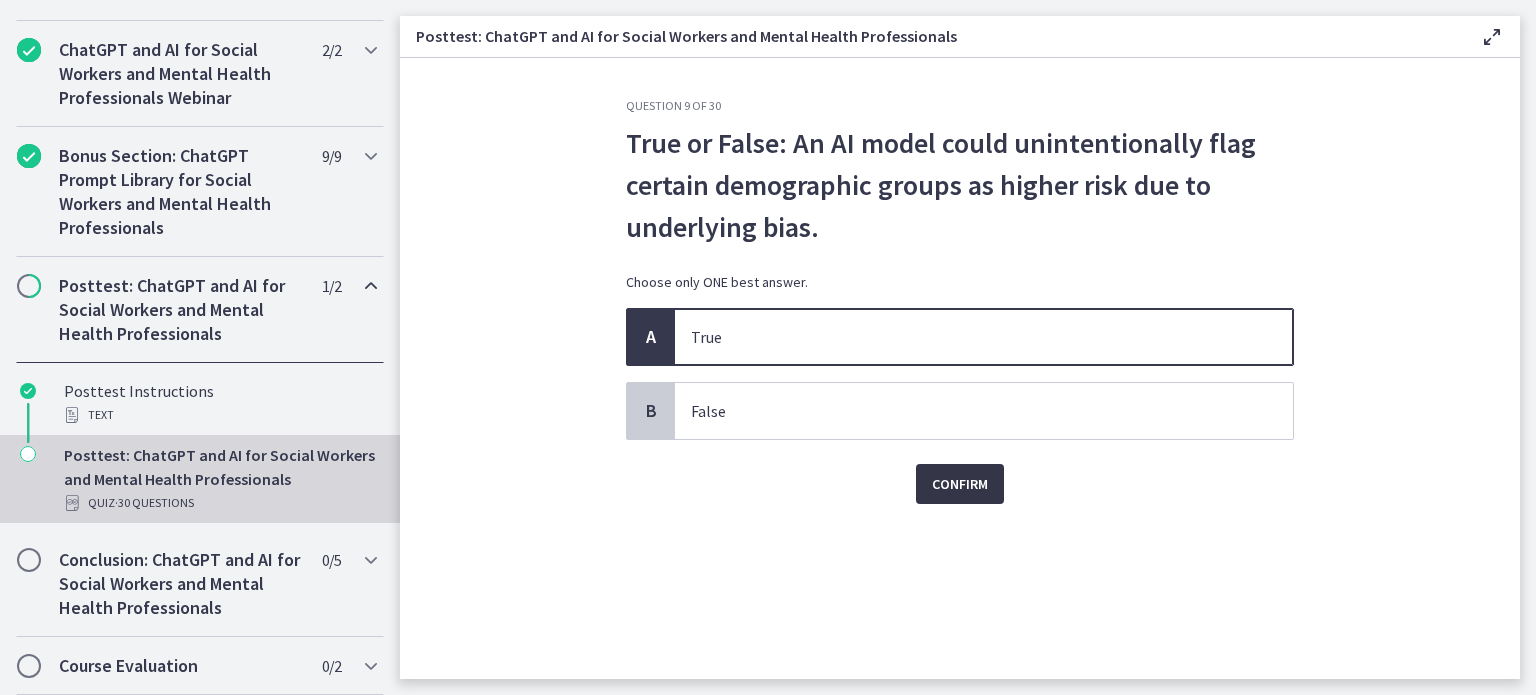 click on "Confirm" at bounding box center [960, 484] 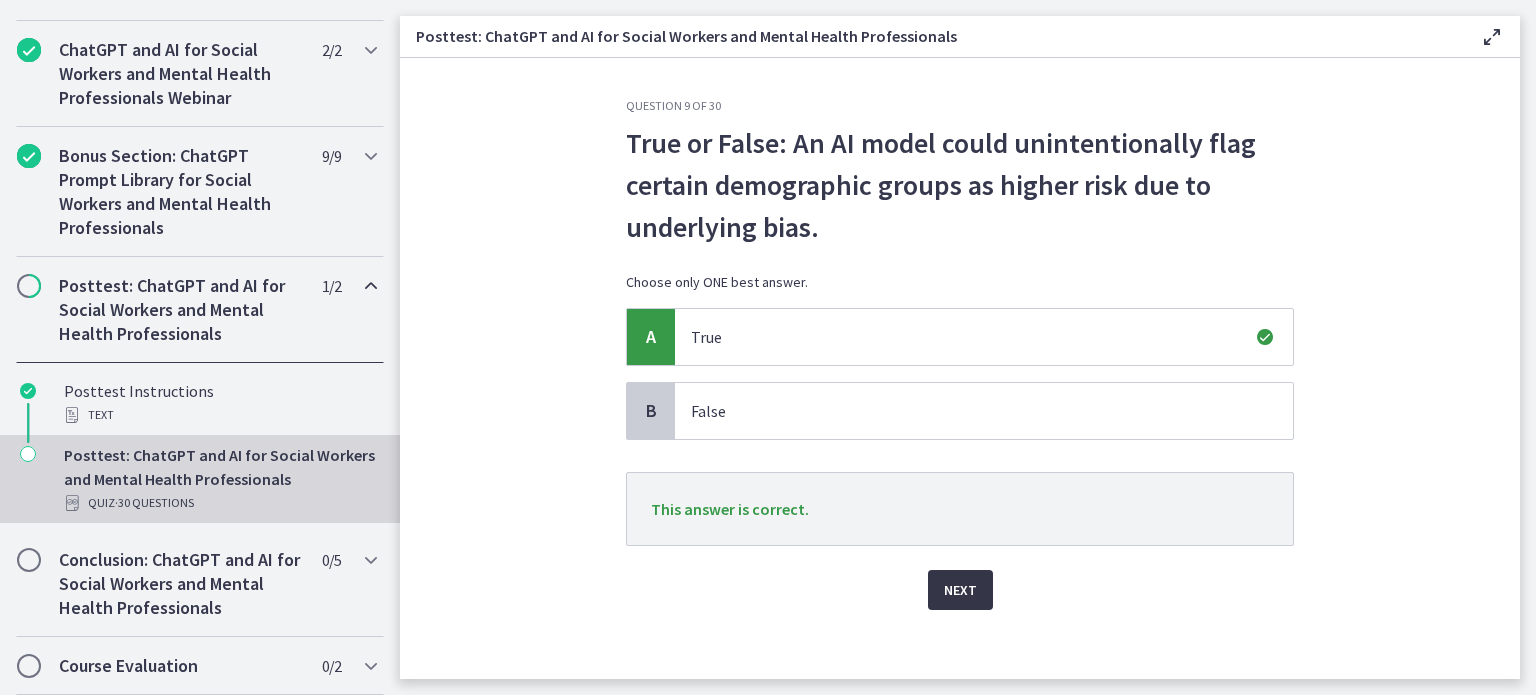 click on "Next" at bounding box center (960, 590) 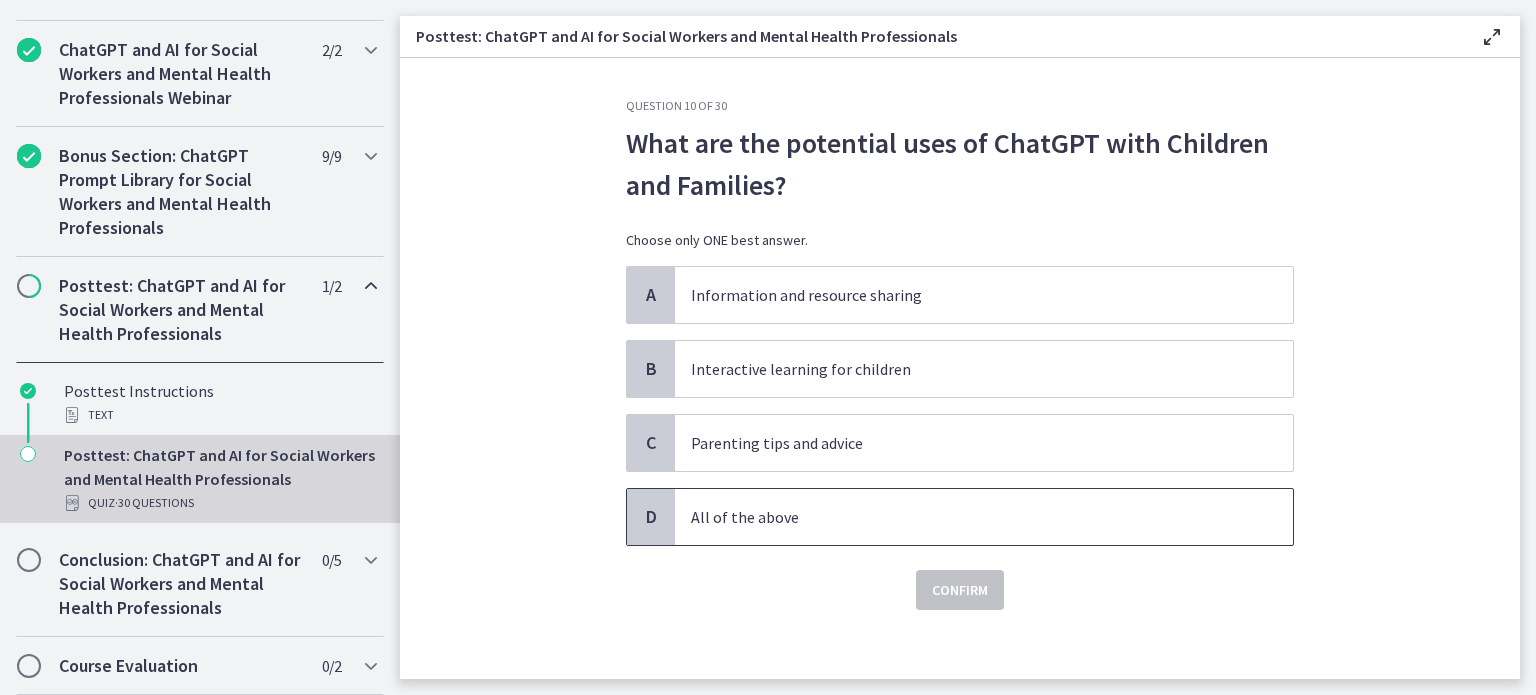 click on "All of the above" at bounding box center [964, 517] 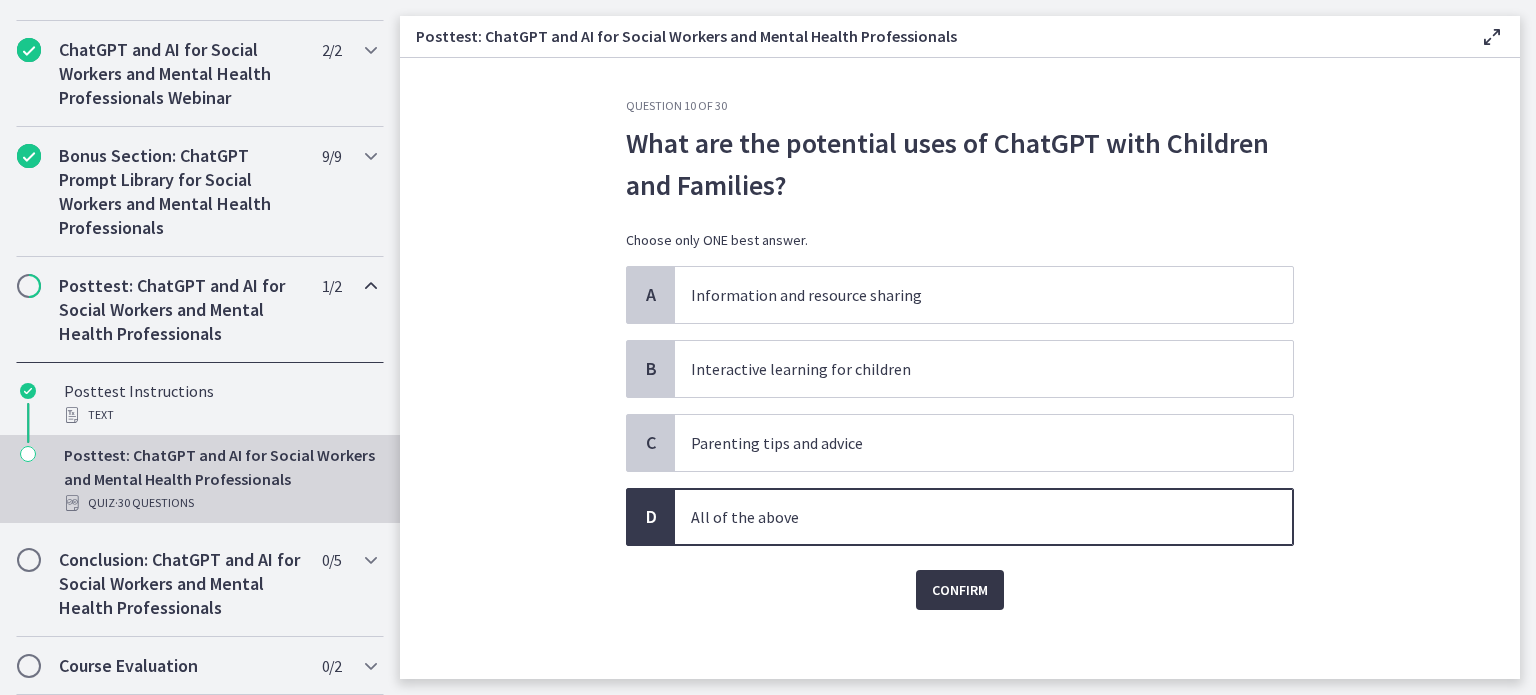 click on "Confirm" at bounding box center (960, 590) 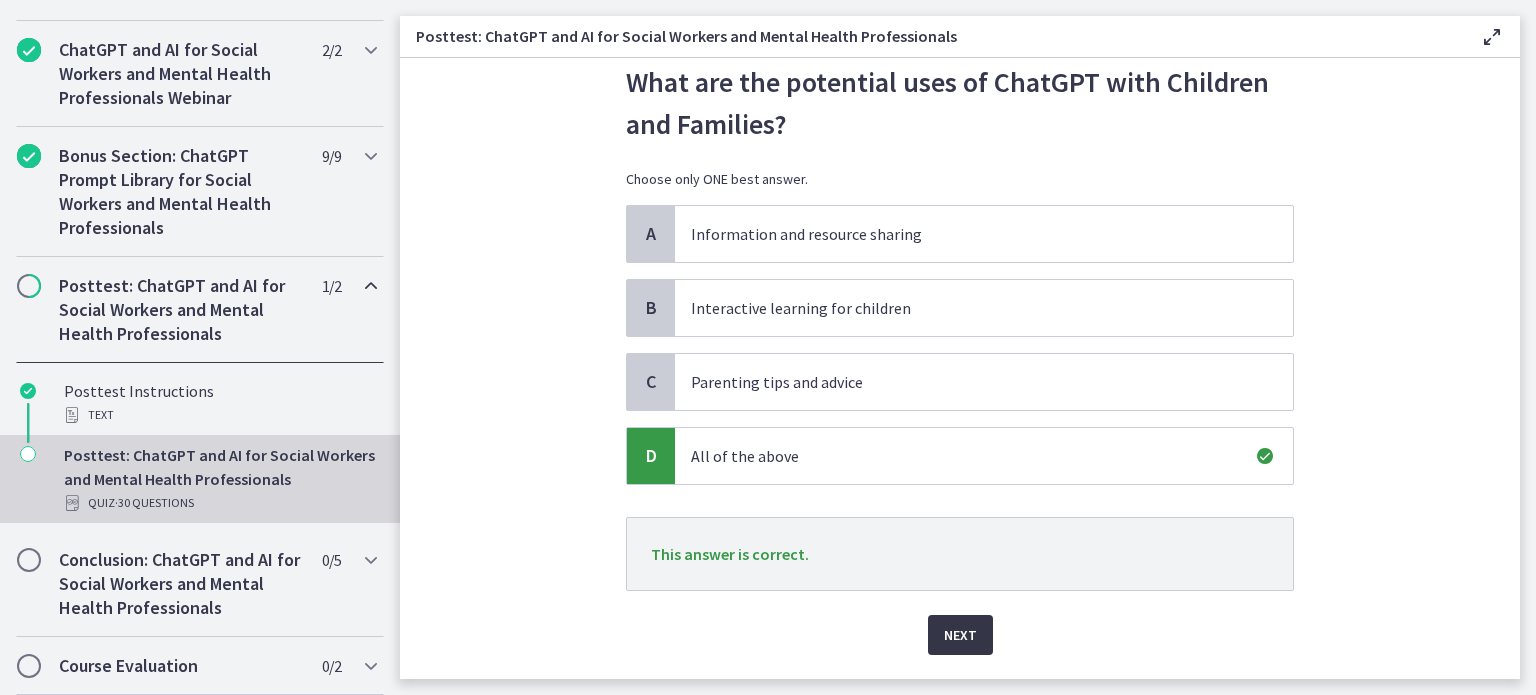 scroll, scrollTop: 114, scrollLeft: 0, axis: vertical 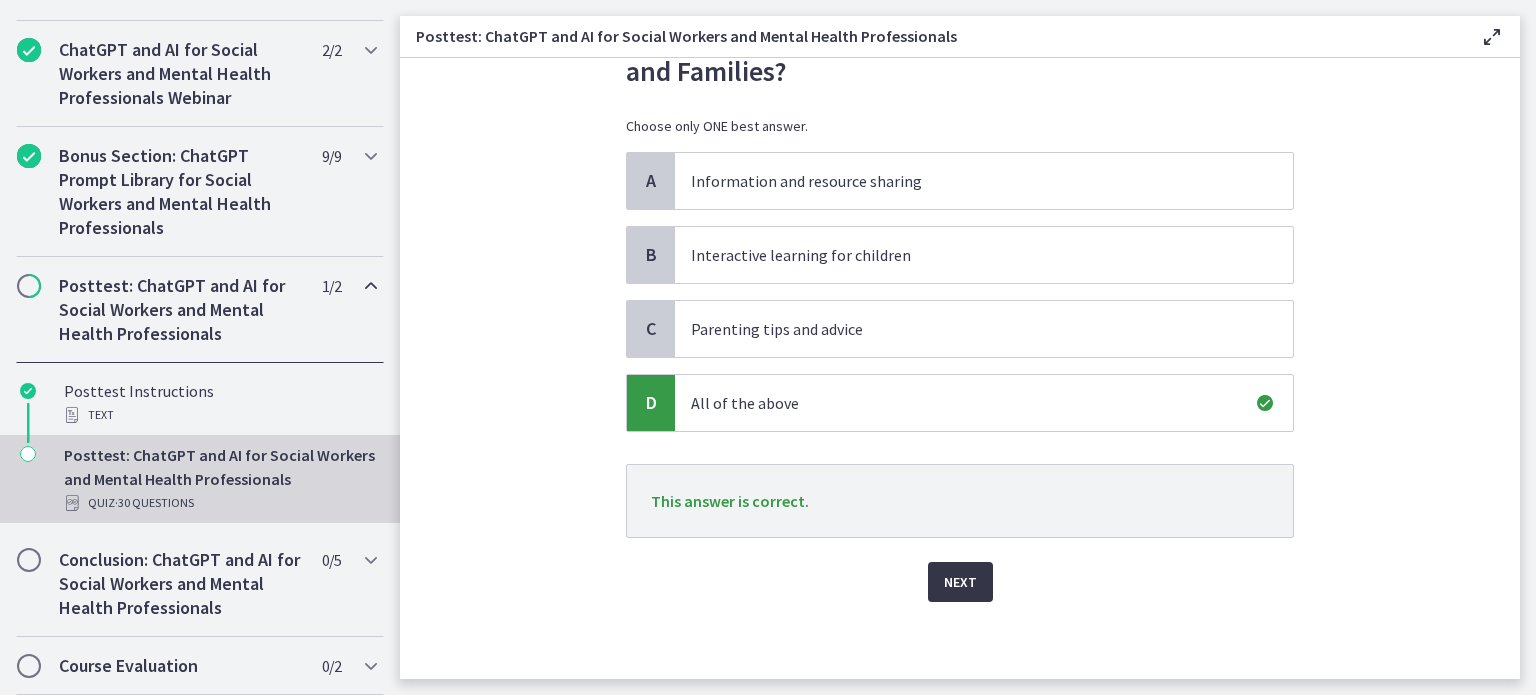 click on "Next" at bounding box center [960, 582] 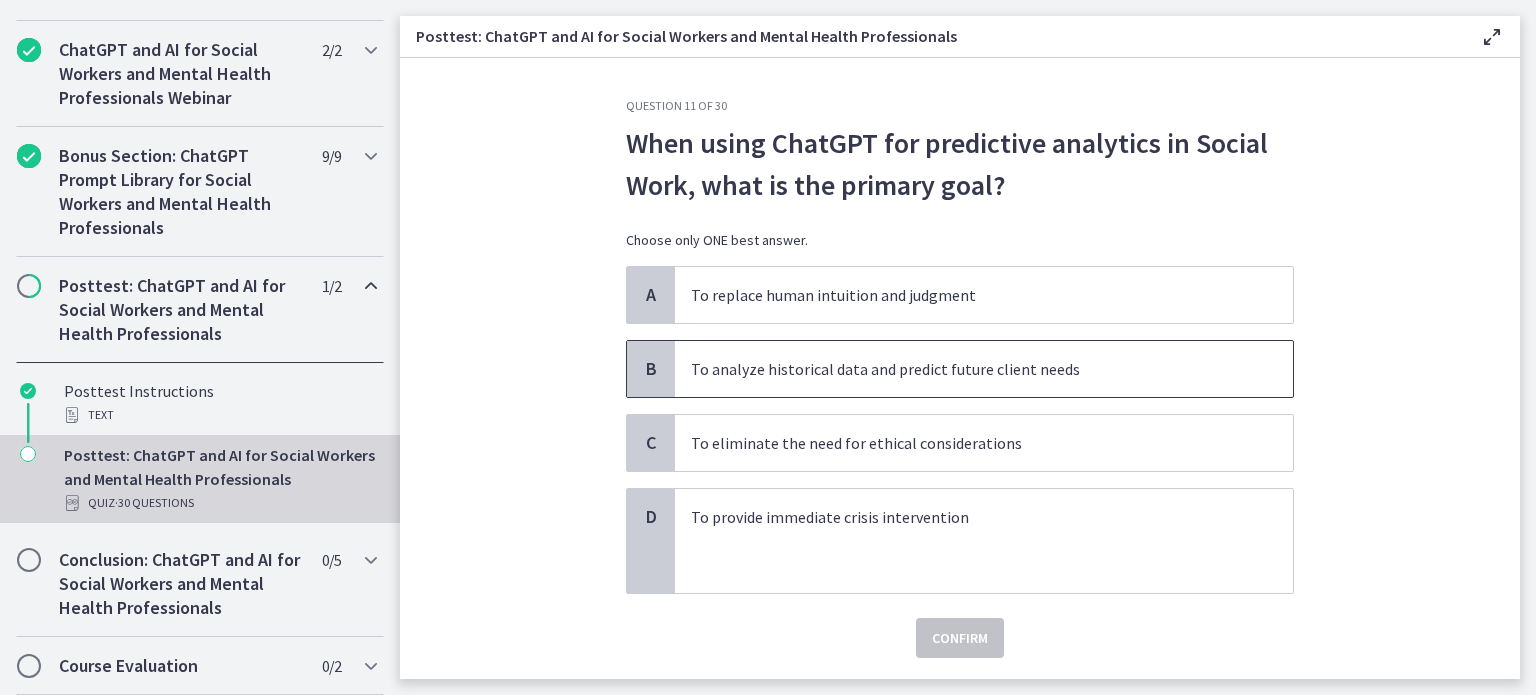 click on "To analyze historical data and predict future client needs" at bounding box center [964, 369] 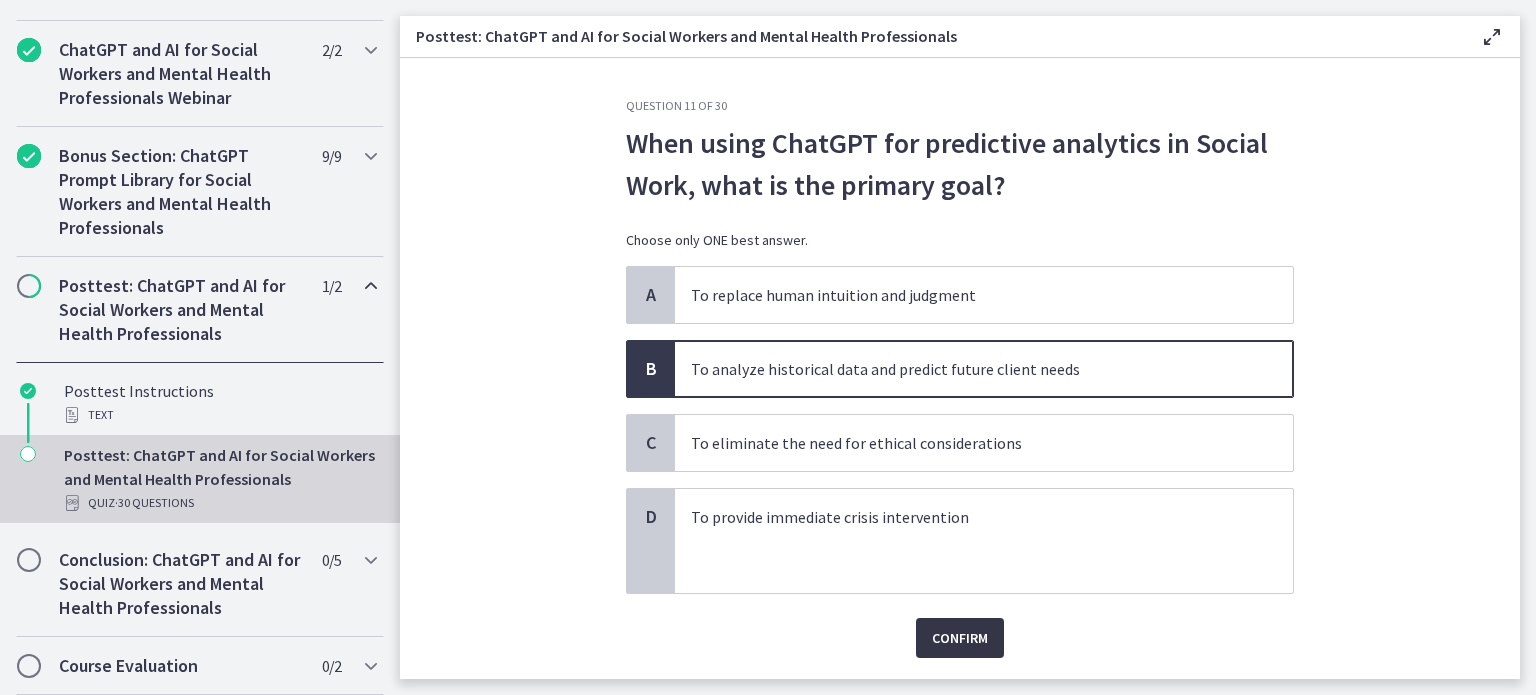 click on "Confirm" at bounding box center [960, 638] 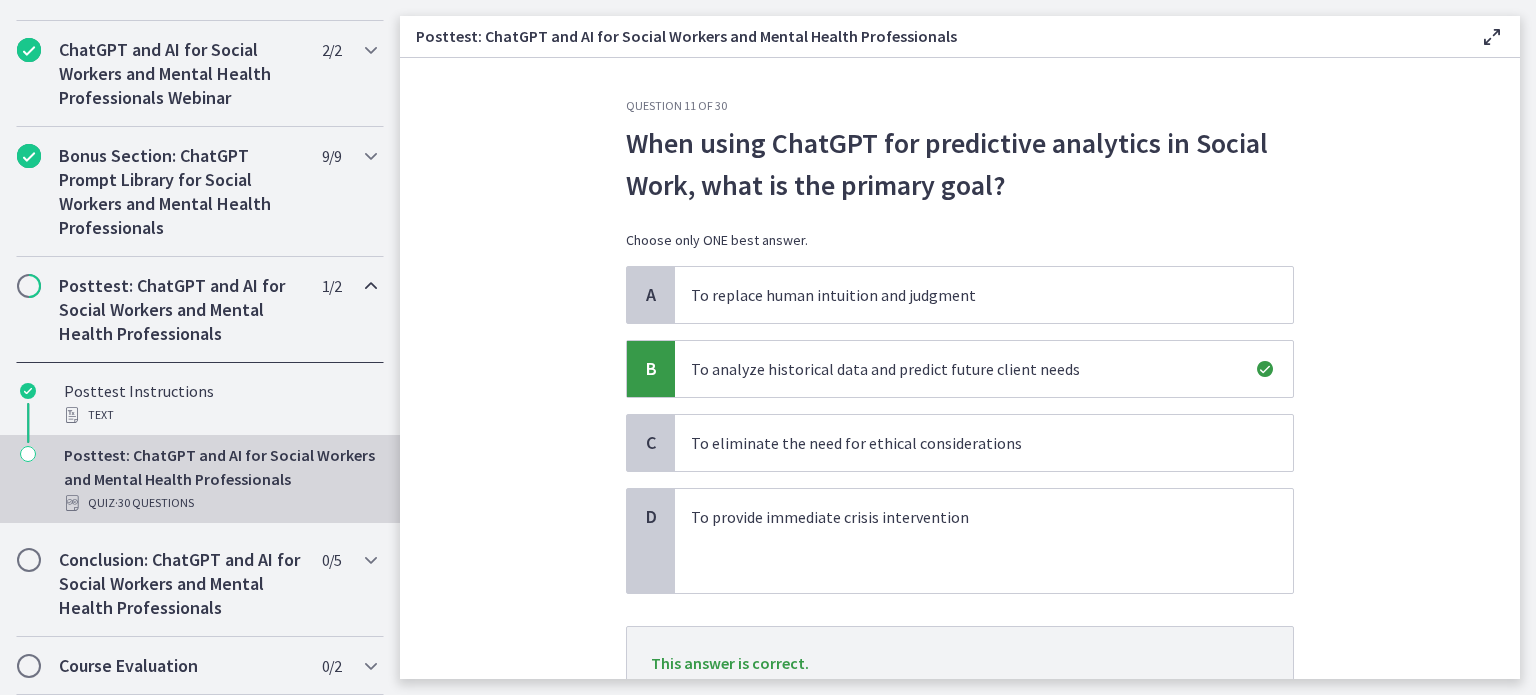 scroll, scrollTop: 162, scrollLeft: 0, axis: vertical 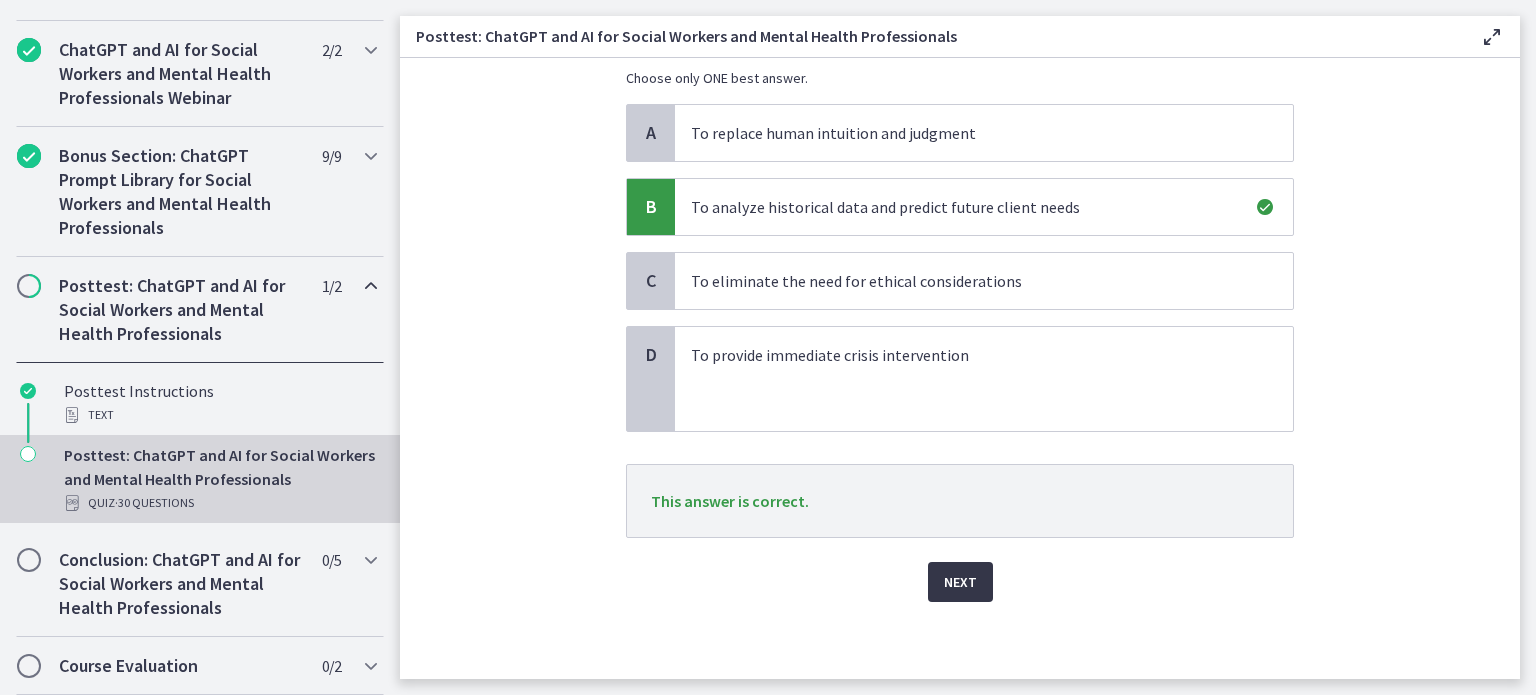 click on "Next" at bounding box center (960, 582) 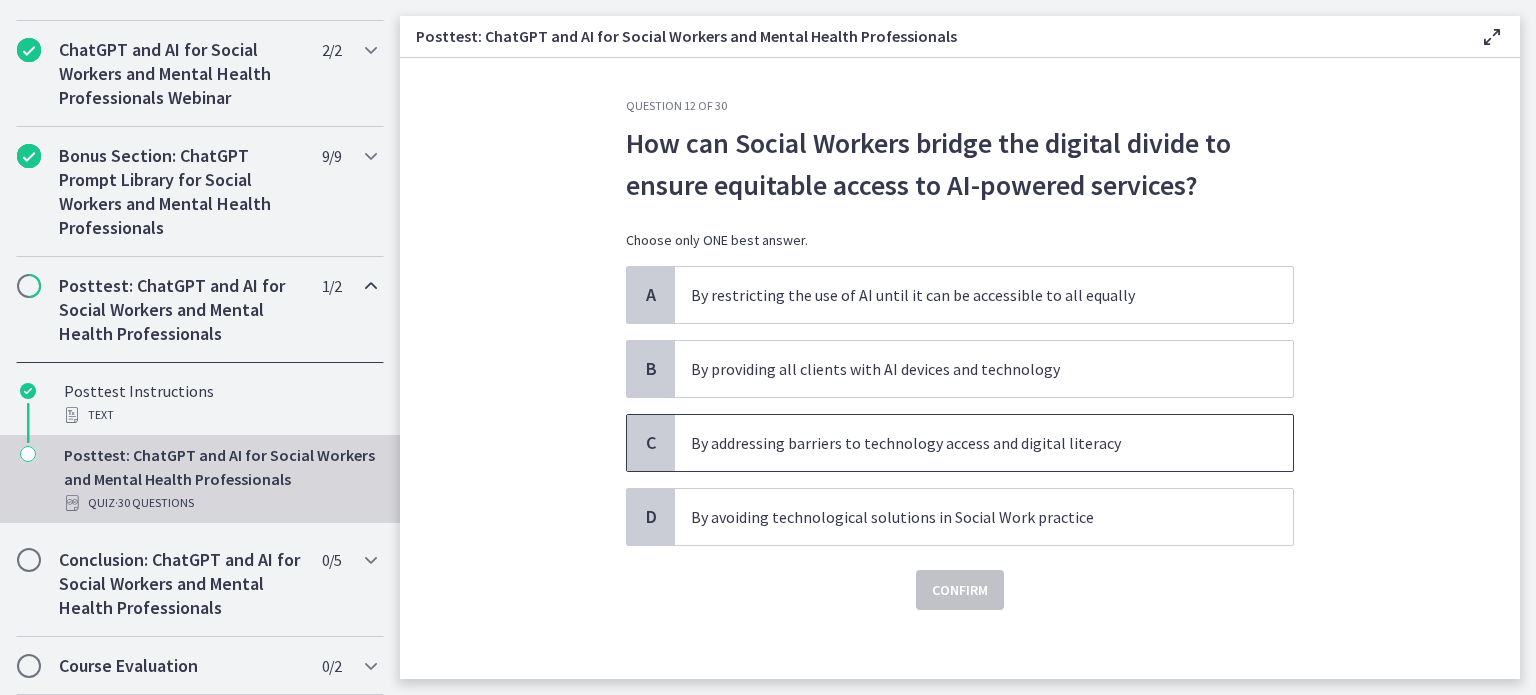 click on "By addressing barriers to technology access and digital literacy" at bounding box center [964, 443] 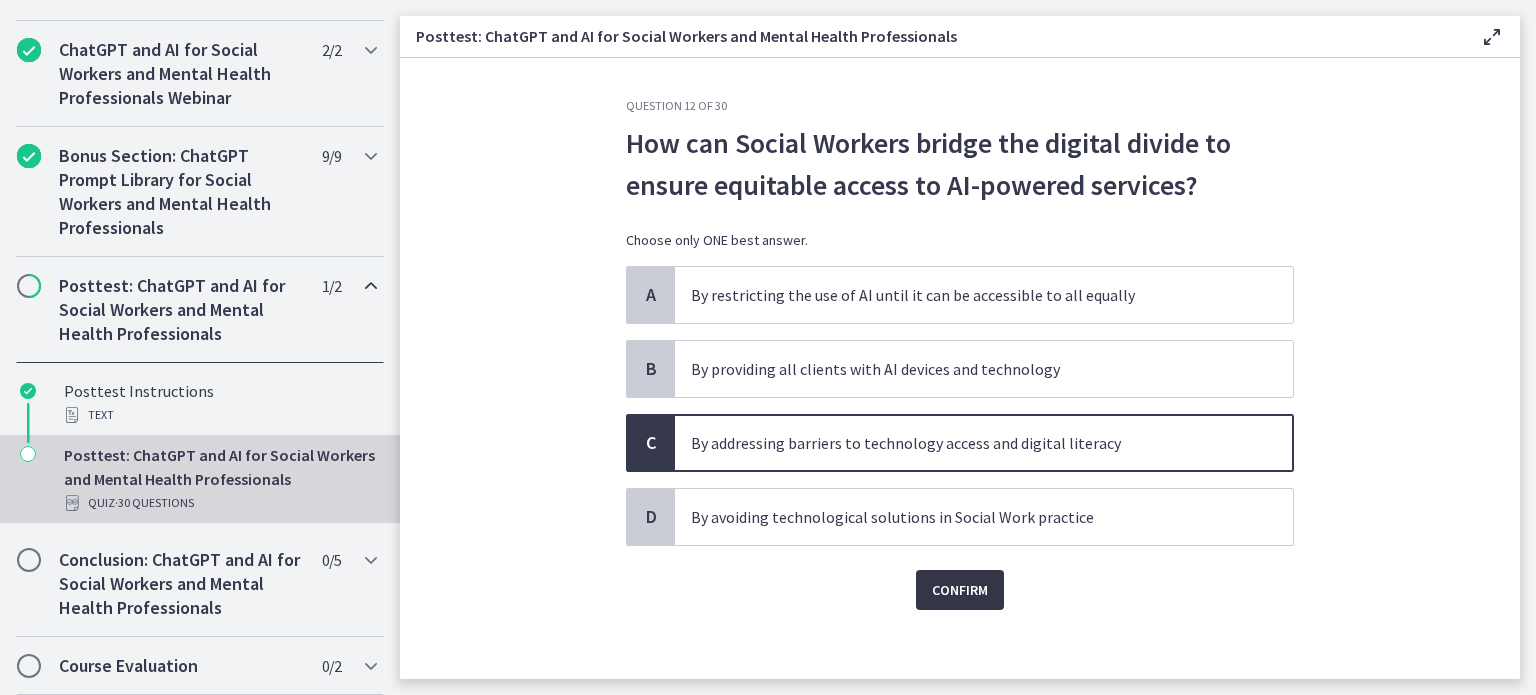 click on "Confirm" at bounding box center [960, 590] 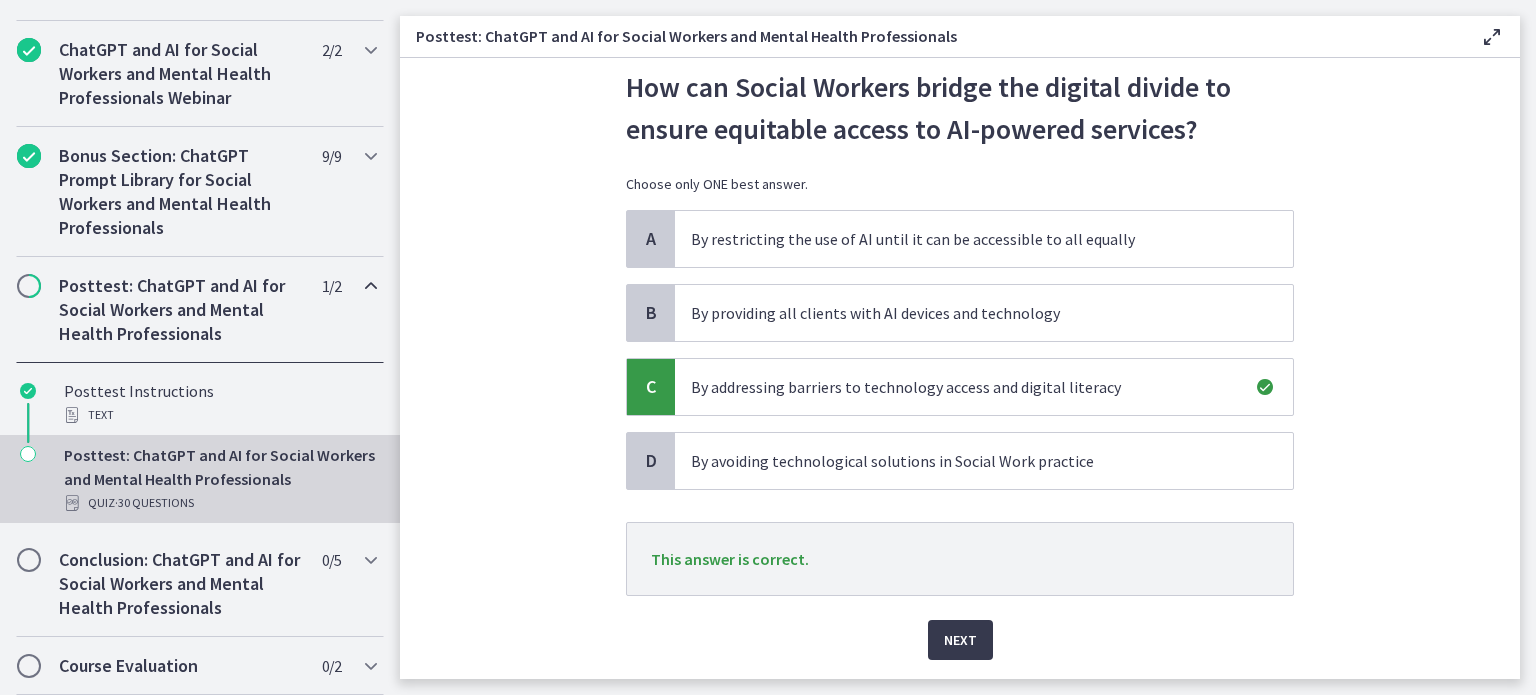 scroll, scrollTop: 114, scrollLeft: 0, axis: vertical 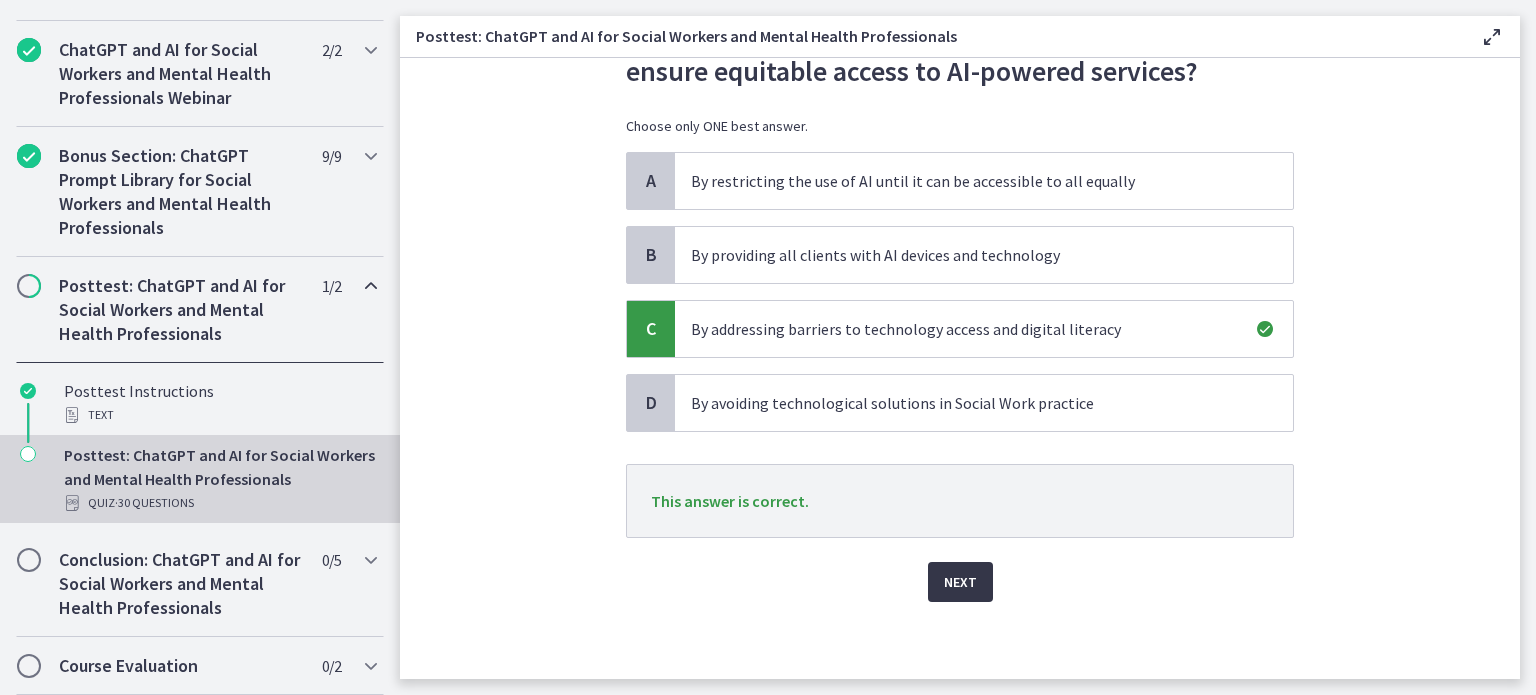 click on "Next" at bounding box center [960, 582] 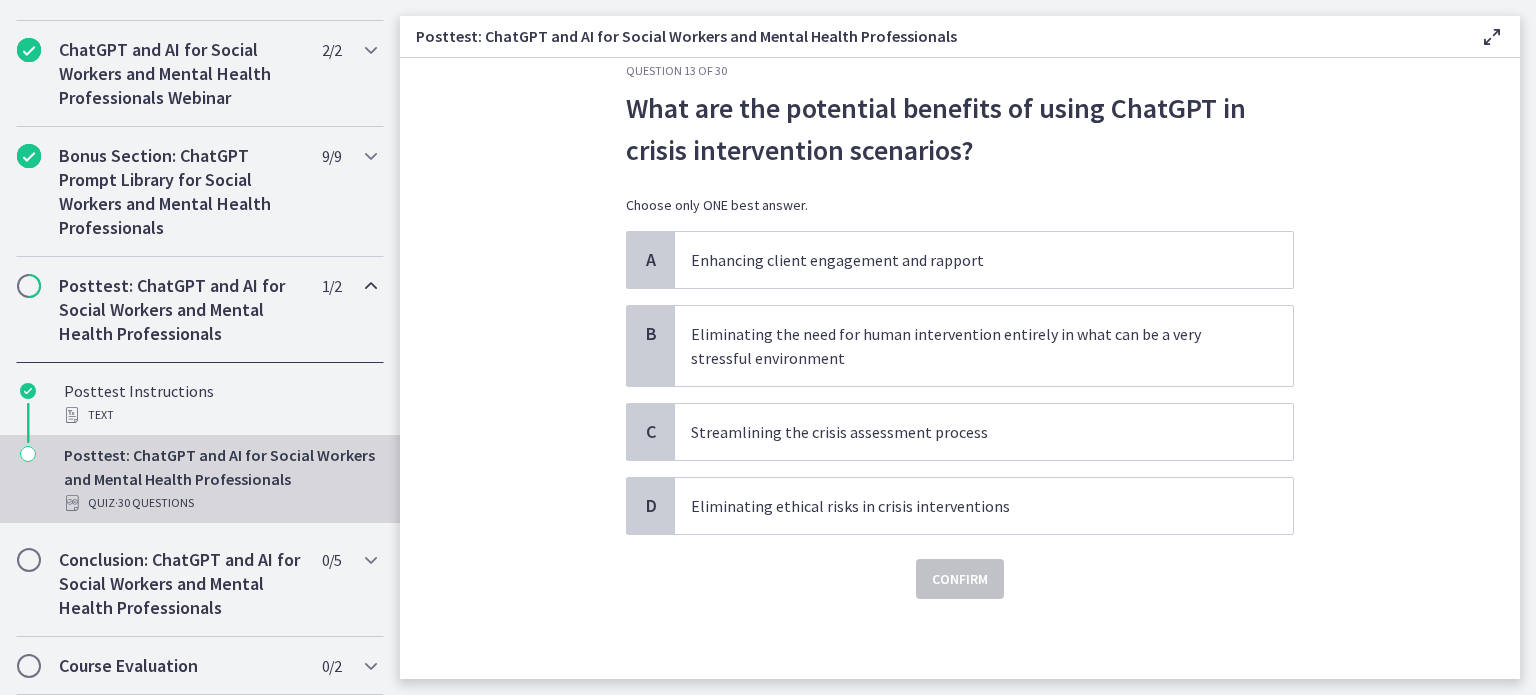 scroll, scrollTop: 0, scrollLeft: 0, axis: both 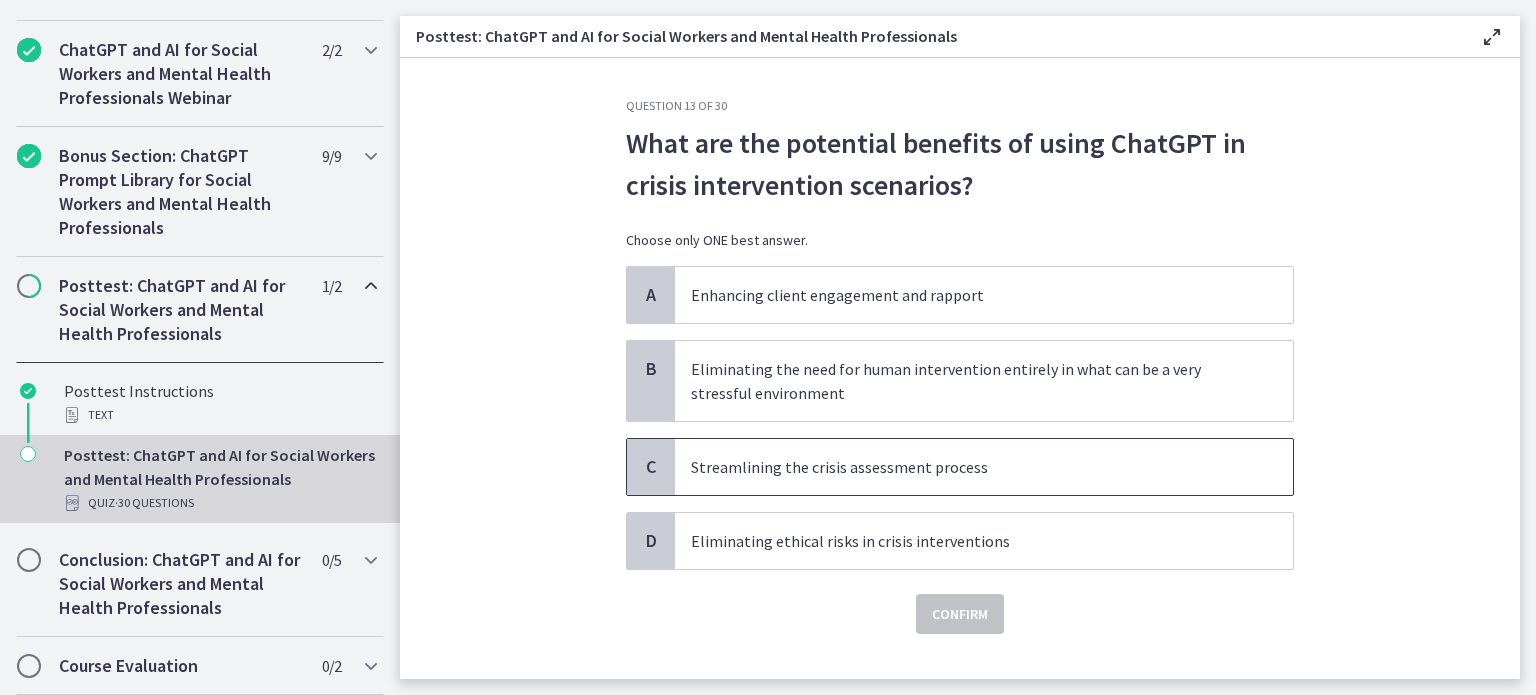 click on "Streamlining the crisis assessment process" at bounding box center (964, 467) 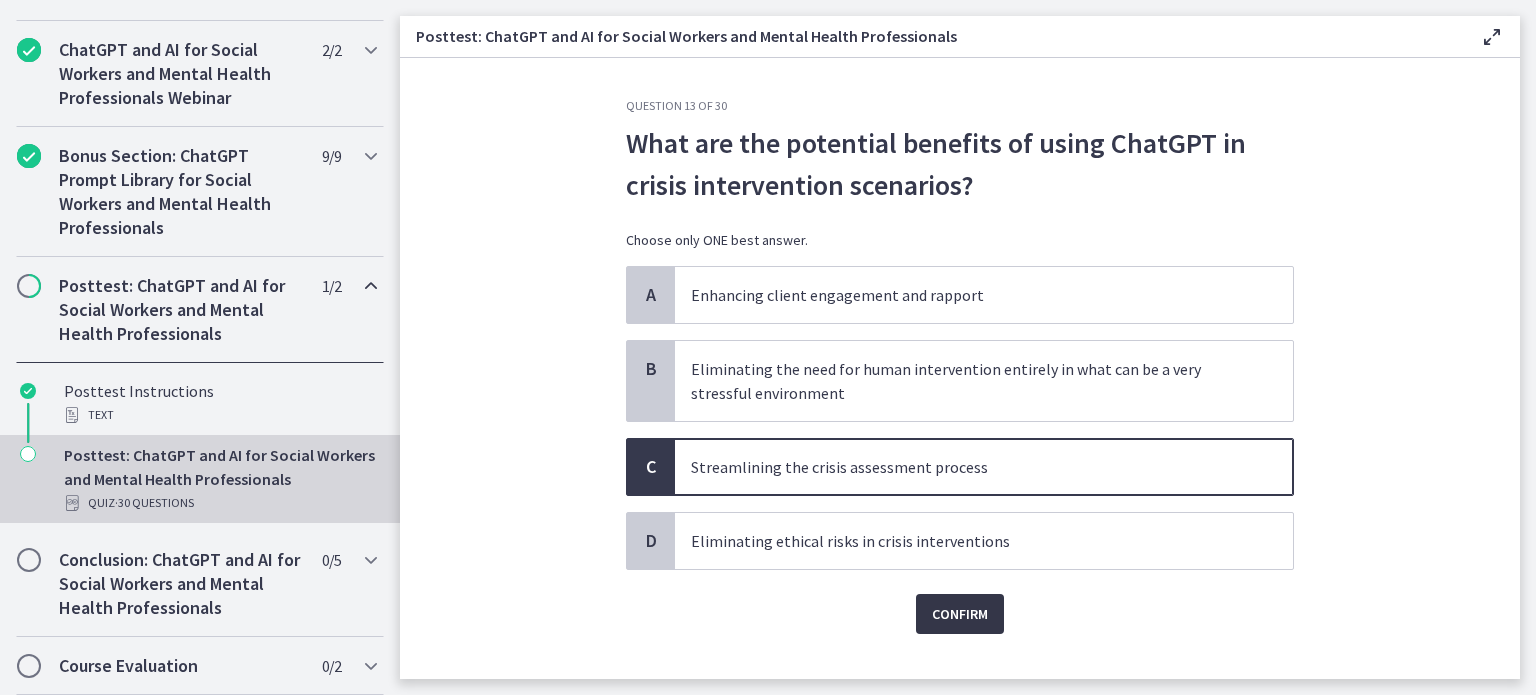click on "Confirm" at bounding box center [960, 614] 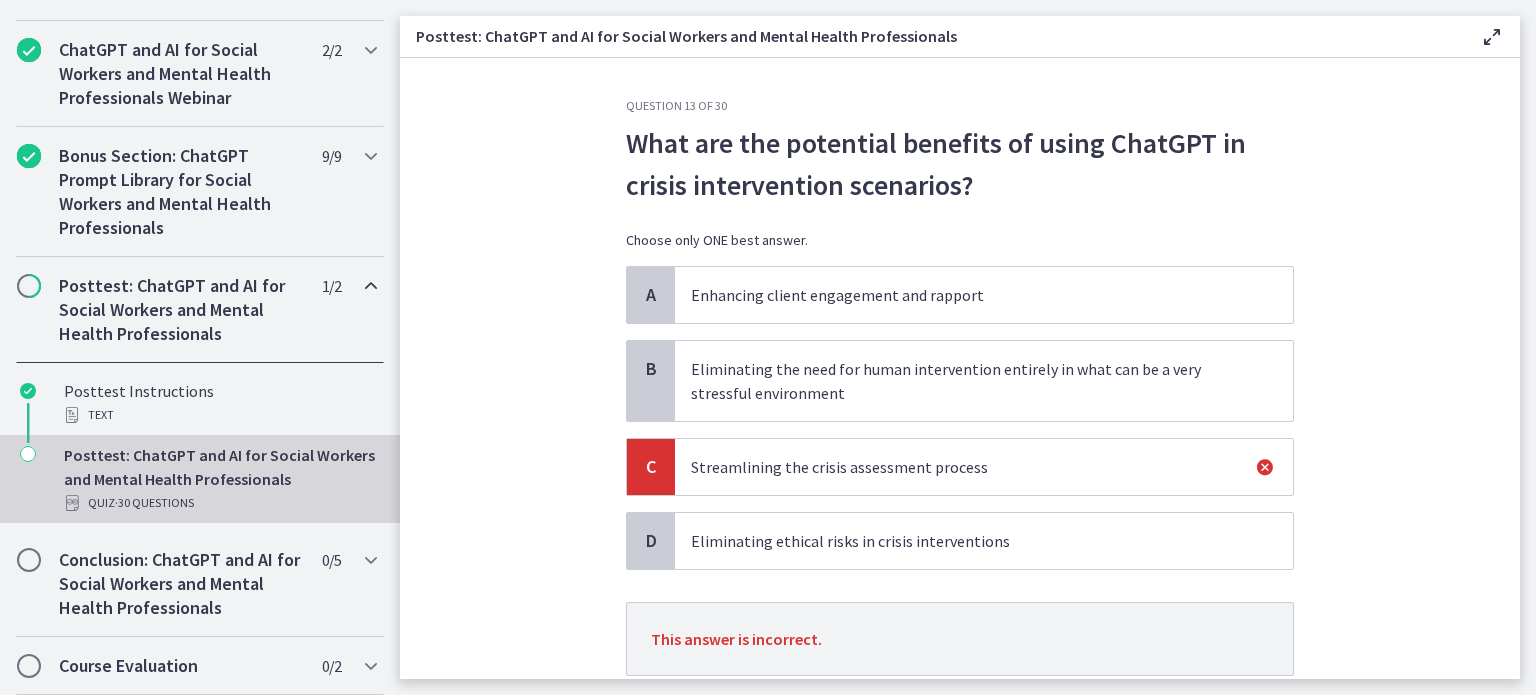 click on "Enhancing client engagement and rapport" at bounding box center (964, 295) 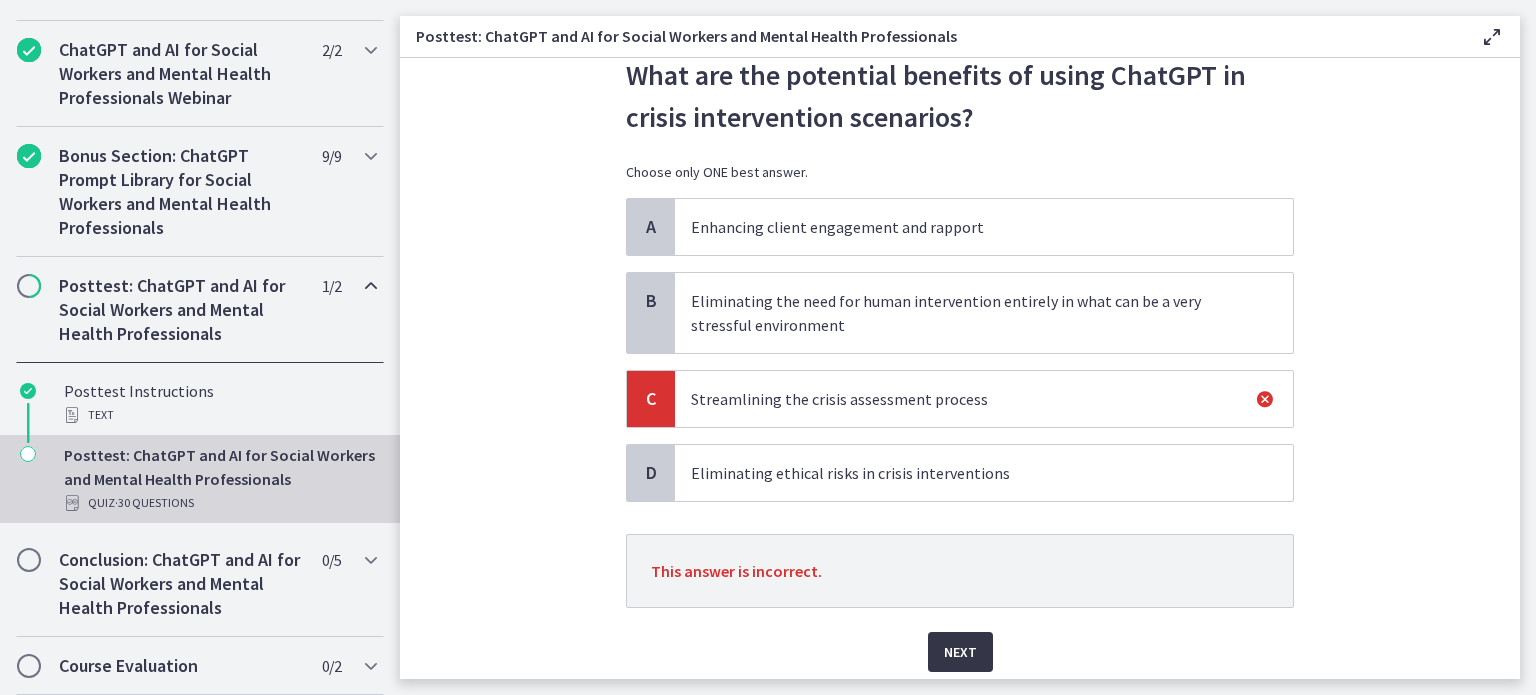 scroll, scrollTop: 138, scrollLeft: 0, axis: vertical 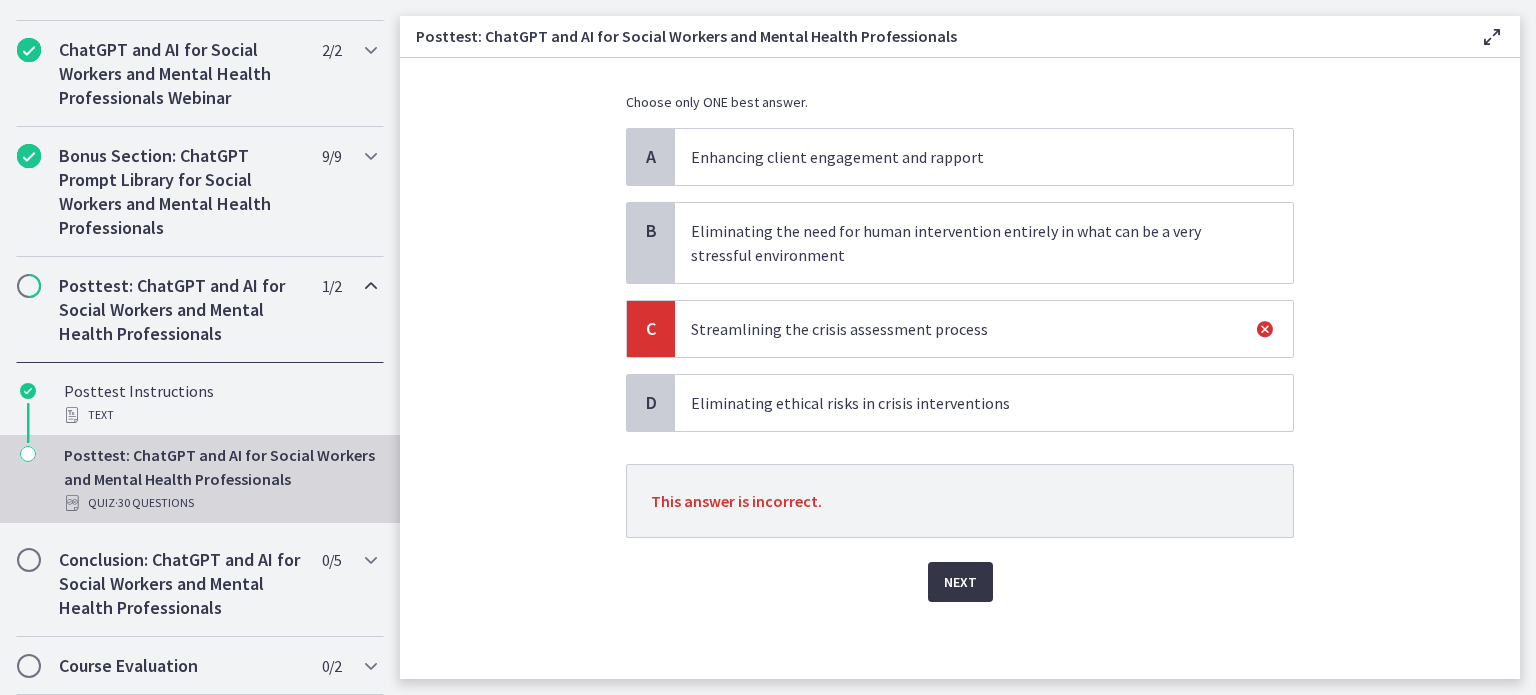 click on "Next" at bounding box center [960, 582] 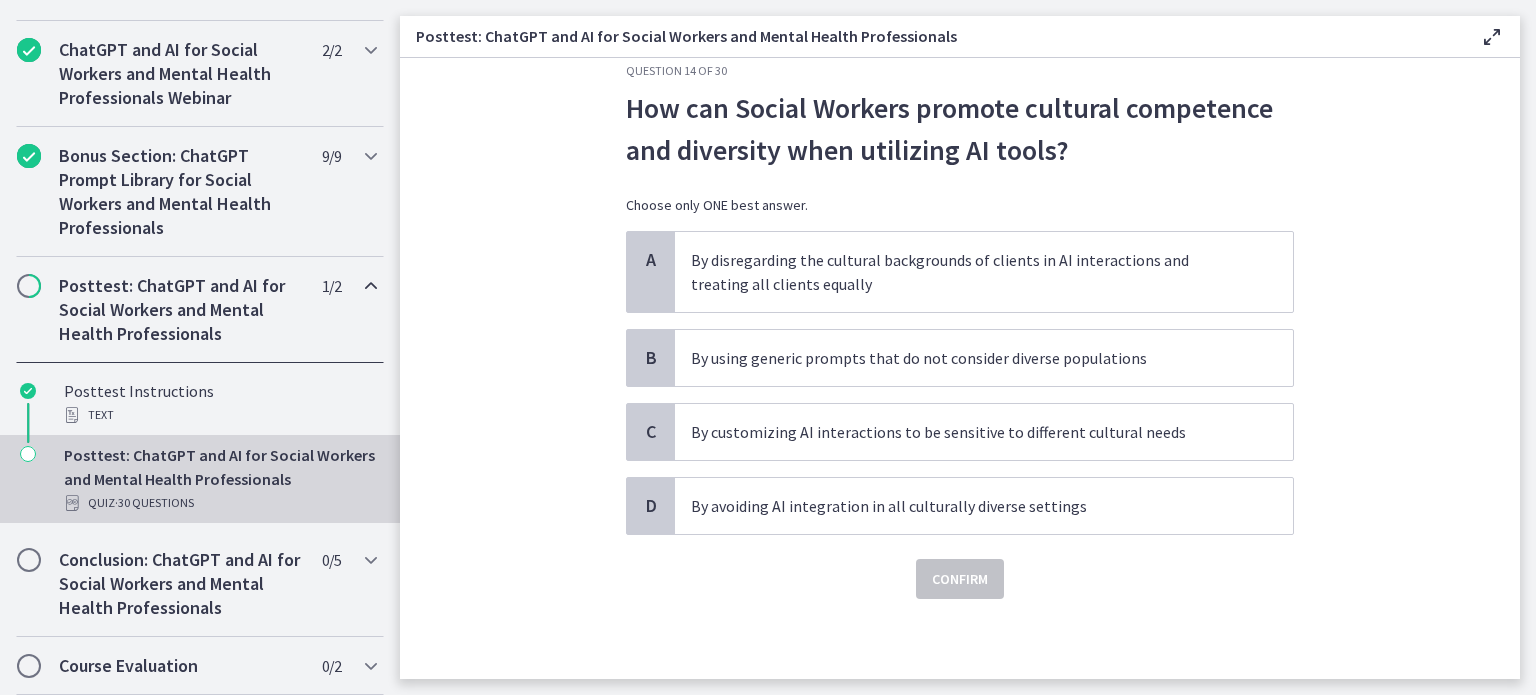 scroll, scrollTop: 0, scrollLeft: 0, axis: both 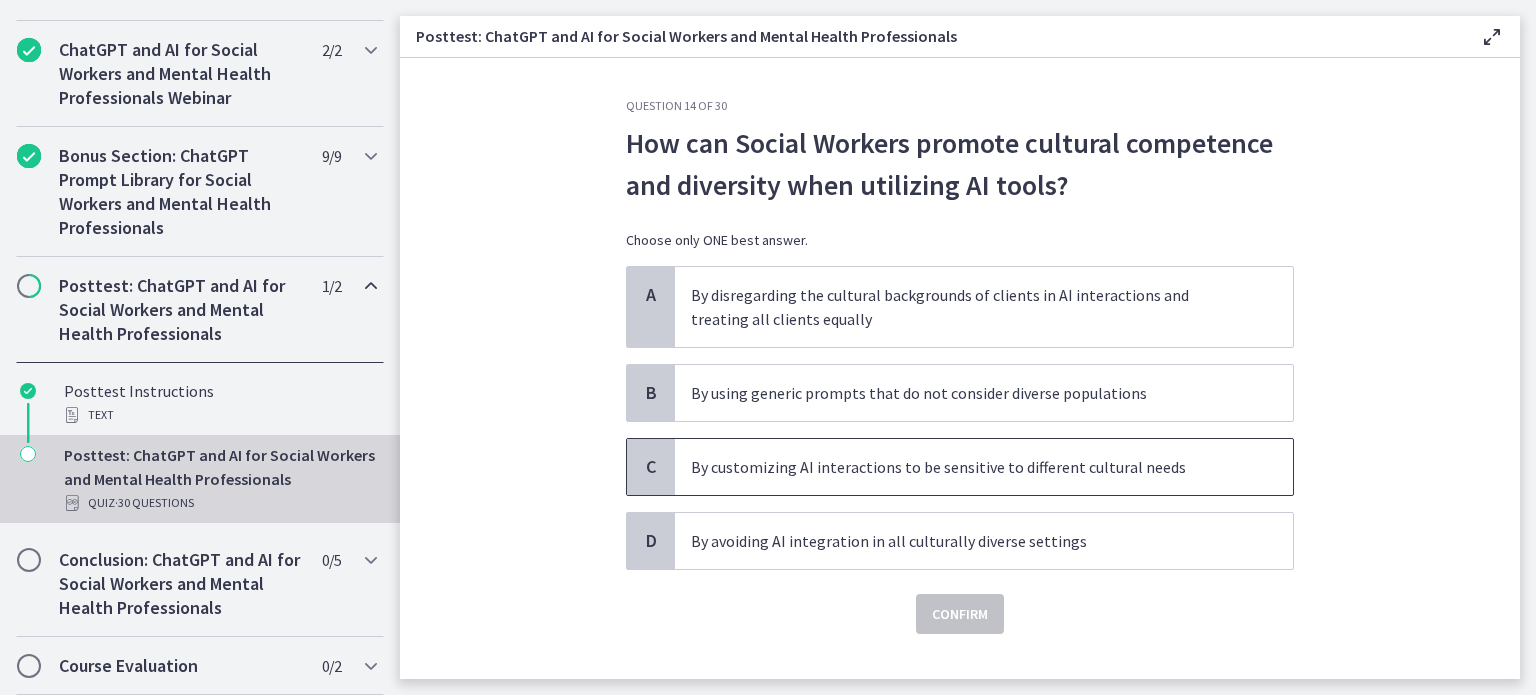 click on "By customizing AI interactions to be sensitive to different cultural needs" at bounding box center (964, 467) 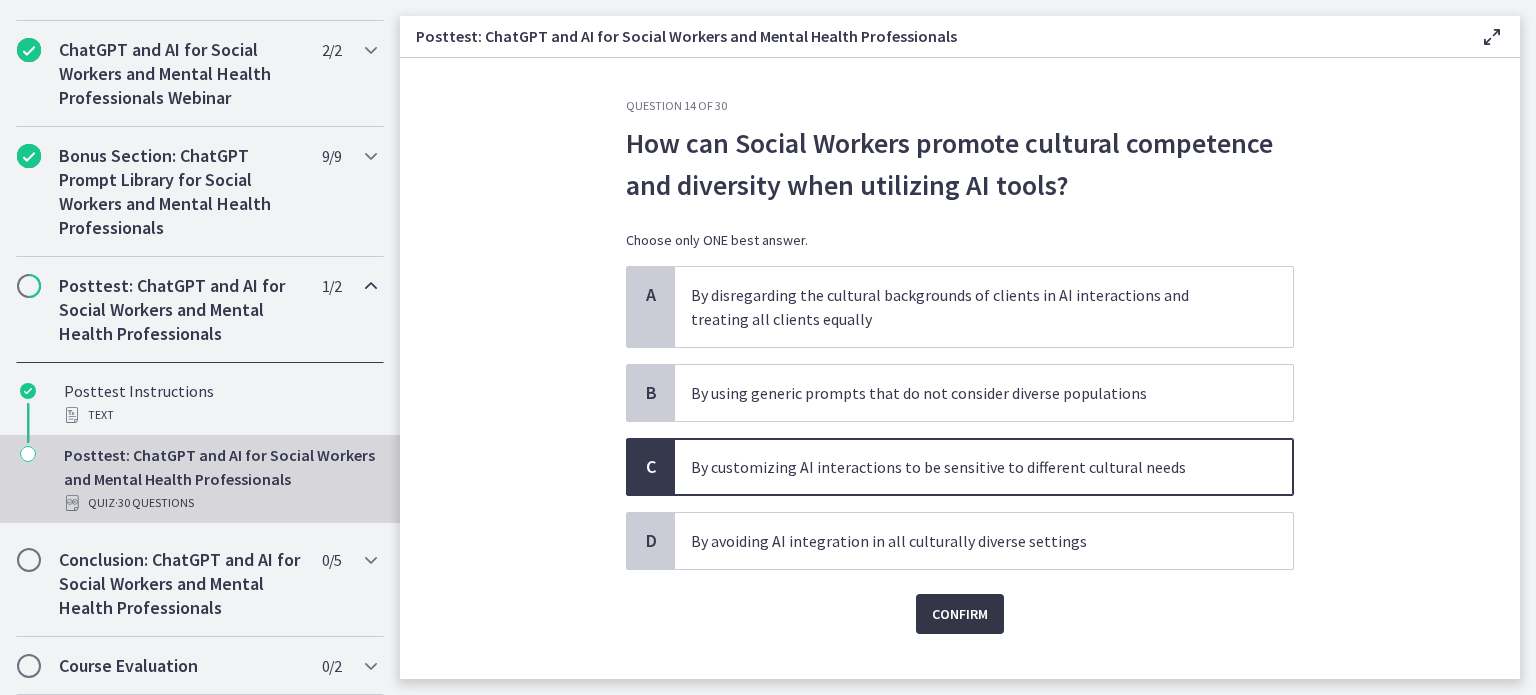 click on "Confirm" at bounding box center (960, 614) 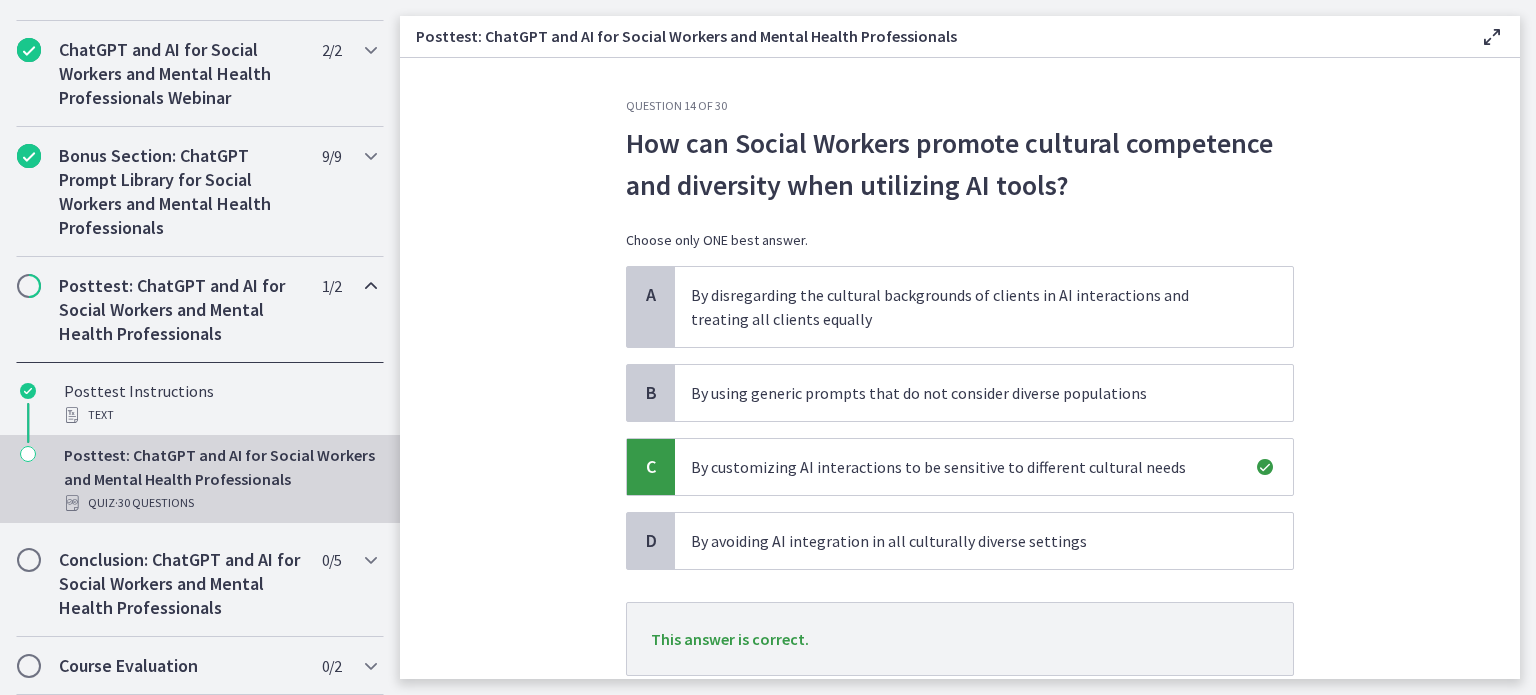 scroll, scrollTop: 138, scrollLeft: 0, axis: vertical 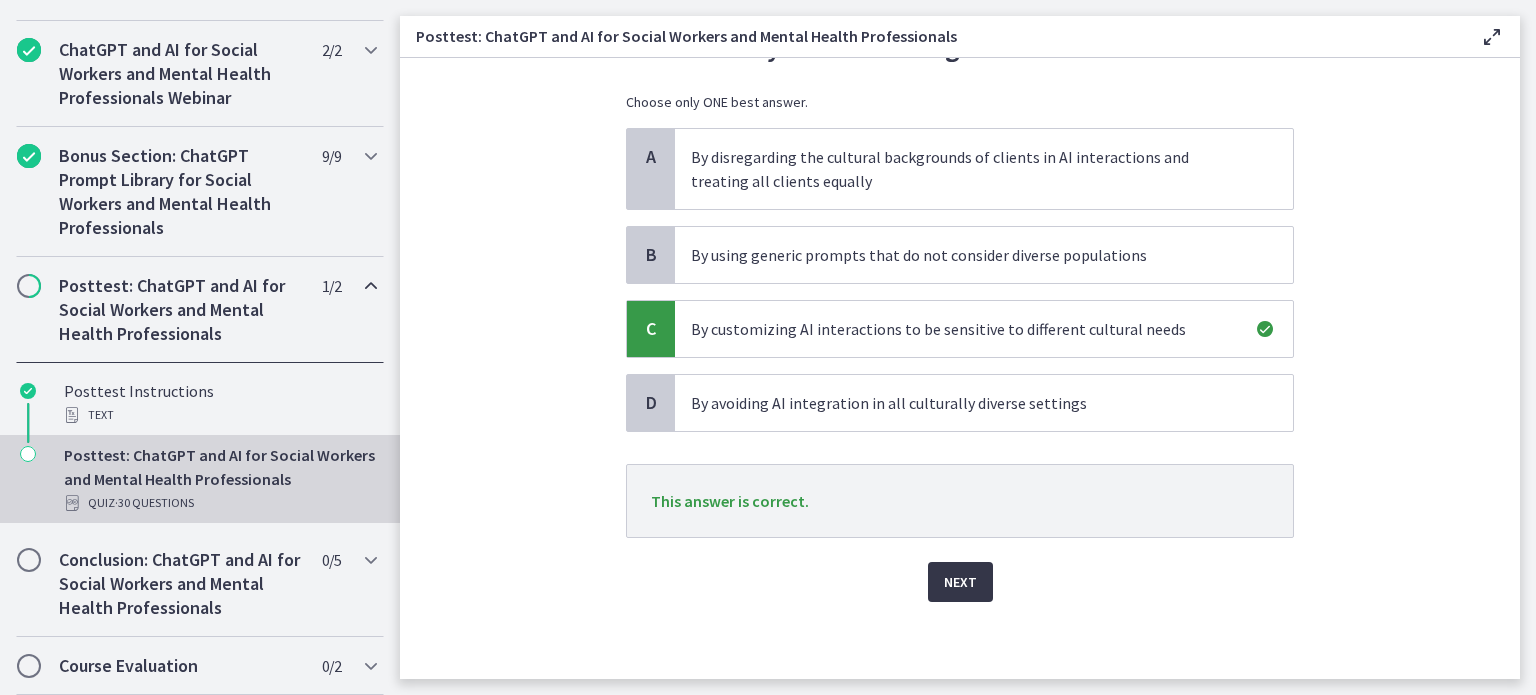 click on "Next" at bounding box center (960, 582) 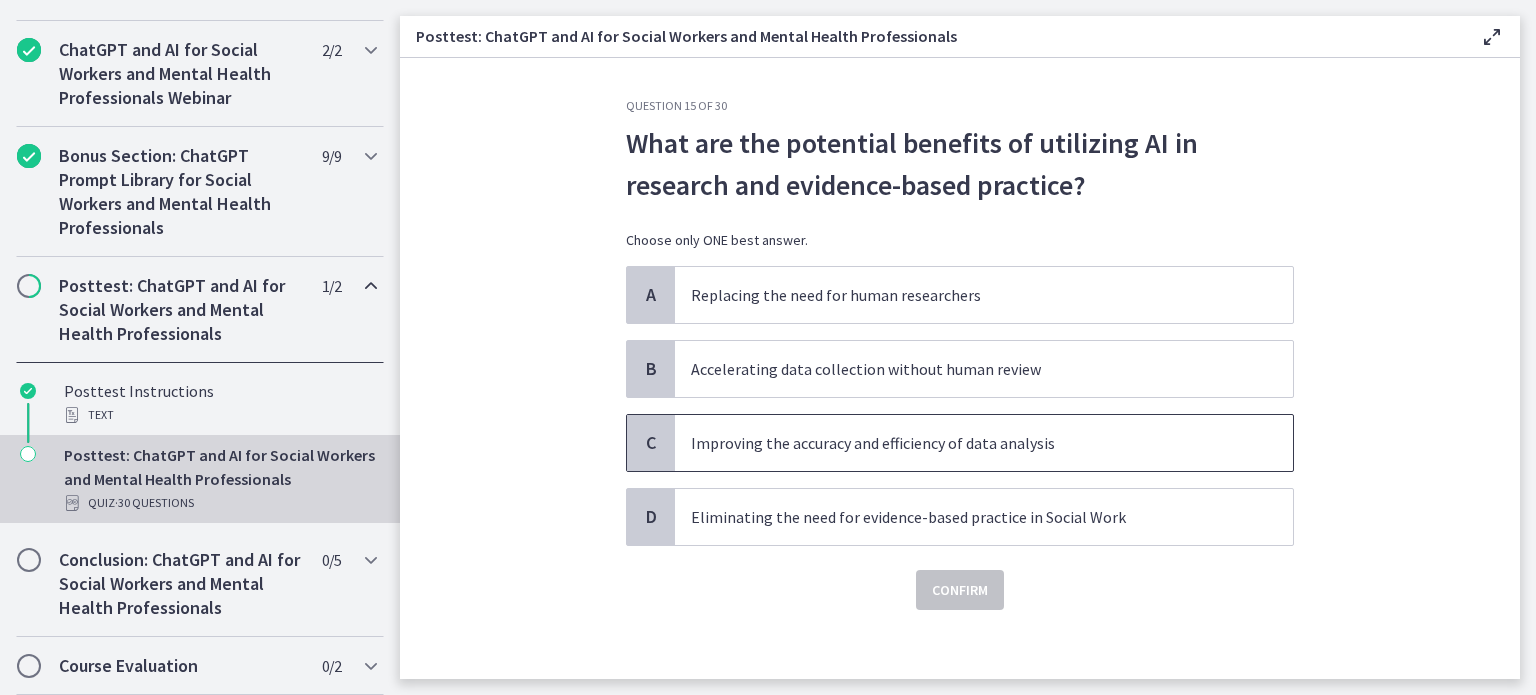 click on "Improving the accuracy and efficiency of data analysis" at bounding box center [964, 443] 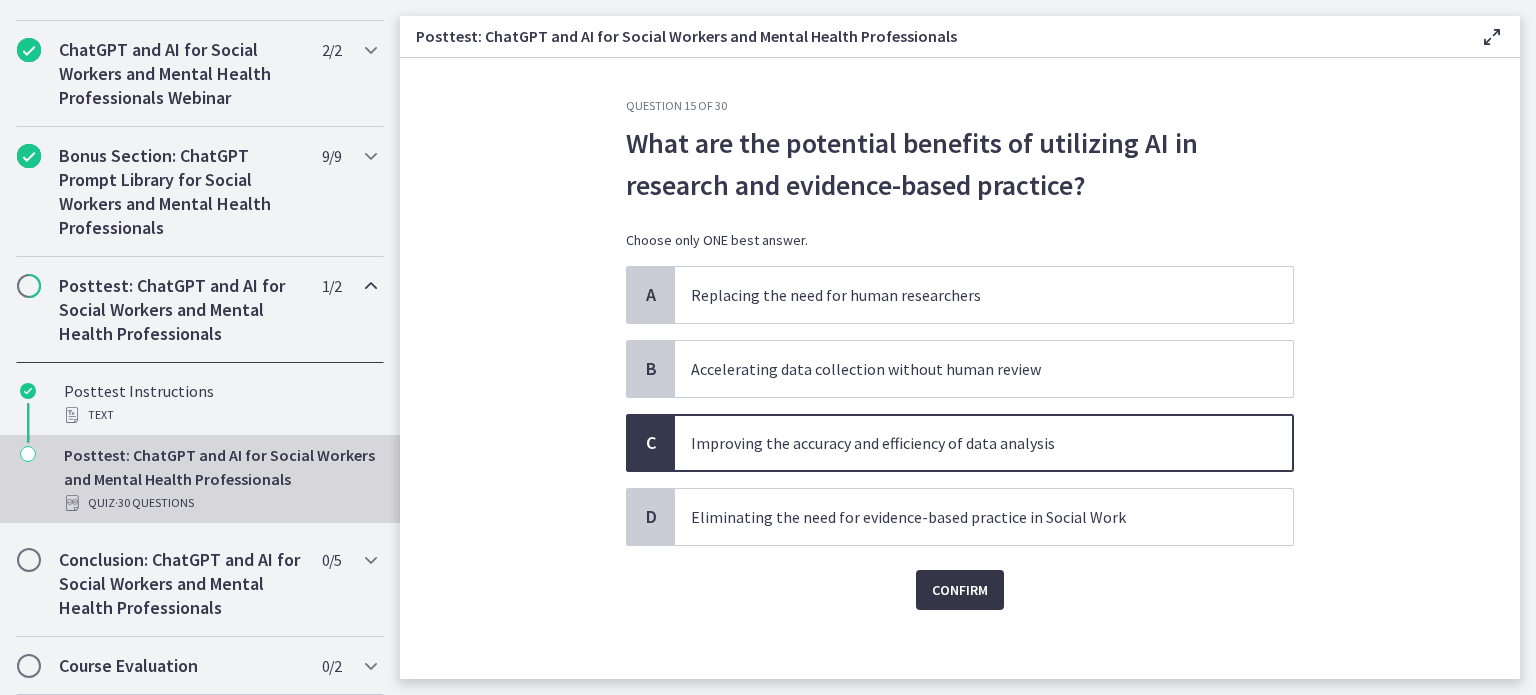 click on "Confirm" at bounding box center [960, 590] 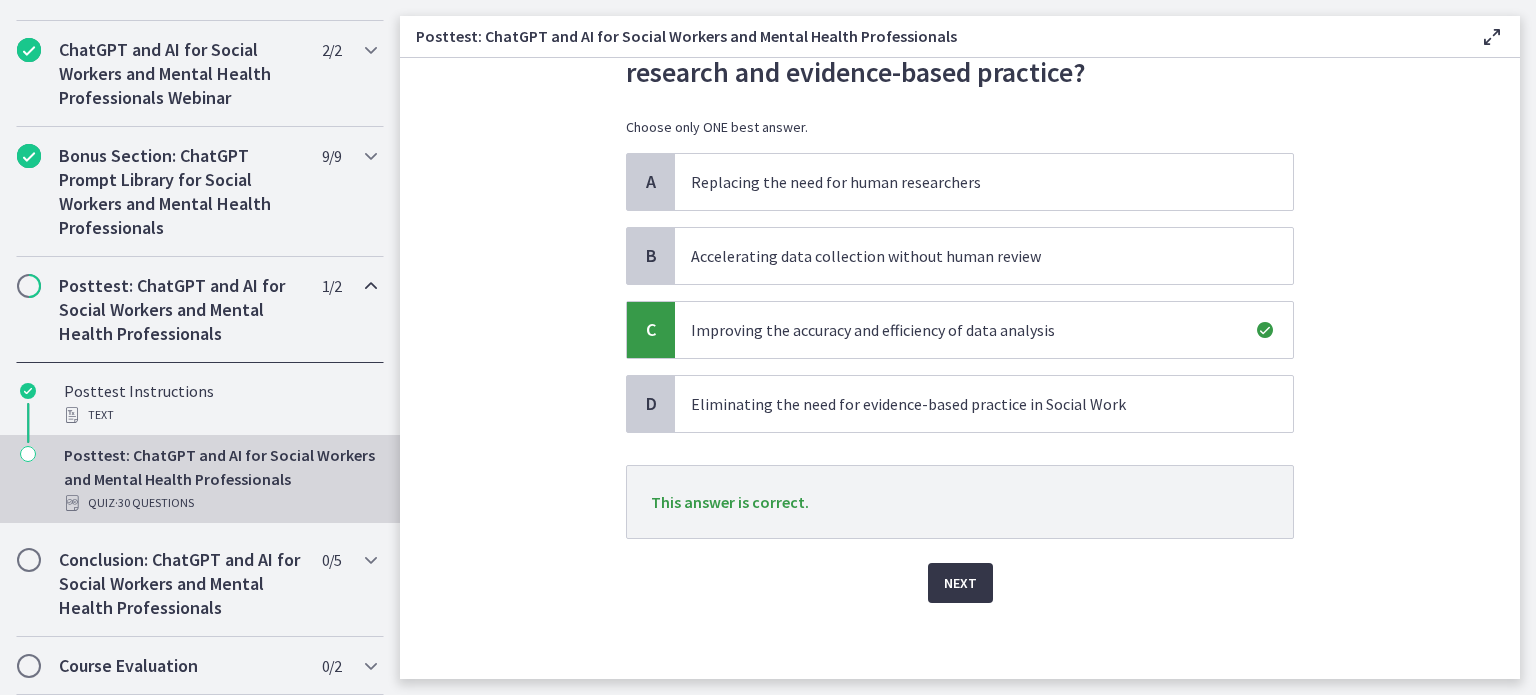 scroll, scrollTop: 114, scrollLeft: 0, axis: vertical 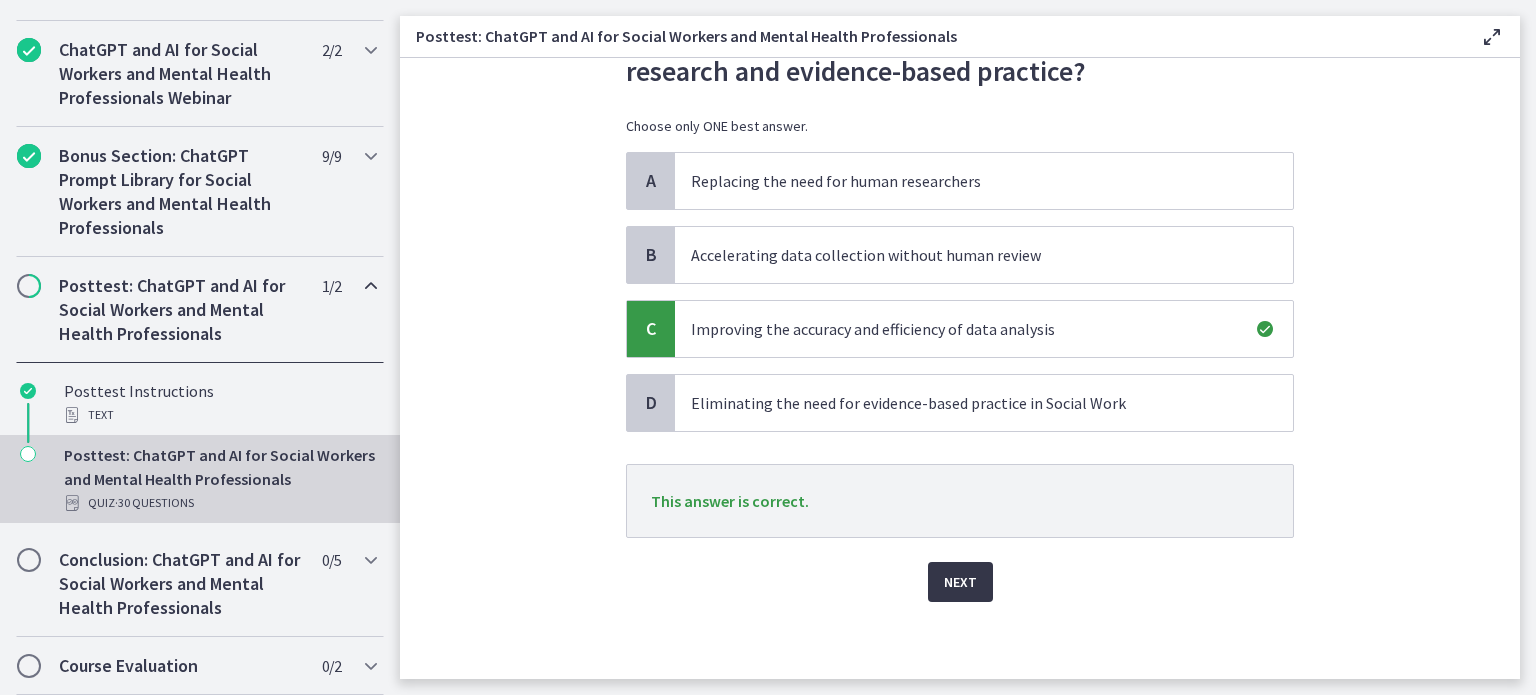 click on "Next" at bounding box center (960, 582) 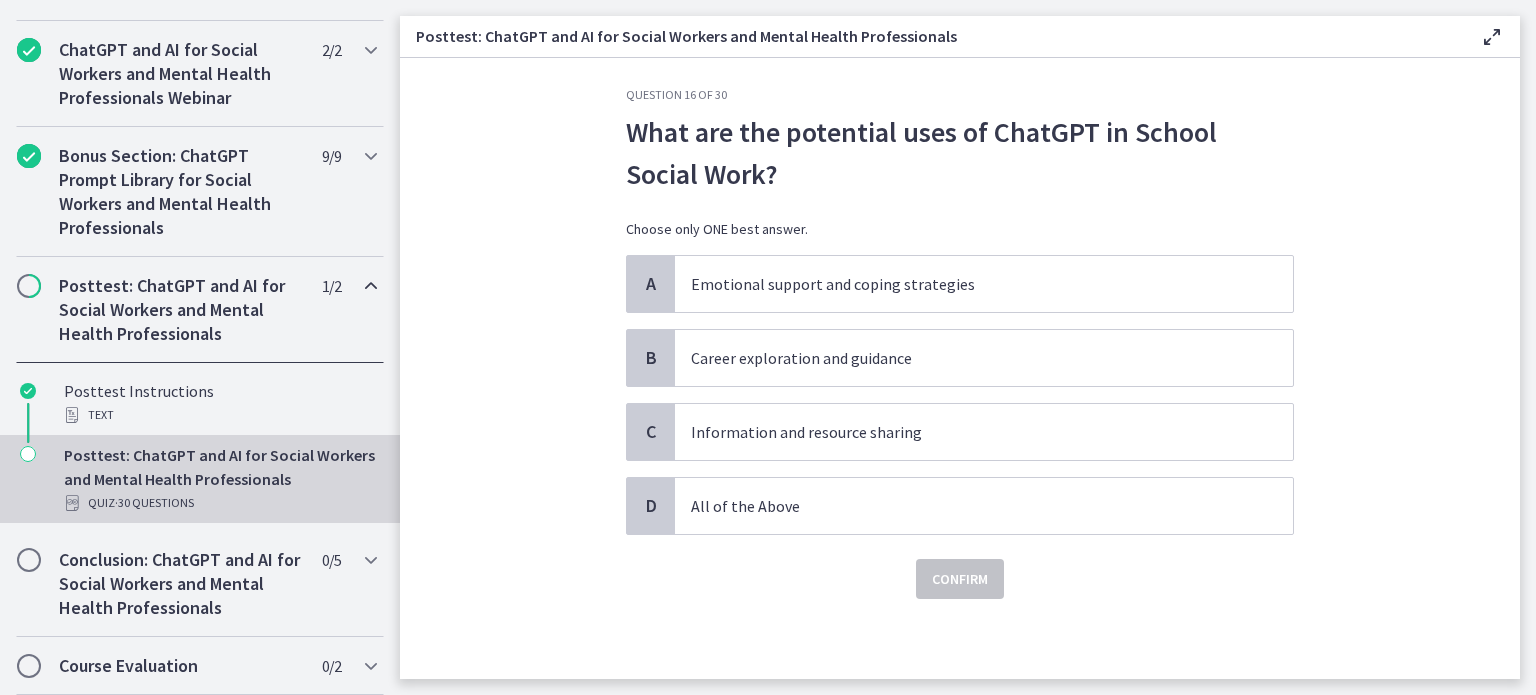 scroll, scrollTop: 0, scrollLeft: 0, axis: both 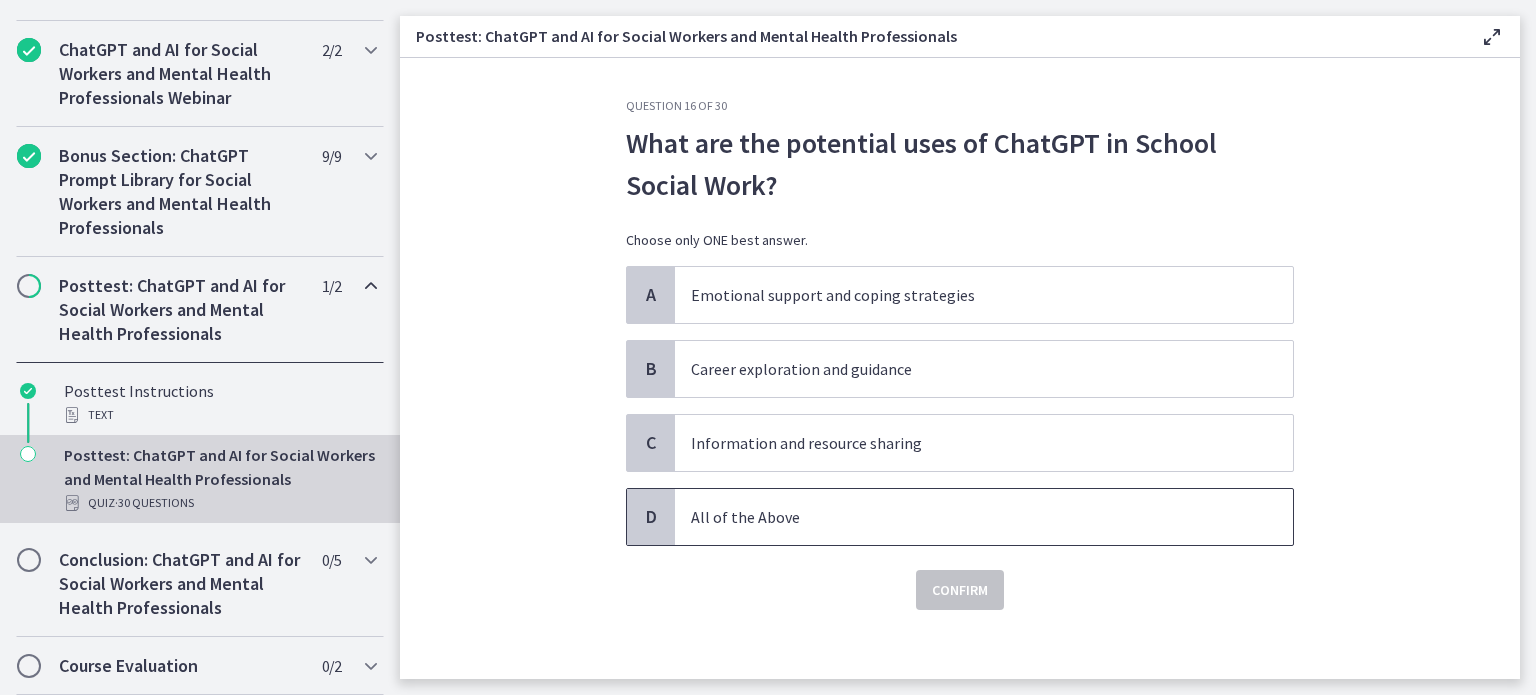 click on "All of the Above" at bounding box center (964, 517) 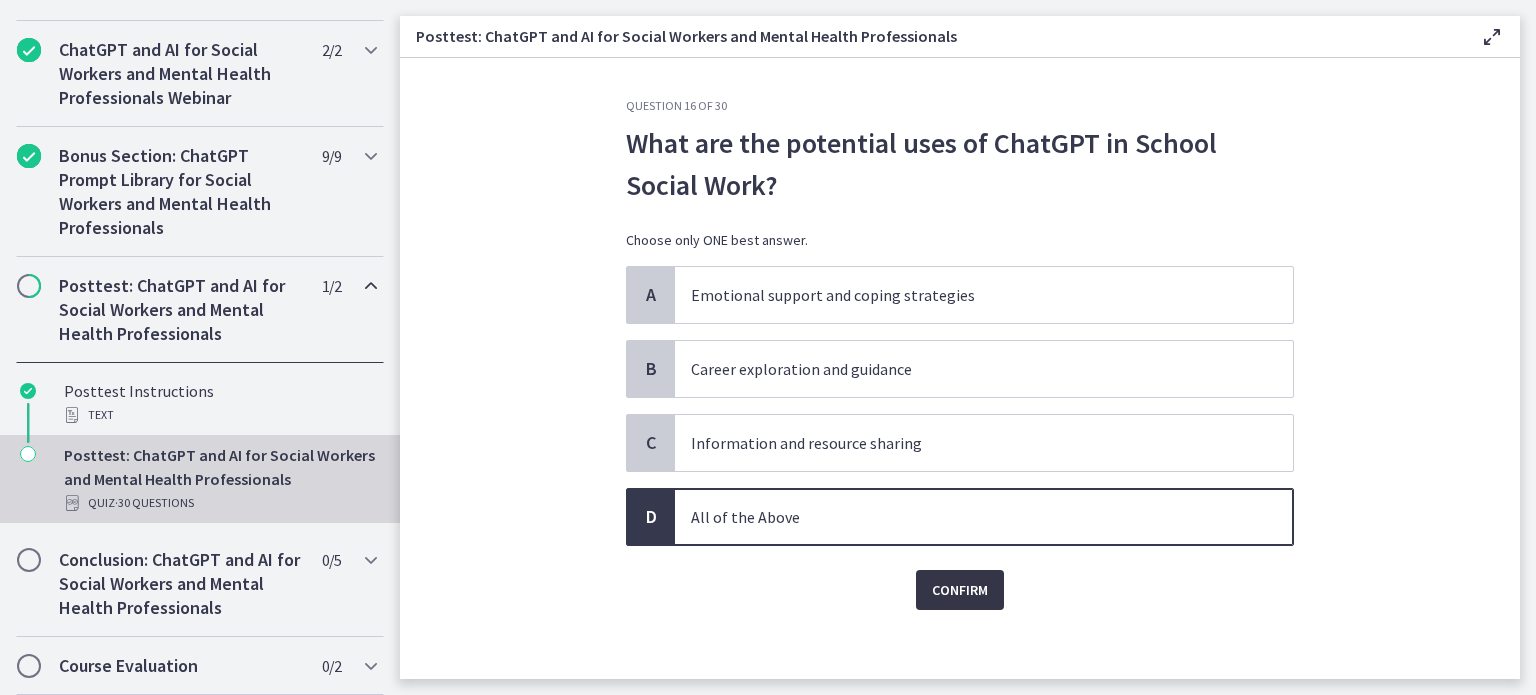 click on "Confirm" at bounding box center [960, 590] 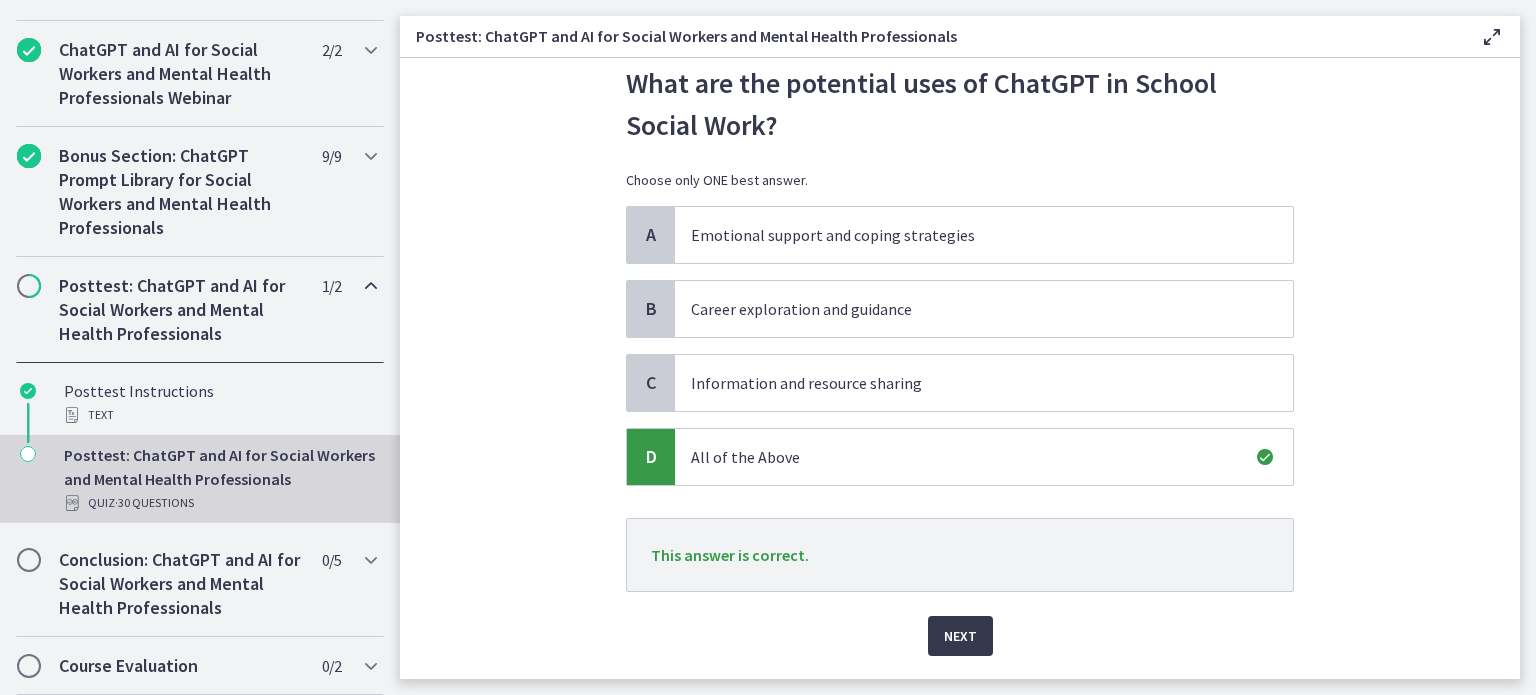 scroll, scrollTop: 114, scrollLeft: 0, axis: vertical 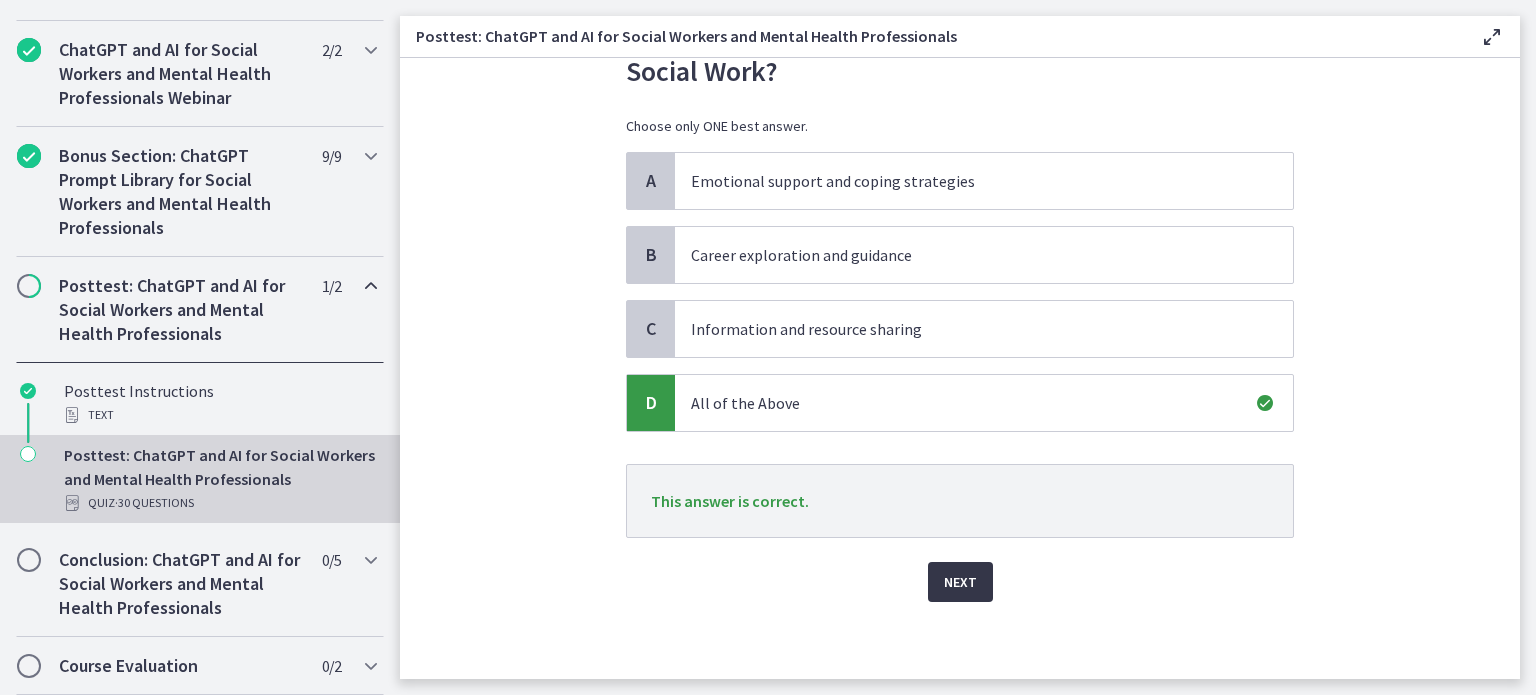 click on "Next" at bounding box center (960, 582) 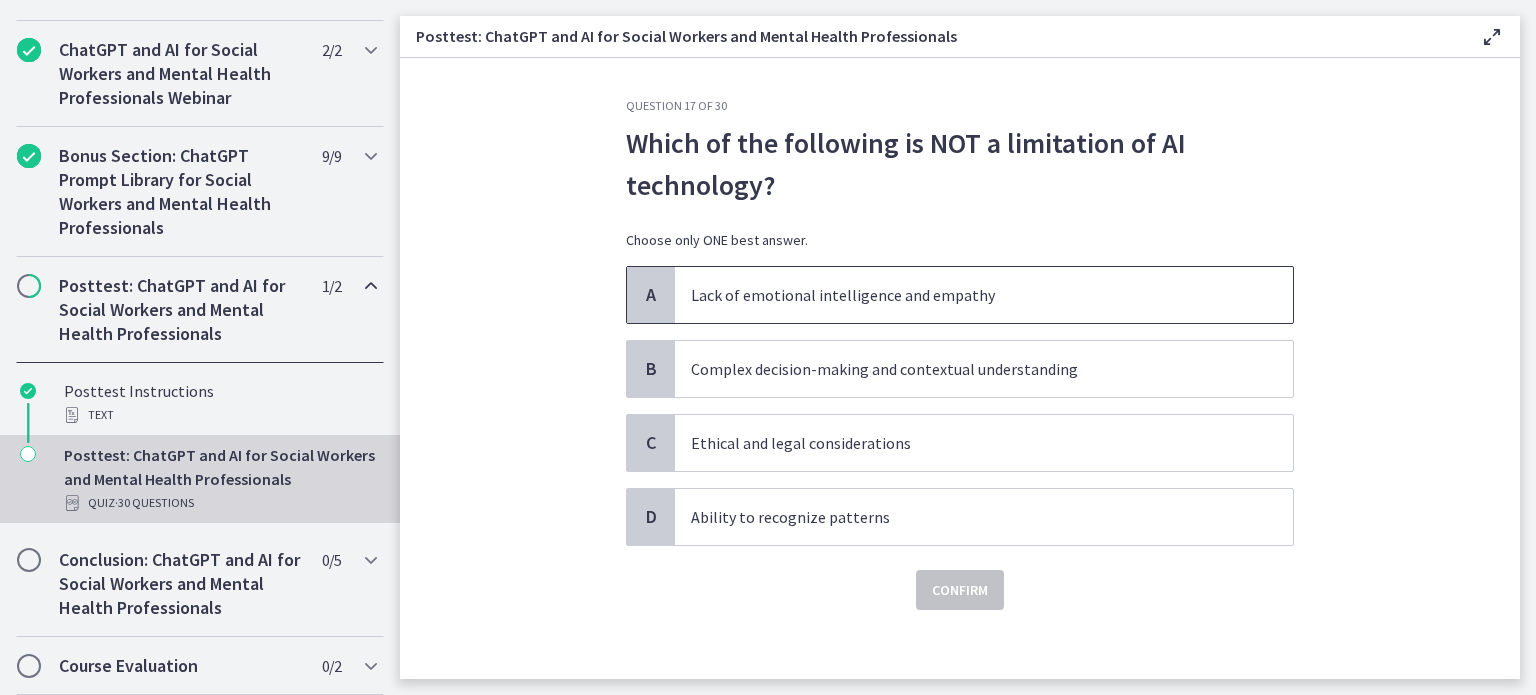 click on "Lack of emotional intelligence and empathy" at bounding box center (964, 295) 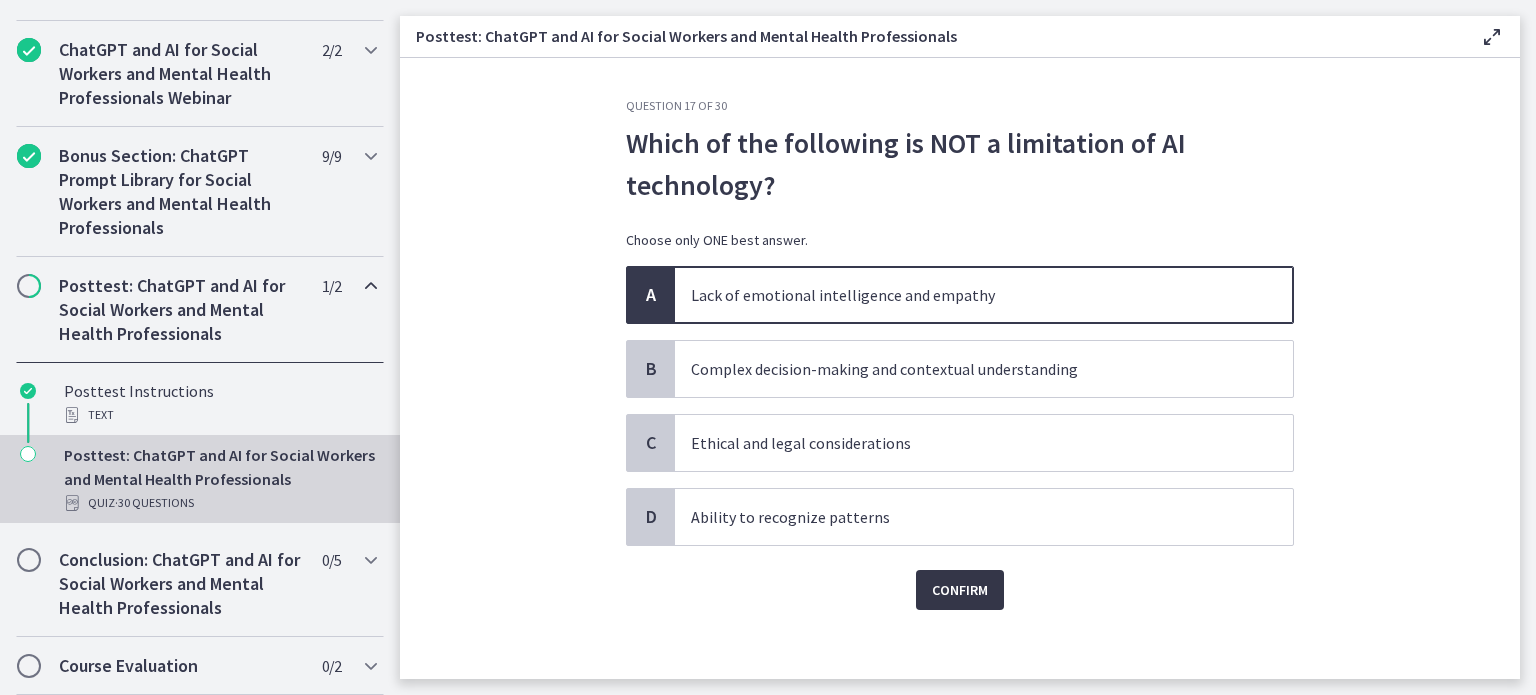 click on "Confirm" at bounding box center (960, 590) 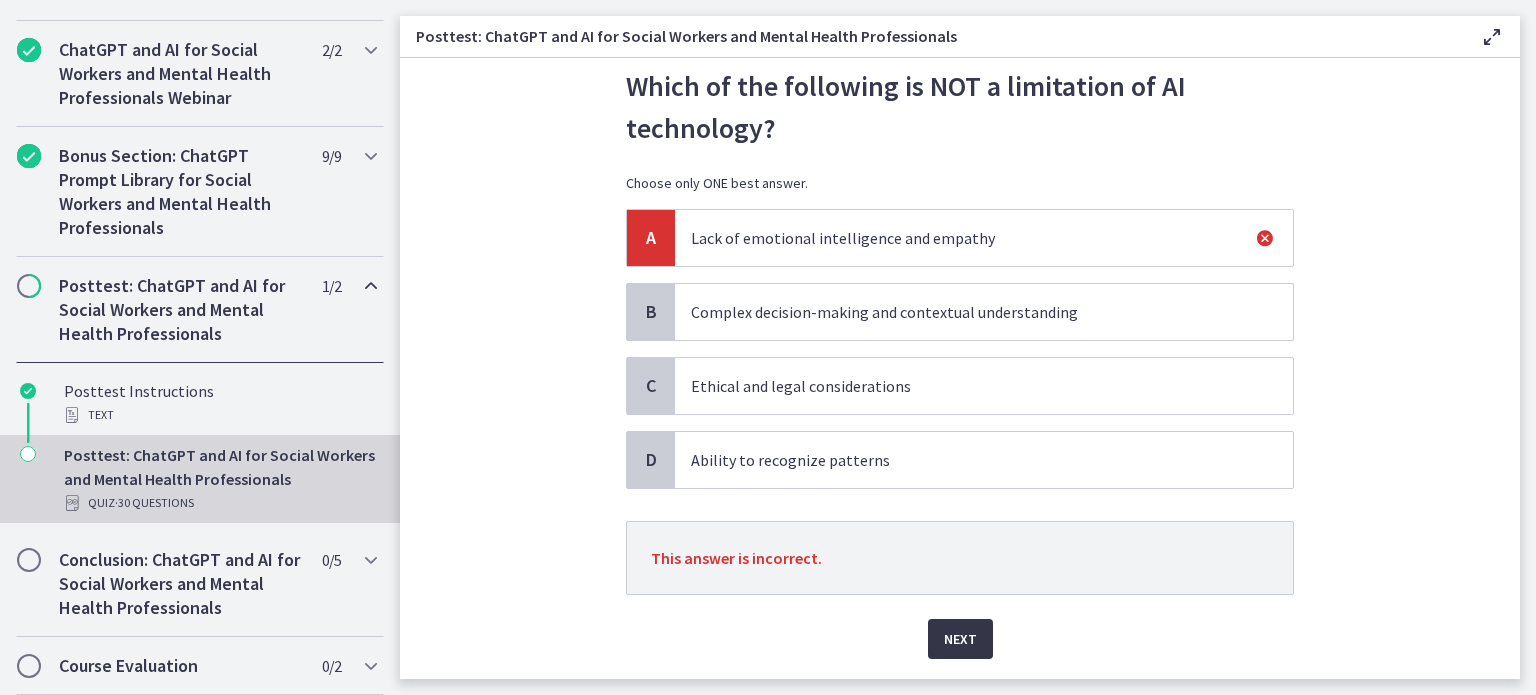 scroll, scrollTop: 114, scrollLeft: 0, axis: vertical 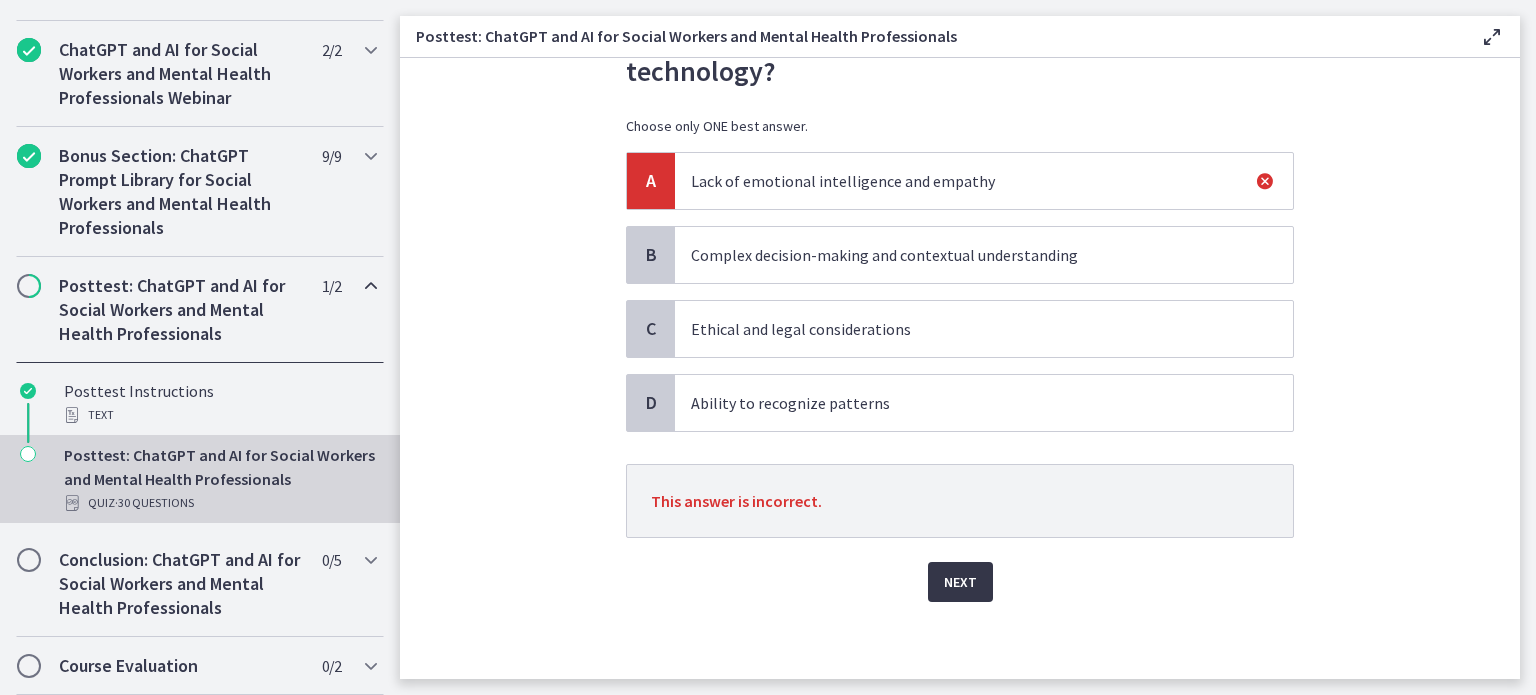 click on "Next" at bounding box center [960, 582] 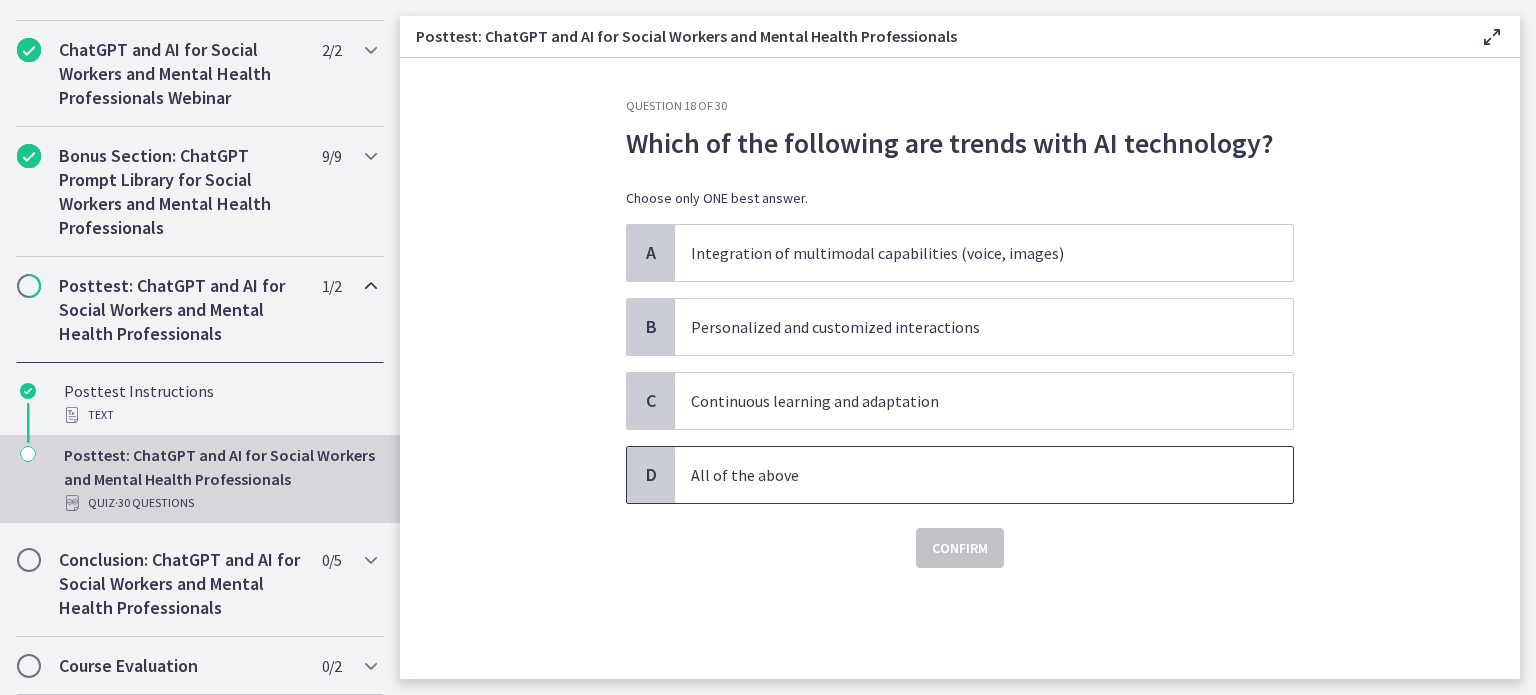 click on "All of the above" at bounding box center (964, 475) 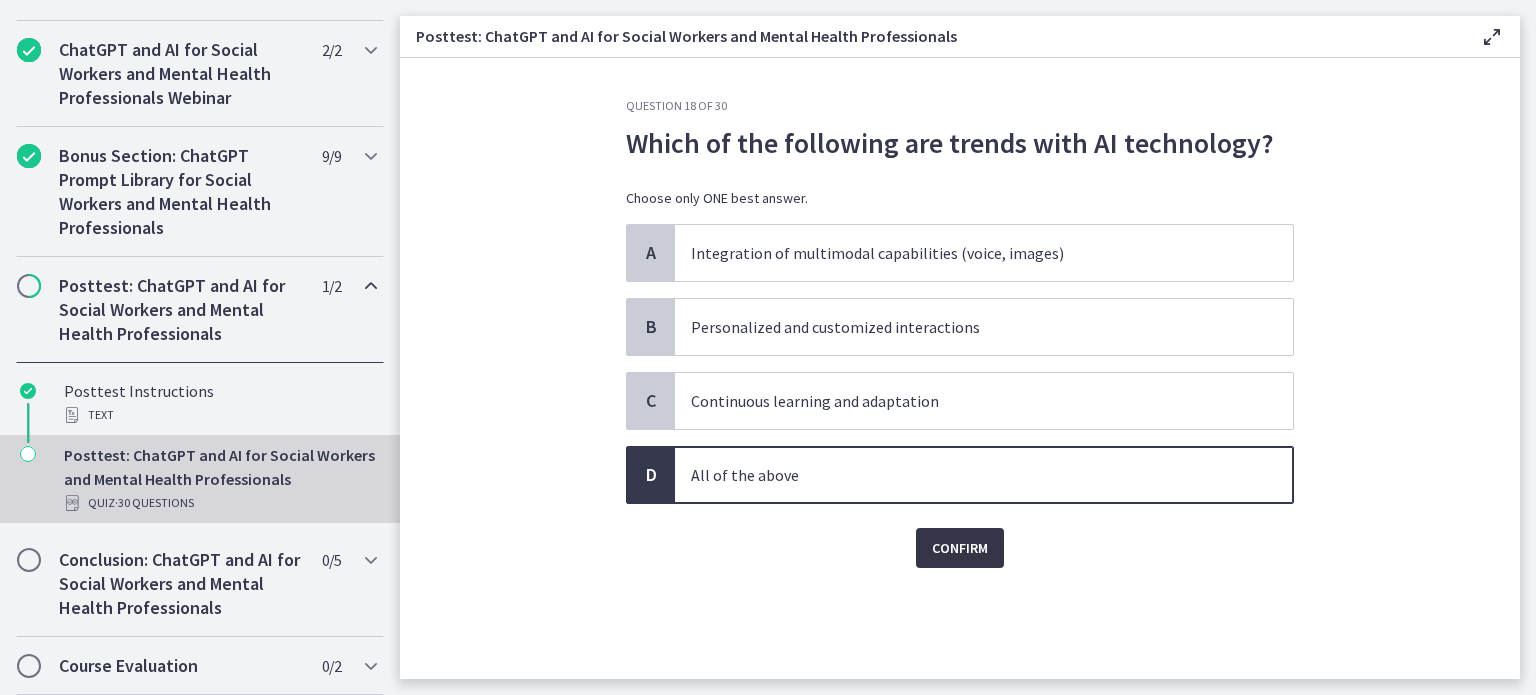 click on "Confirm" at bounding box center (960, 548) 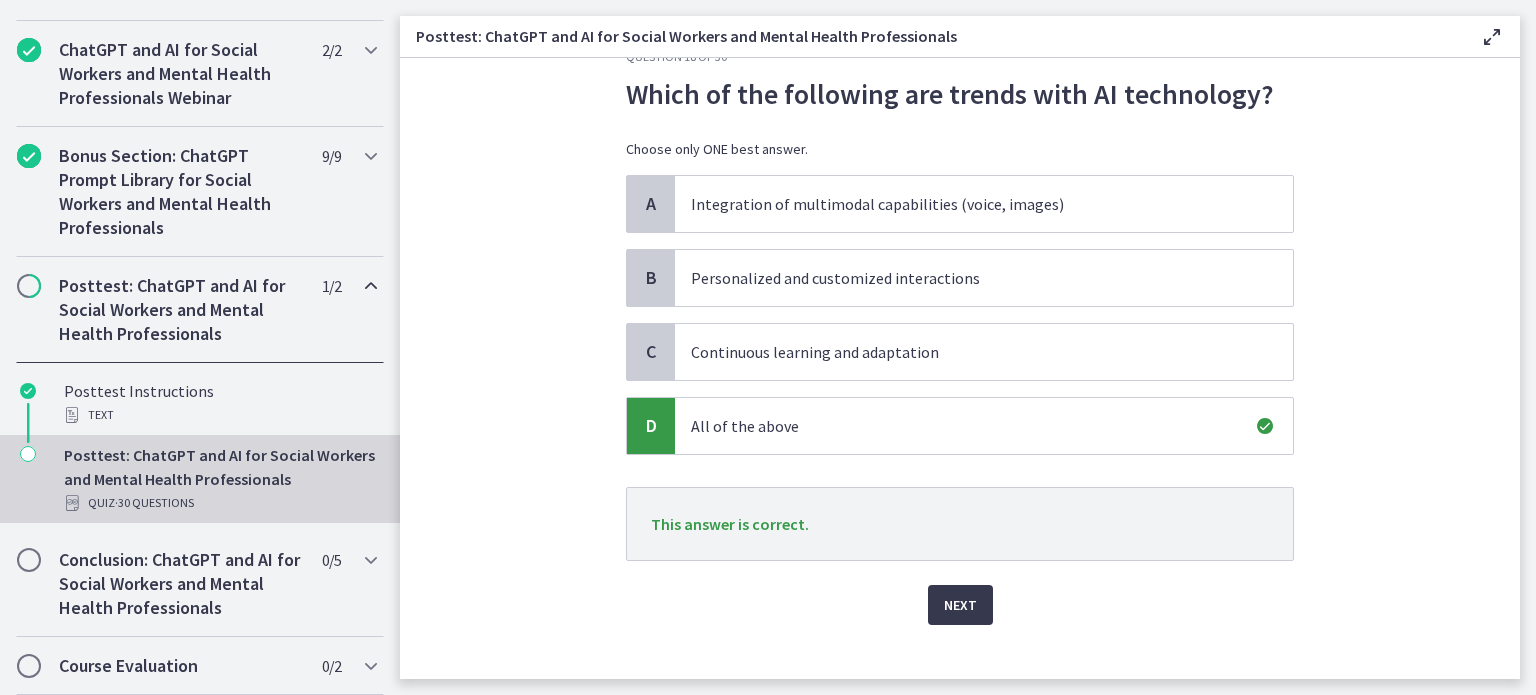 scroll, scrollTop: 72, scrollLeft: 0, axis: vertical 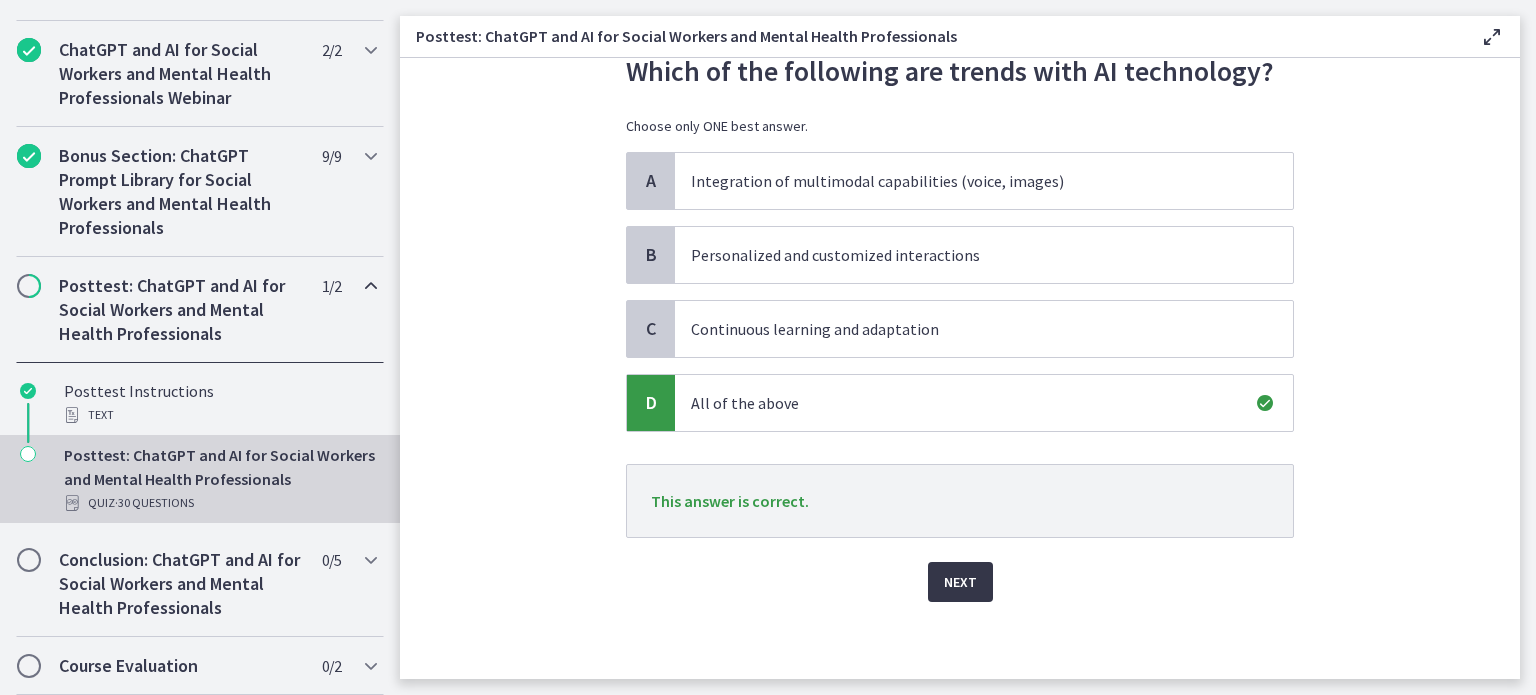 click on "Next" at bounding box center (960, 582) 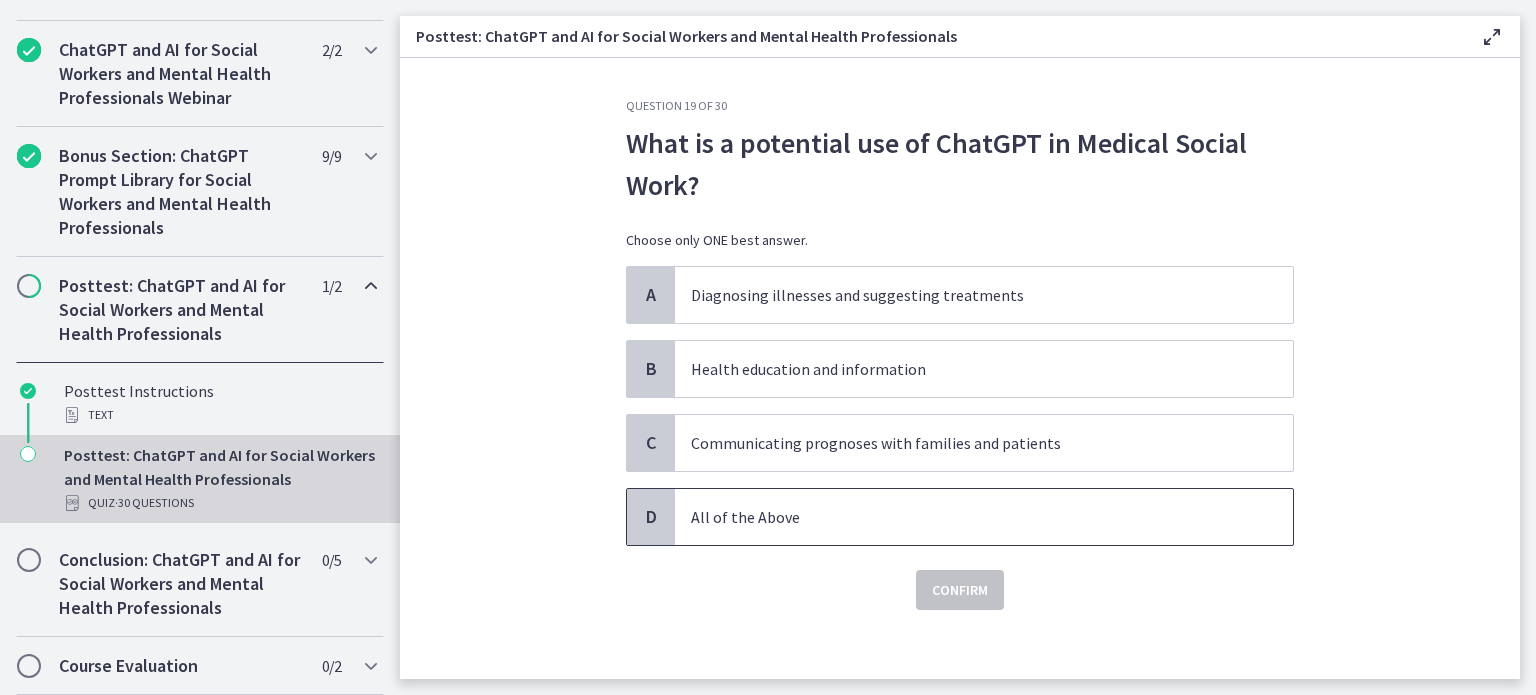 click on "All of the Above" at bounding box center [964, 517] 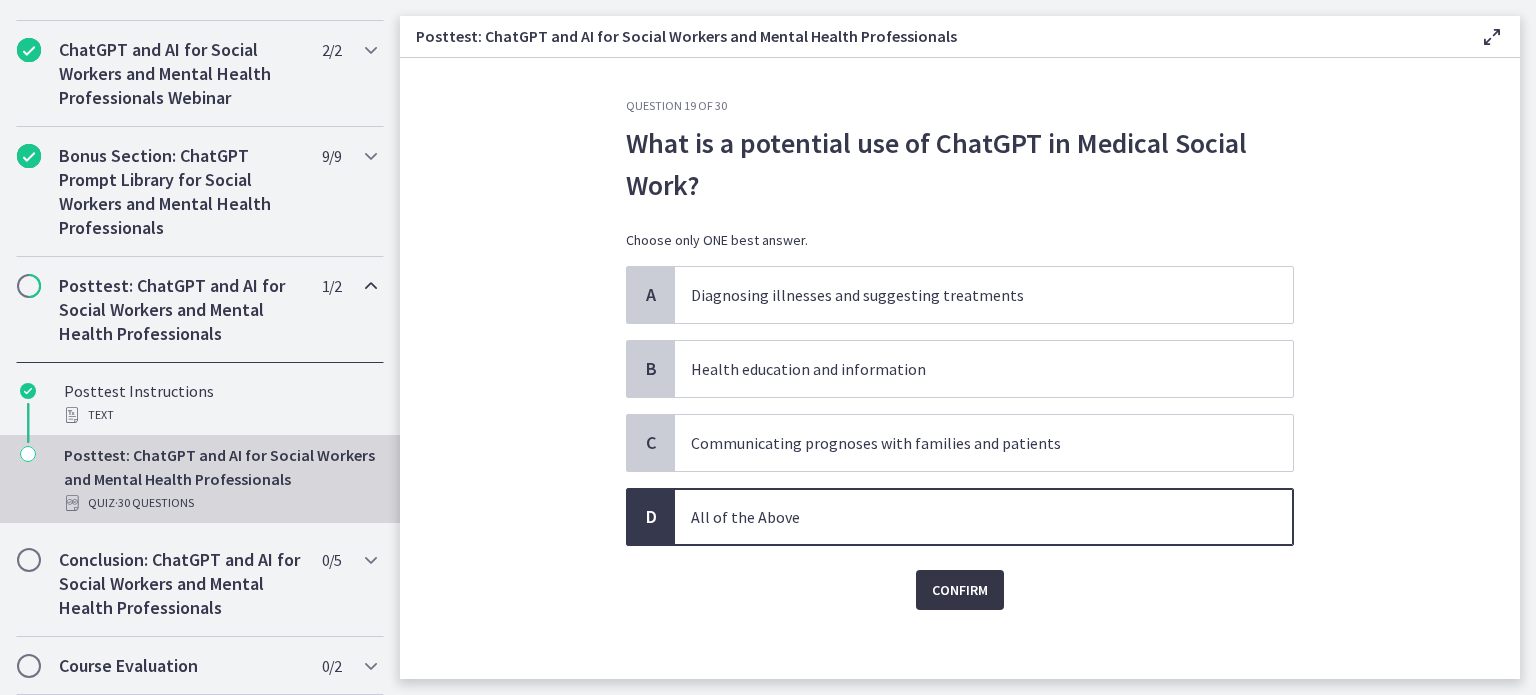 click on "Confirm" at bounding box center [960, 590] 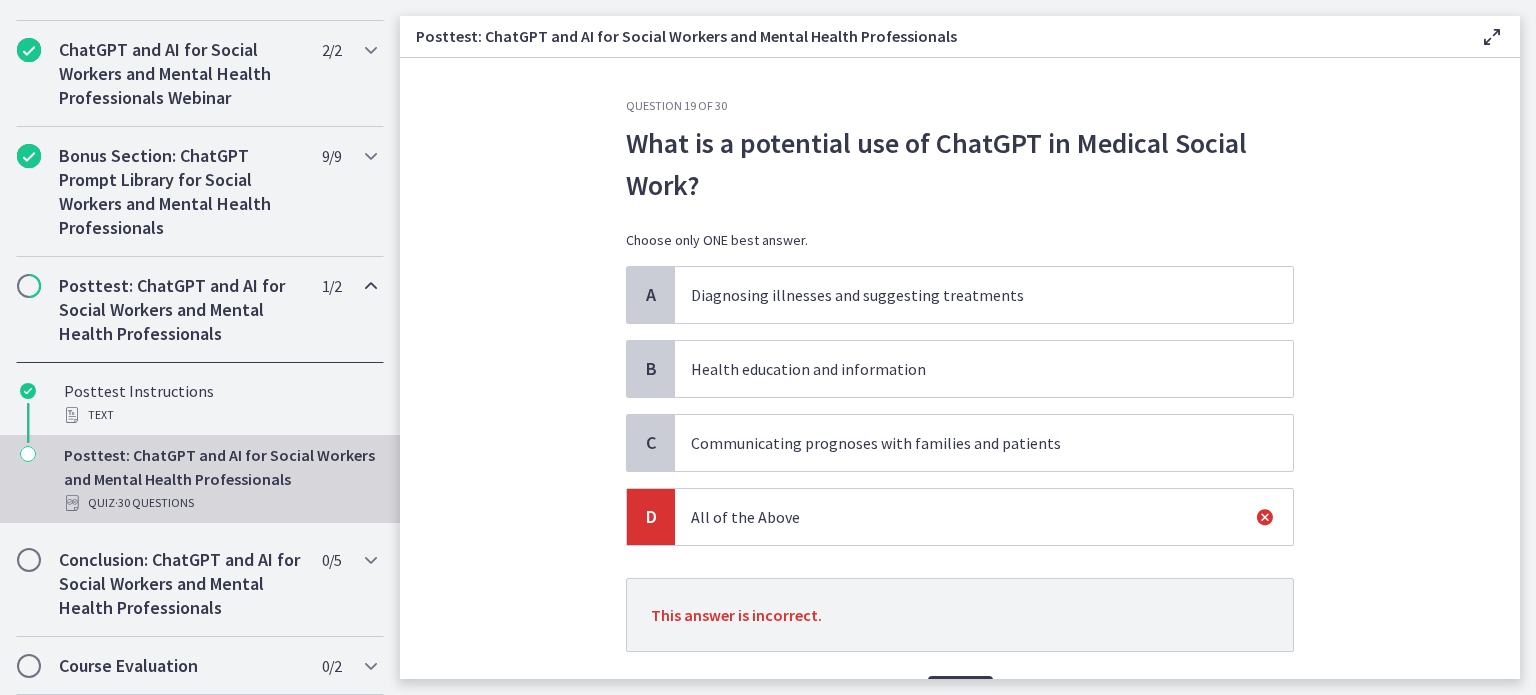 scroll, scrollTop: 114, scrollLeft: 0, axis: vertical 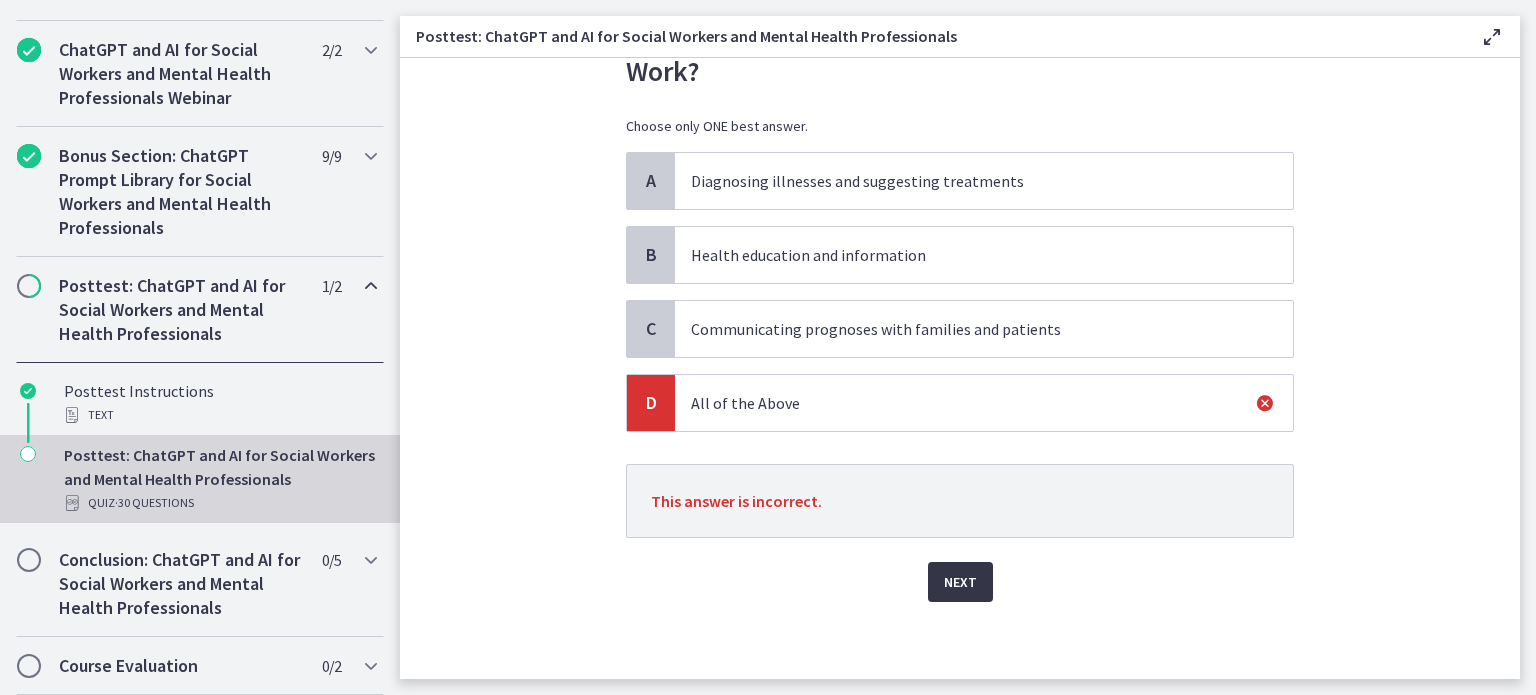 click on "Next" at bounding box center (960, 582) 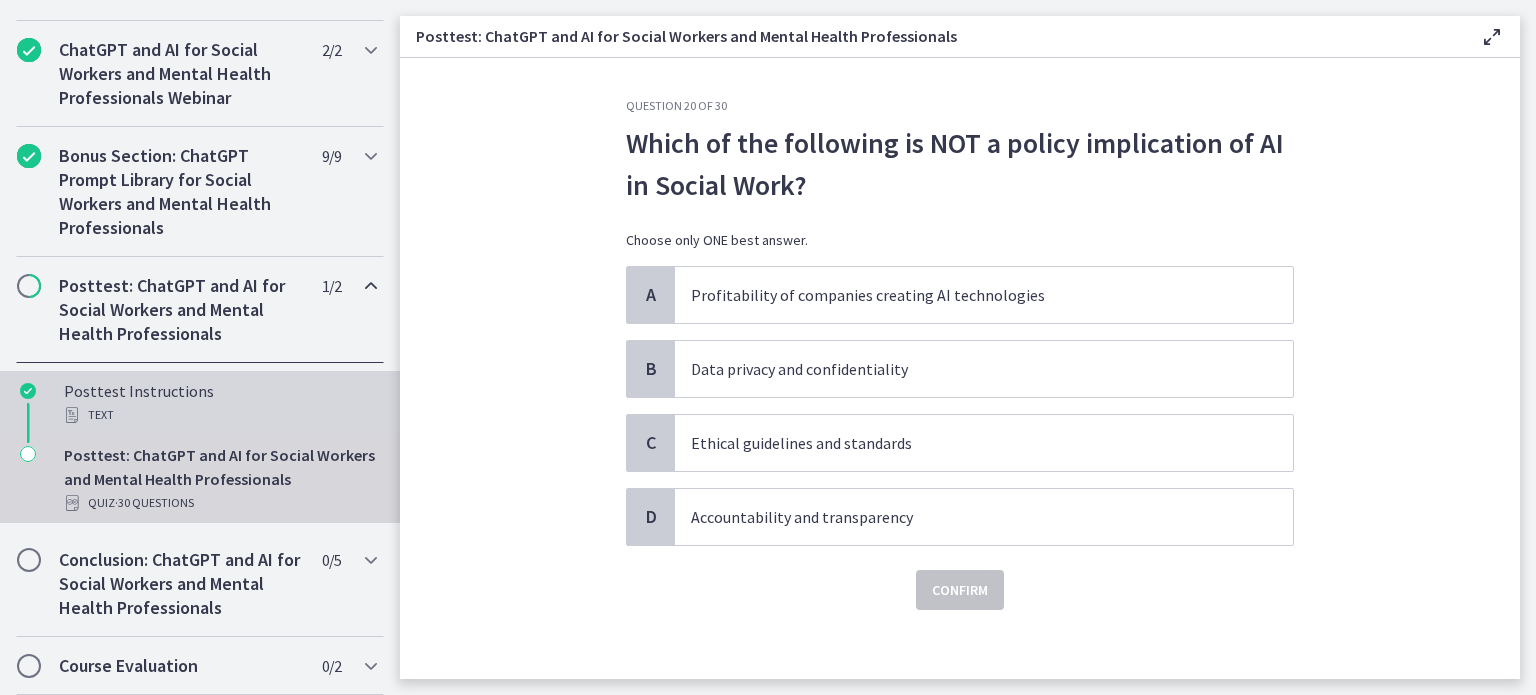 click on "Posttest Instructions
Text" at bounding box center (220, 403) 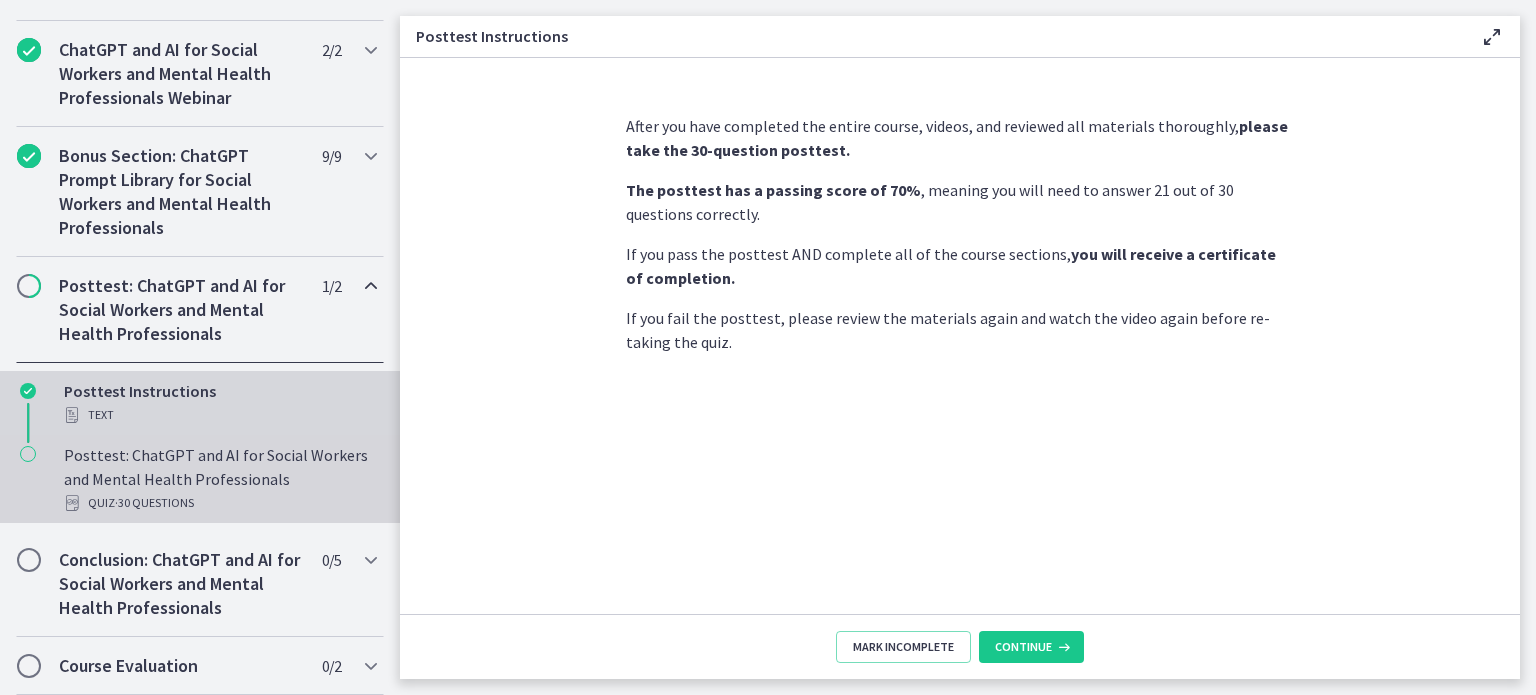 click on "Posttest: ChatGPT and AI for Social Workers and Mental Health Professionals
Quiz
·  30 Questions" at bounding box center [200, 479] 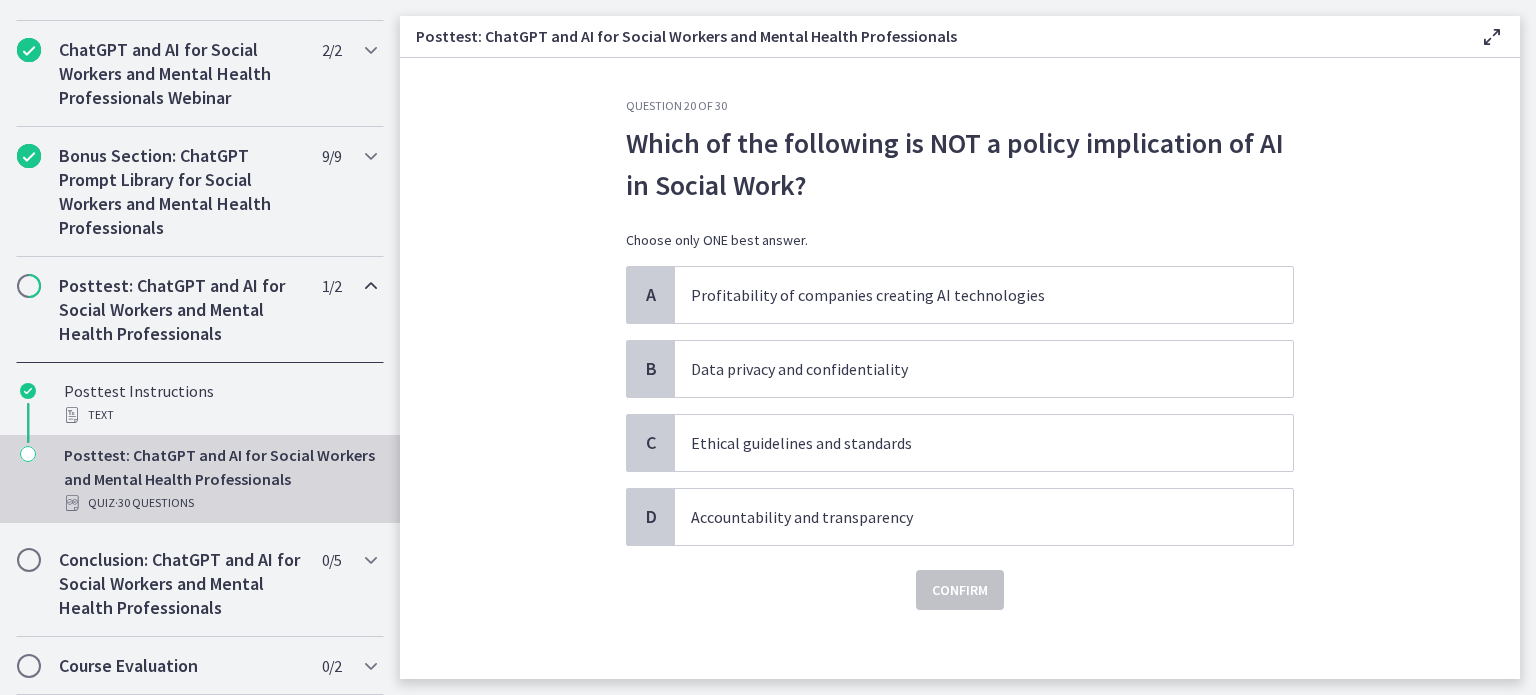 click on "Which of the following is NOT a policy implication of AI in Social Work?
Choose only ONE best answer." at bounding box center (960, 194) 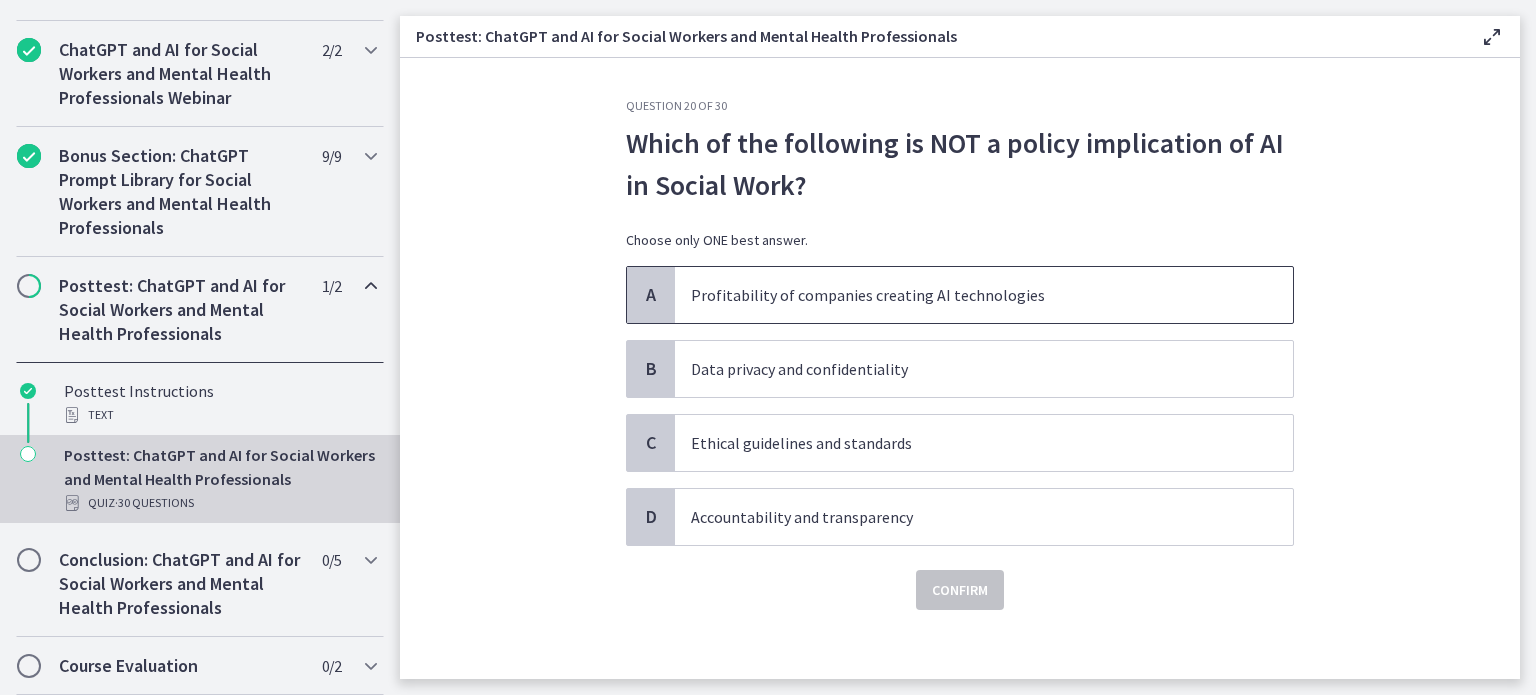 click on "Profitability of companies creating AI technologies" at bounding box center [964, 295] 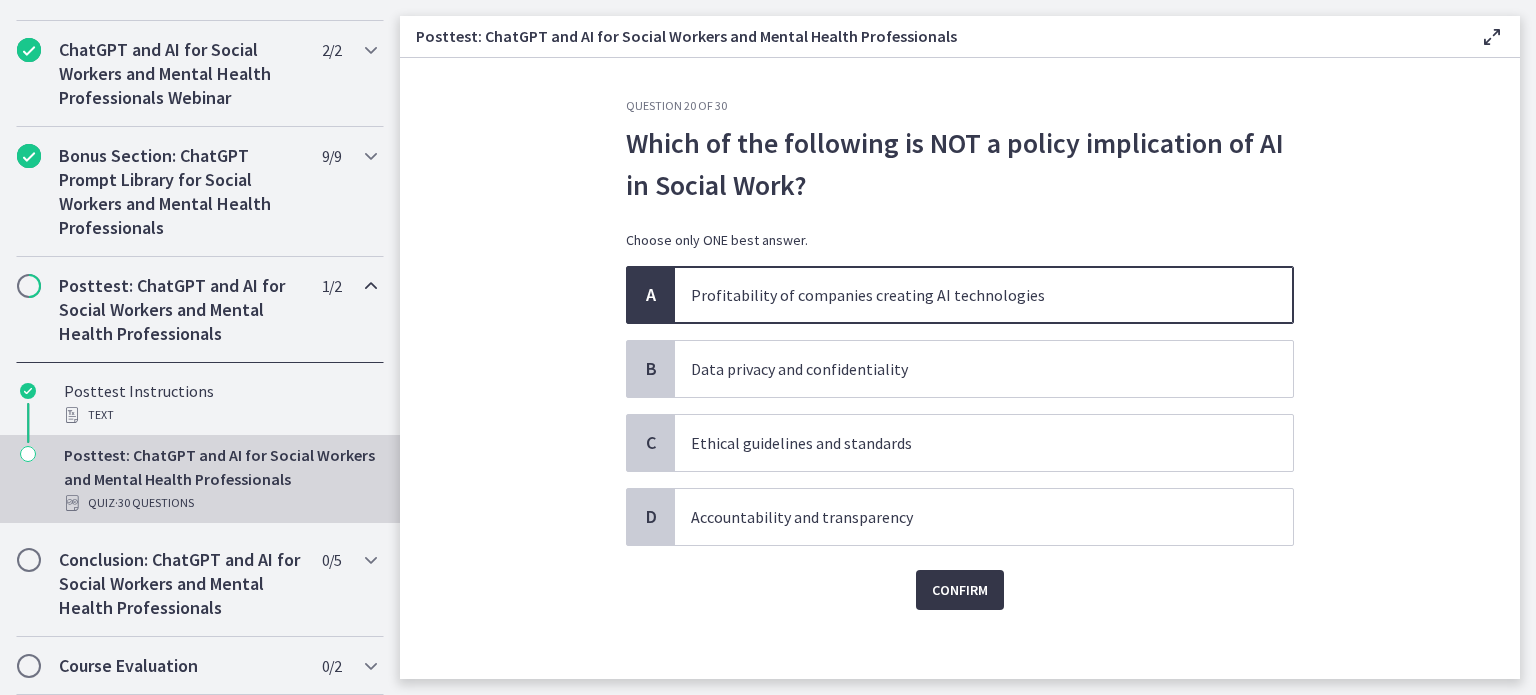 click on "Confirm" at bounding box center [960, 590] 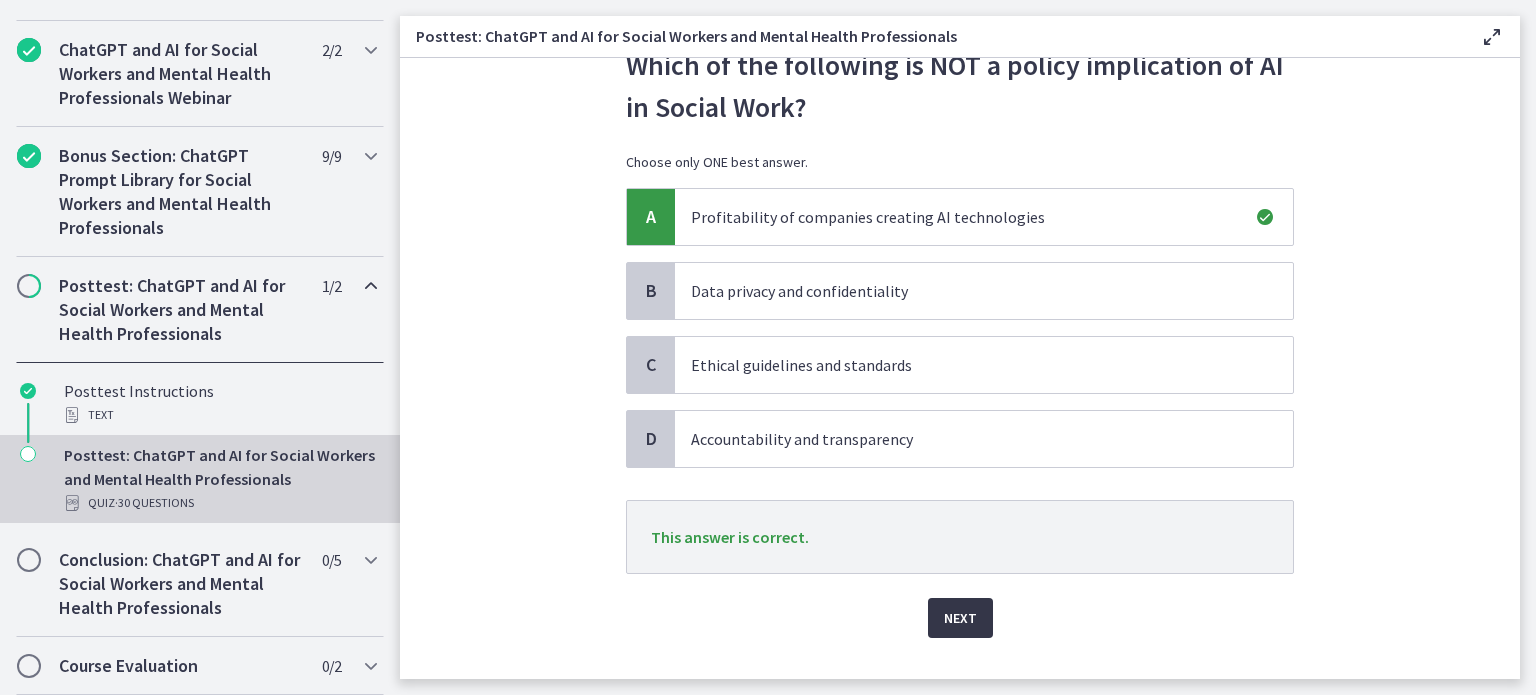 scroll, scrollTop: 114, scrollLeft: 0, axis: vertical 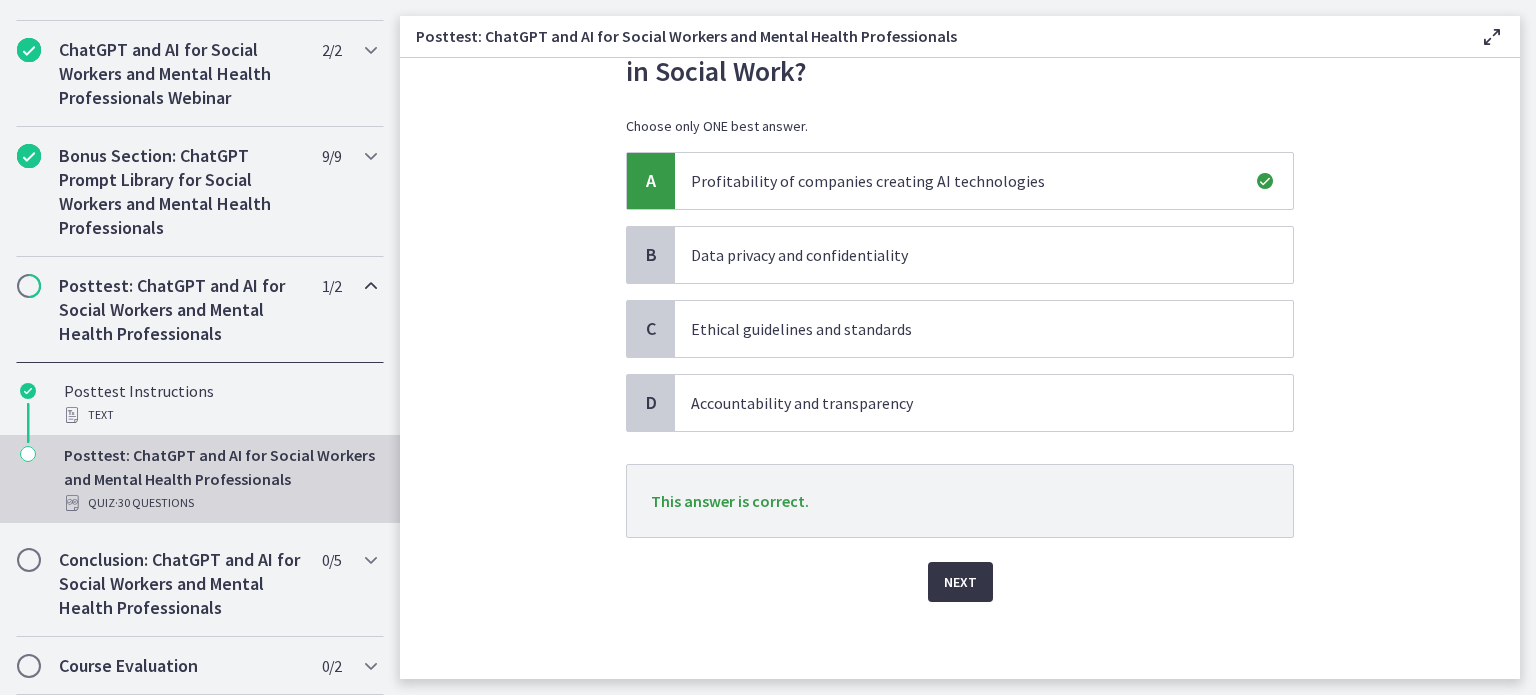 click on "Next" at bounding box center [960, 582] 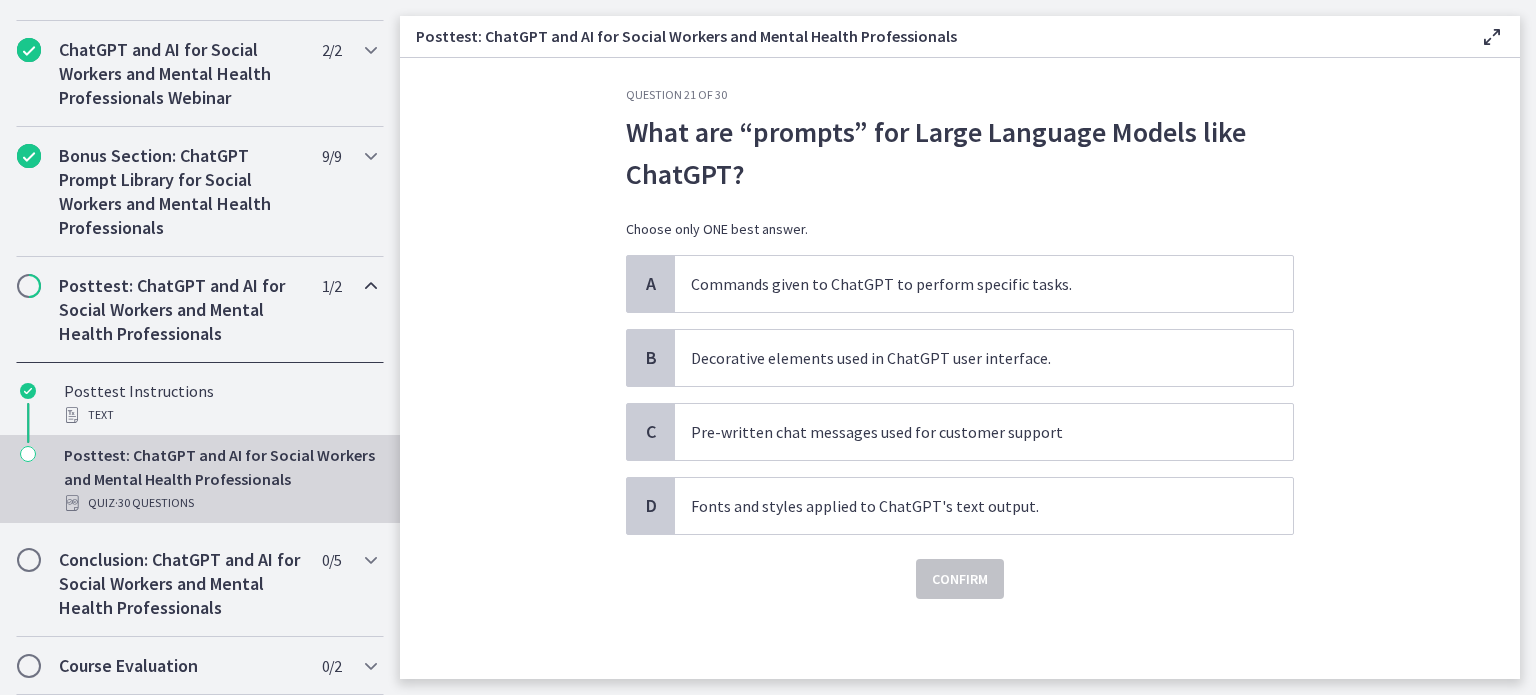 scroll, scrollTop: 0, scrollLeft: 0, axis: both 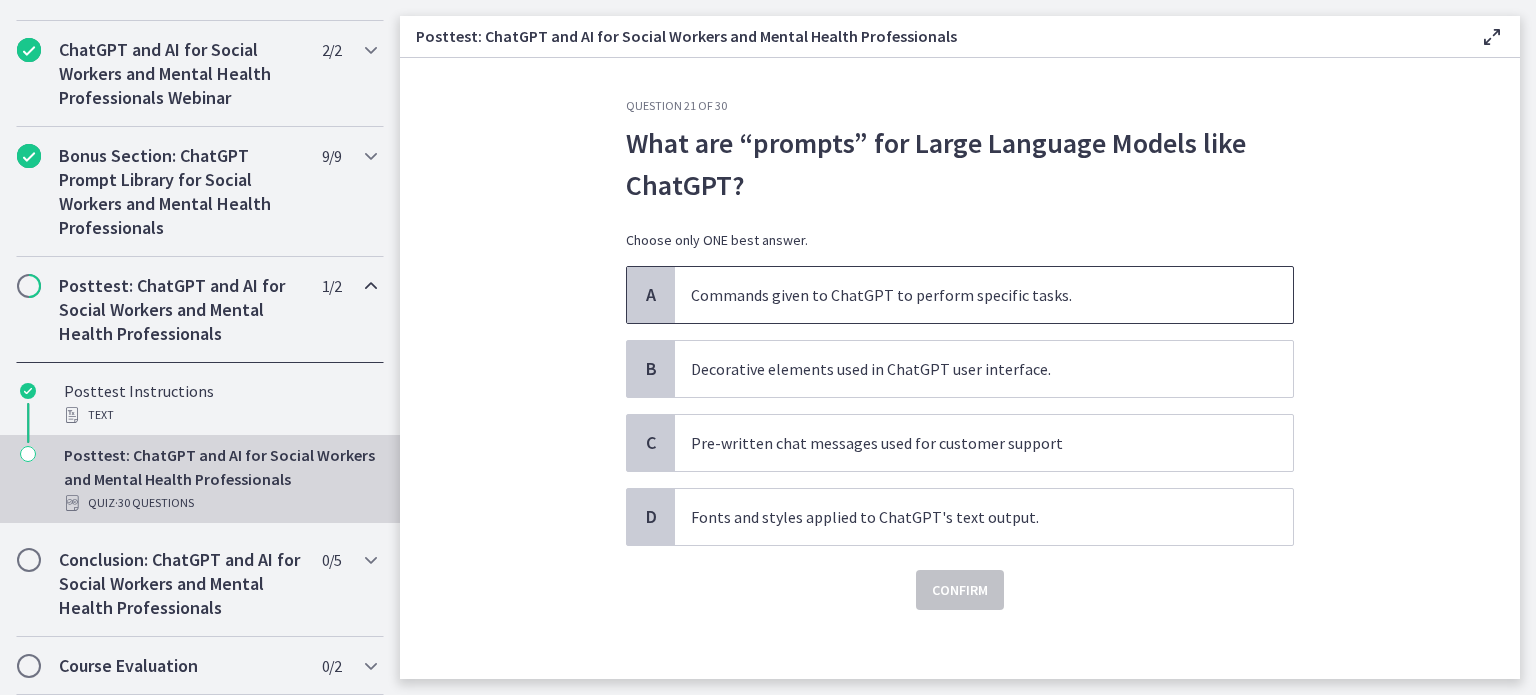 click on "Commands given to ChatGPT to perform specific tasks." at bounding box center (964, 295) 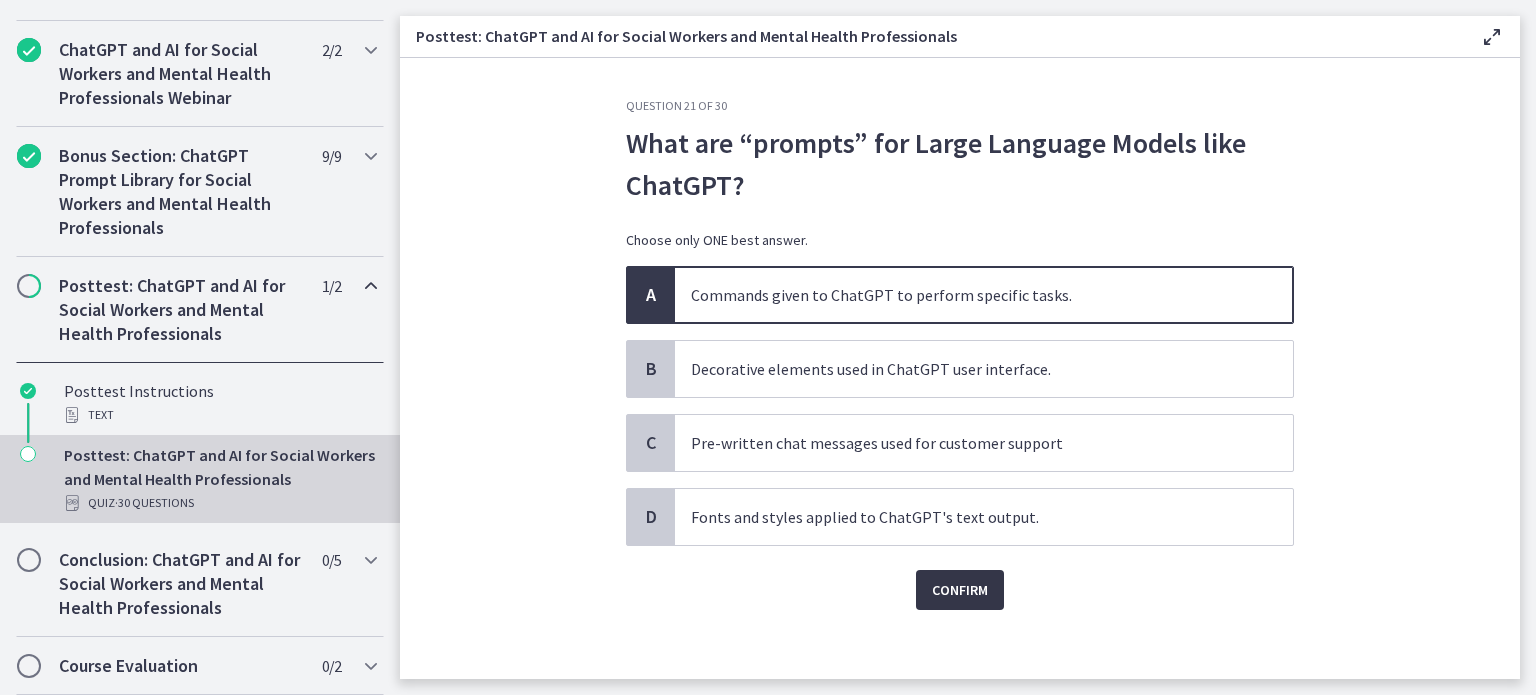click on "Confirm" at bounding box center (960, 590) 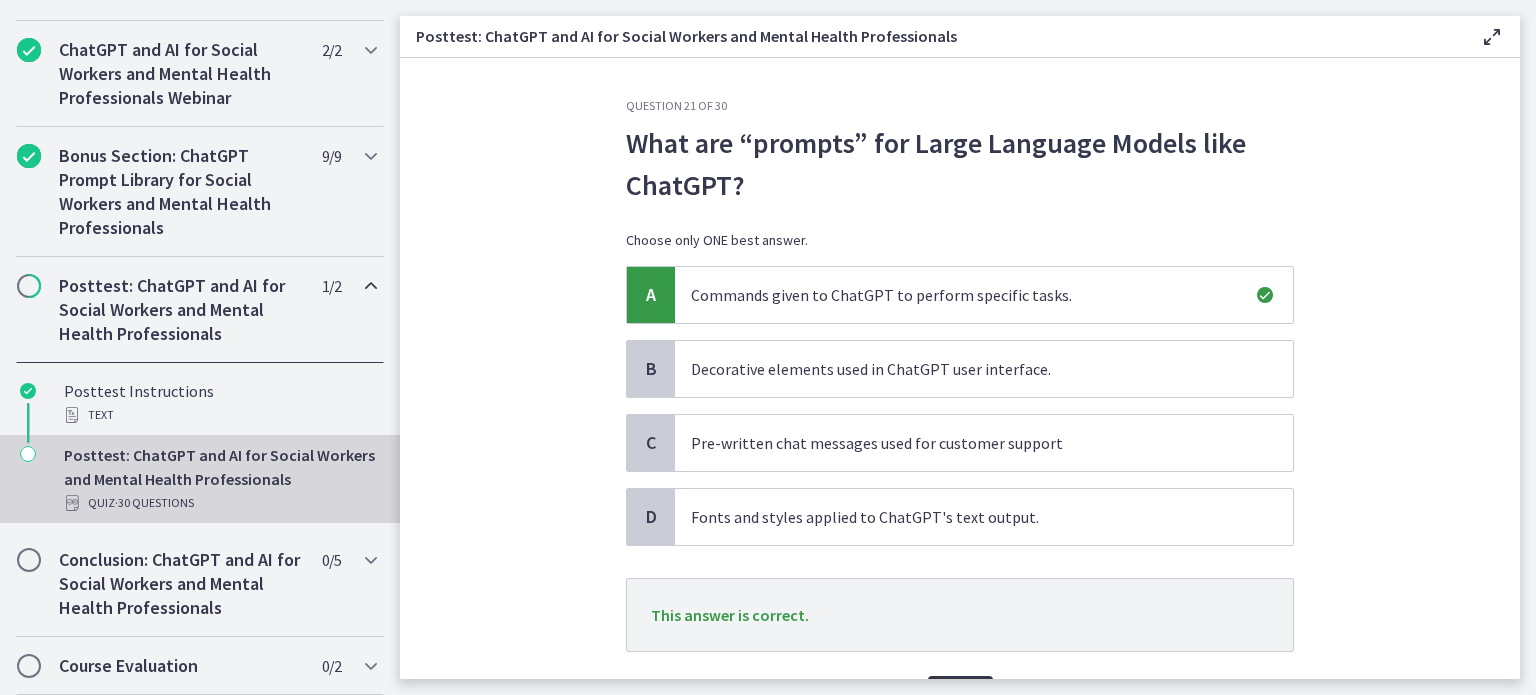 scroll, scrollTop: 114, scrollLeft: 0, axis: vertical 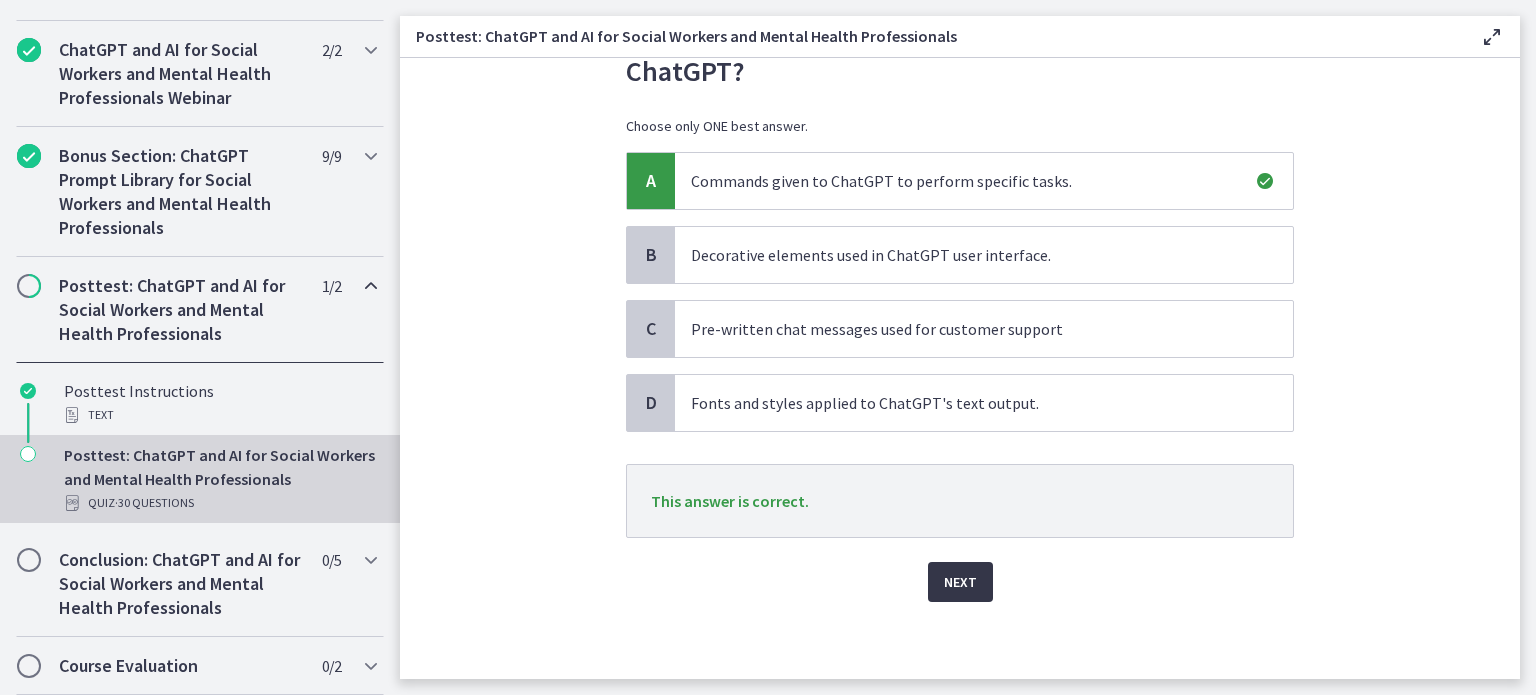 click on "Next" at bounding box center [960, 582] 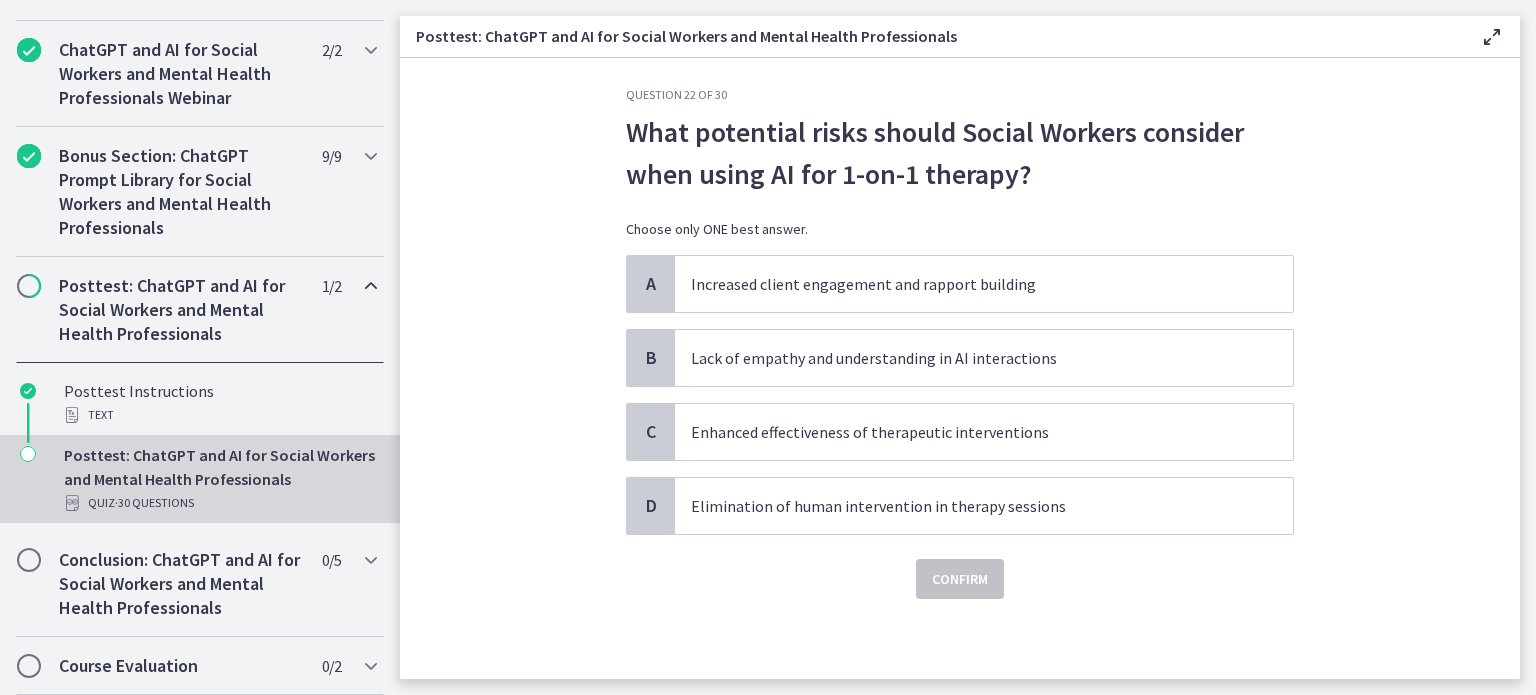 scroll, scrollTop: 0, scrollLeft: 0, axis: both 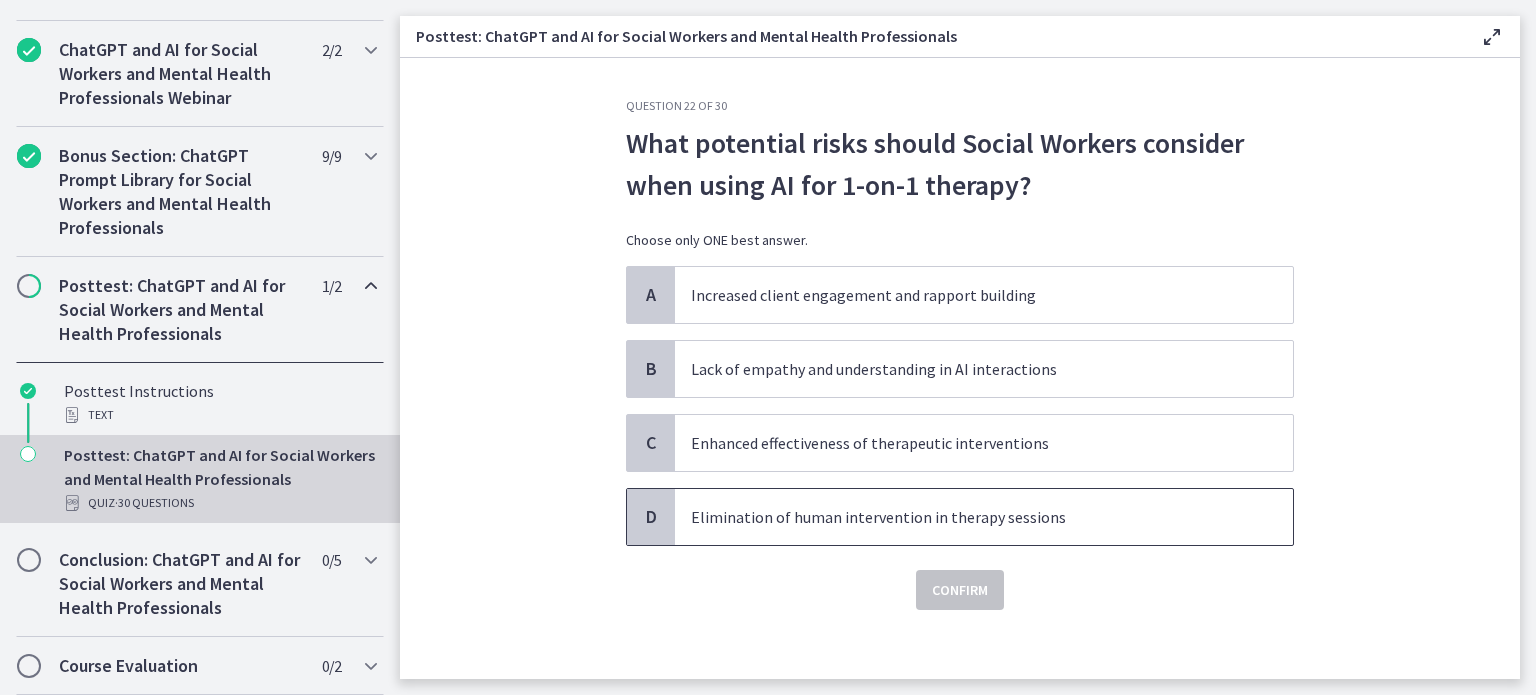 click on "Elimination of human intervention in therapy sessions" at bounding box center [964, 517] 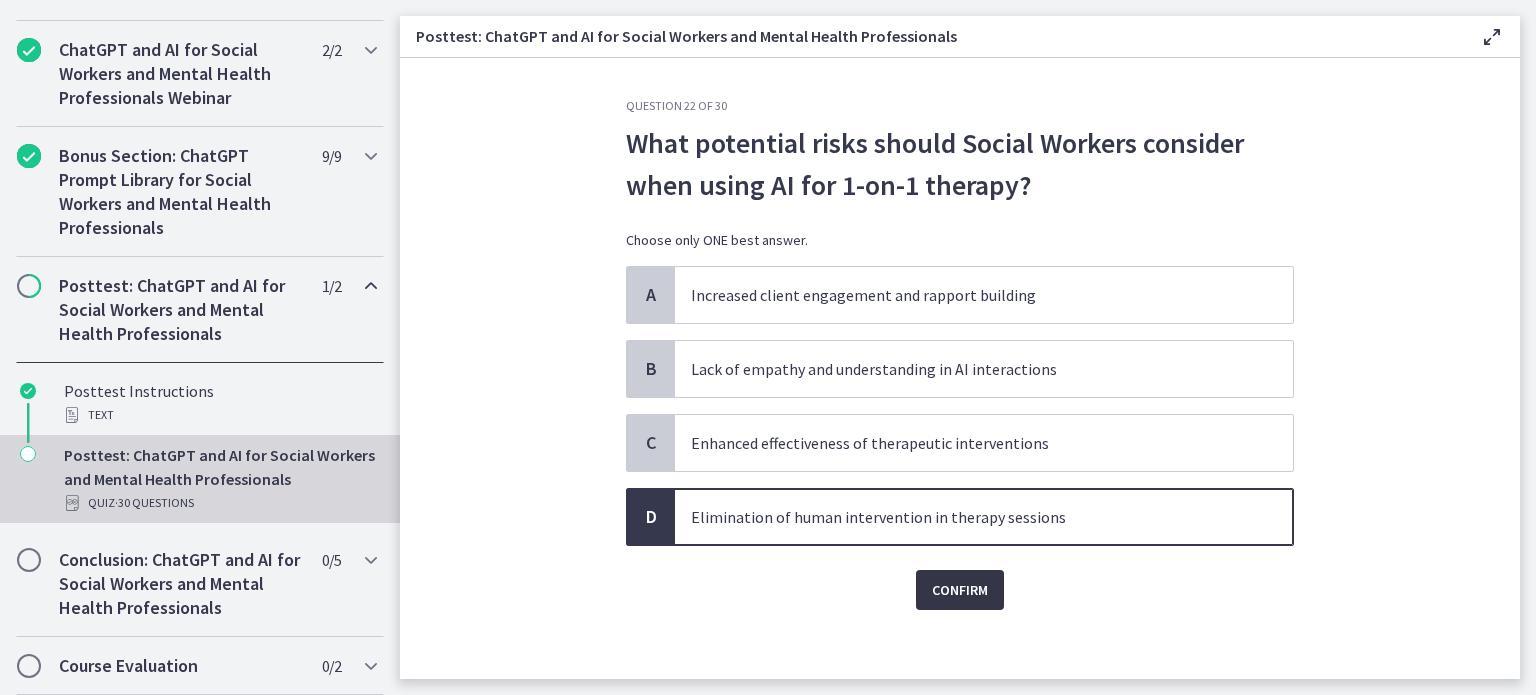 click on "Confirm" at bounding box center [960, 590] 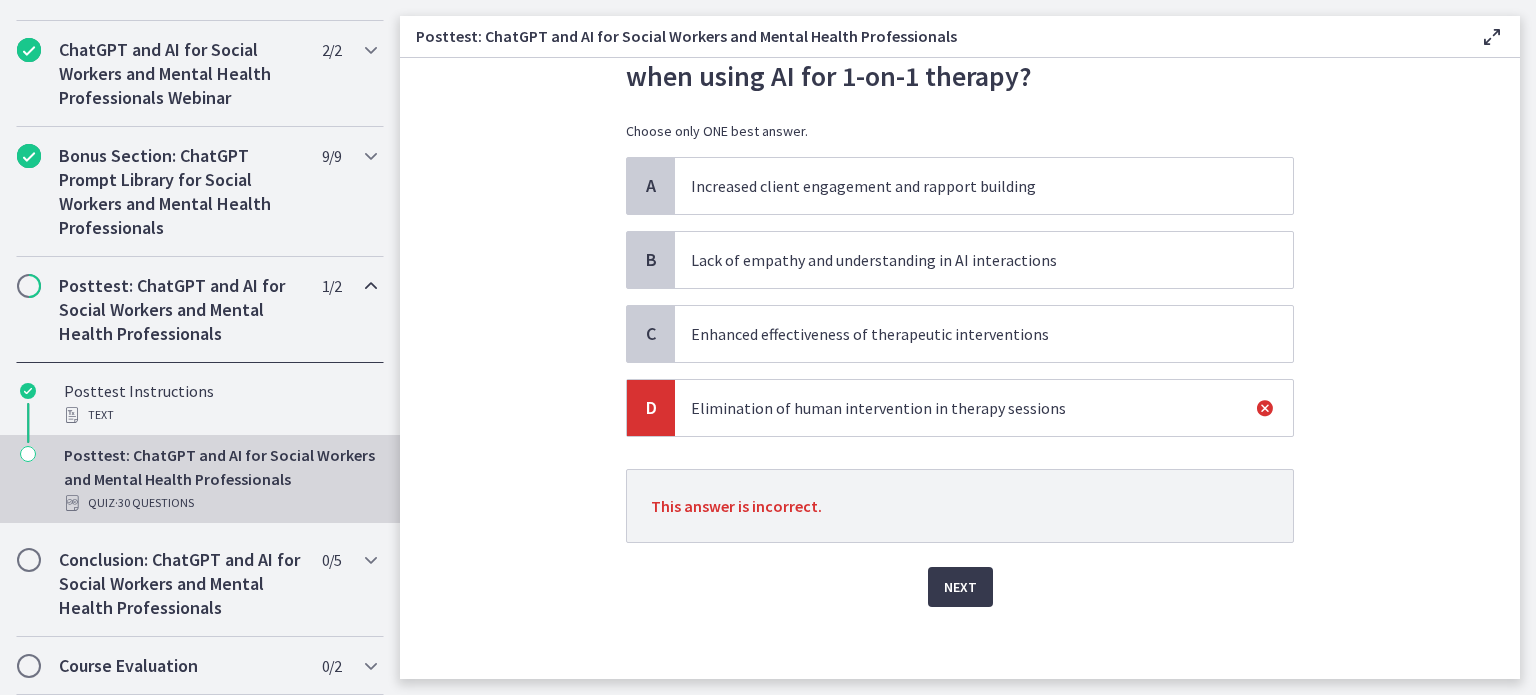 scroll, scrollTop: 114, scrollLeft: 0, axis: vertical 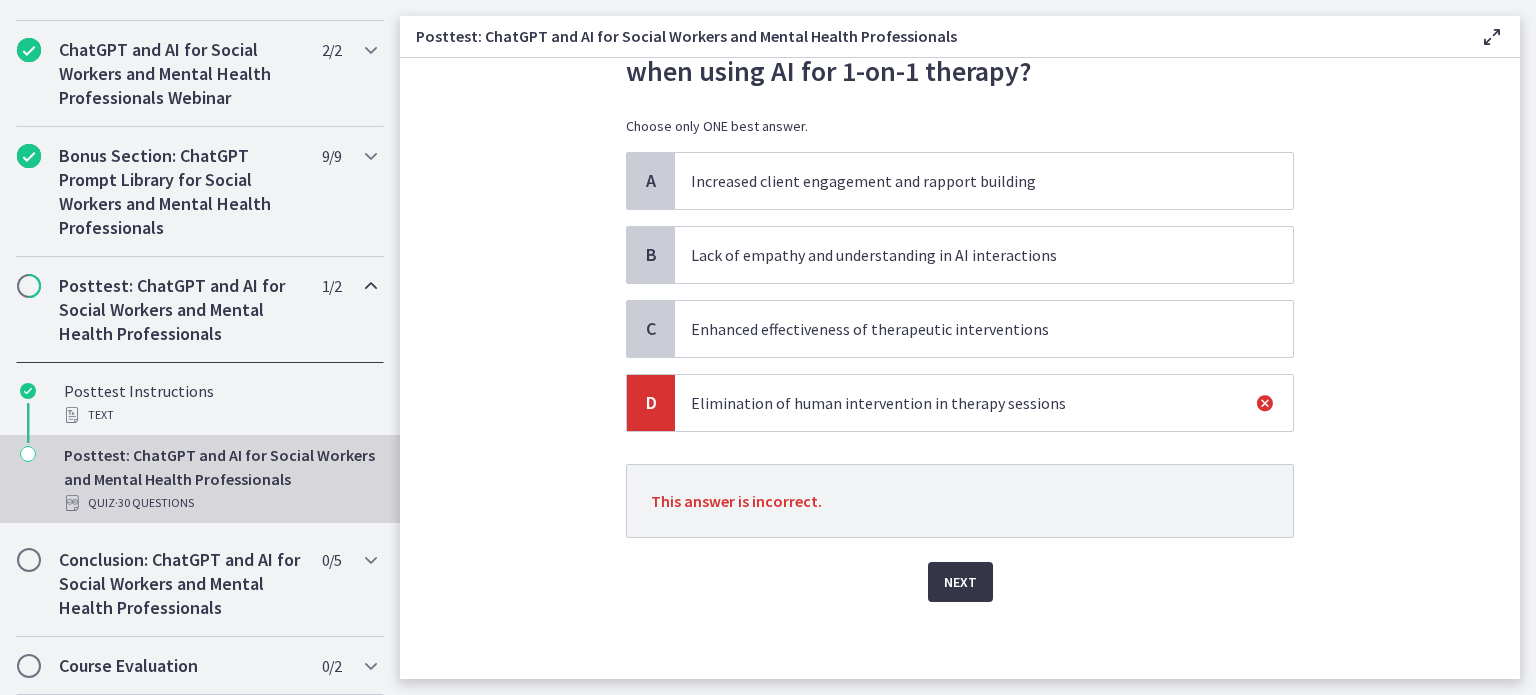 click on "Next" at bounding box center (960, 582) 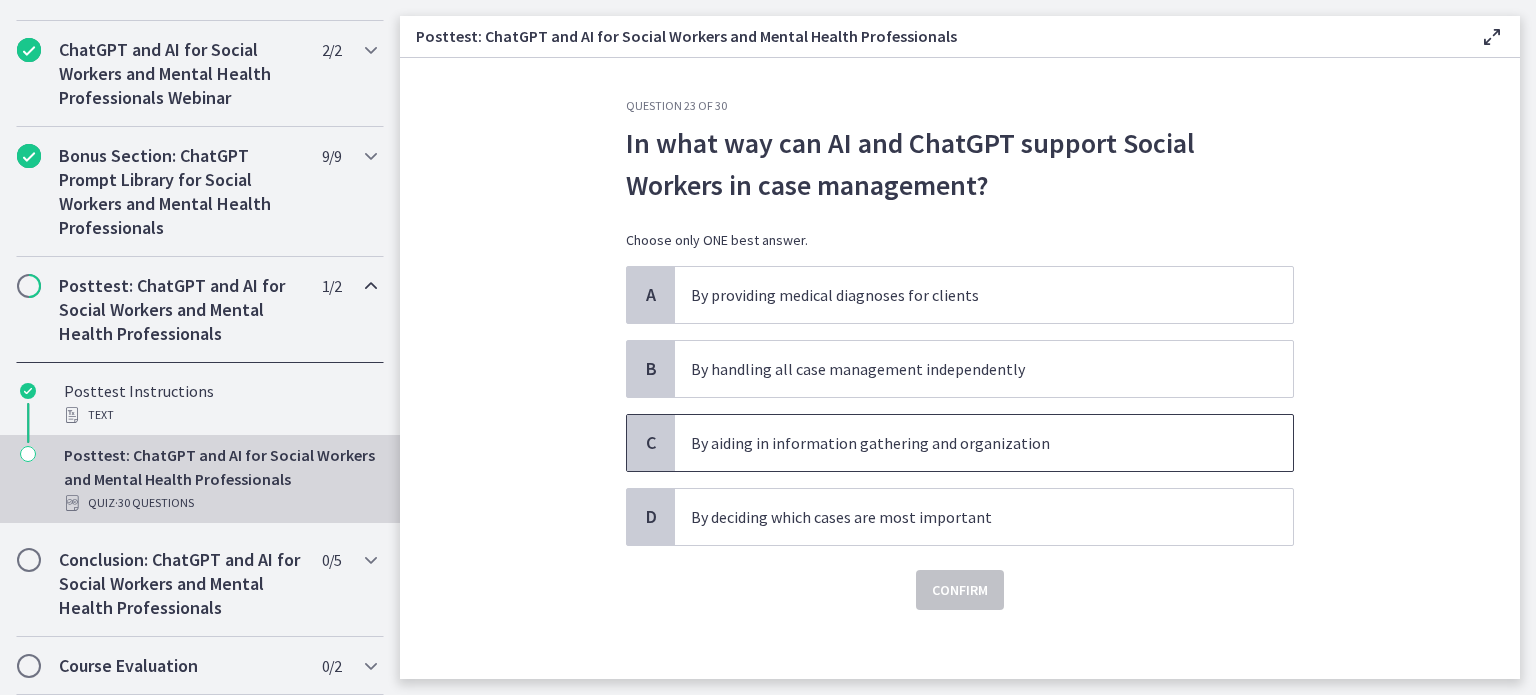 click on "By aiding in information gathering and organization" at bounding box center (964, 443) 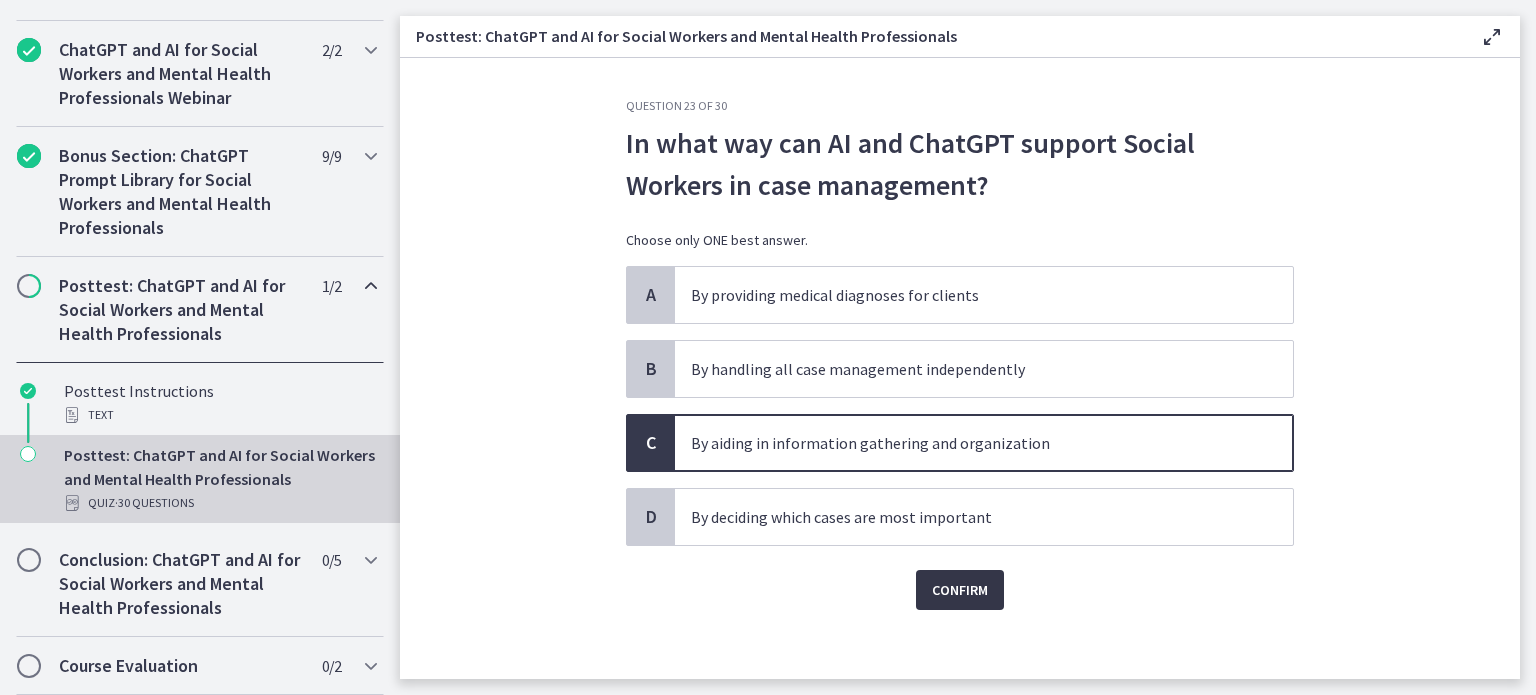 click on "Confirm" at bounding box center [960, 590] 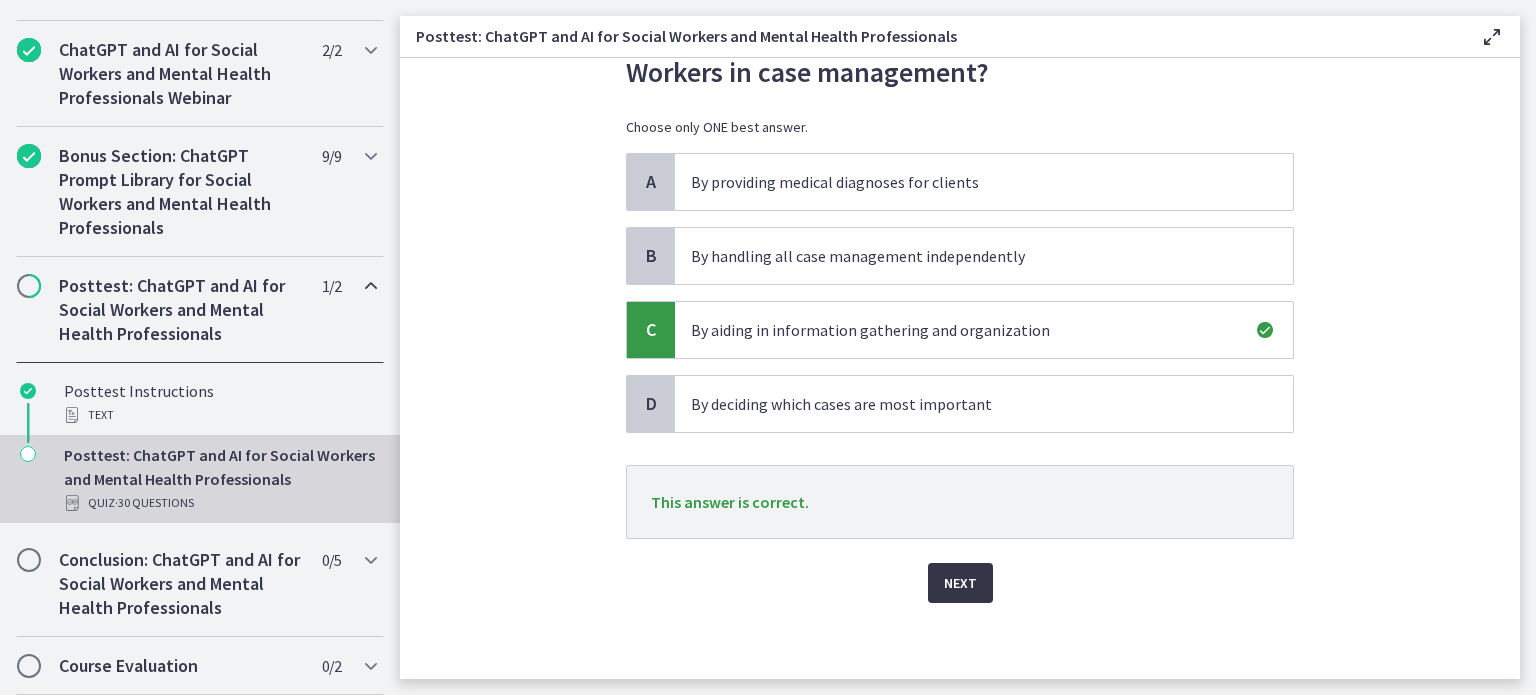 scroll, scrollTop: 114, scrollLeft: 0, axis: vertical 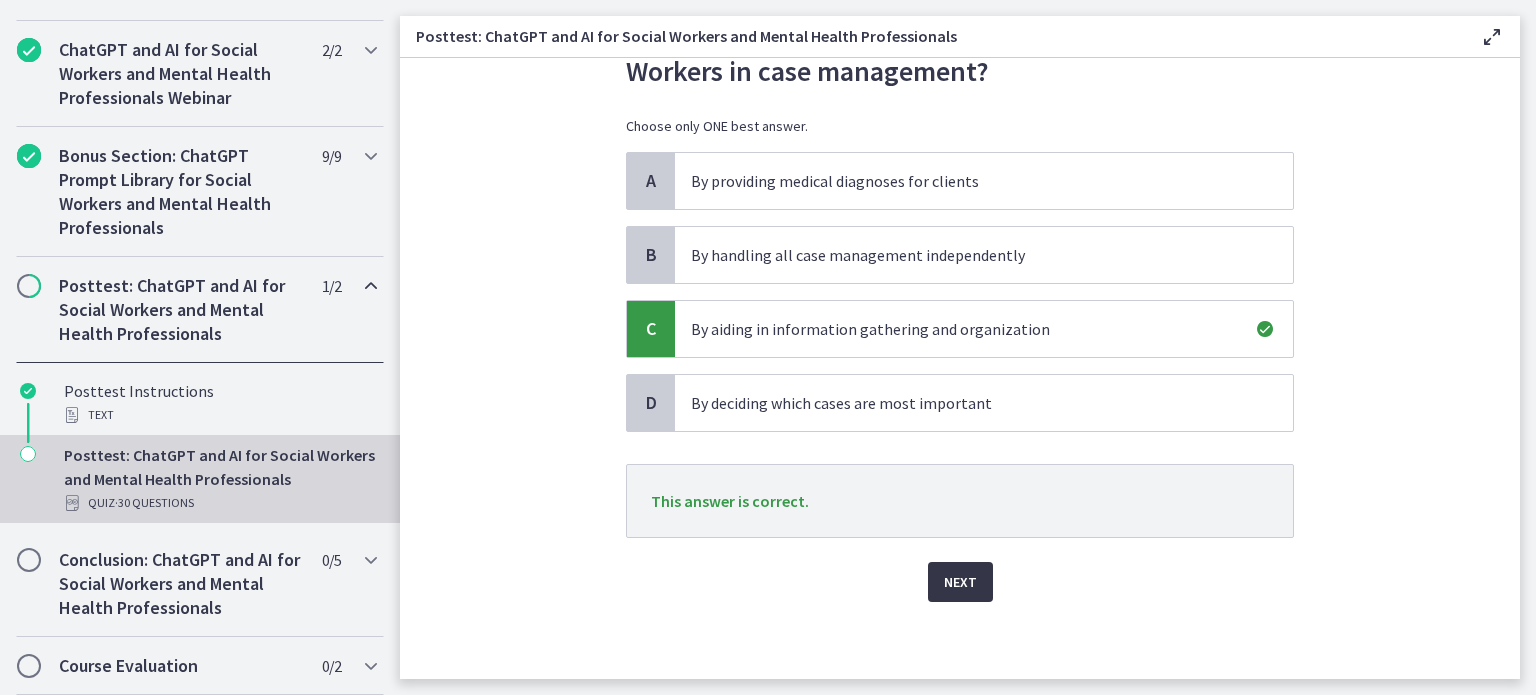 click on "Next" at bounding box center (960, 582) 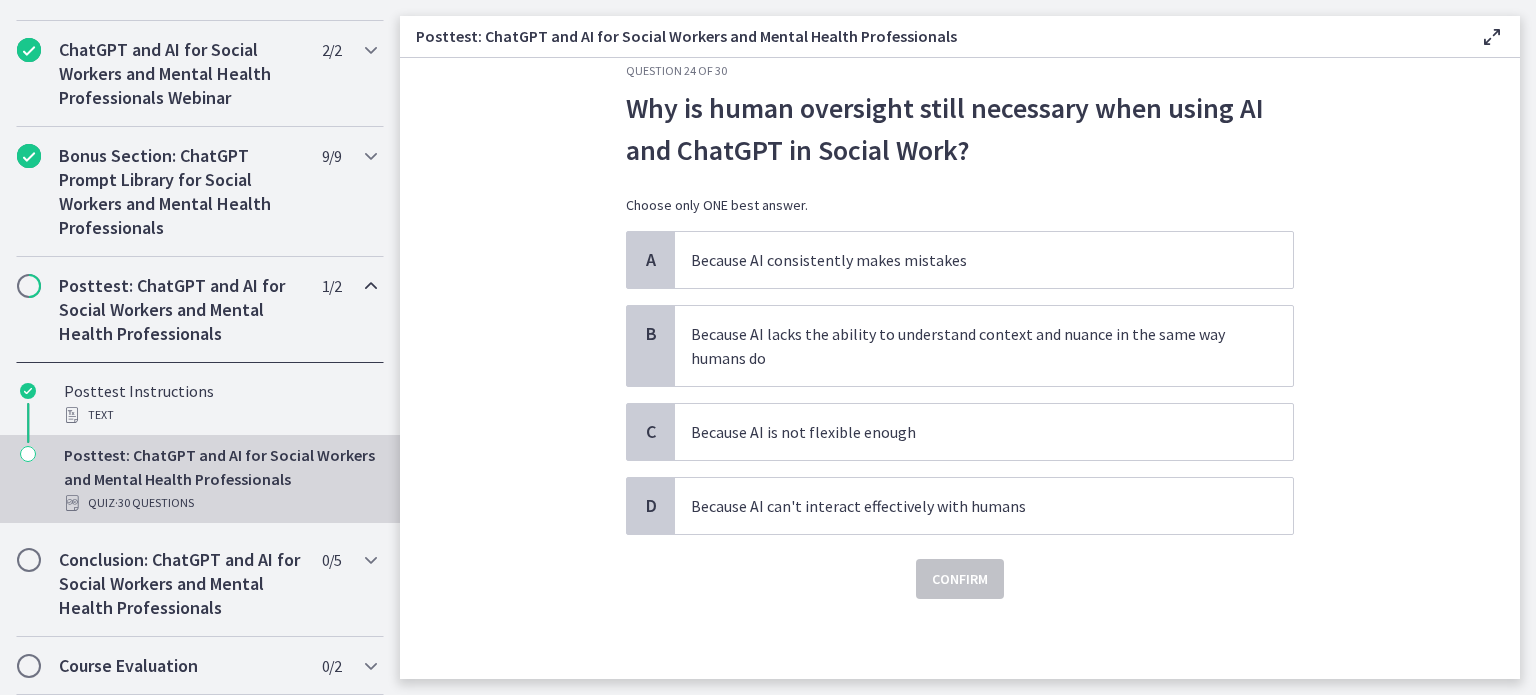 scroll, scrollTop: 0, scrollLeft: 0, axis: both 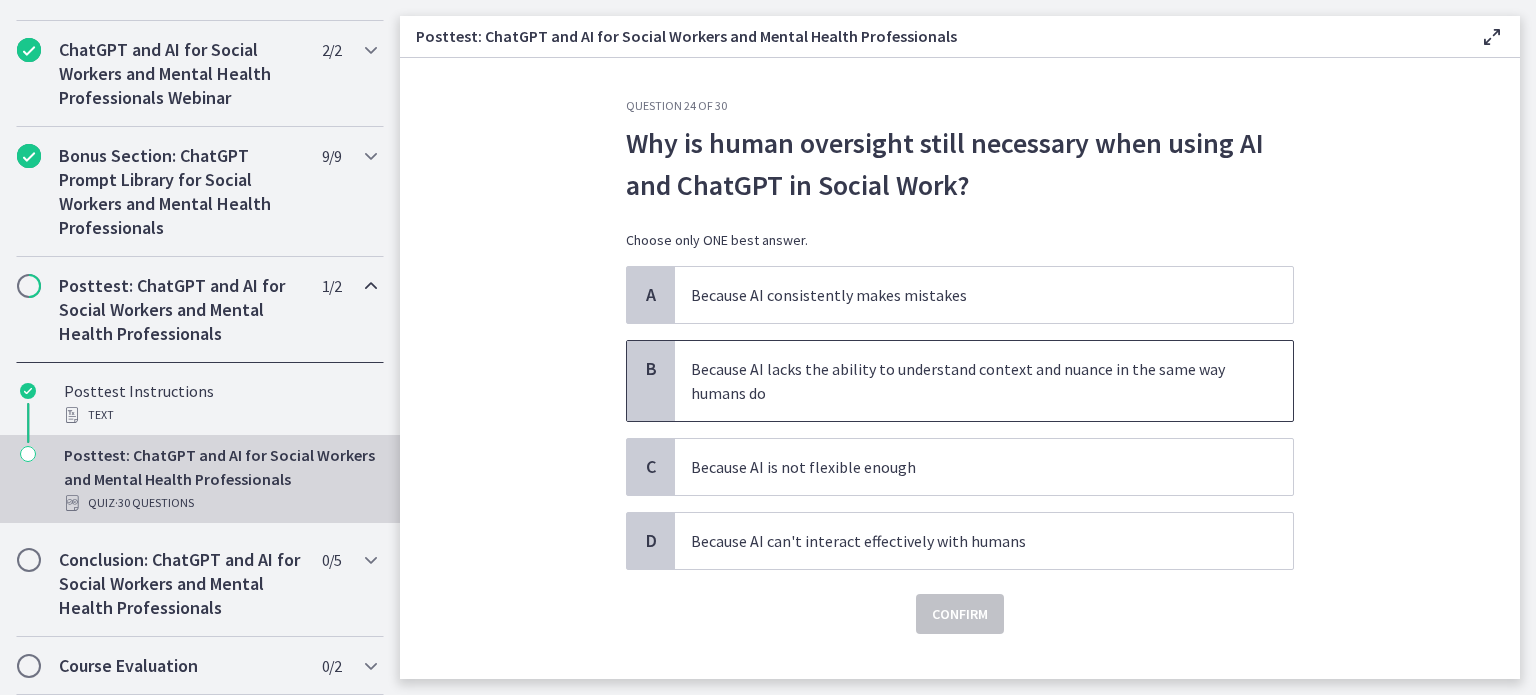 click on "Because AI lacks the ability to understand context and nuance in the same way humans do" at bounding box center [964, 381] 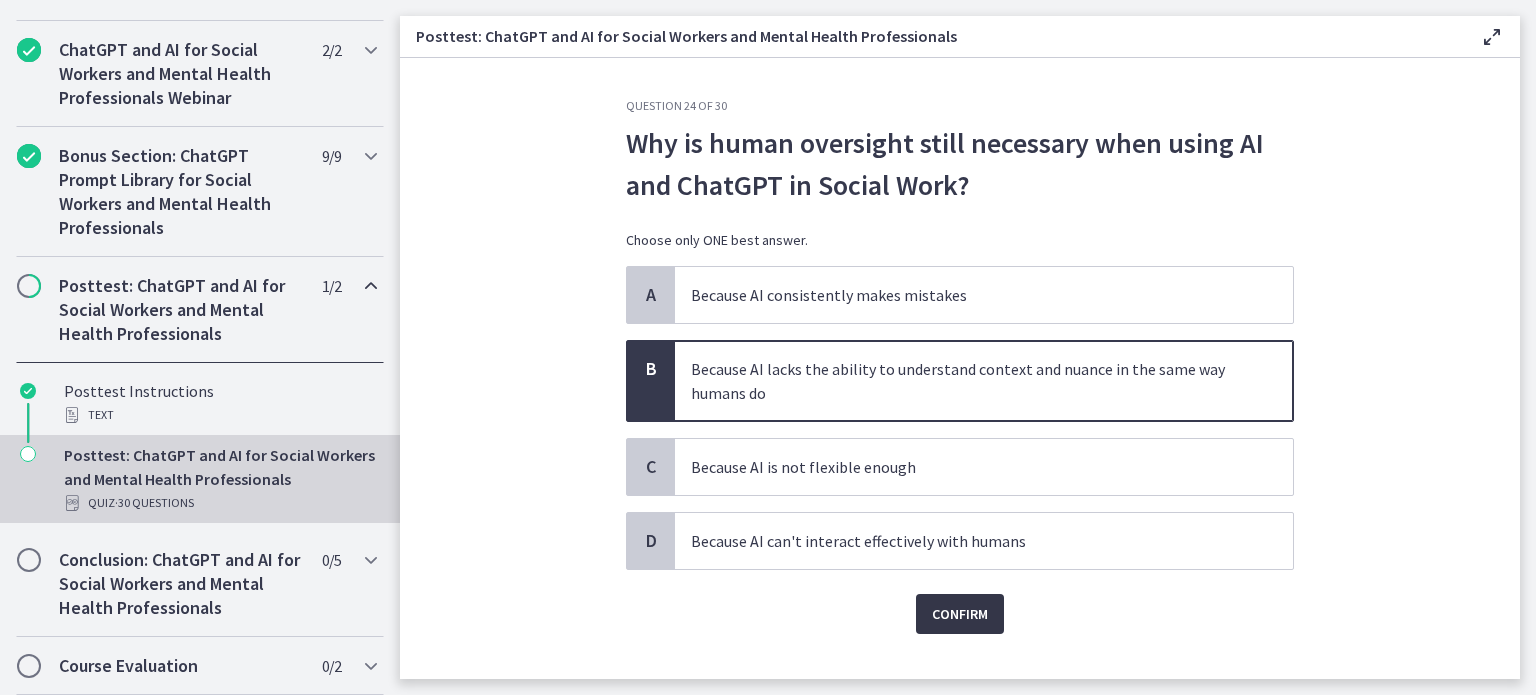 click on "Confirm" at bounding box center [960, 614] 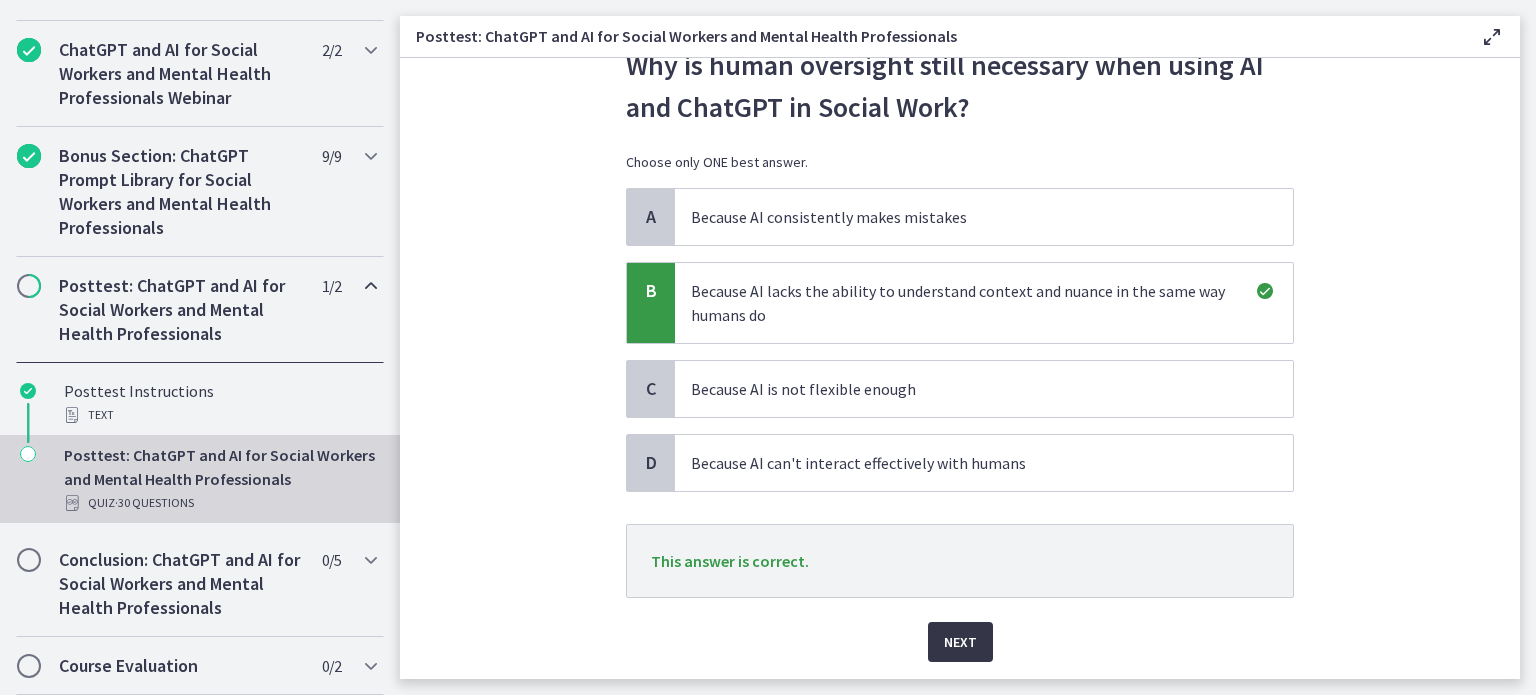 scroll, scrollTop: 138, scrollLeft: 0, axis: vertical 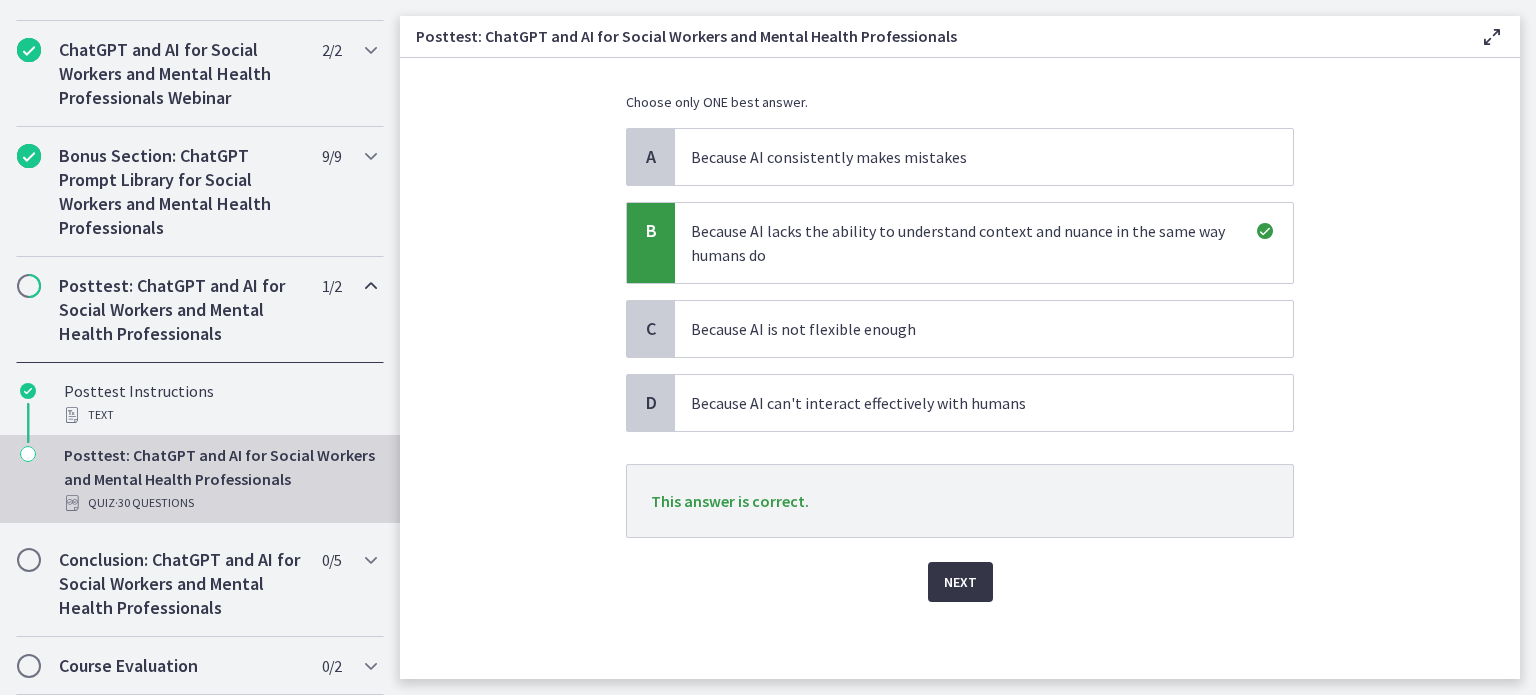 click on "Next" at bounding box center (960, 582) 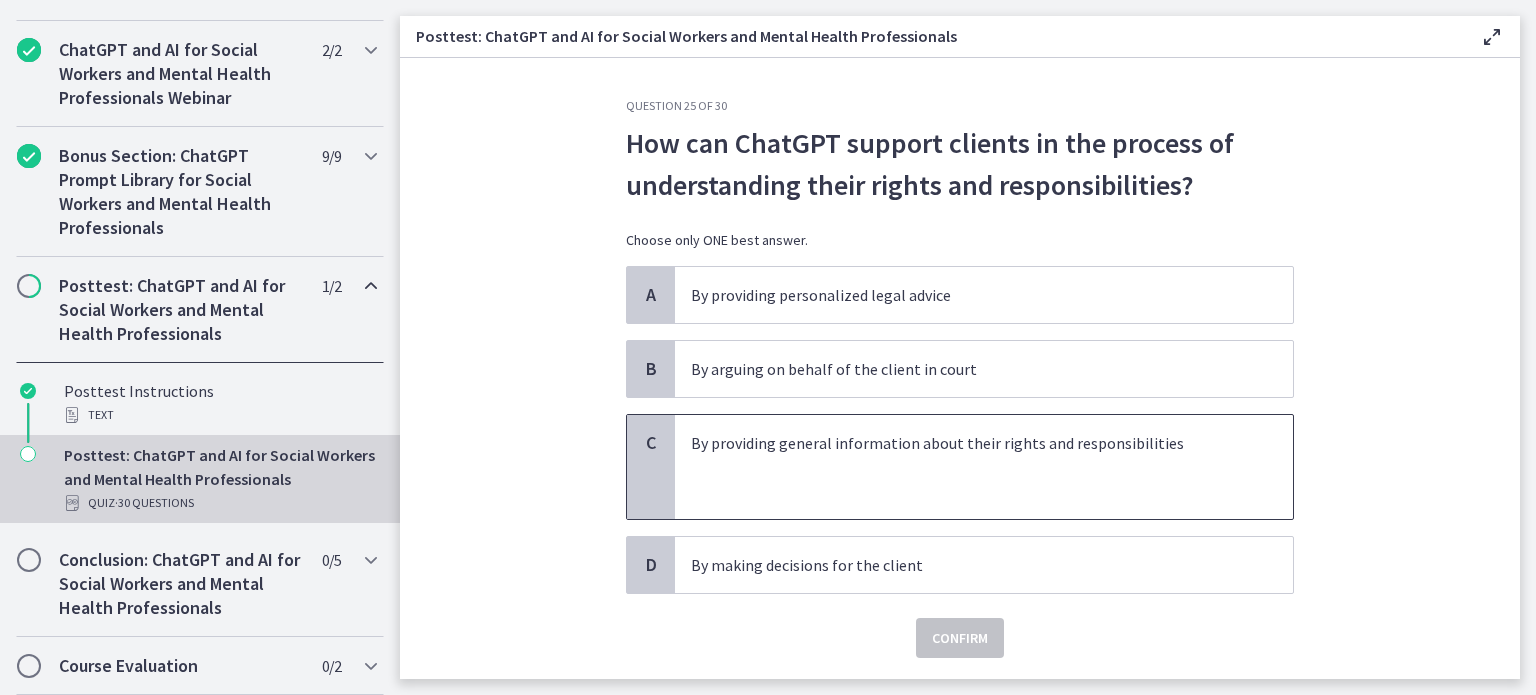 click at bounding box center (964, 467) 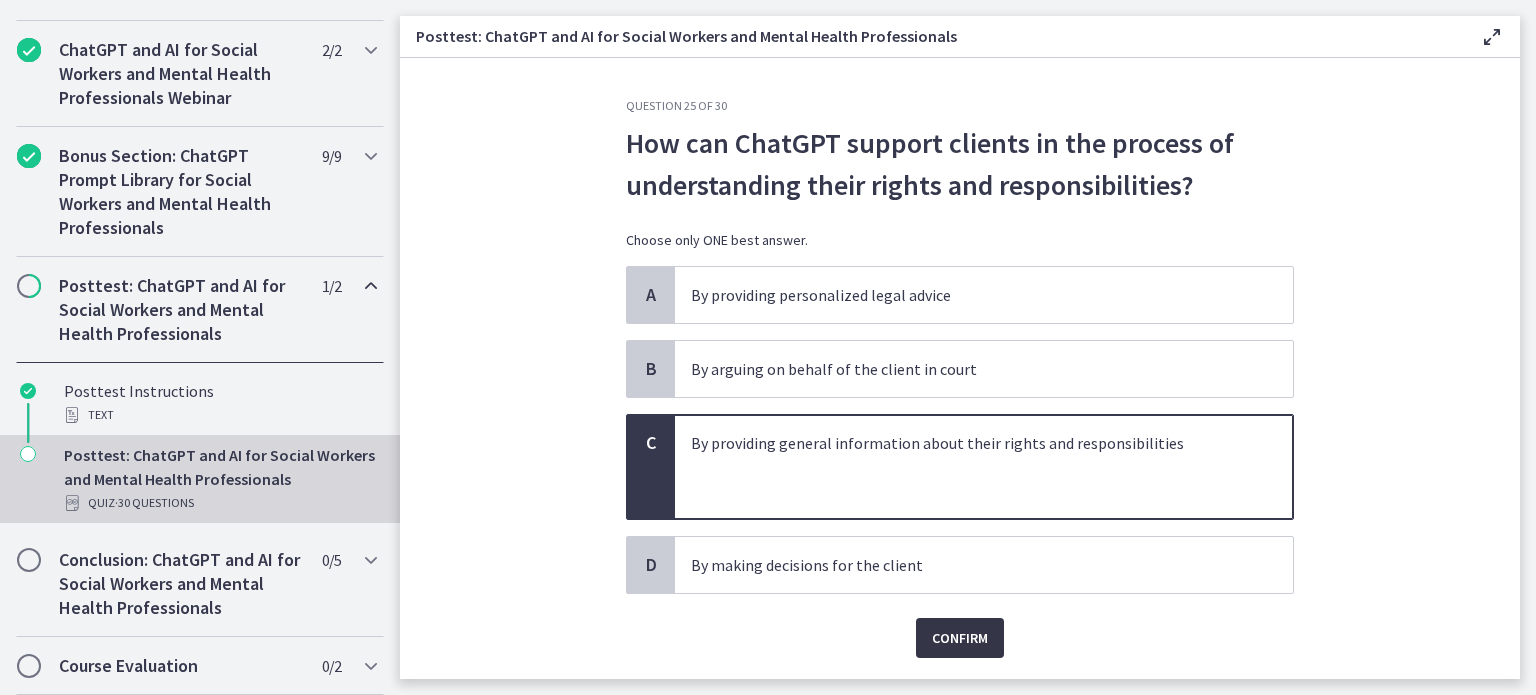 click on "Confirm" at bounding box center [960, 638] 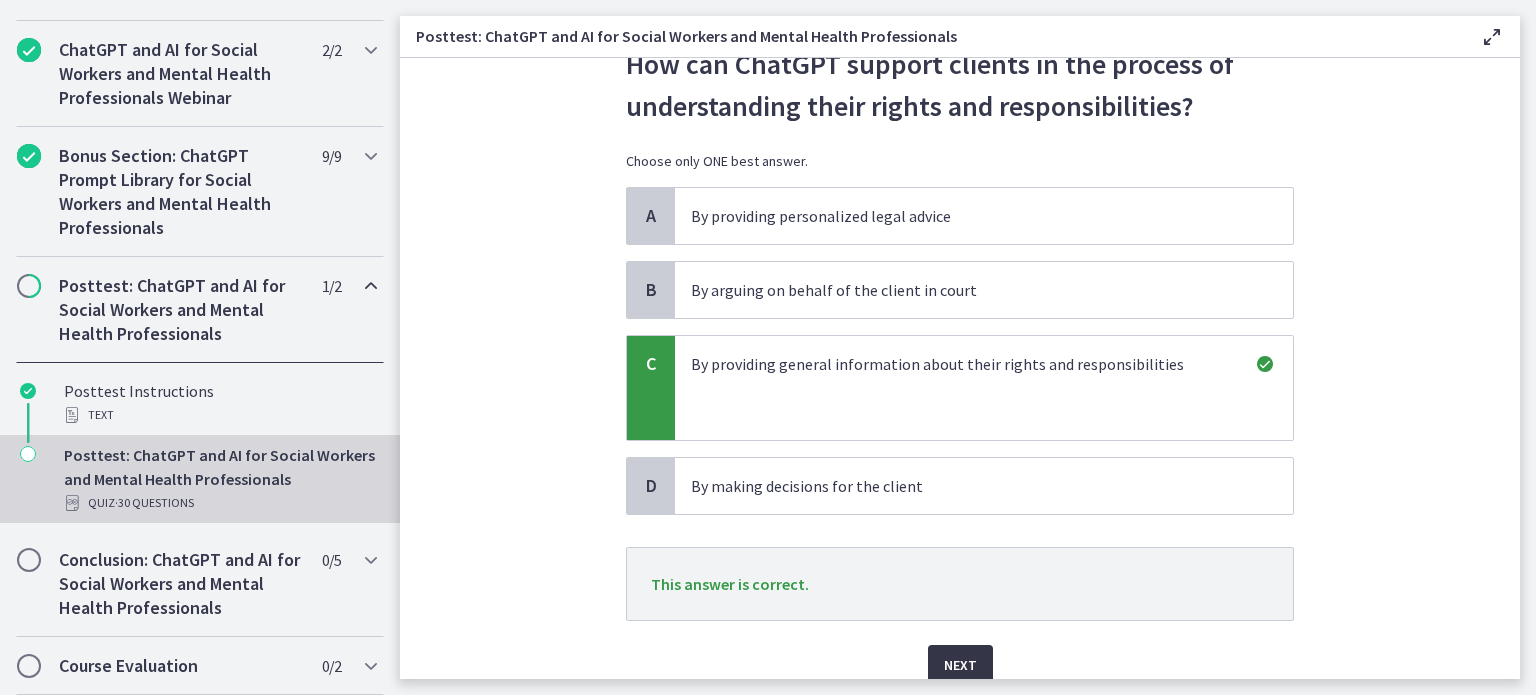 scroll, scrollTop: 162, scrollLeft: 0, axis: vertical 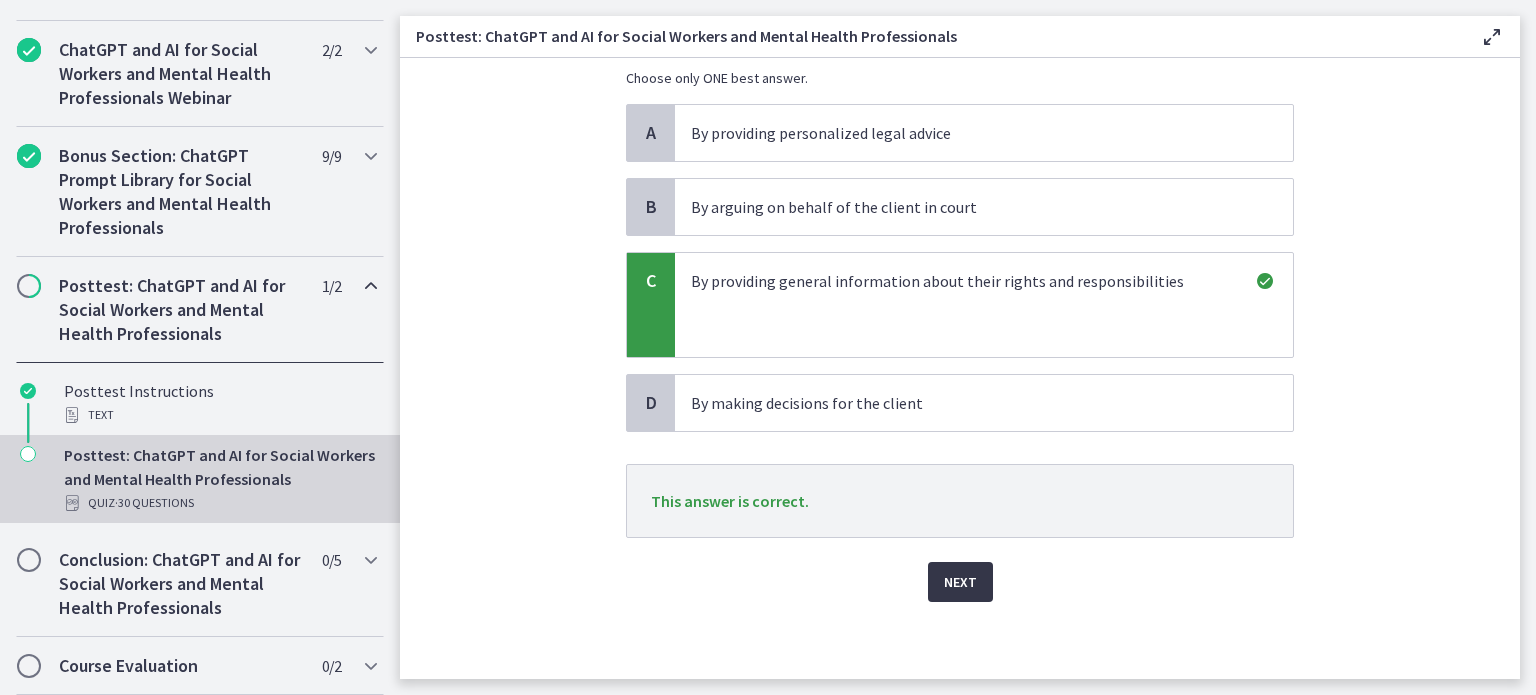 click on "Next" at bounding box center [960, 582] 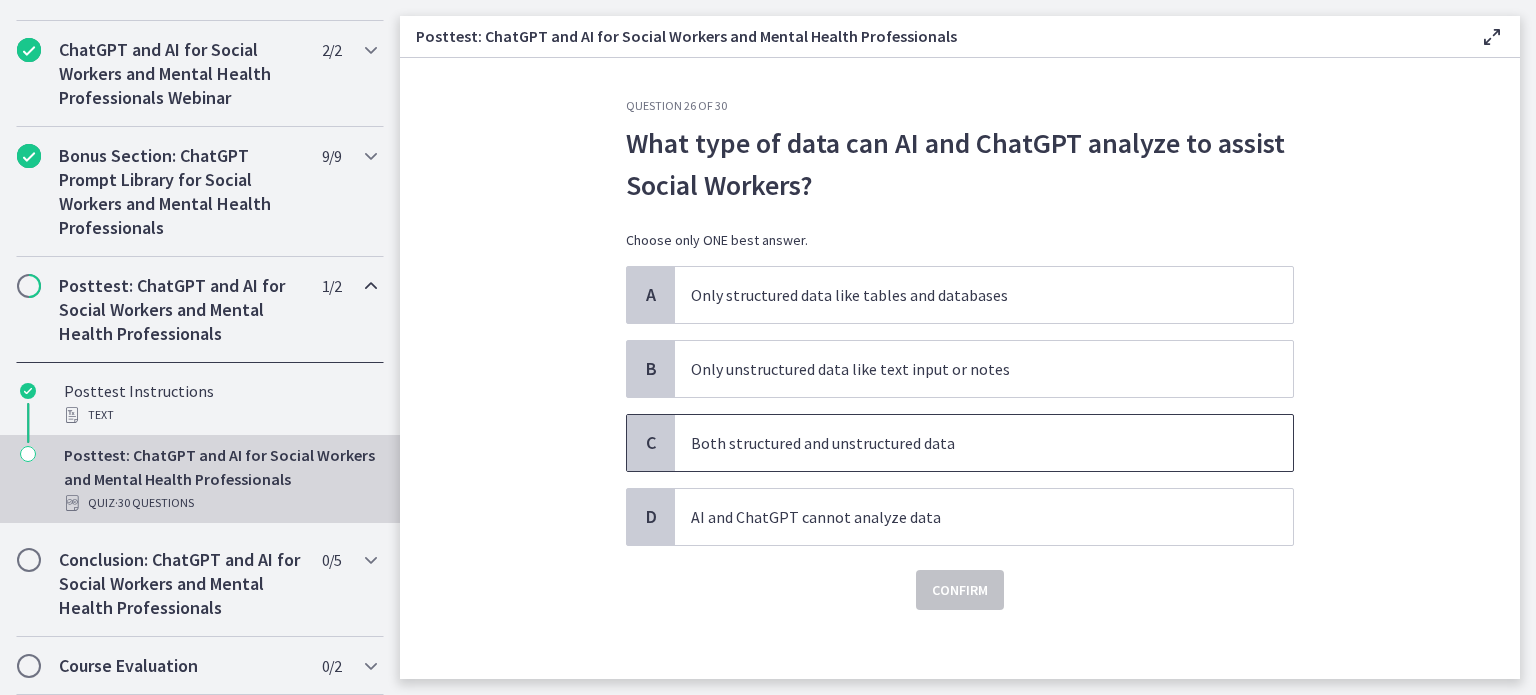 click on "Both structured and unstructured data" at bounding box center (964, 443) 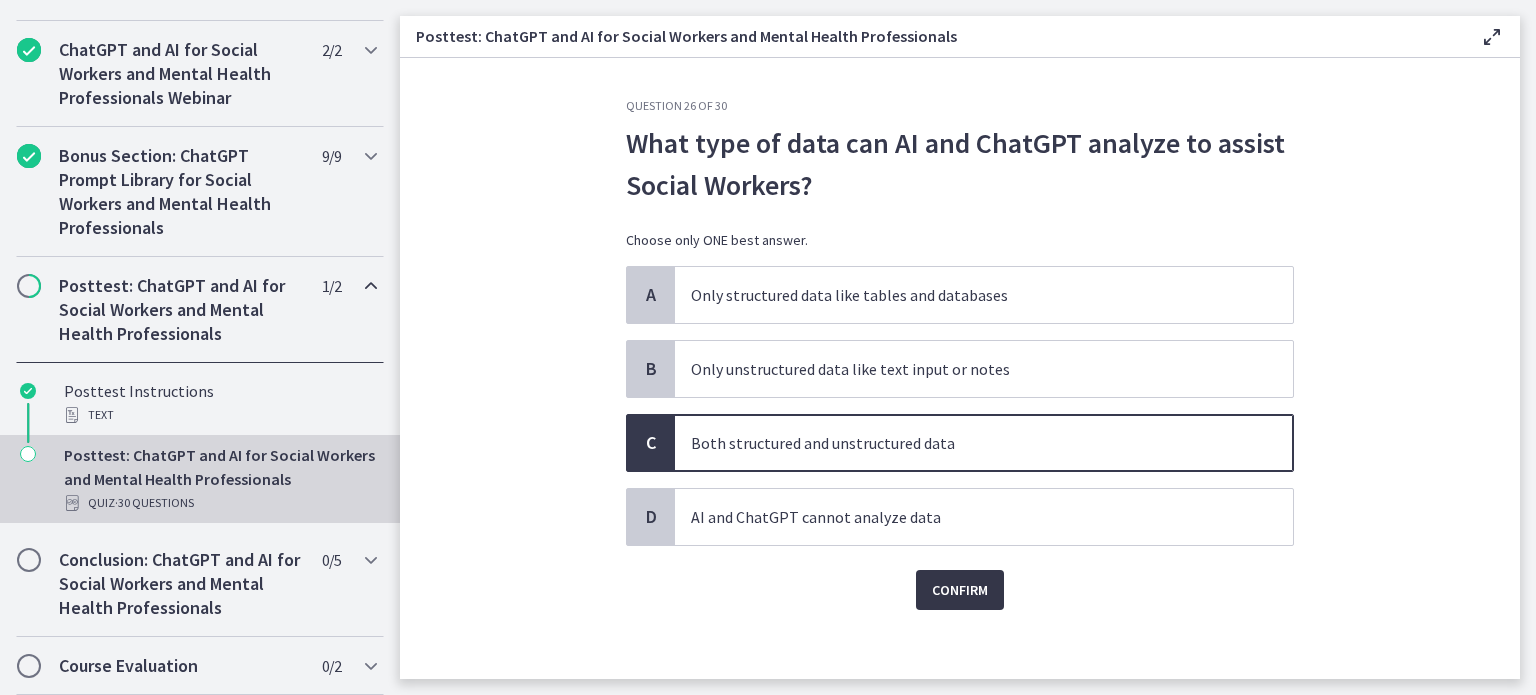 click on "Confirm" at bounding box center [960, 590] 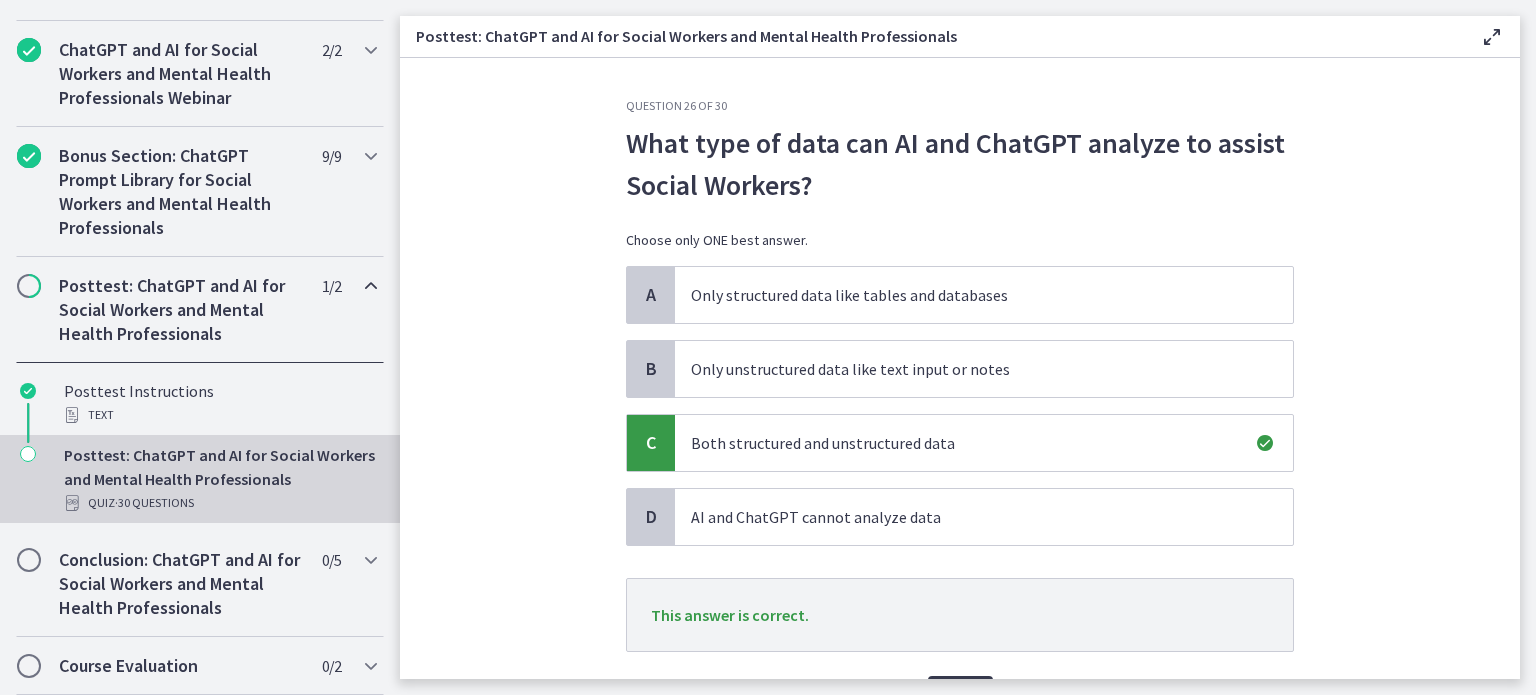 scroll, scrollTop: 114, scrollLeft: 0, axis: vertical 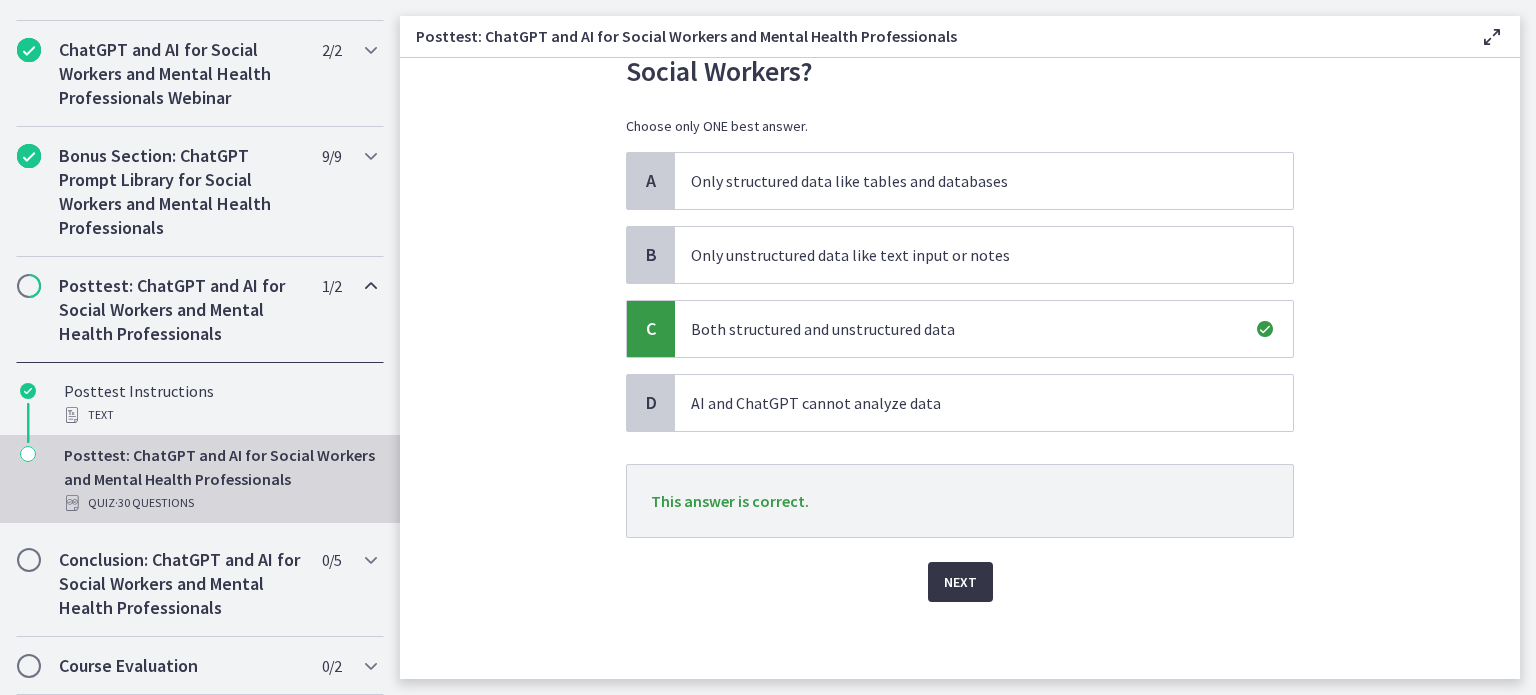 click on "Next" at bounding box center [960, 582] 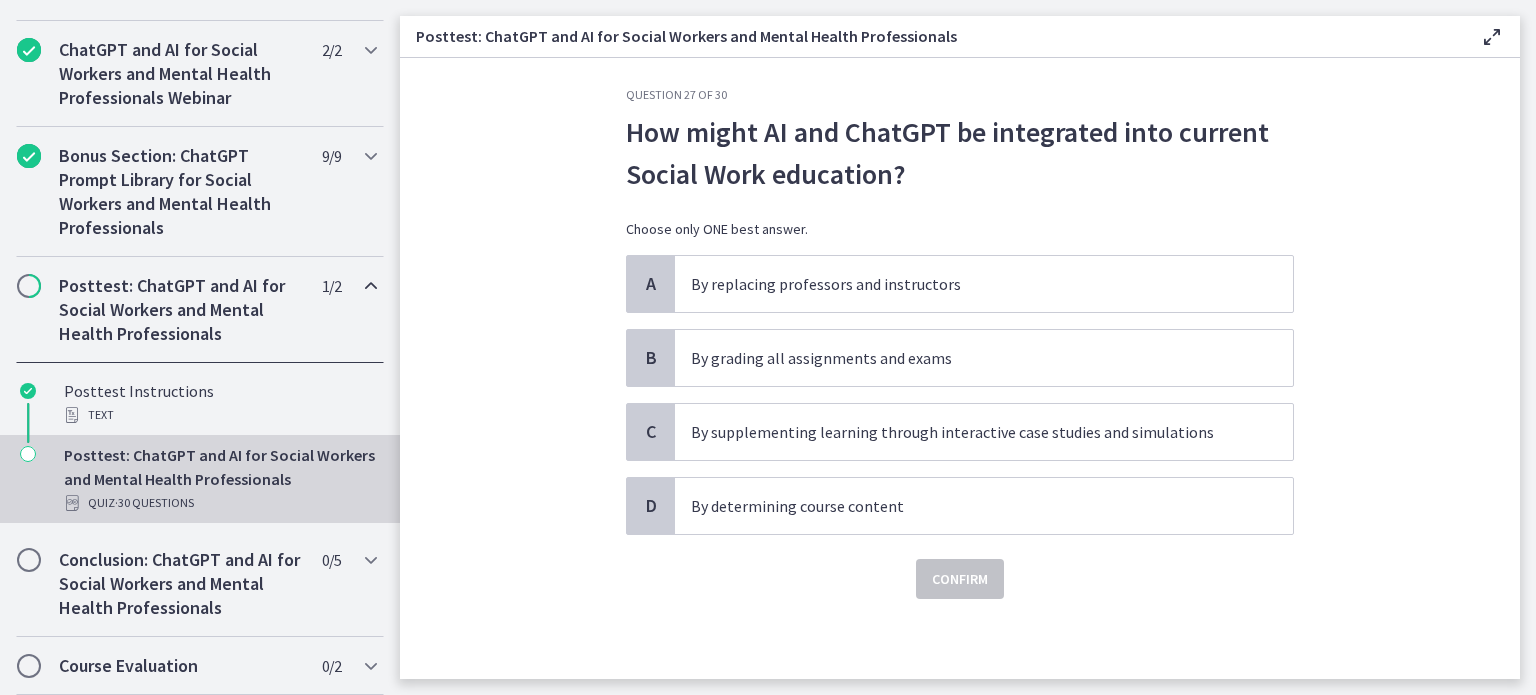 scroll, scrollTop: 0, scrollLeft: 0, axis: both 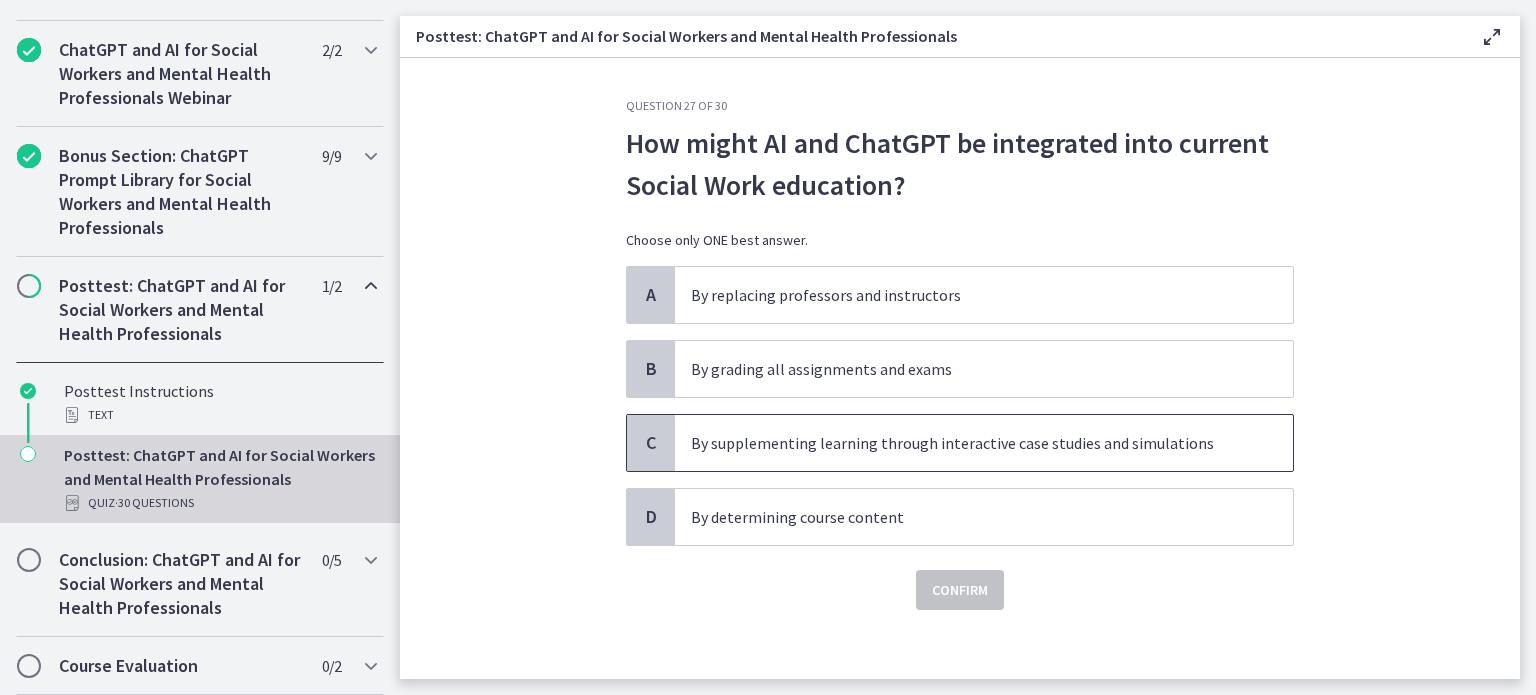 click on "By supplementing learning through interactive case studies and simulations" at bounding box center [984, 443] 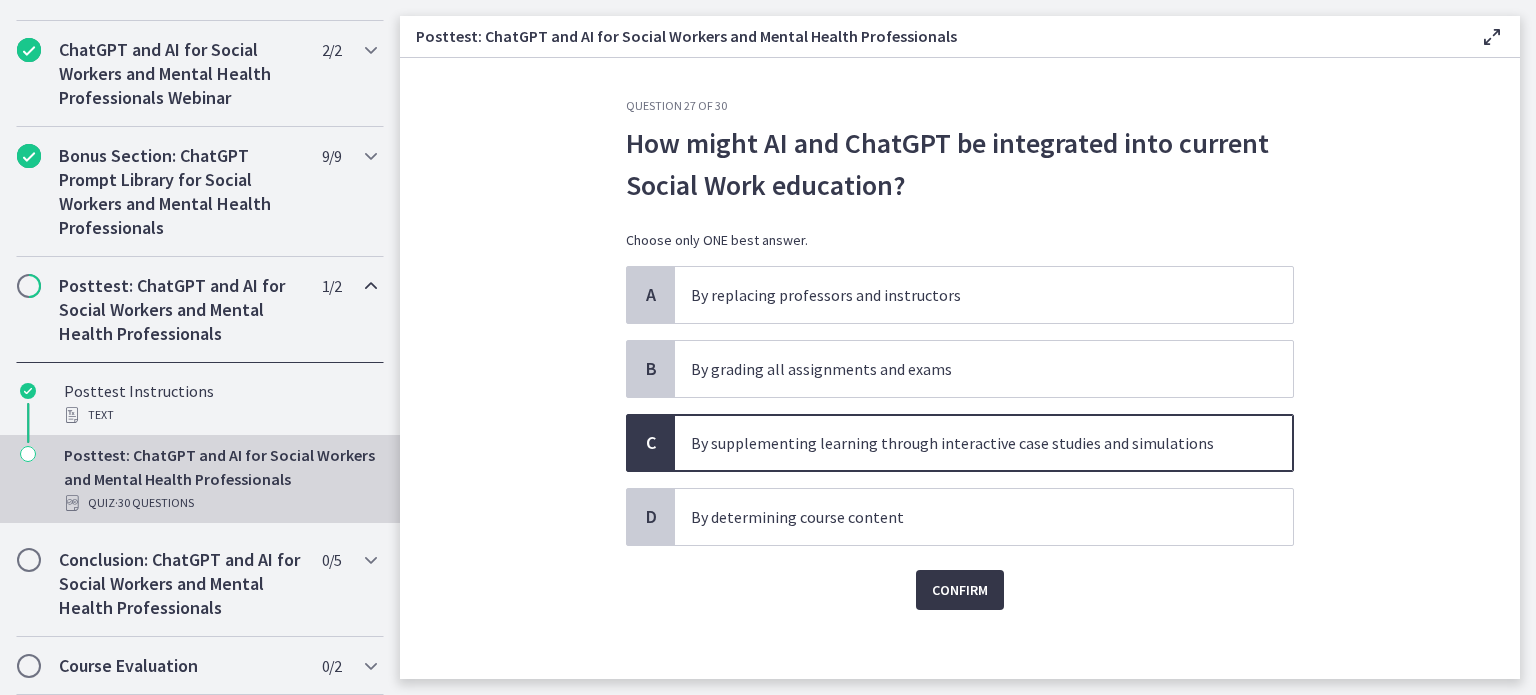 click on "Confirm" at bounding box center (960, 590) 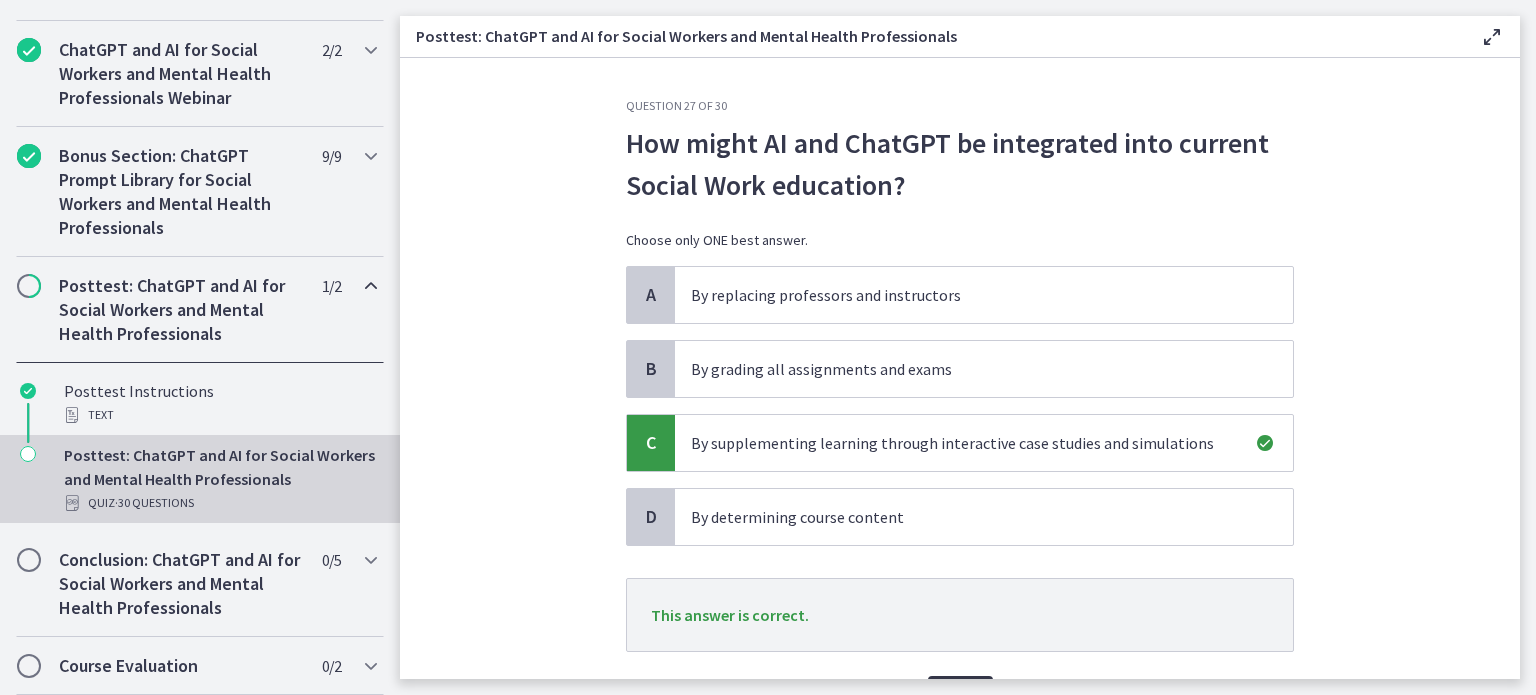 scroll, scrollTop: 114, scrollLeft: 0, axis: vertical 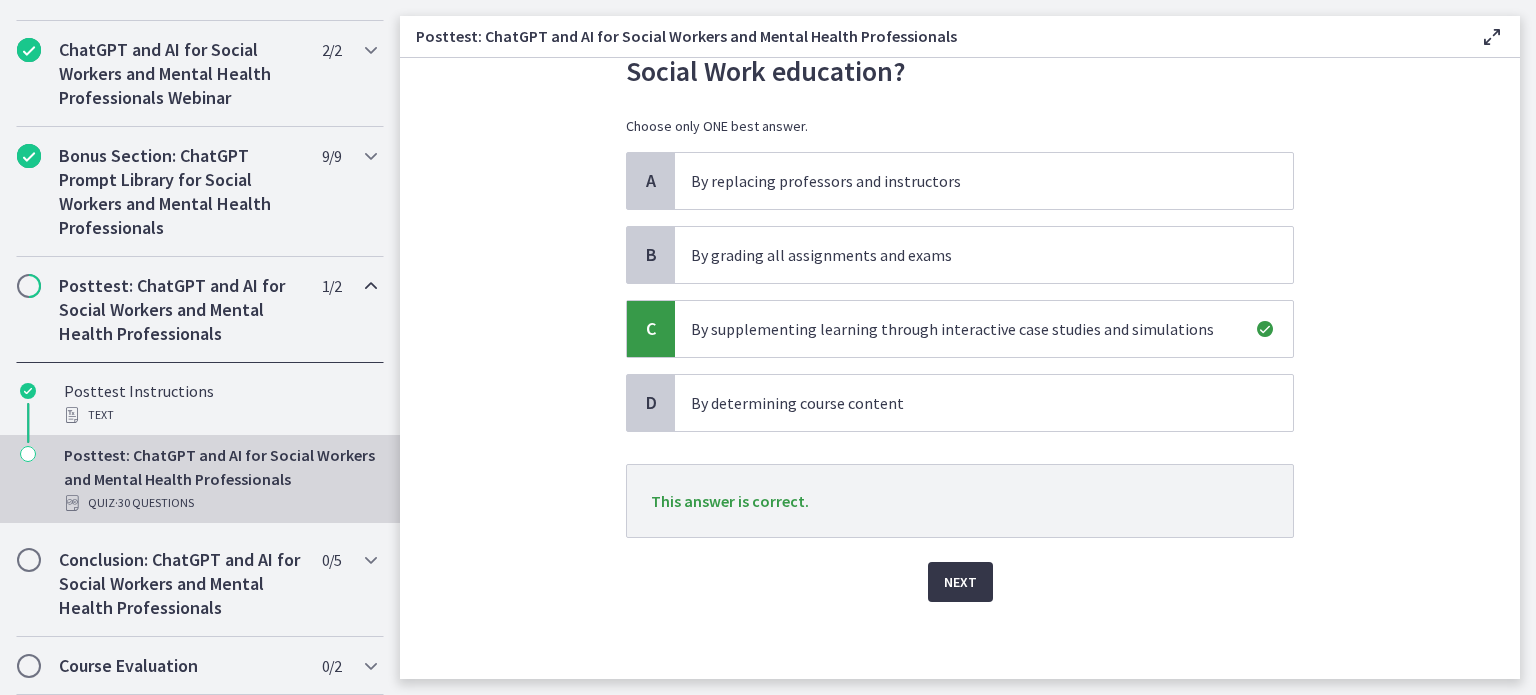 click on "Next" at bounding box center [960, 582] 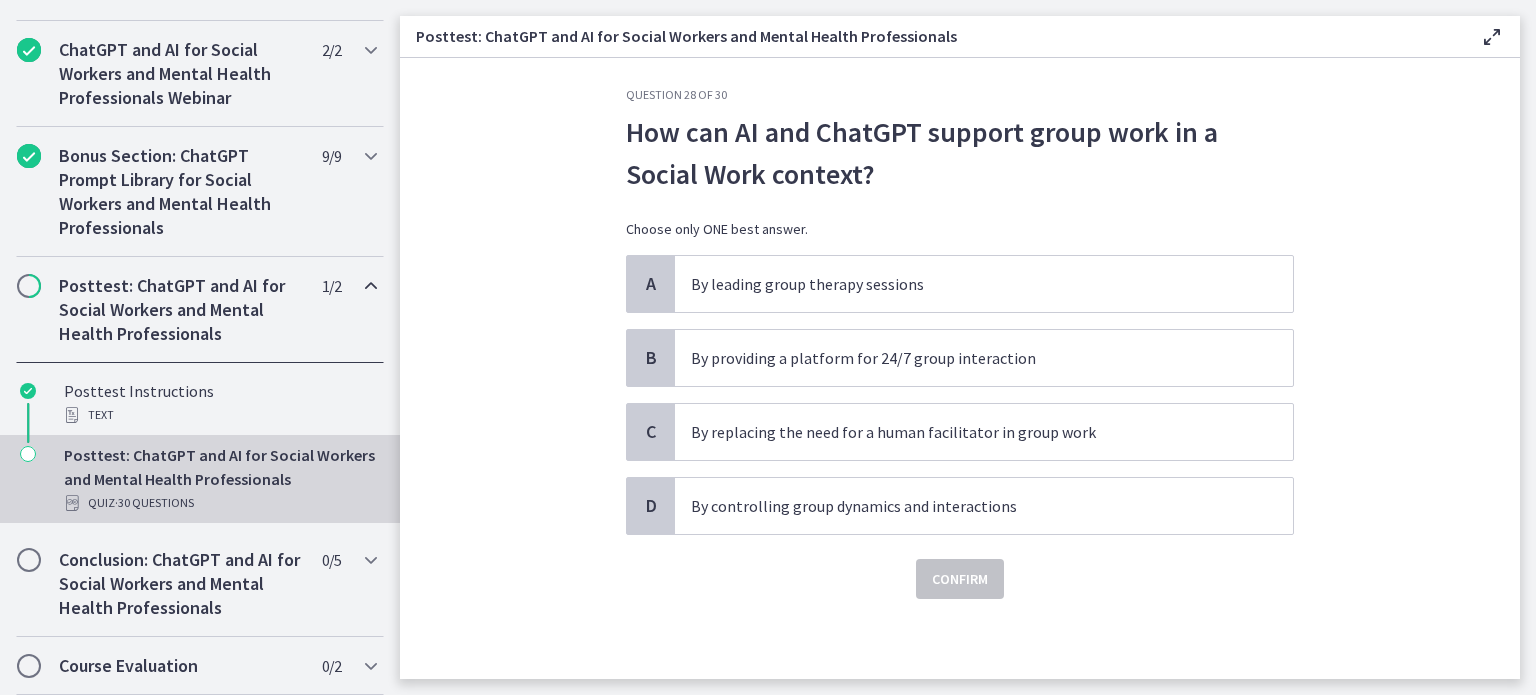 scroll, scrollTop: 0, scrollLeft: 0, axis: both 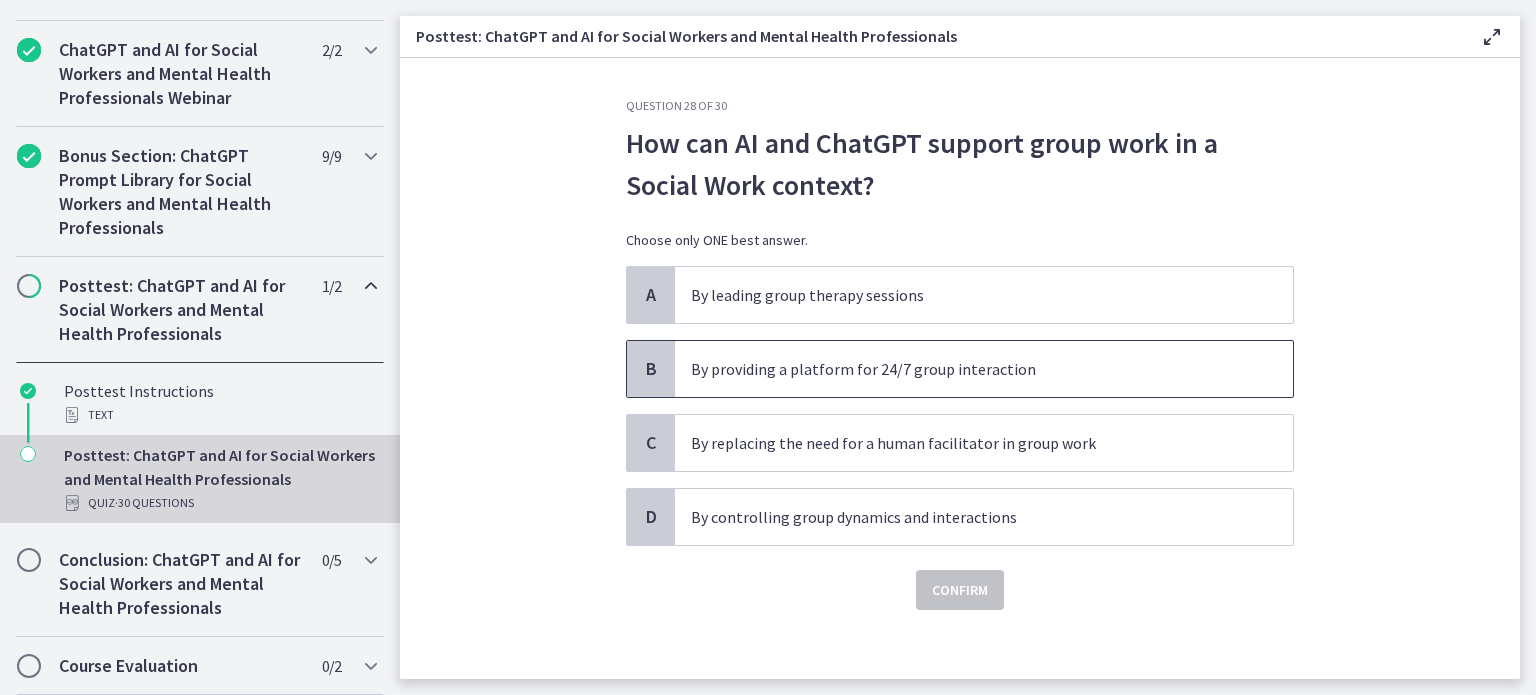 click on "By providing a platform for 24/7 group interaction" at bounding box center (964, 369) 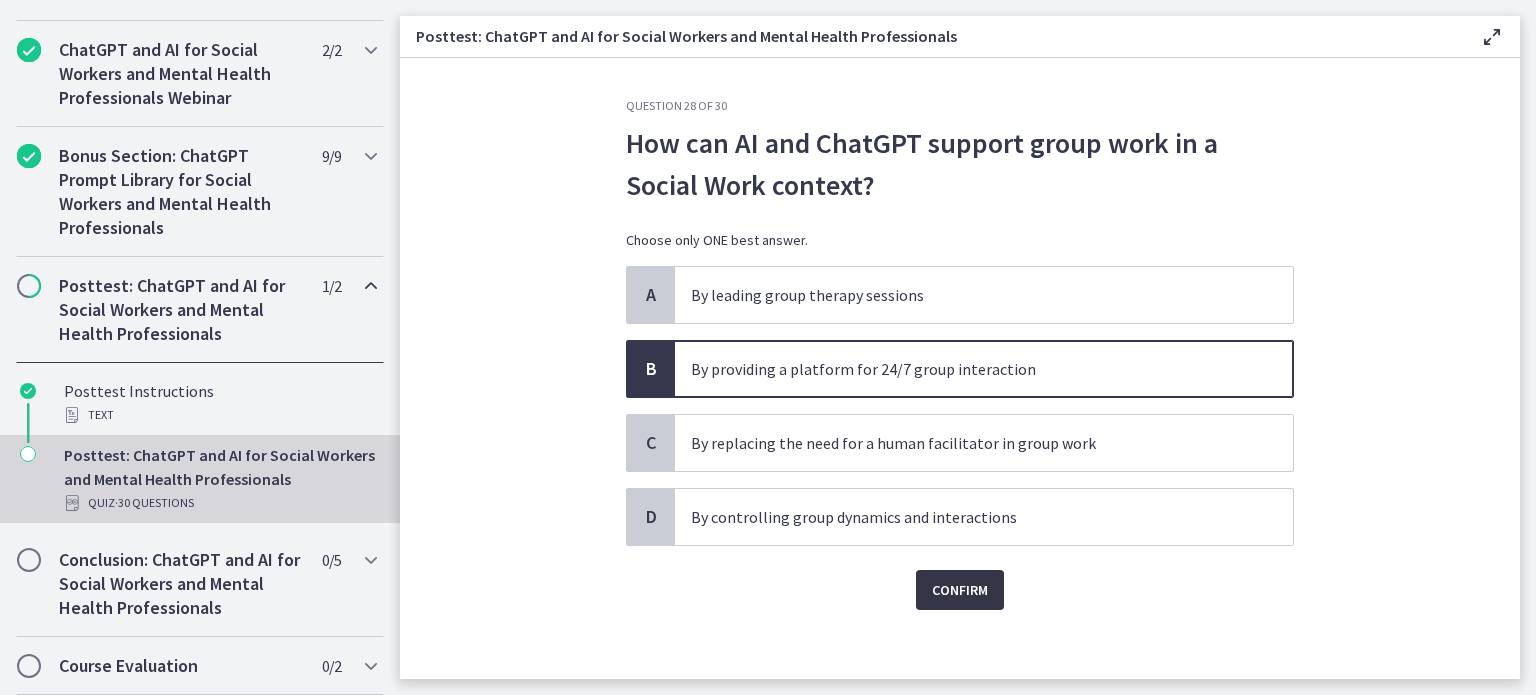 click on "Confirm" at bounding box center (960, 590) 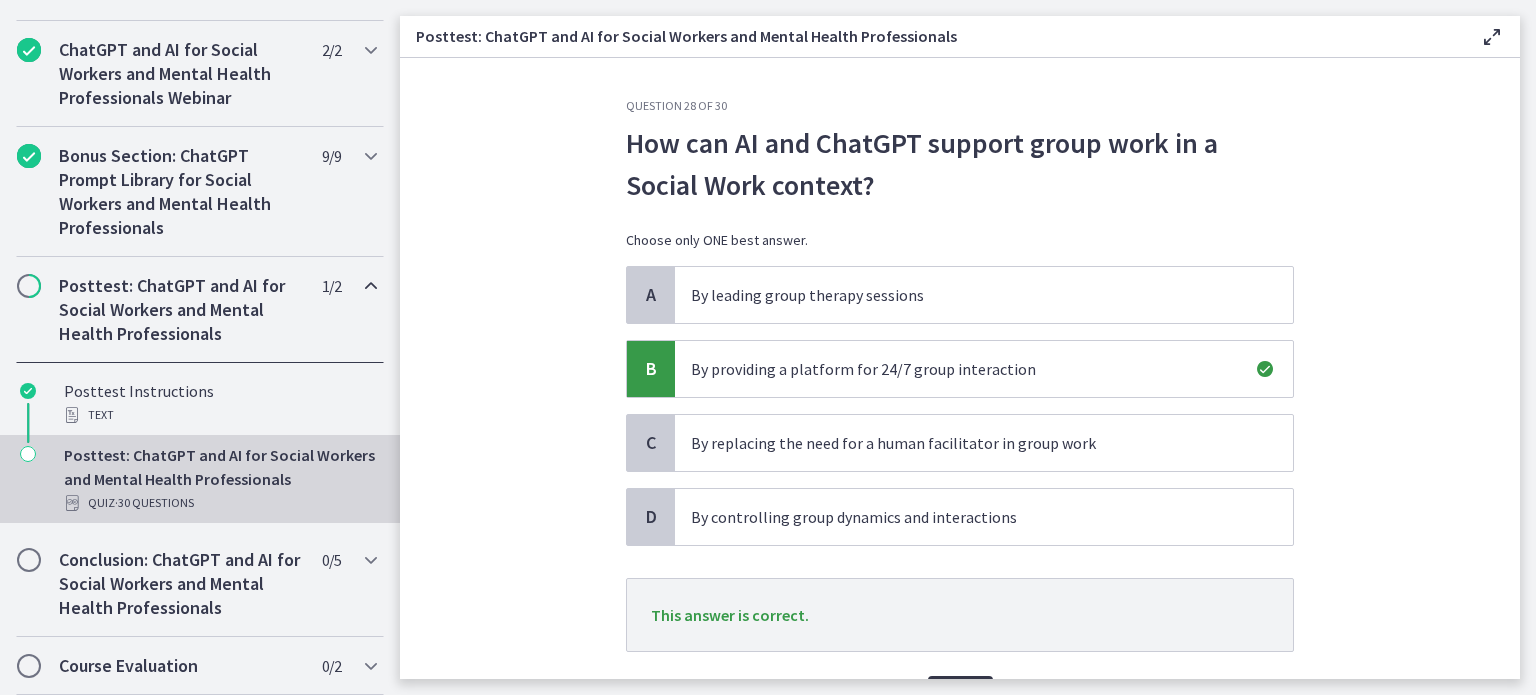scroll, scrollTop: 114, scrollLeft: 0, axis: vertical 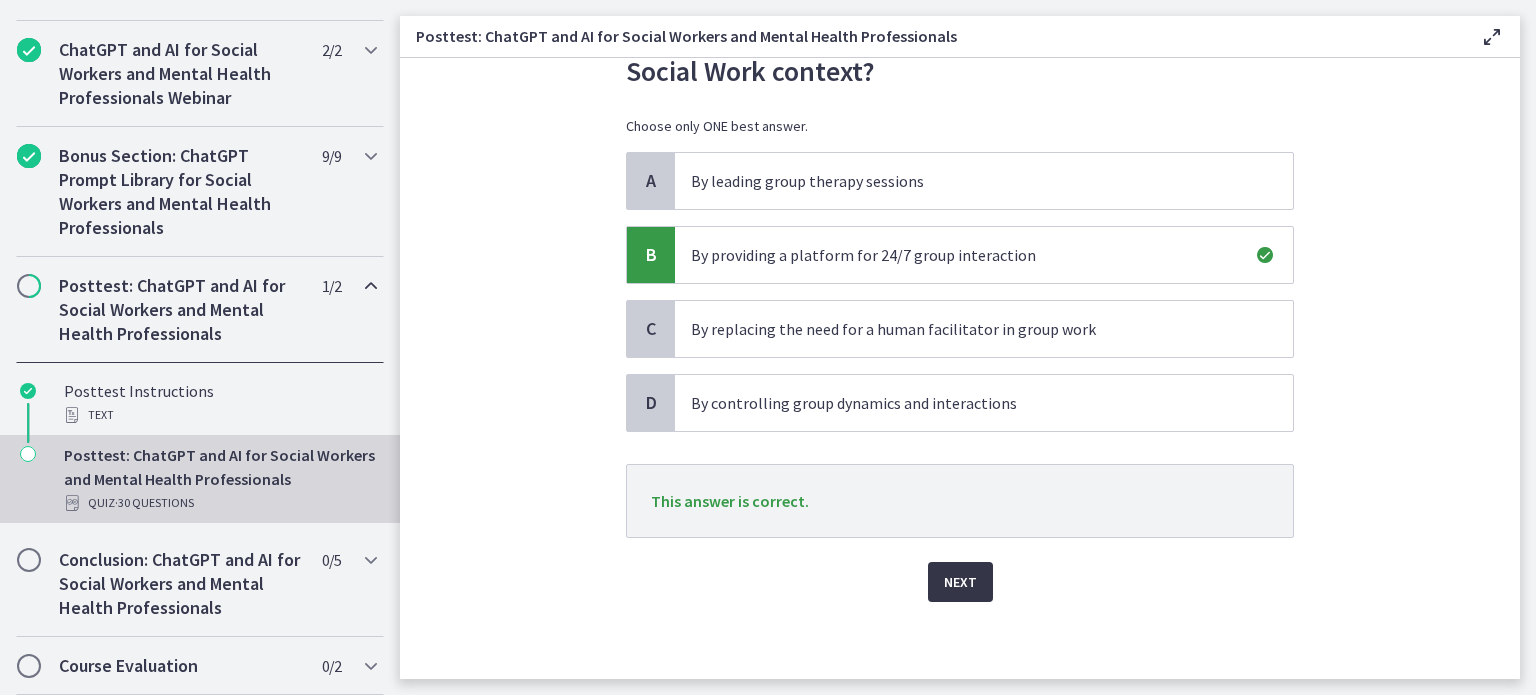 click on "Next" at bounding box center (960, 582) 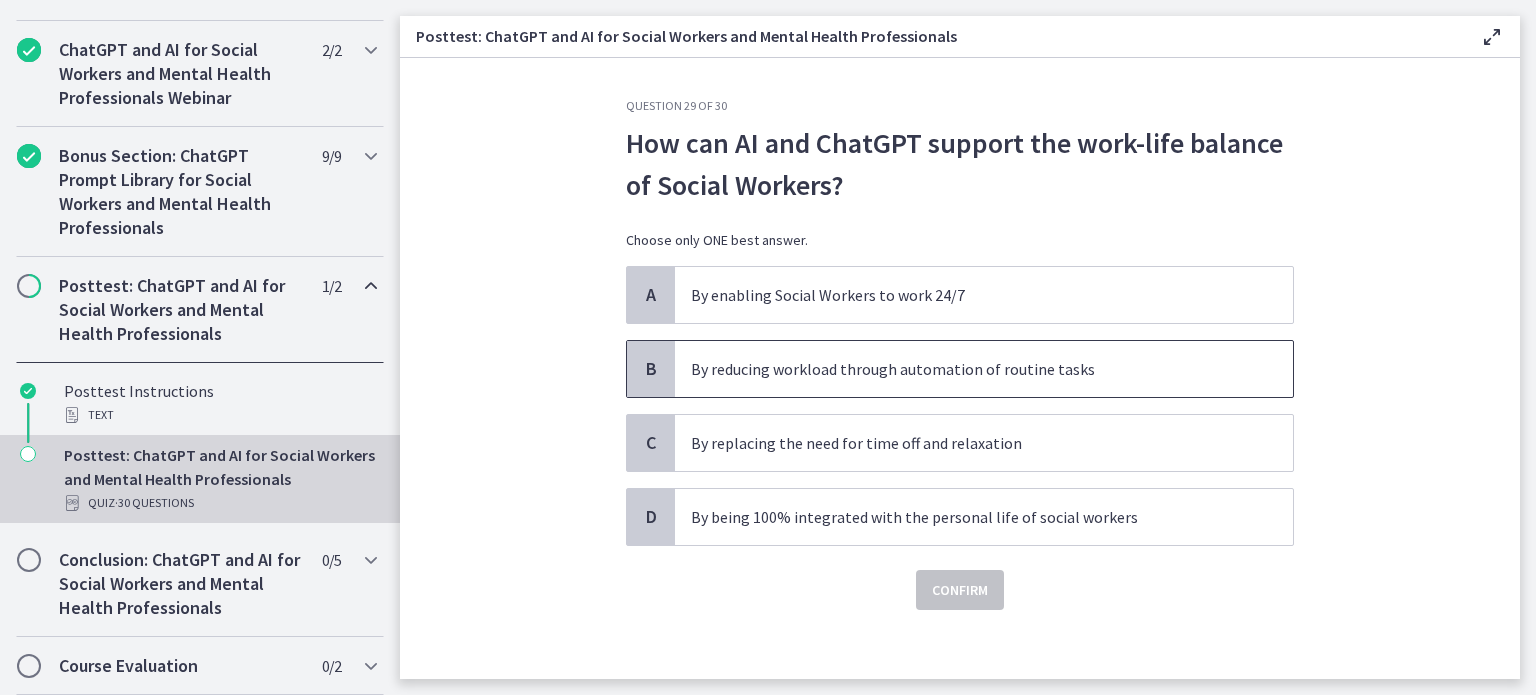 click on "By reducing workload through automation of routine tasks" at bounding box center [964, 369] 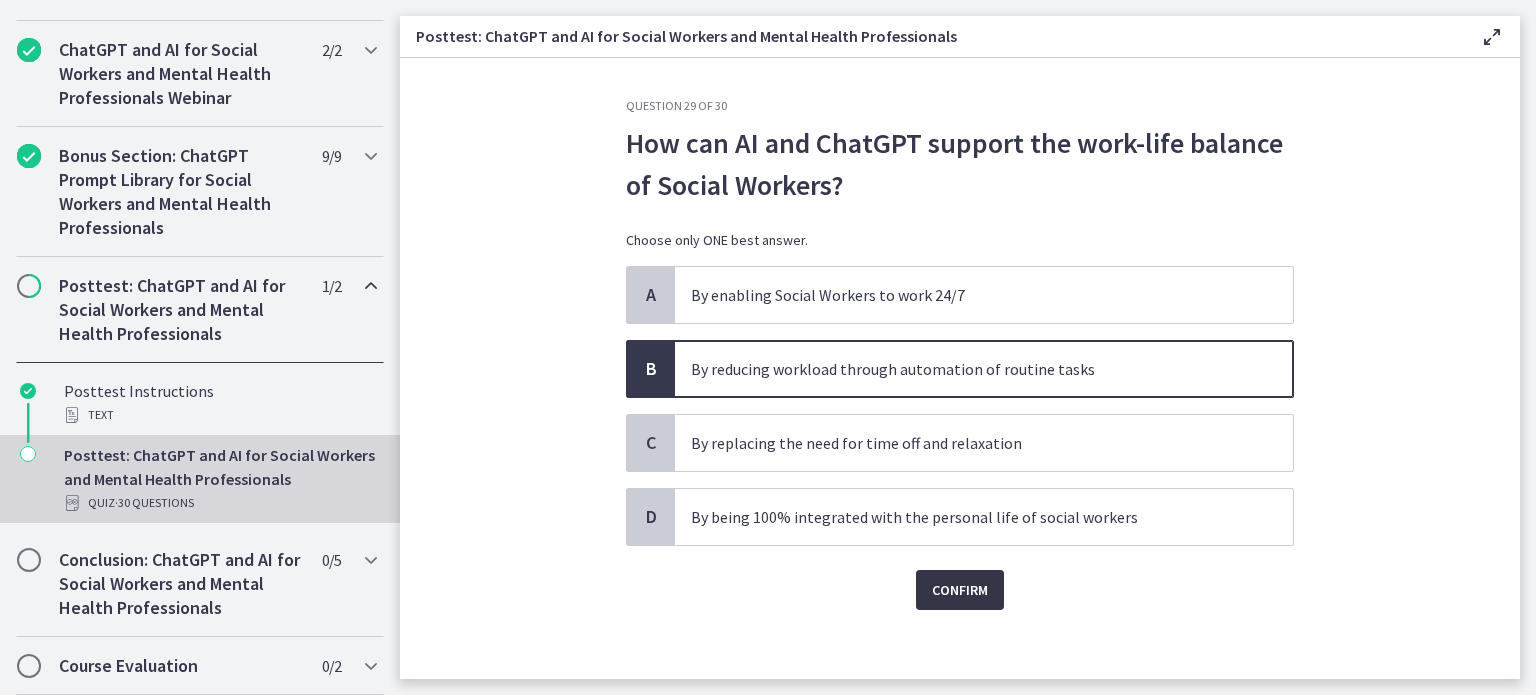 click on "Confirm" at bounding box center [960, 590] 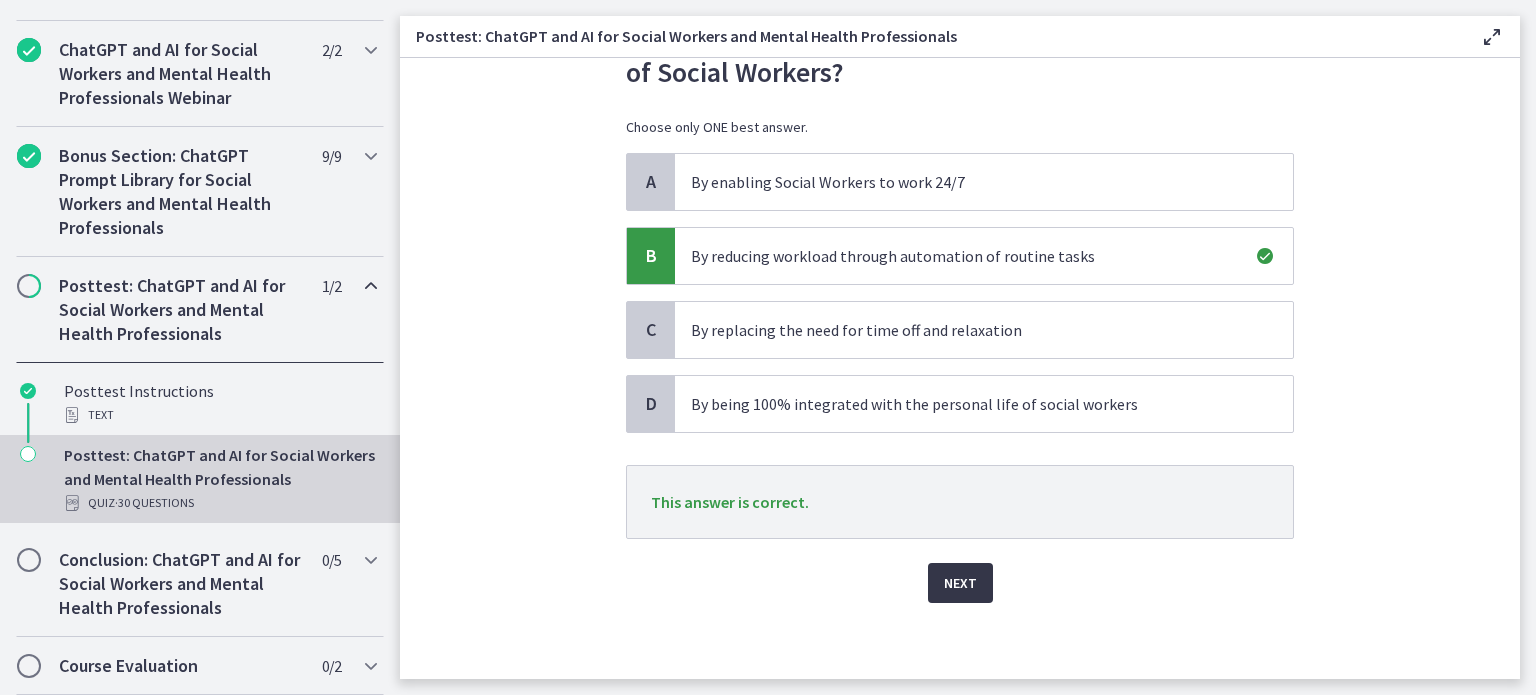 scroll, scrollTop: 114, scrollLeft: 0, axis: vertical 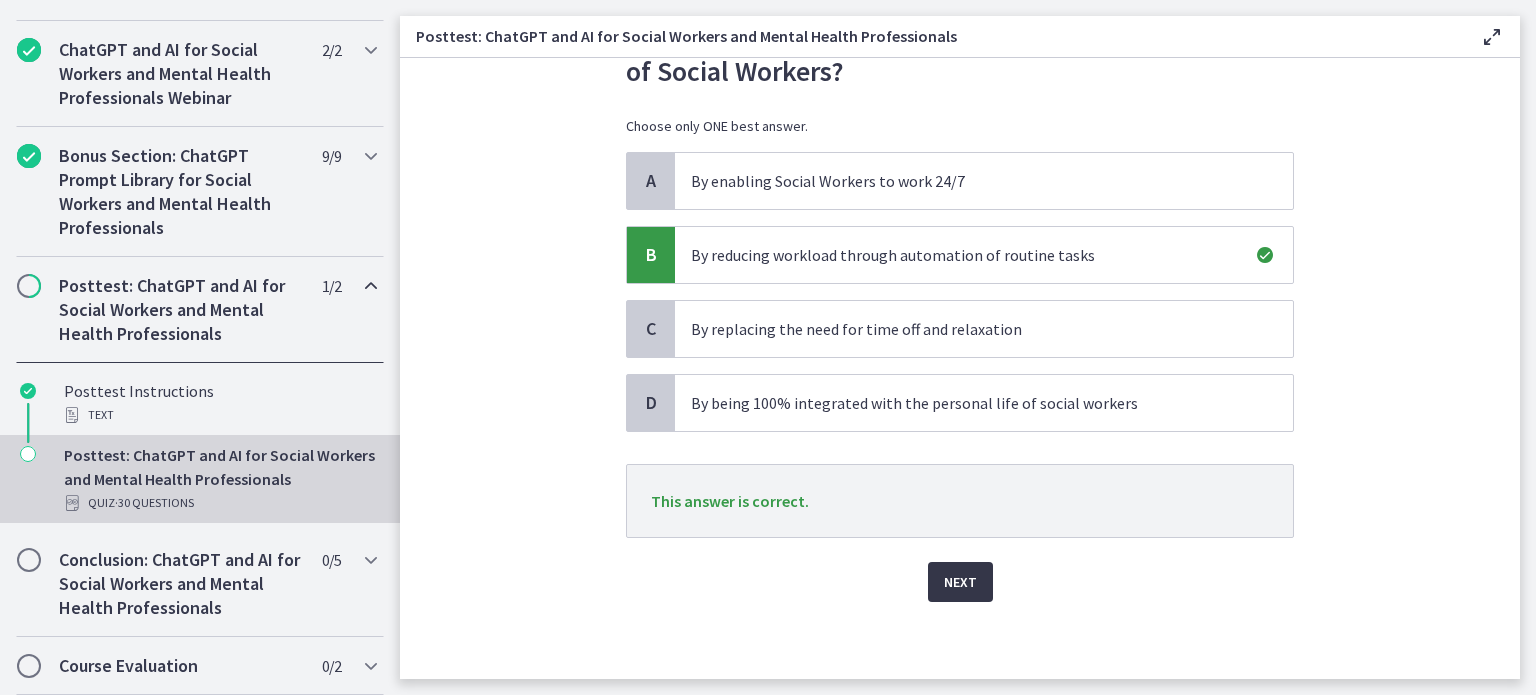click on "Next" at bounding box center [960, 582] 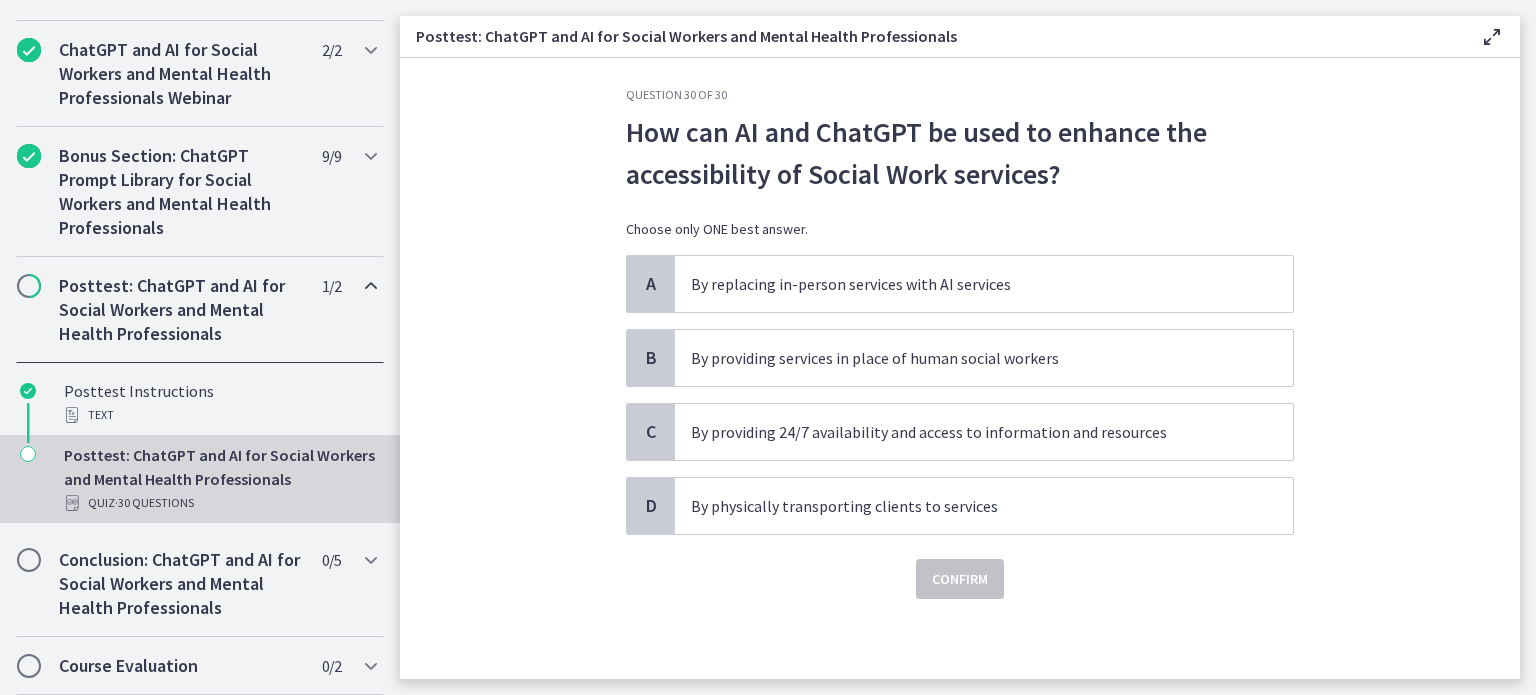 scroll, scrollTop: 0, scrollLeft: 0, axis: both 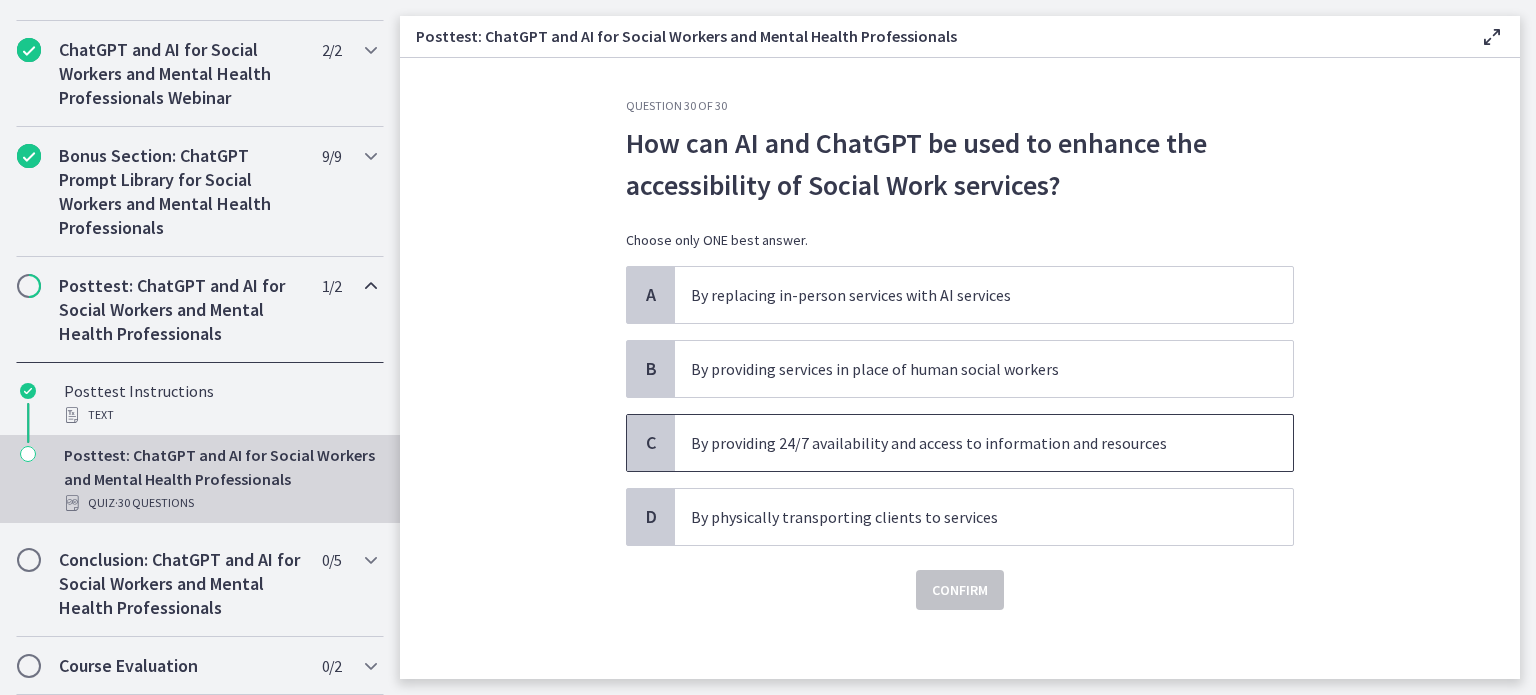 click on "By providing 24/7 availability and access to information and resources" at bounding box center [964, 443] 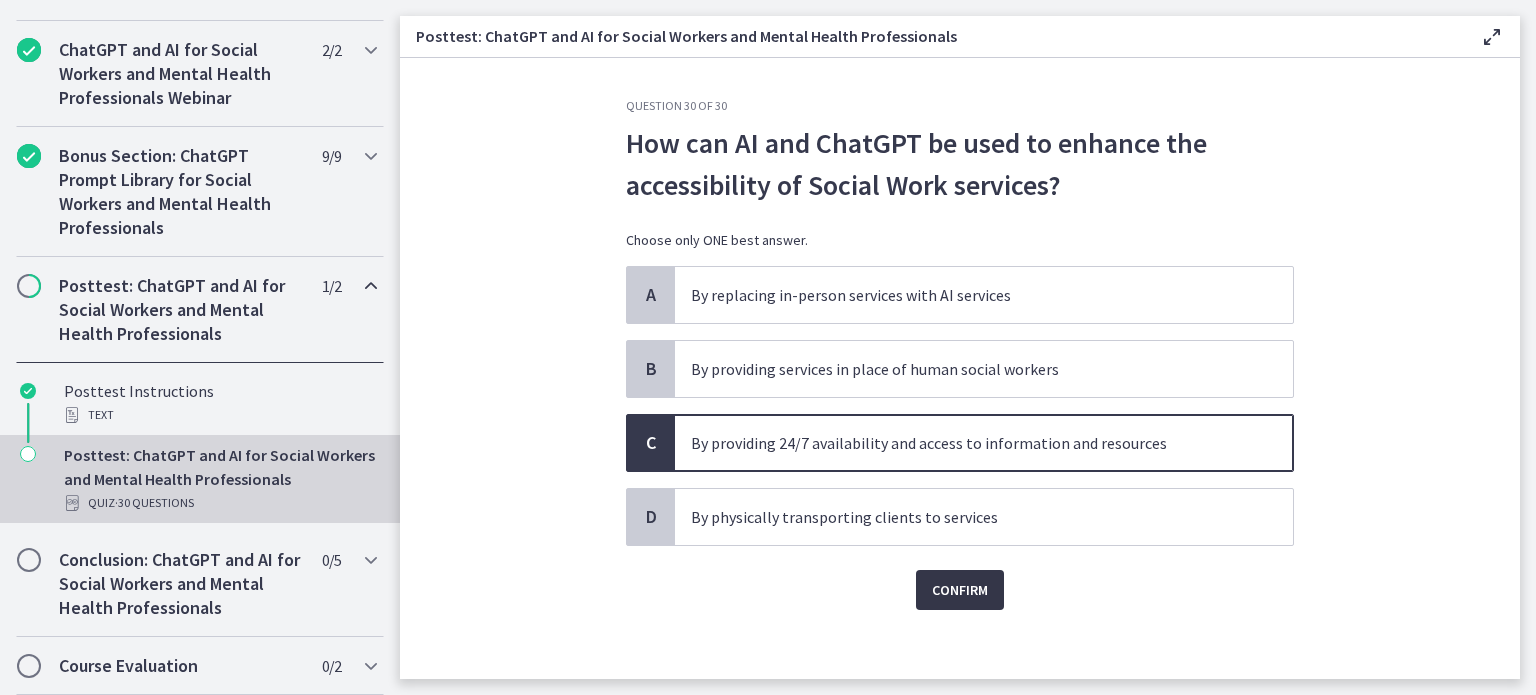 click on "Confirm" at bounding box center [960, 590] 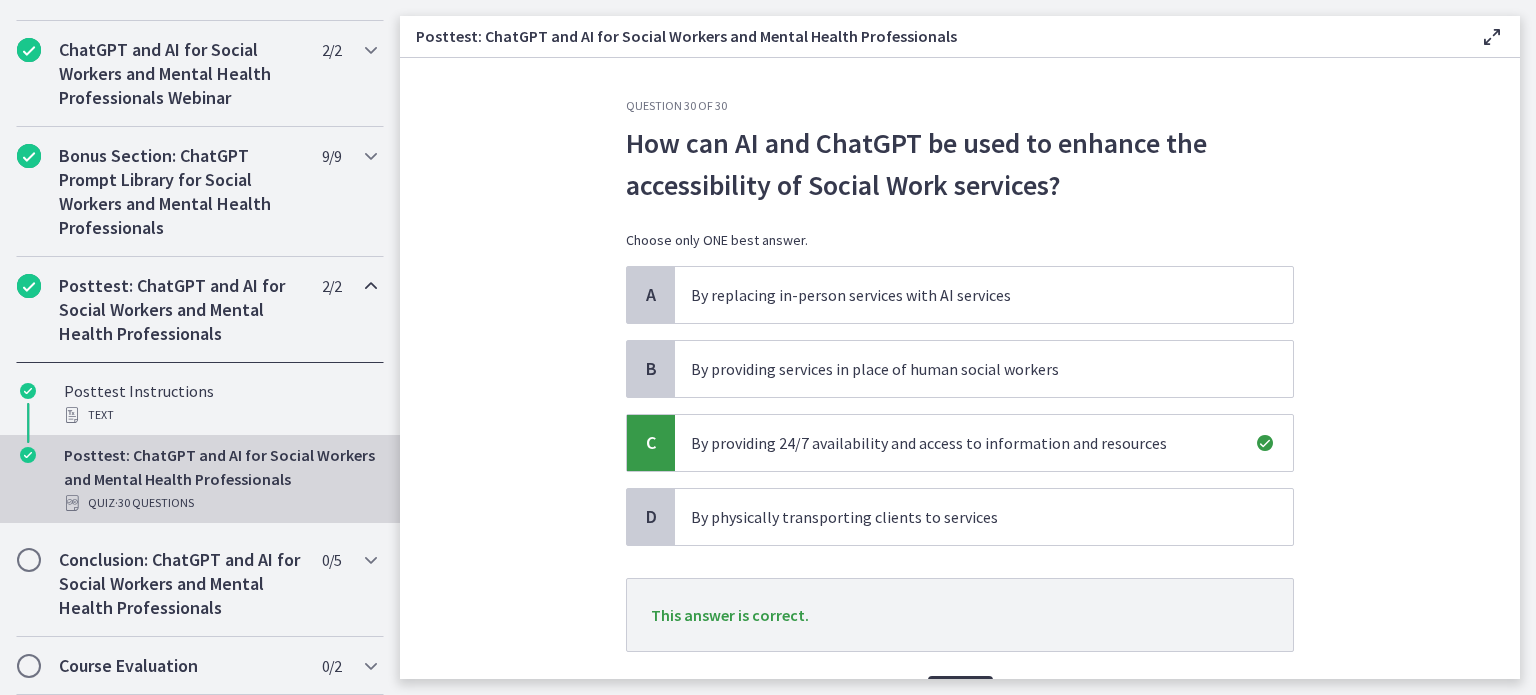 scroll, scrollTop: 114, scrollLeft: 0, axis: vertical 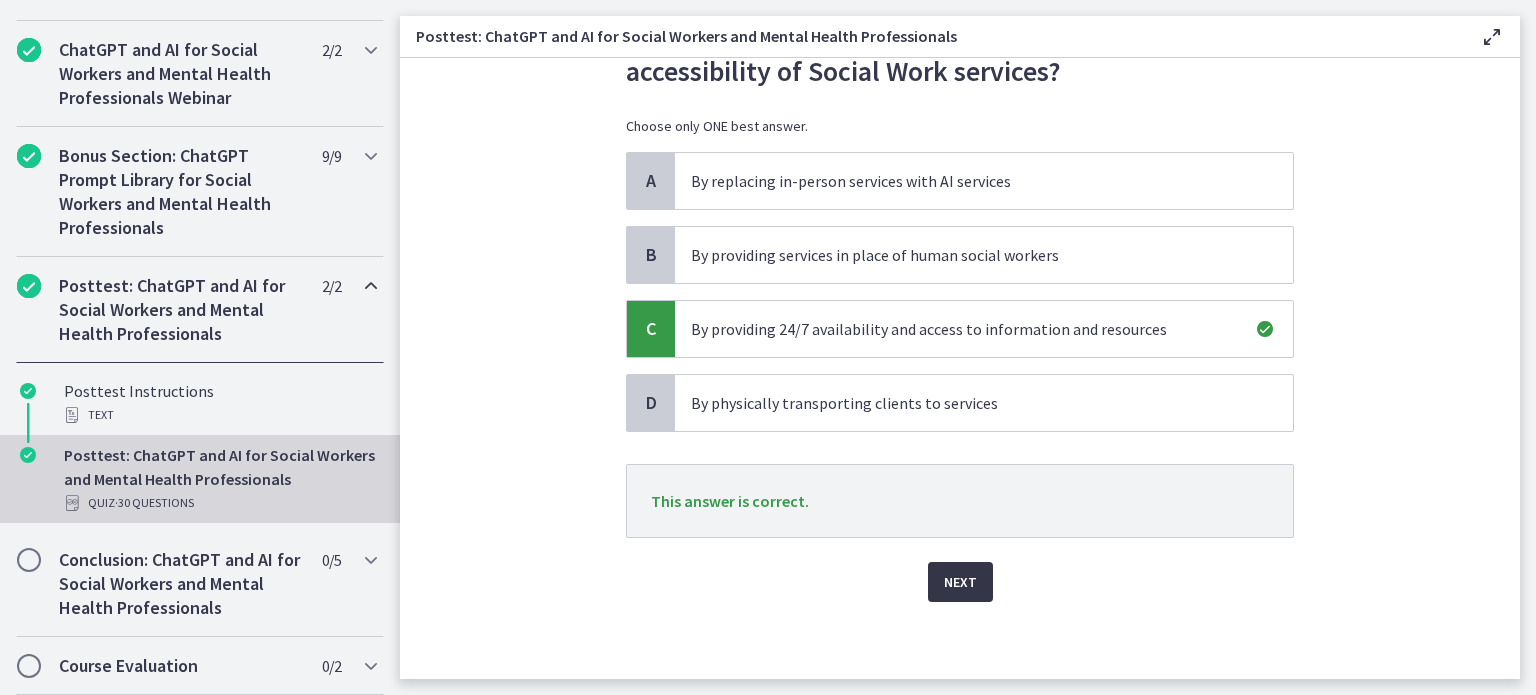 click on "Next" at bounding box center [960, 582] 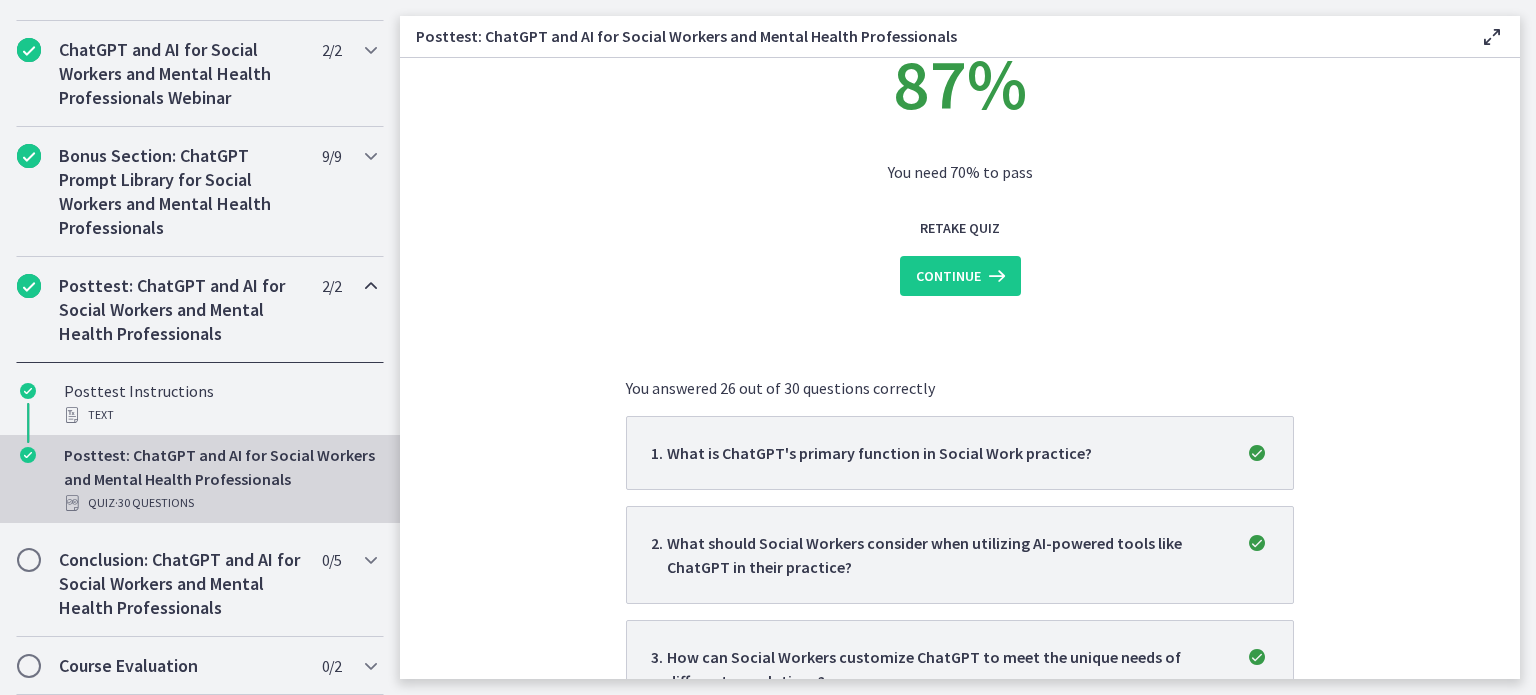 scroll, scrollTop: 0, scrollLeft: 0, axis: both 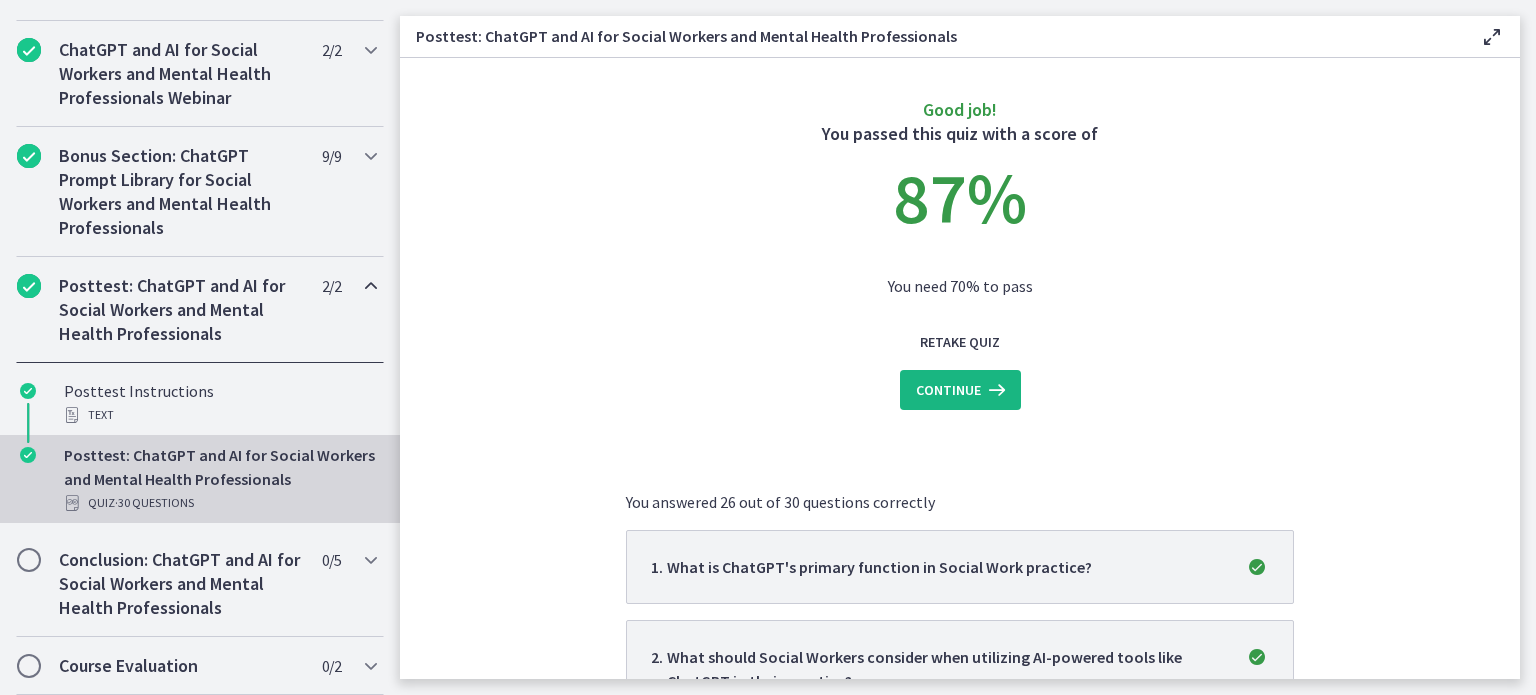click on "Continue" at bounding box center (948, 390) 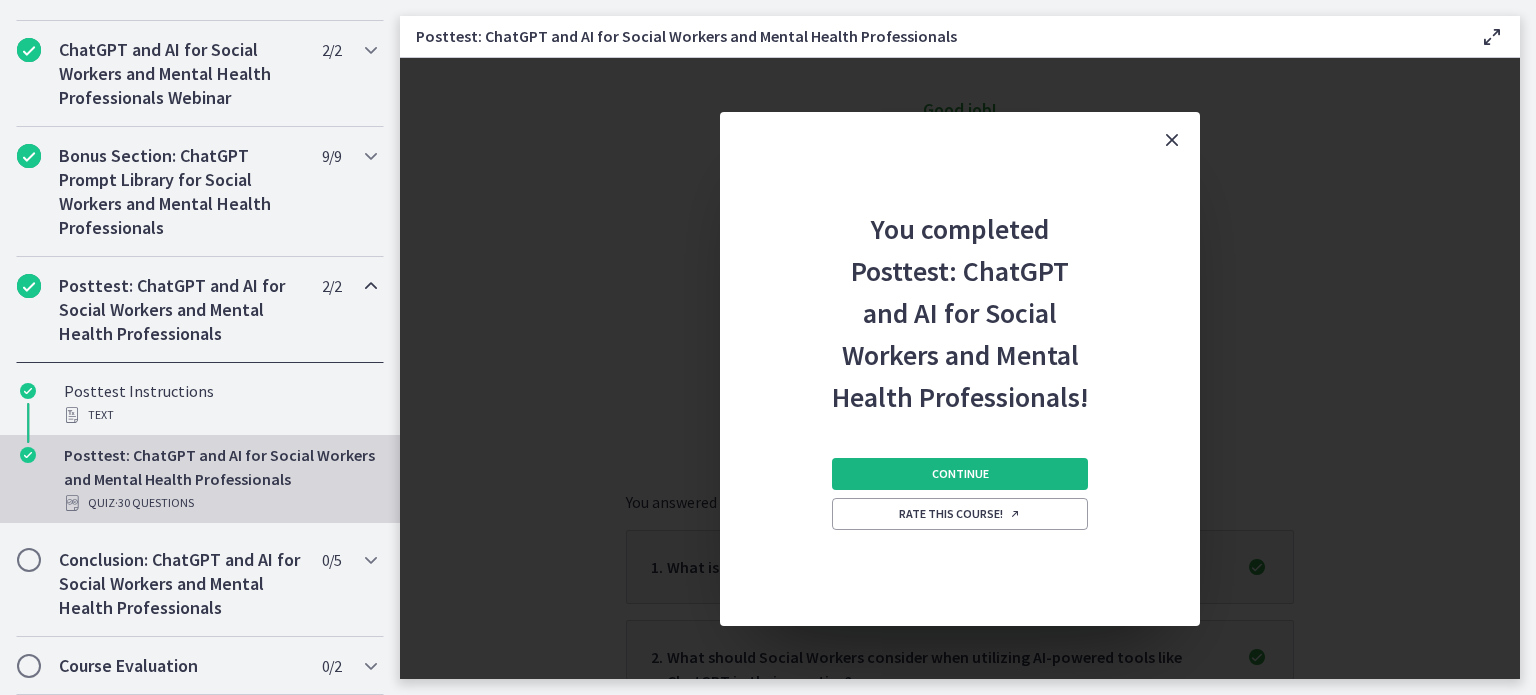 click on "Continue" at bounding box center (960, 474) 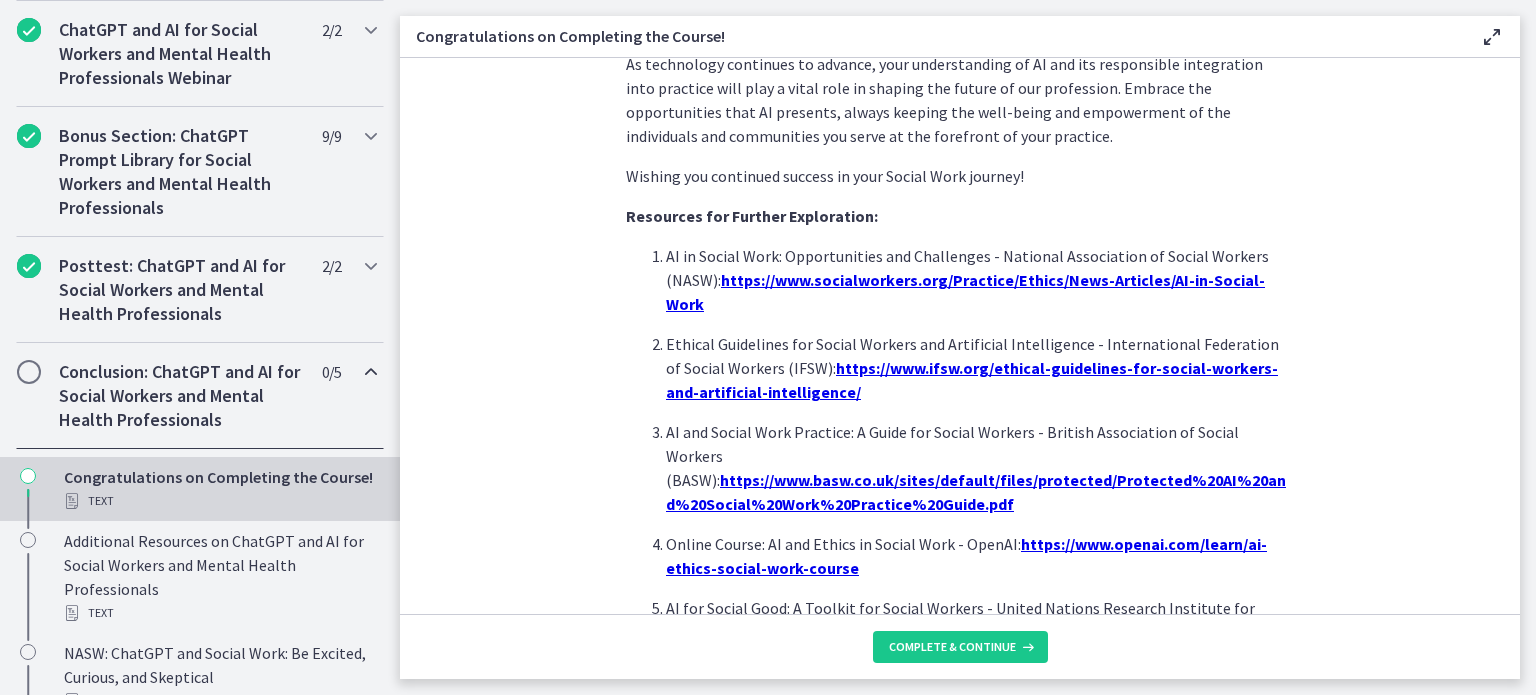 scroll, scrollTop: 1776, scrollLeft: 0, axis: vertical 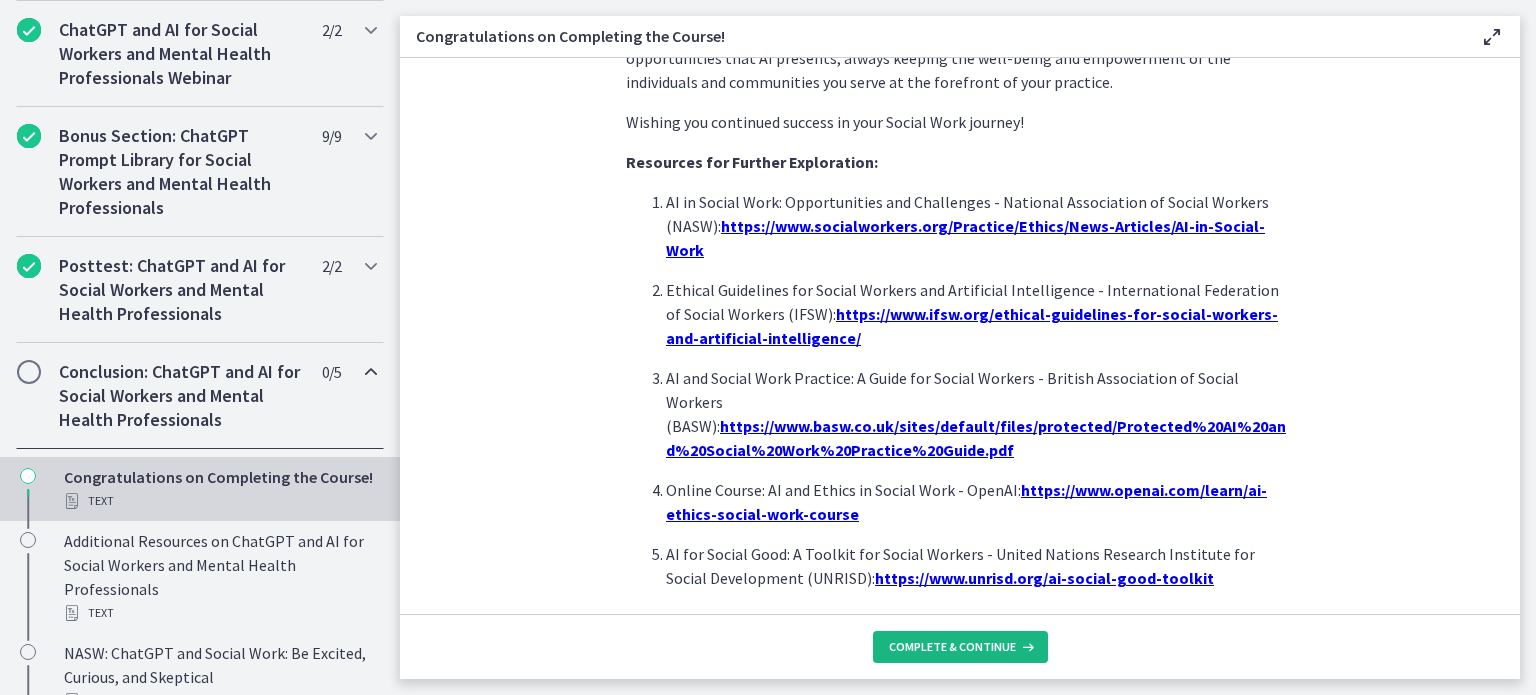 click on "Complete & continue" at bounding box center [952, 647] 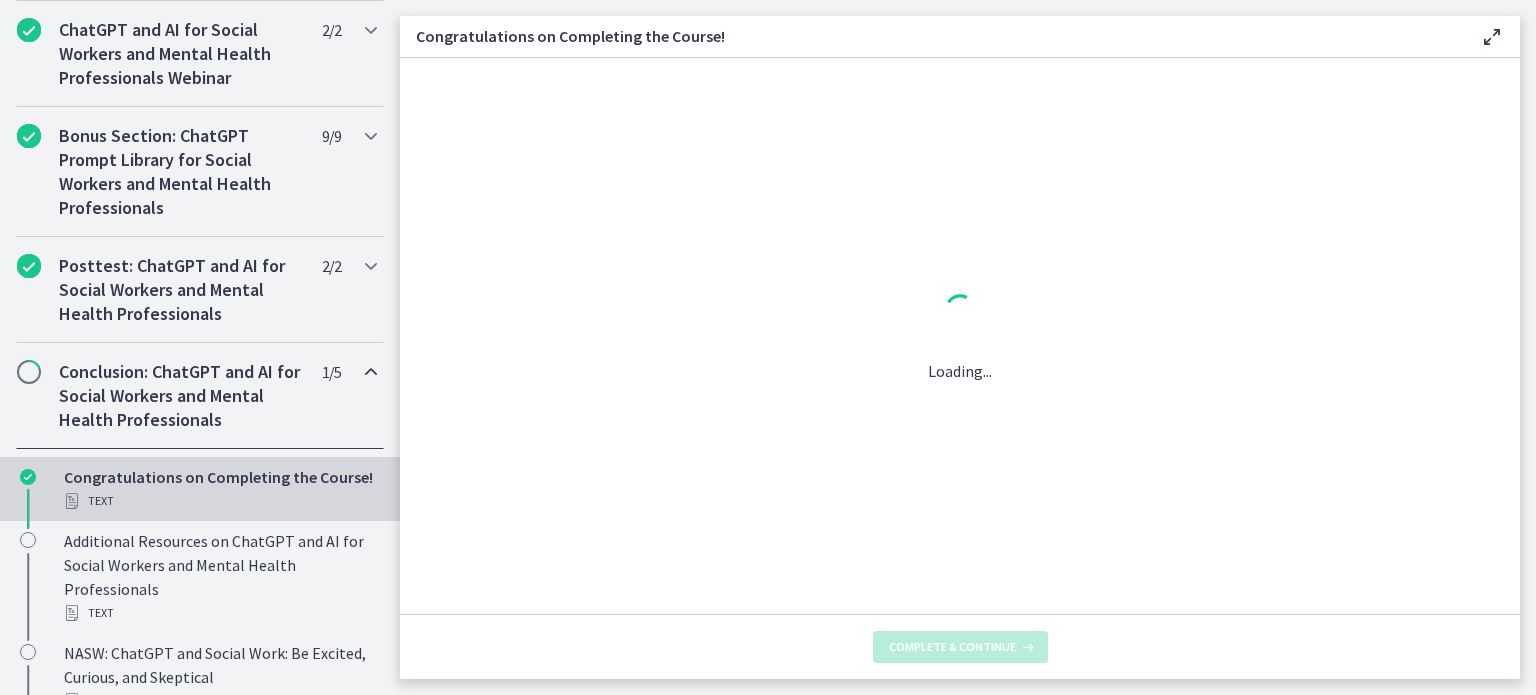 scroll, scrollTop: 0, scrollLeft: 0, axis: both 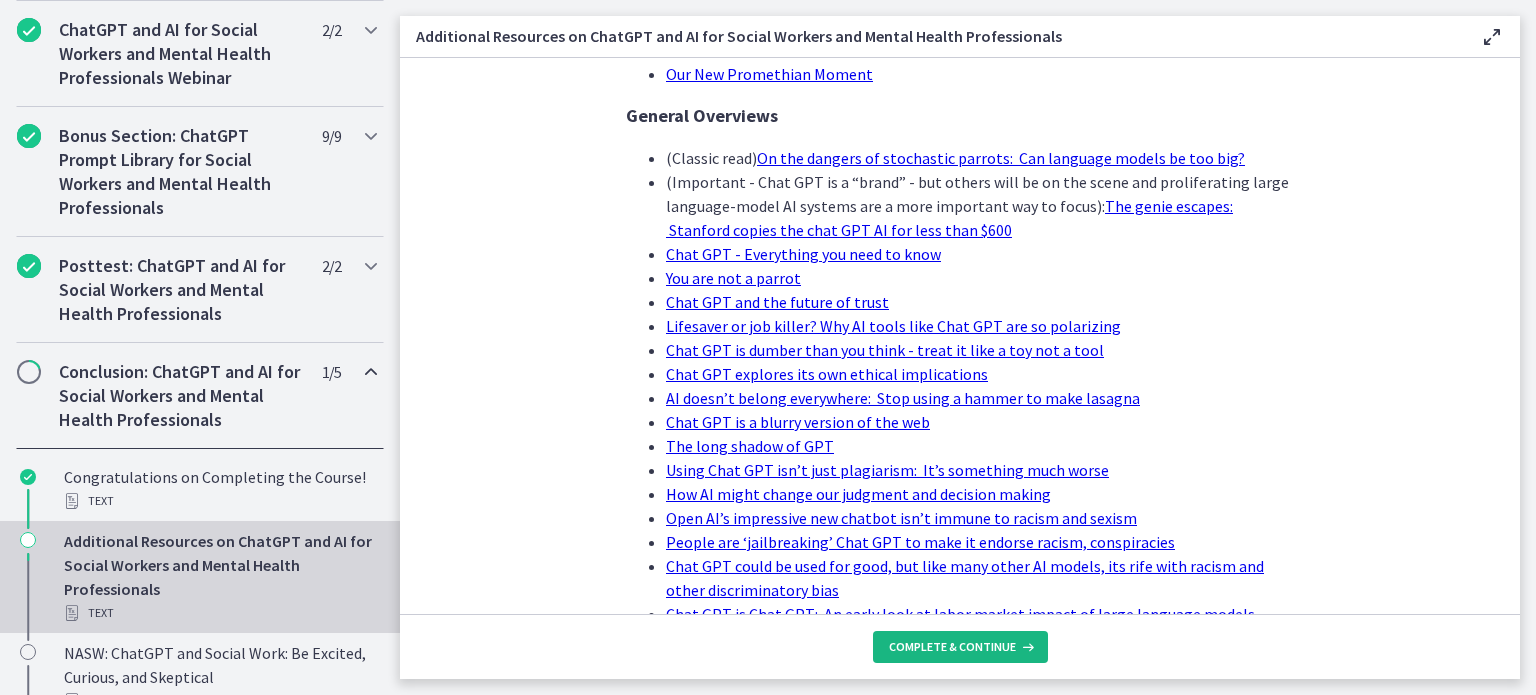 click on "Complete & continue" at bounding box center [952, 647] 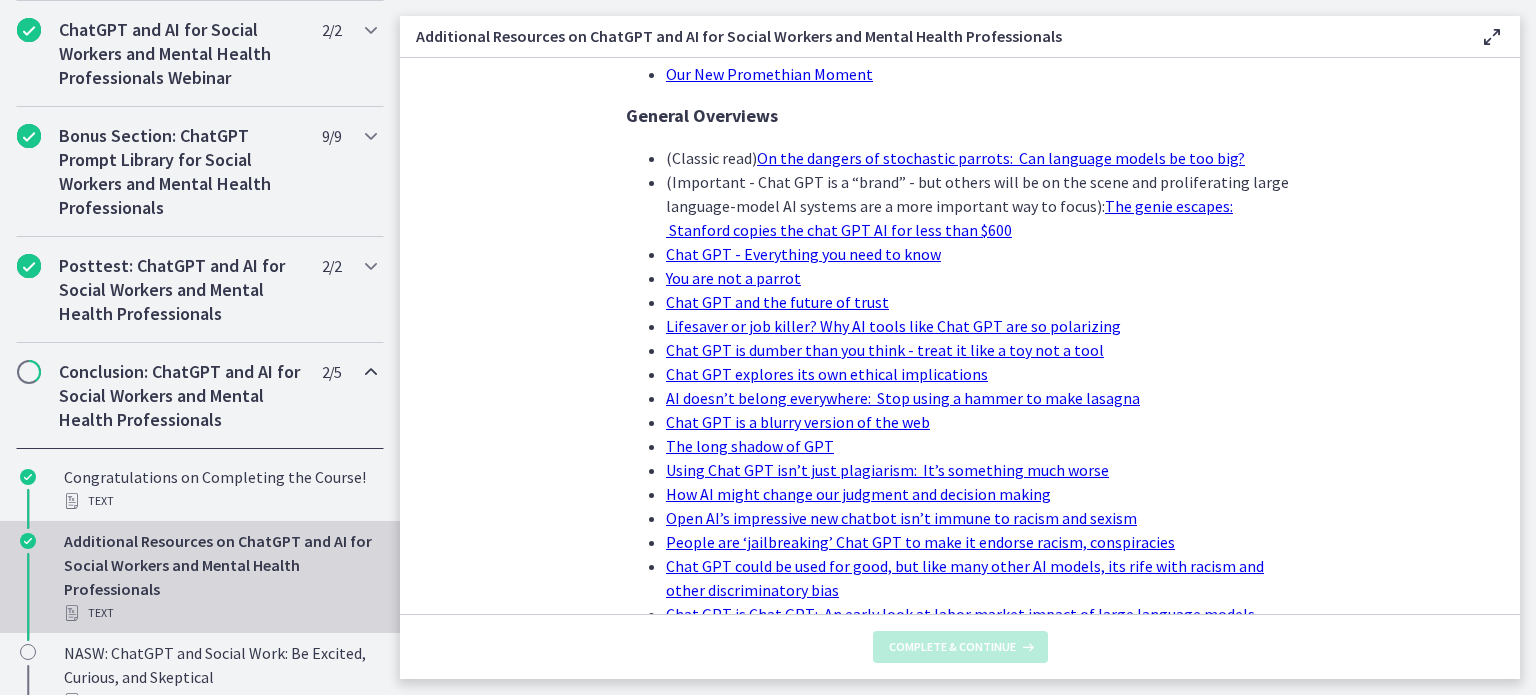 scroll, scrollTop: 0, scrollLeft: 0, axis: both 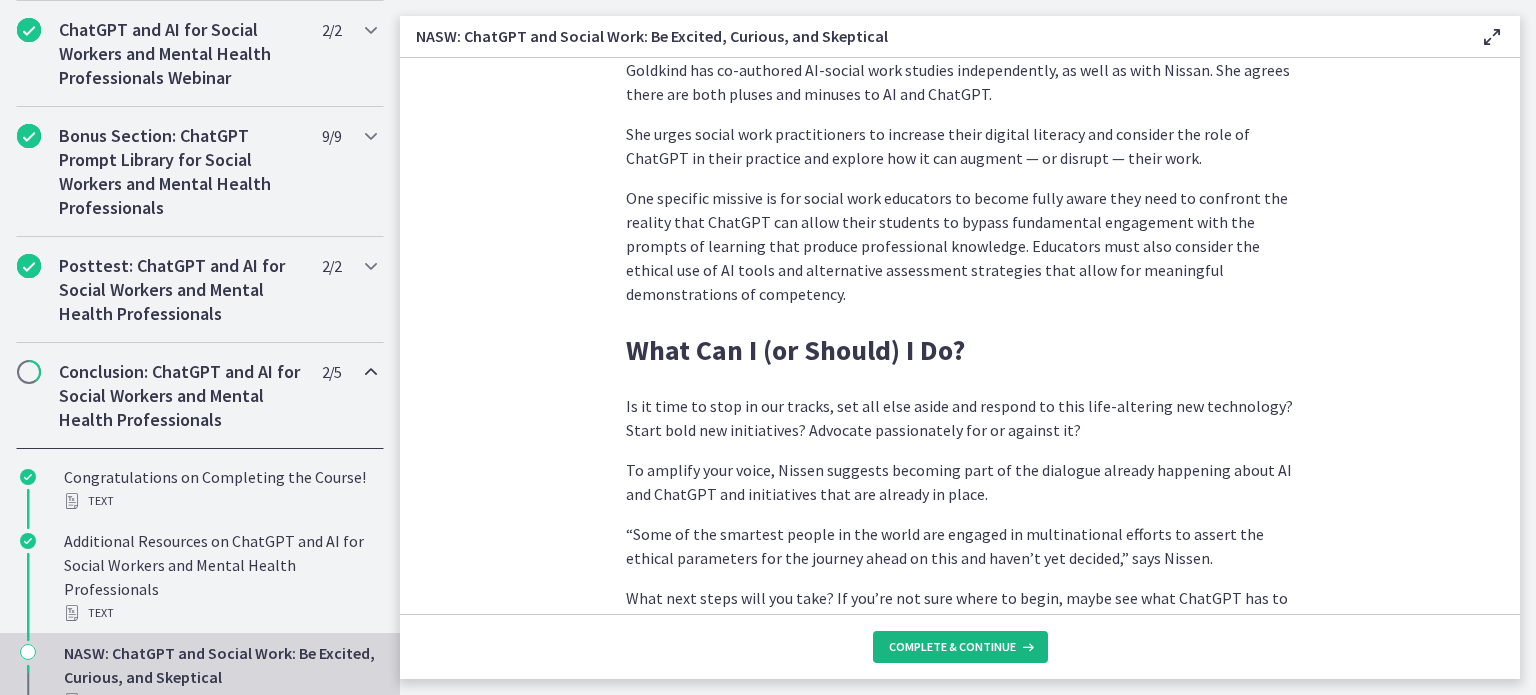 click on "Complete & continue" at bounding box center [960, 647] 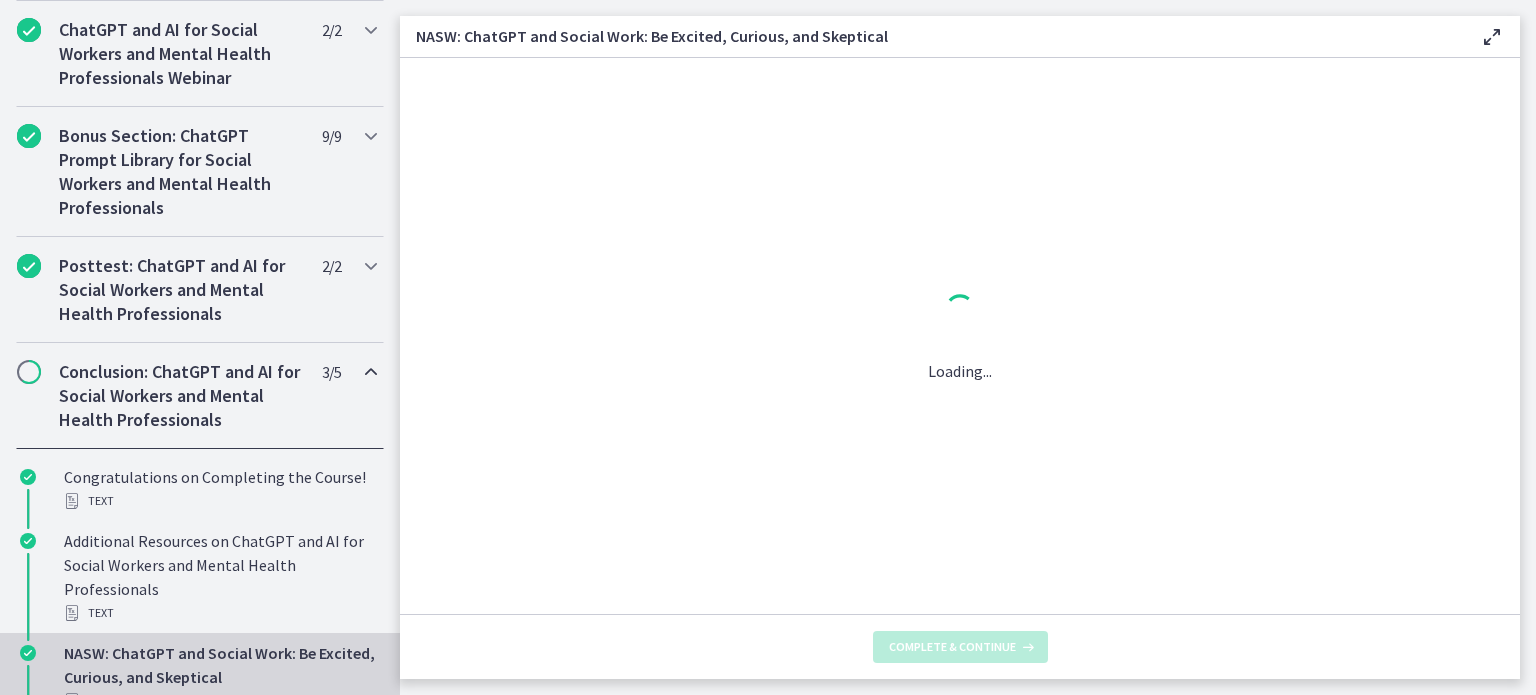 scroll, scrollTop: 0, scrollLeft: 0, axis: both 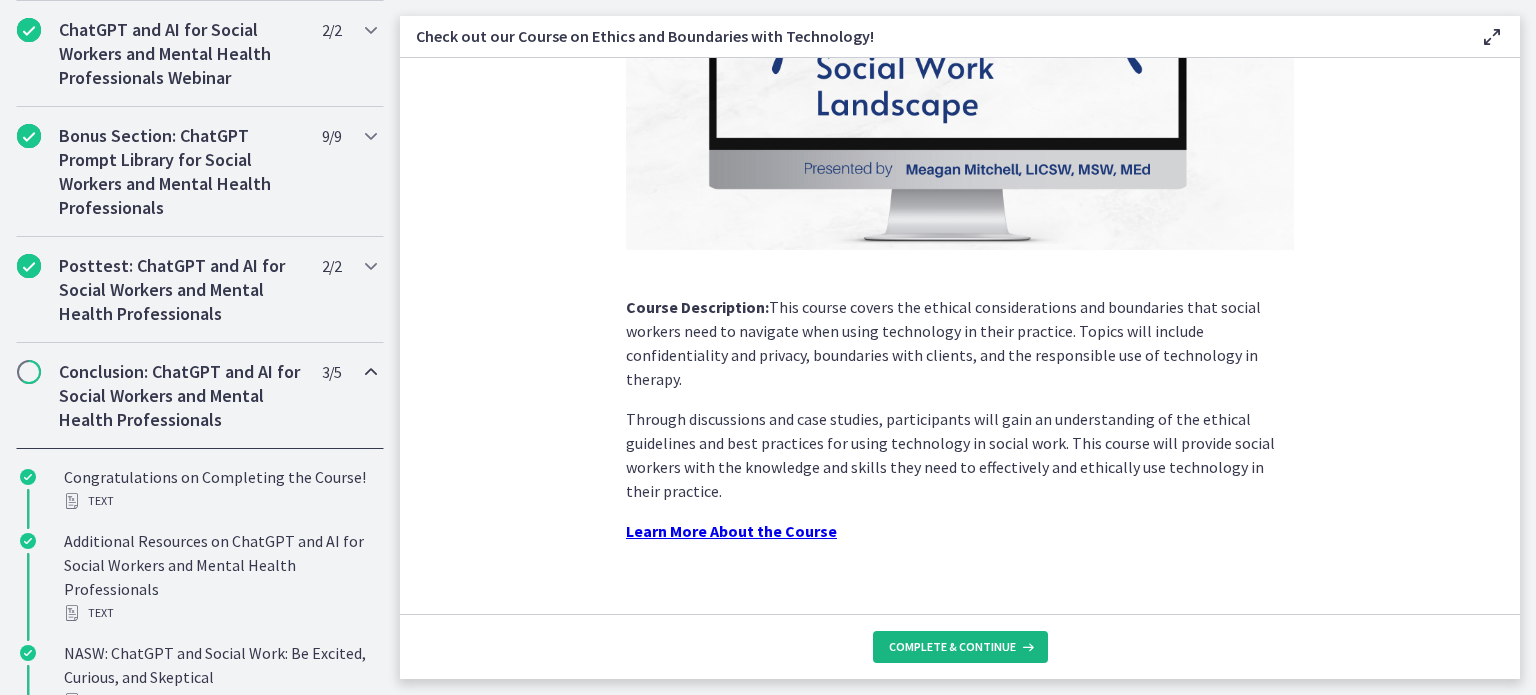 click on "Complete & continue" at bounding box center [952, 647] 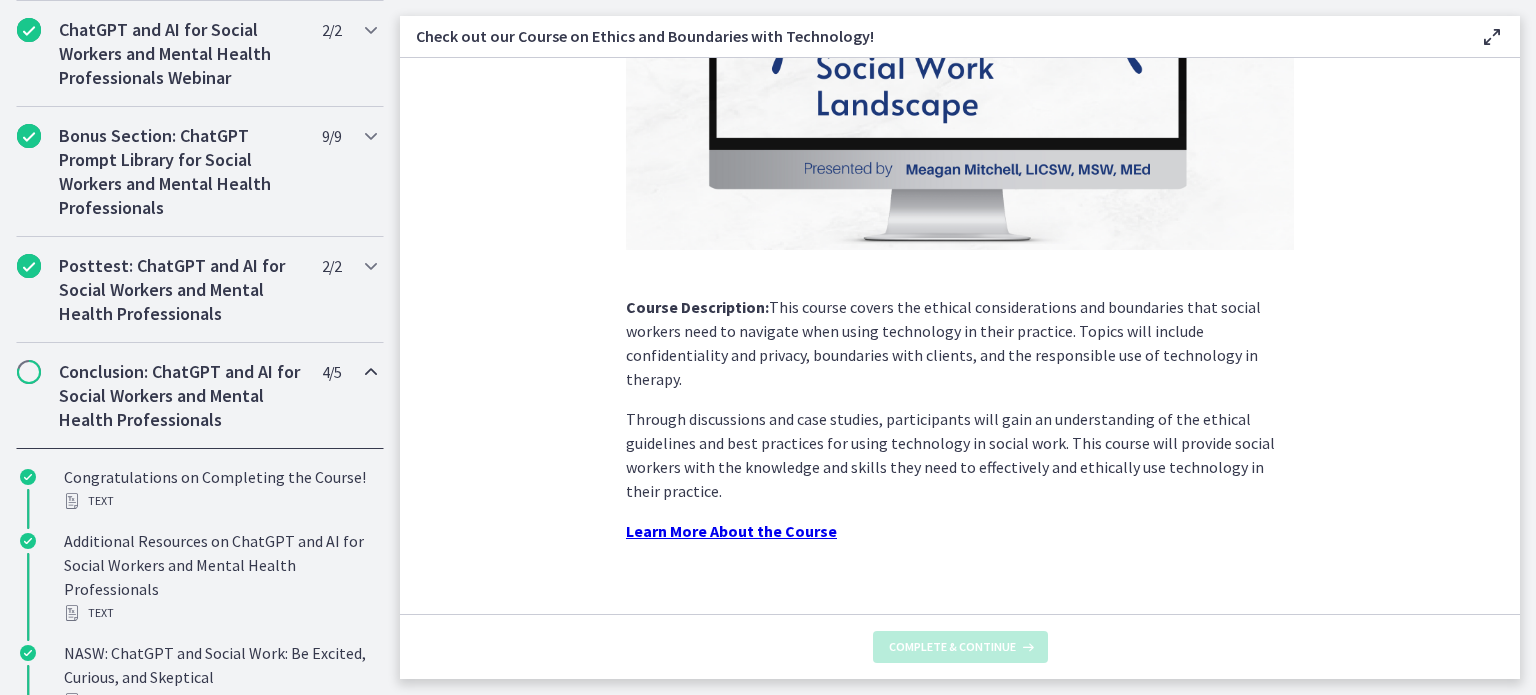 scroll, scrollTop: 0, scrollLeft: 0, axis: both 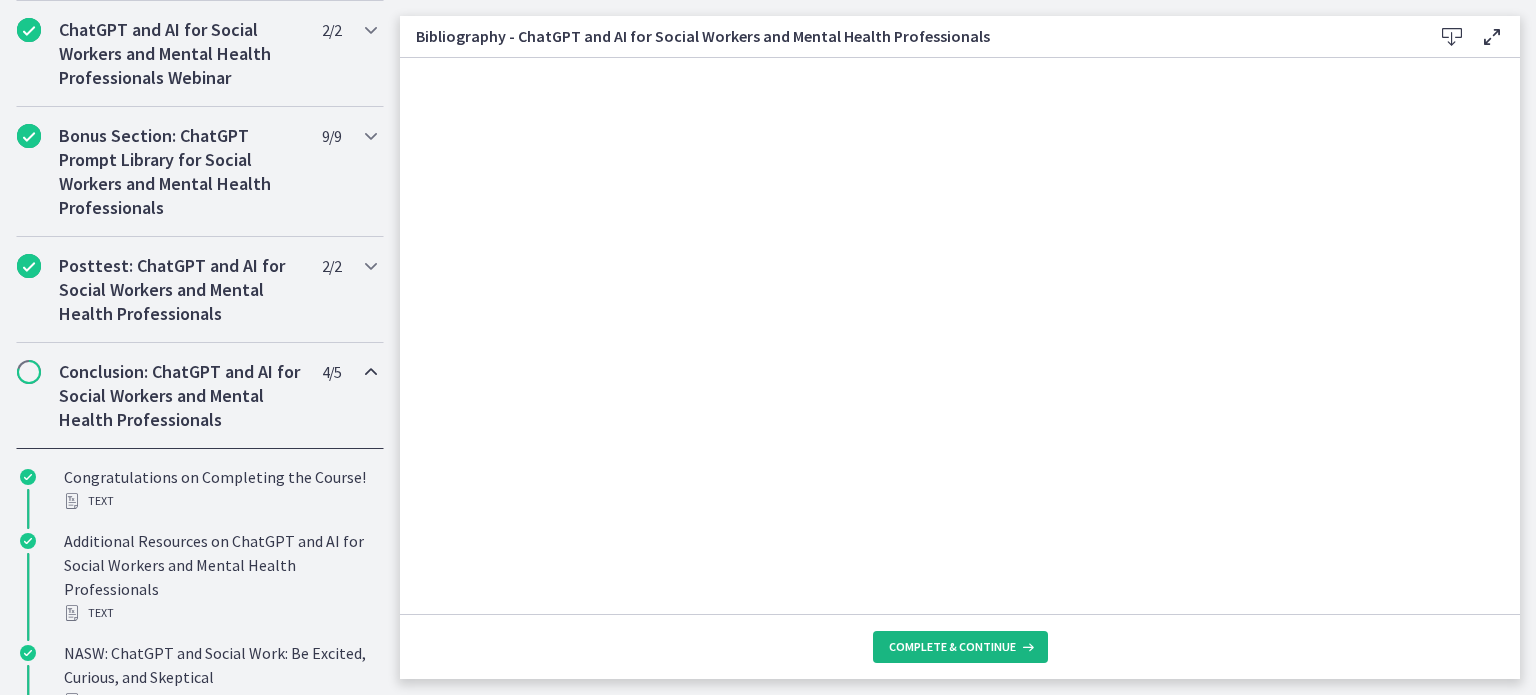 click on "Complete & continue" at bounding box center [952, 647] 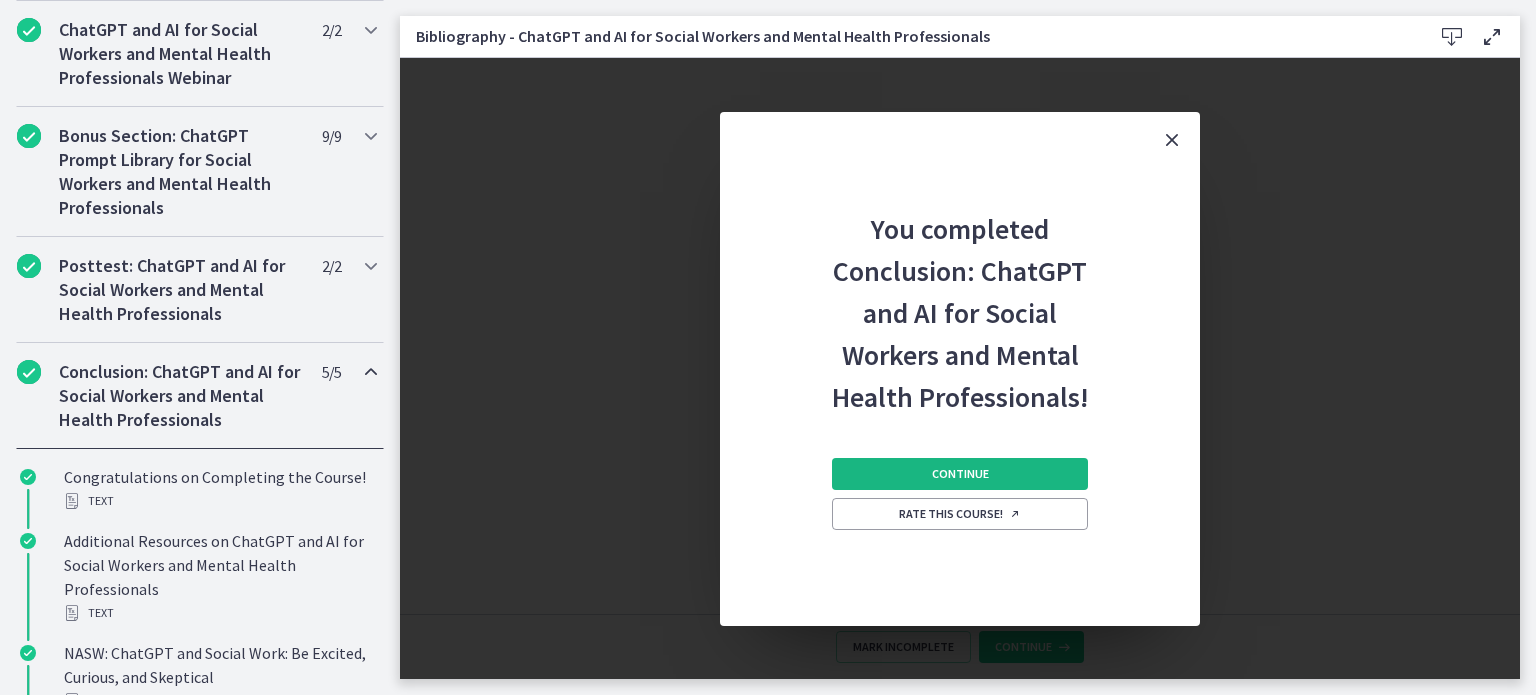 click on "Continue" at bounding box center (960, 474) 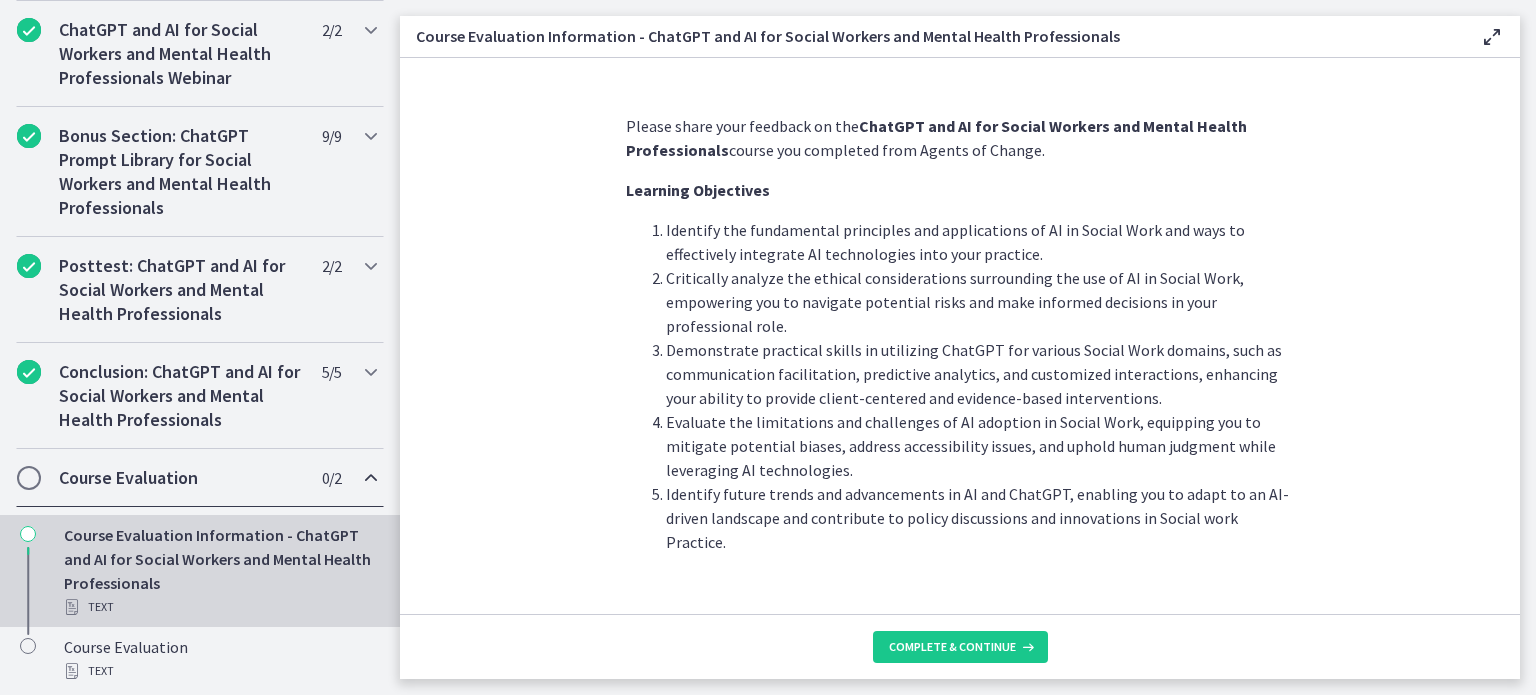 scroll, scrollTop: 11, scrollLeft: 0, axis: vertical 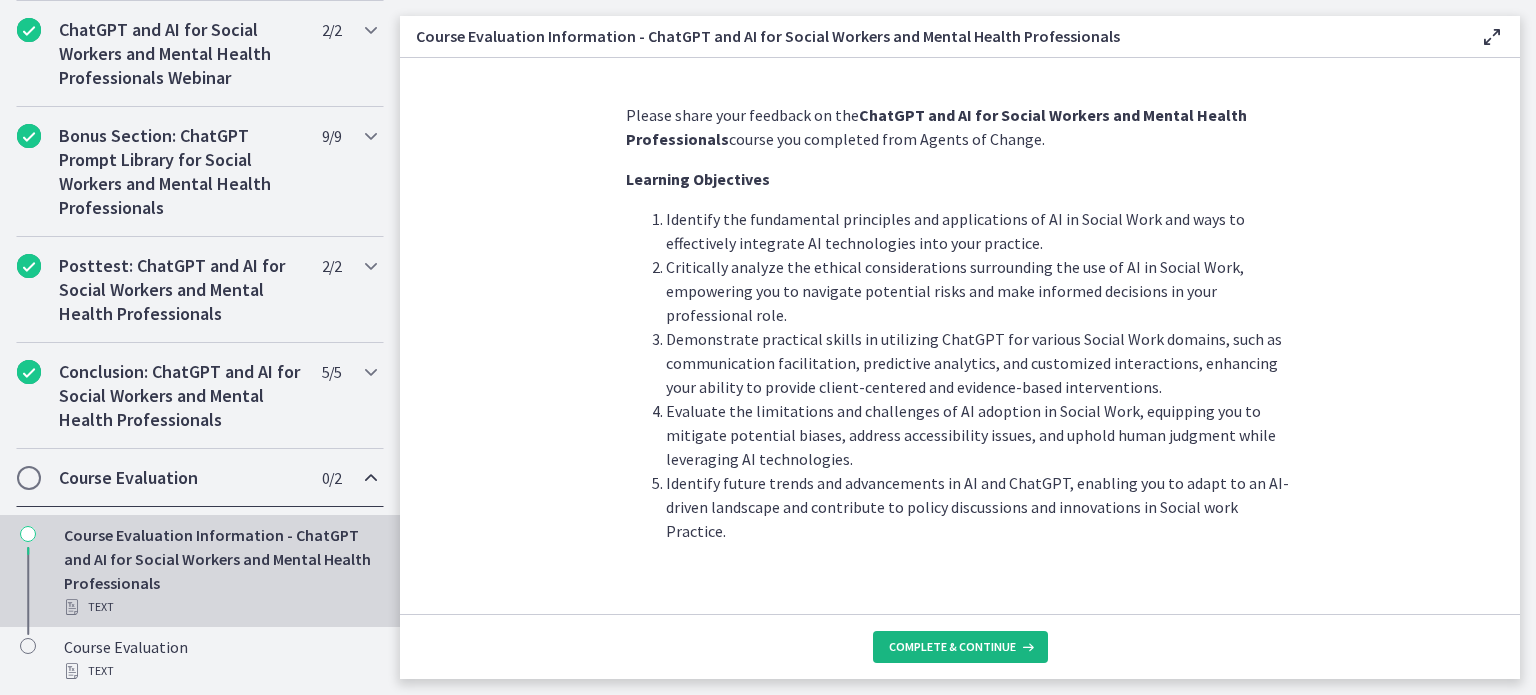 click on "Complete & continue" at bounding box center [960, 647] 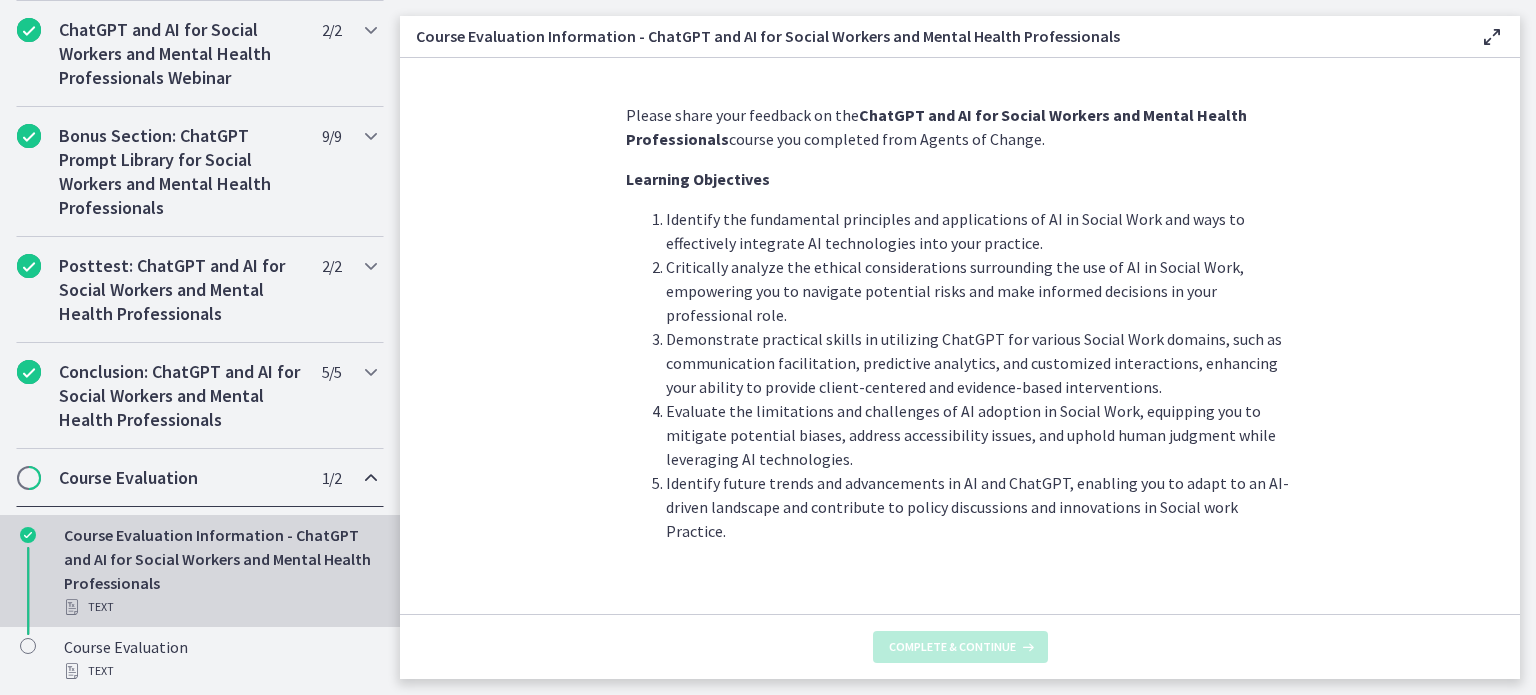 scroll, scrollTop: 0, scrollLeft: 0, axis: both 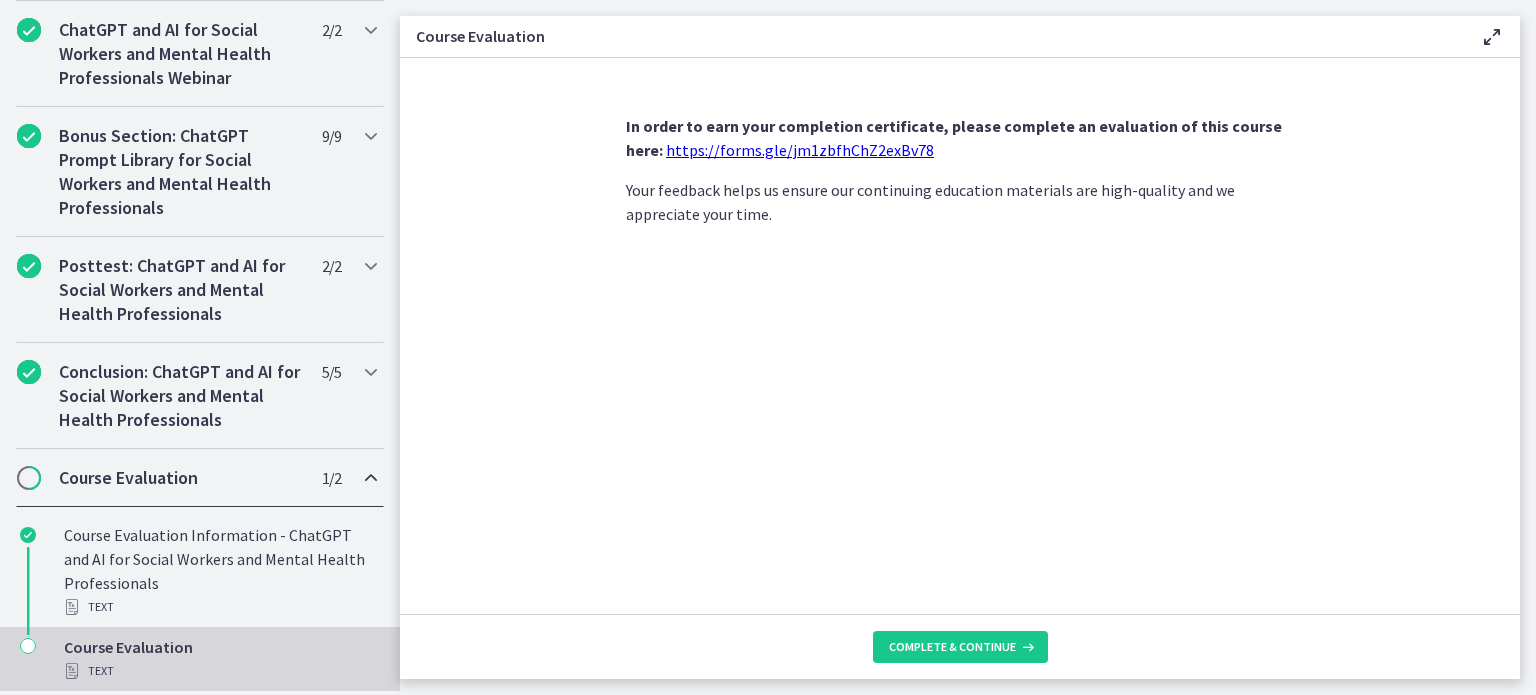 click on "https://forms.gle/jm1zbfhChZ2exBv78" at bounding box center (800, 150) 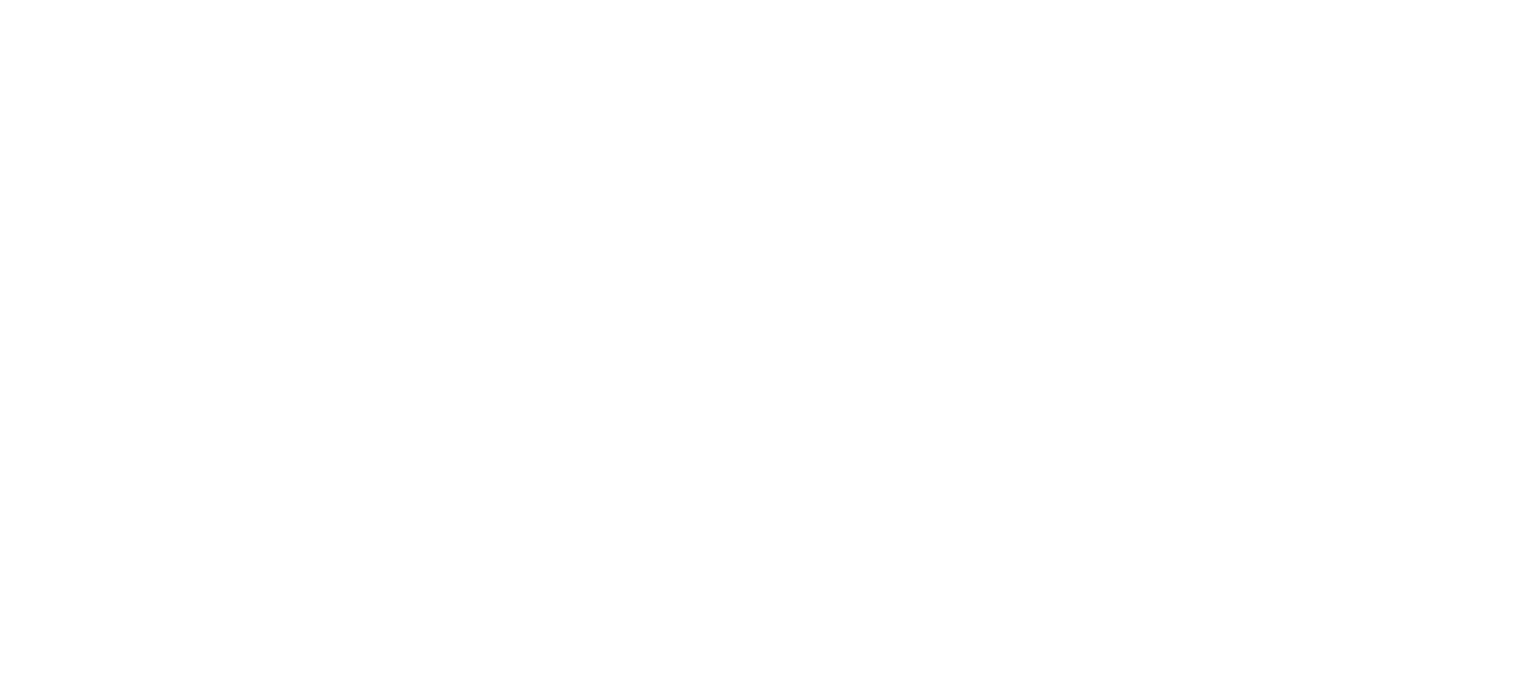 scroll, scrollTop: 0, scrollLeft: 0, axis: both 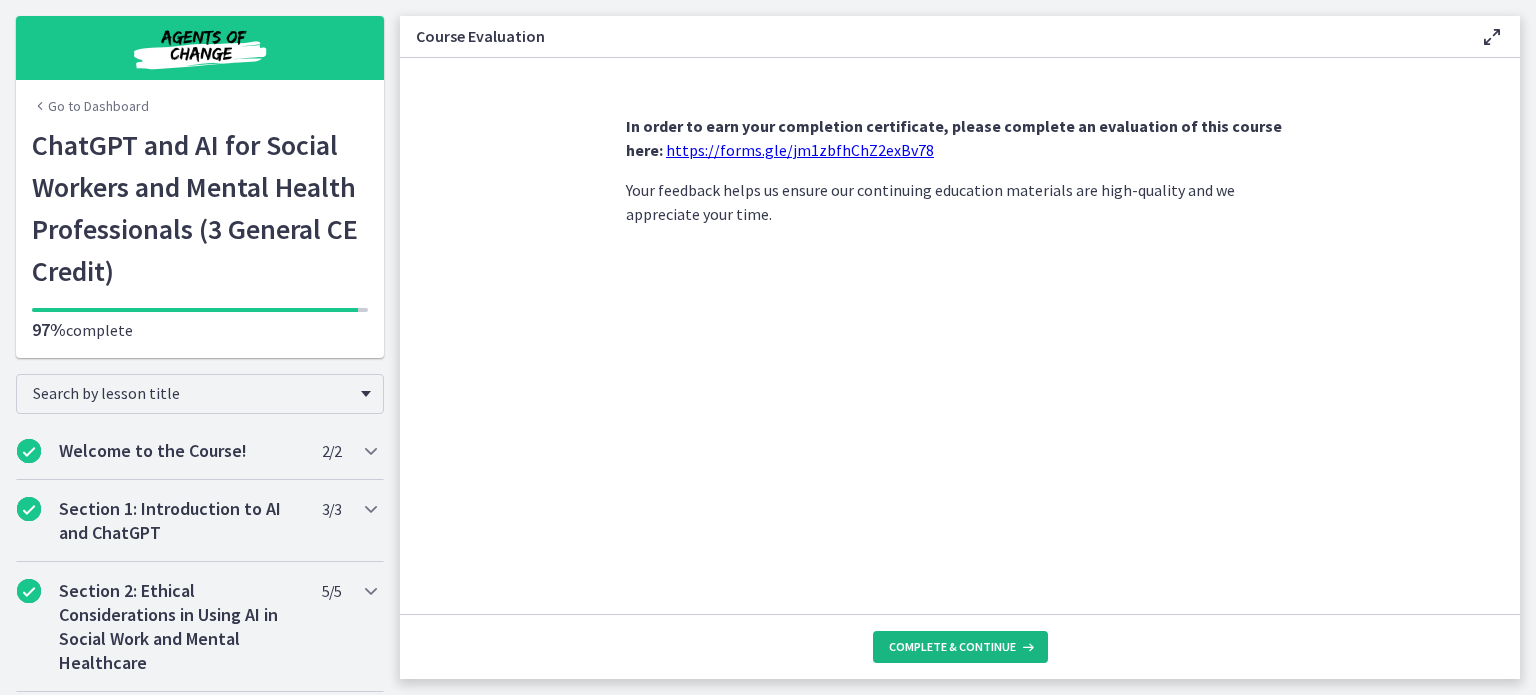 click on "Complete & continue" at bounding box center (952, 647) 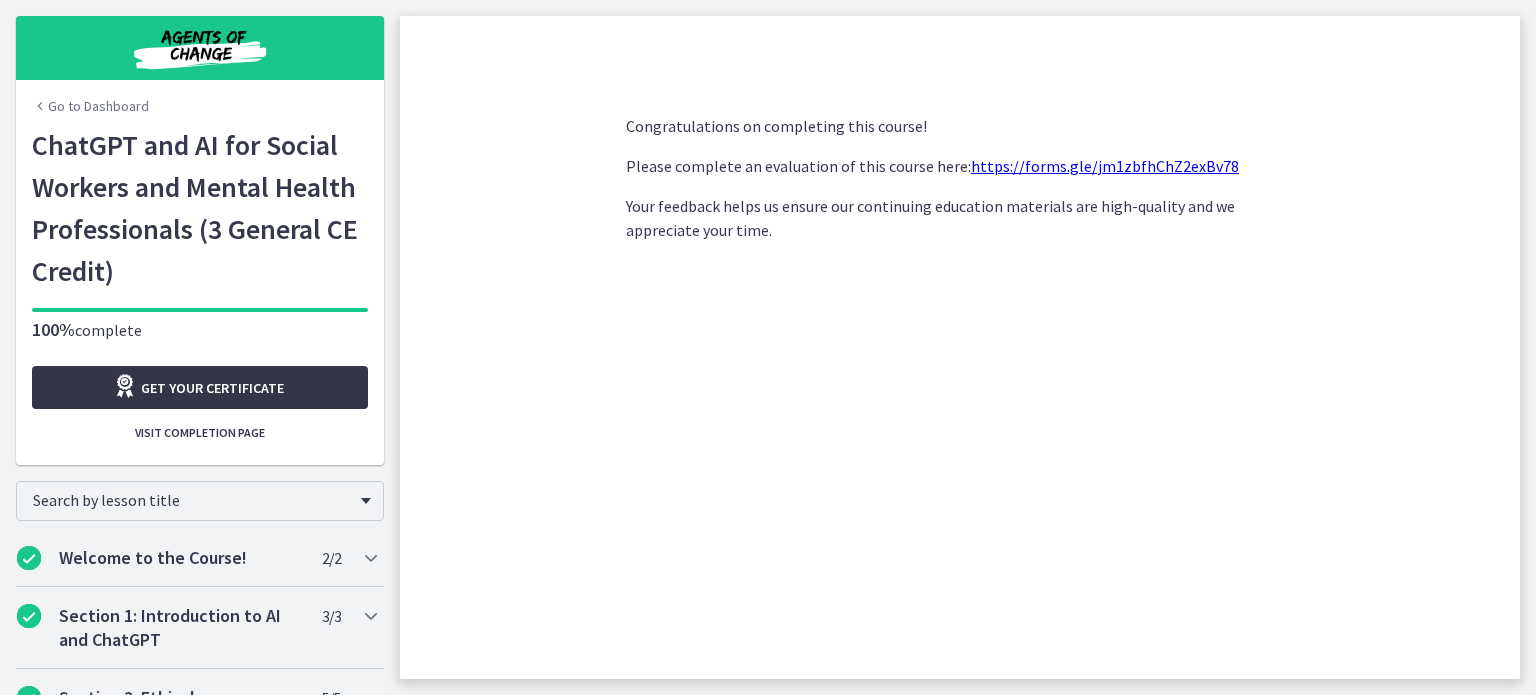 click on "Get your certificate" at bounding box center (212, 388) 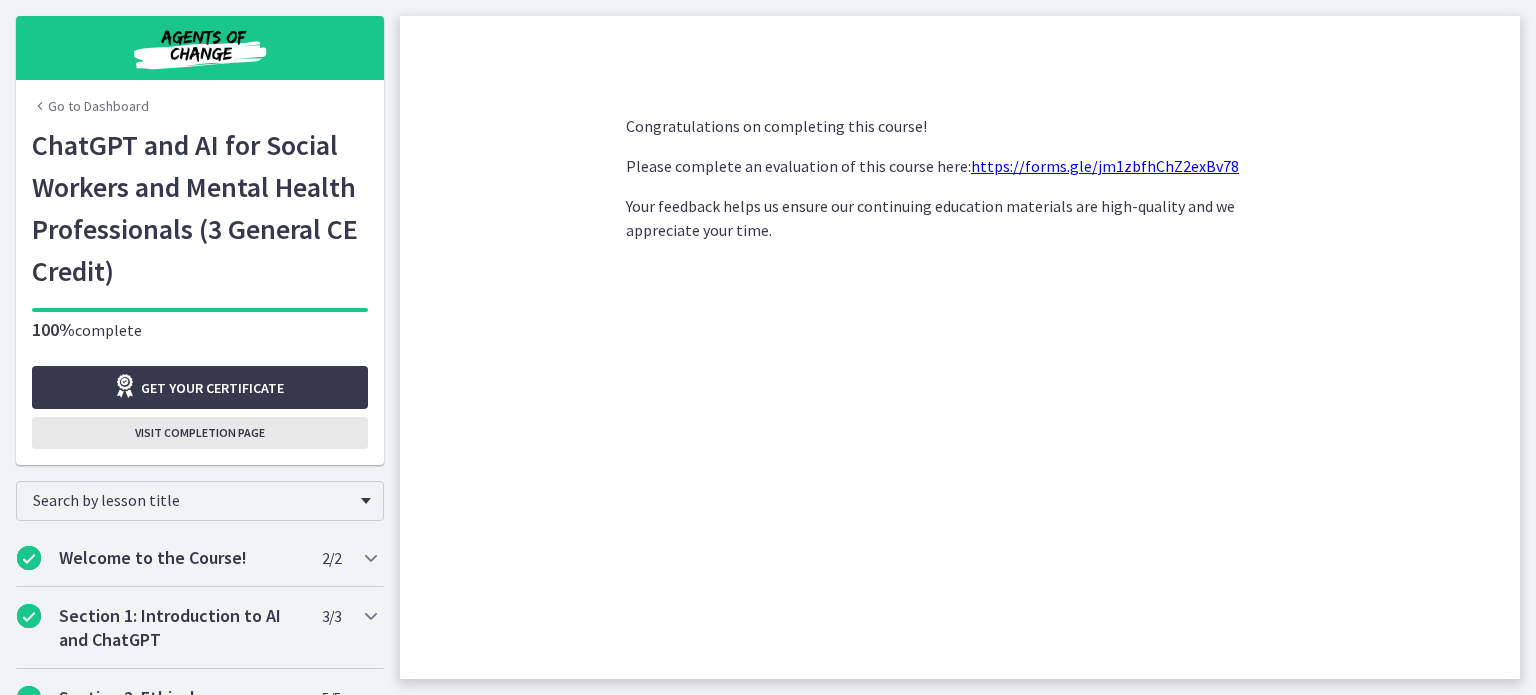 click on "Visit completion page" at bounding box center (200, 433) 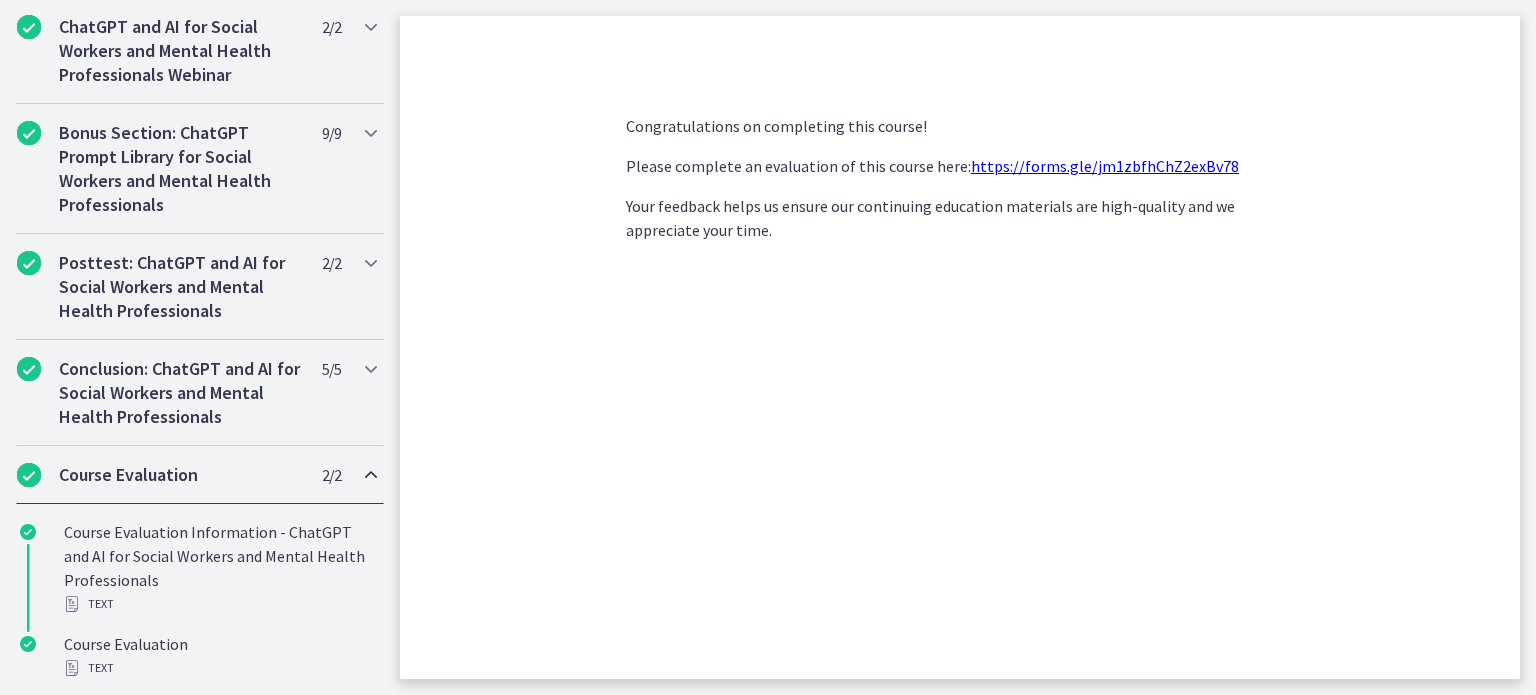 scroll, scrollTop: 1141, scrollLeft: 0, axis: vertical 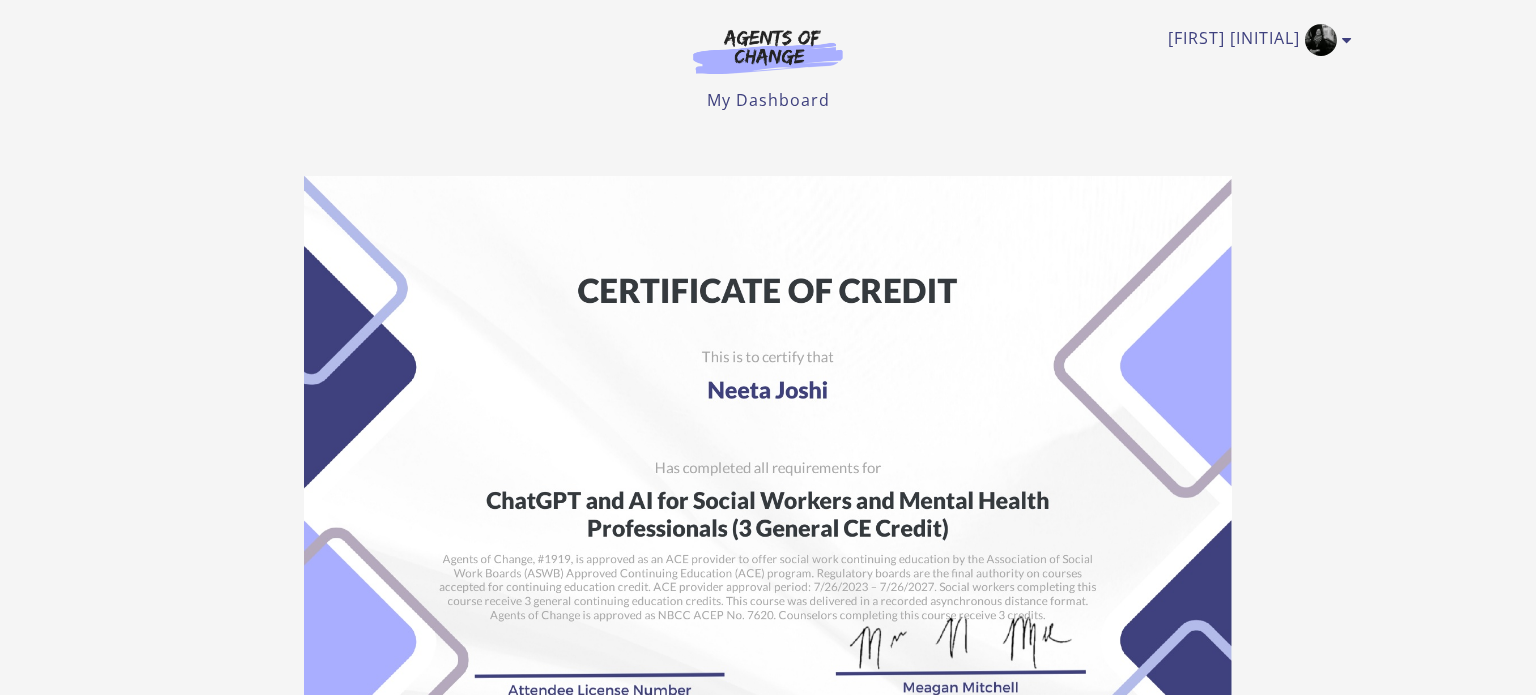 click on "Download PDF" at bounding box center (844, 987) 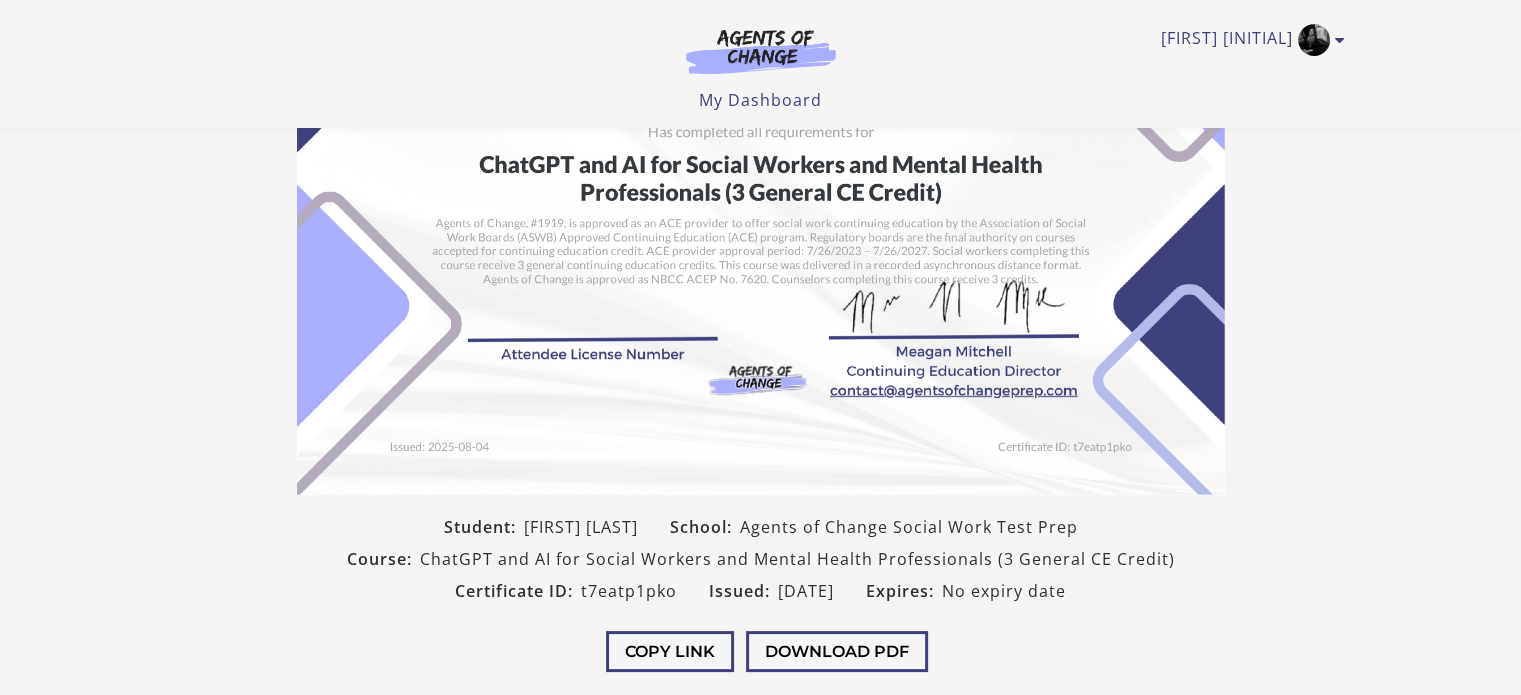 scroll, scrollTop: 423, scrollLeft: 0, axis: vertical 